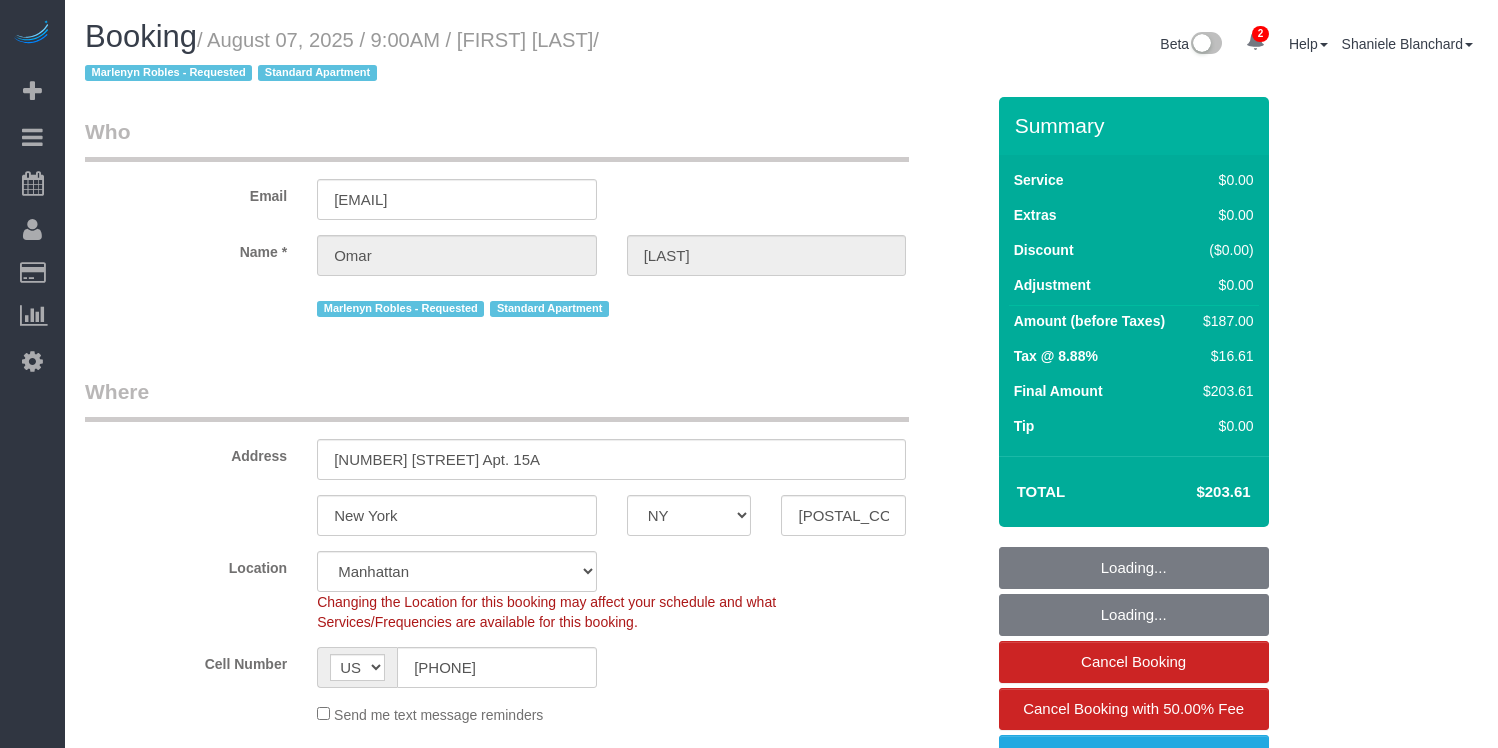select on "NY" 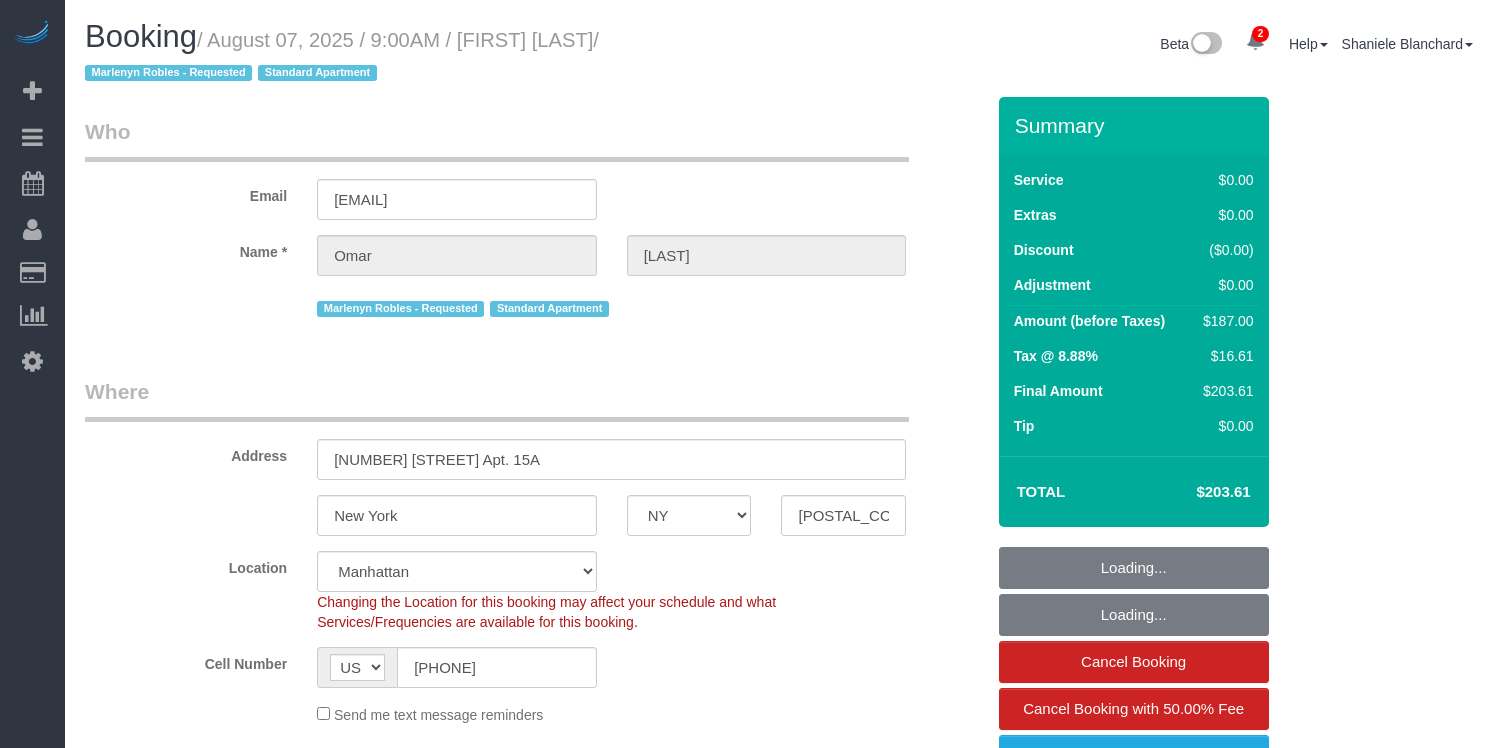scroll, scrollTop: 0, scrollLeft: 0, axis: both 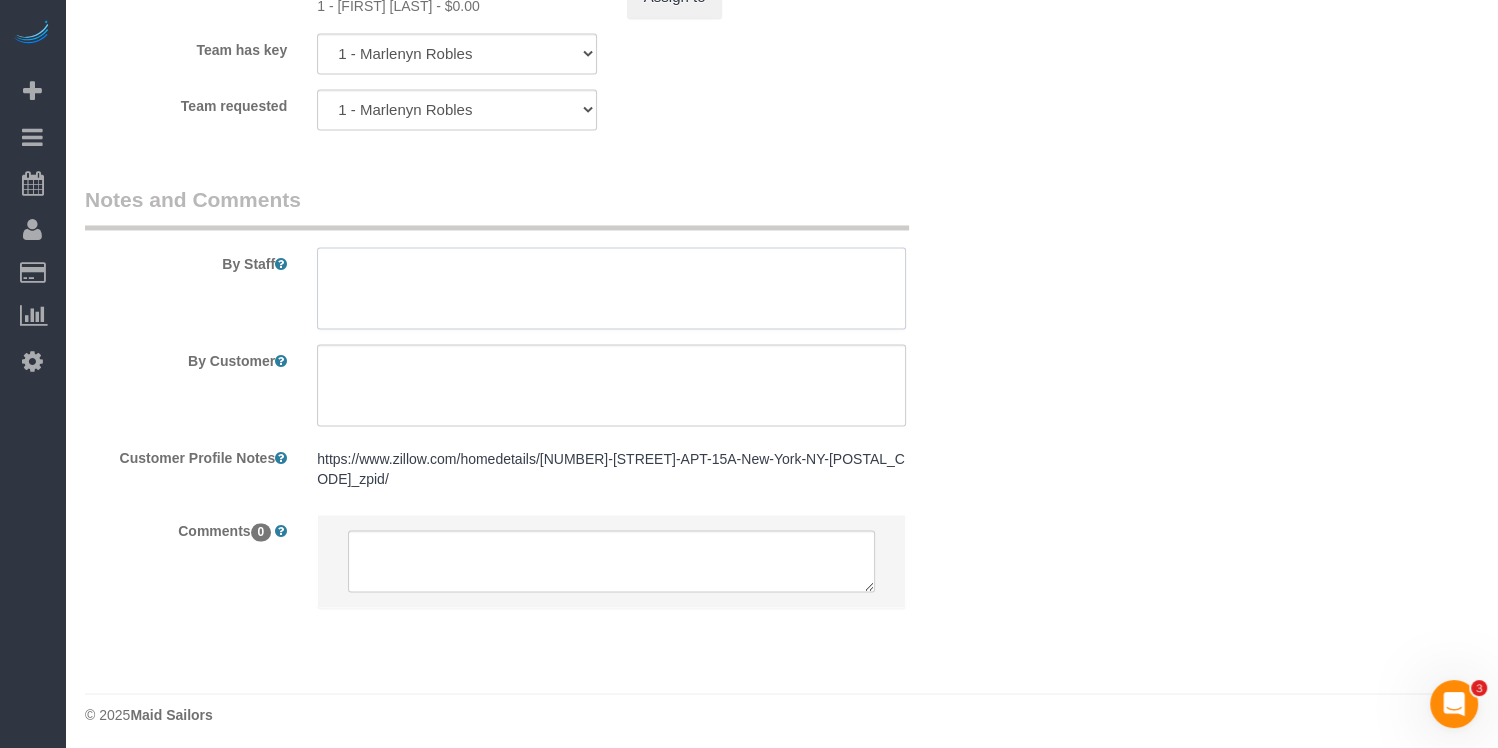 click at bounding box center [611, 288] 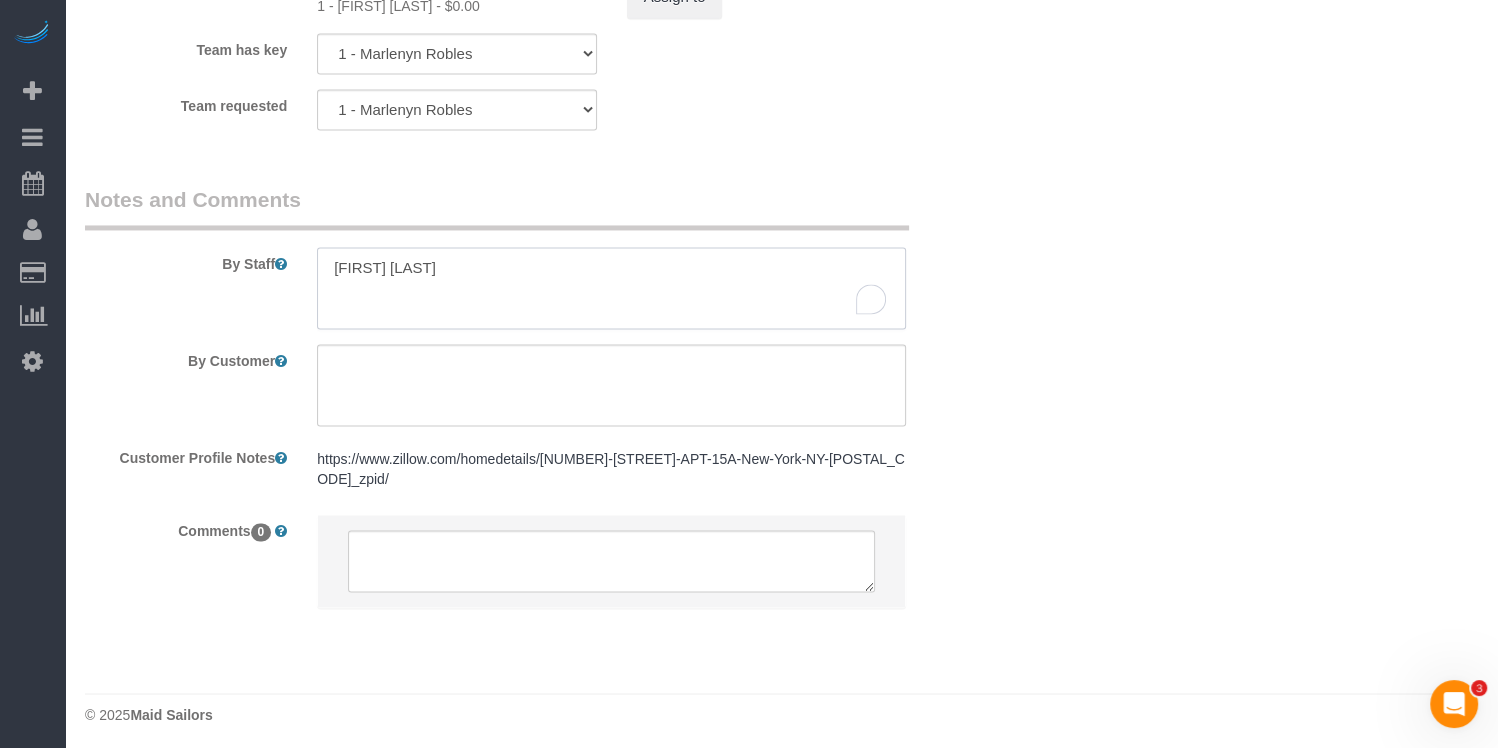 click at bounding box center [611, 288] 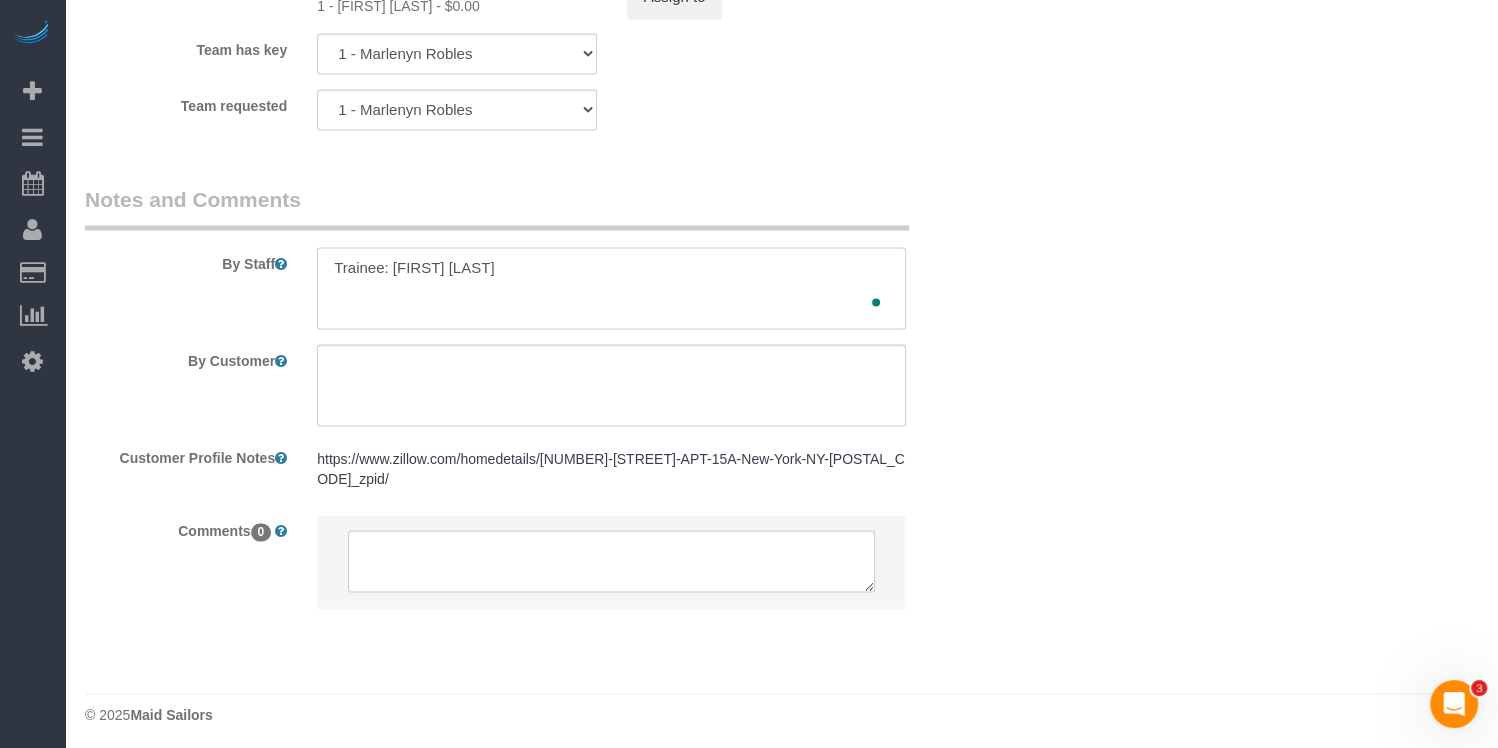 click at bounding box center [611, 288] 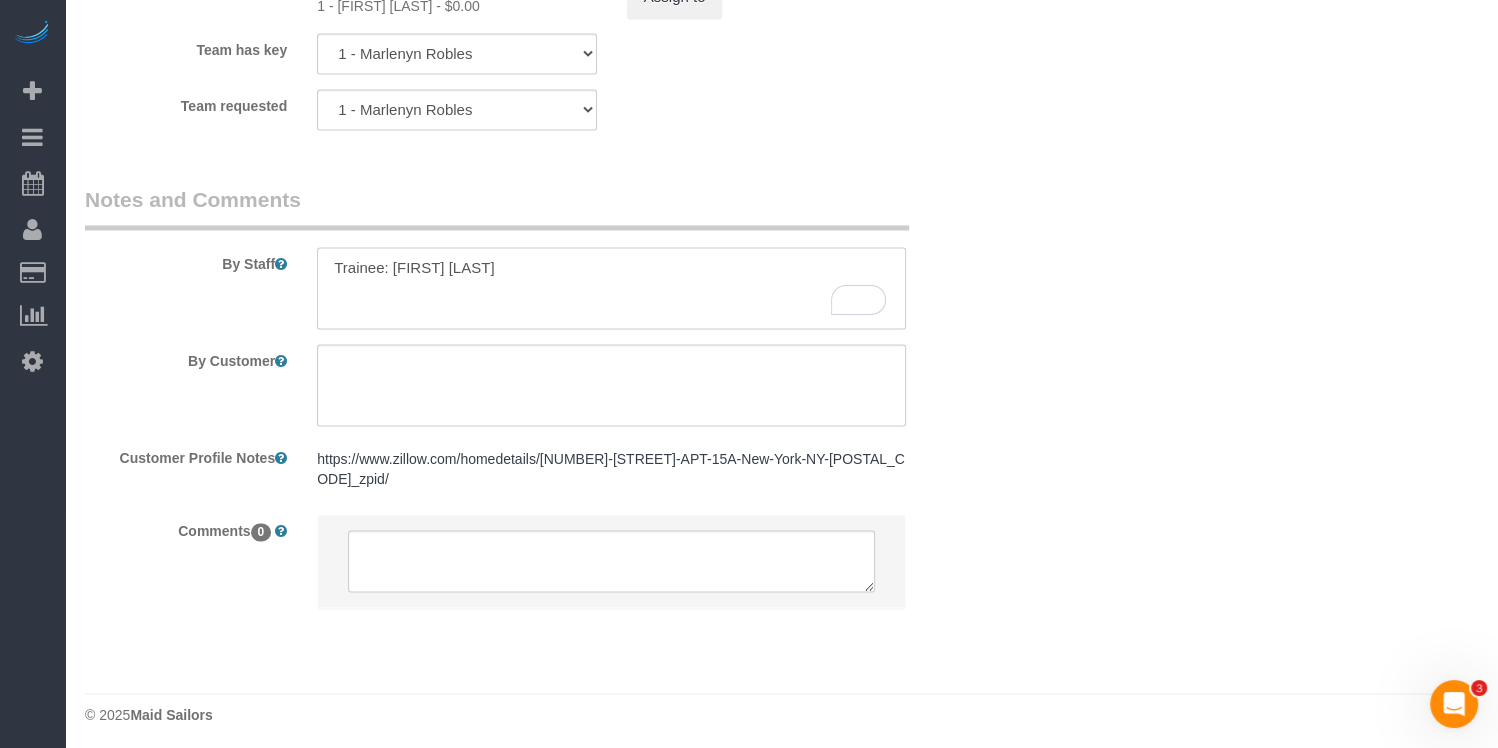 click at bounding box center [611, 288] 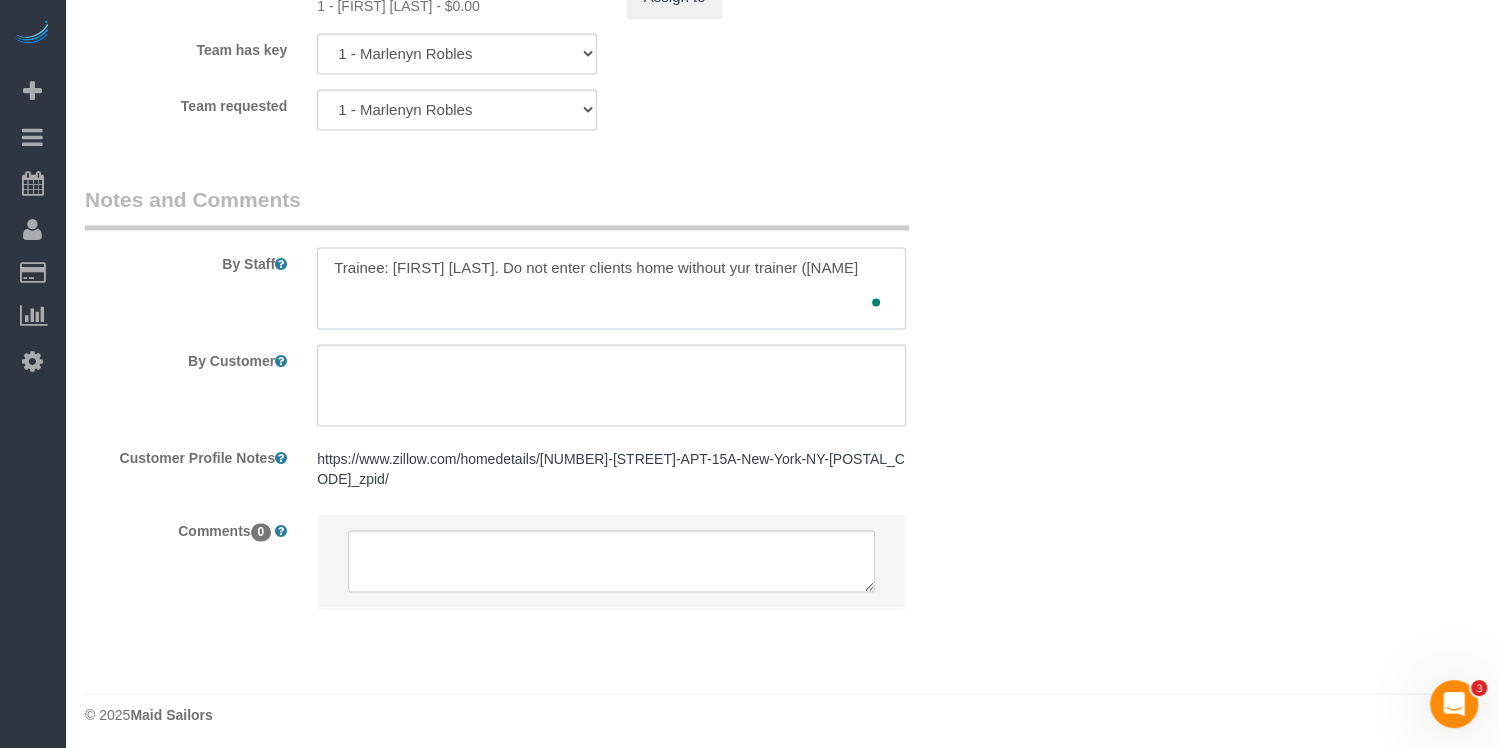 type on "Trainee: Guerline Piquant. Do not enter clients home without yur trainer (Marlenyn)" 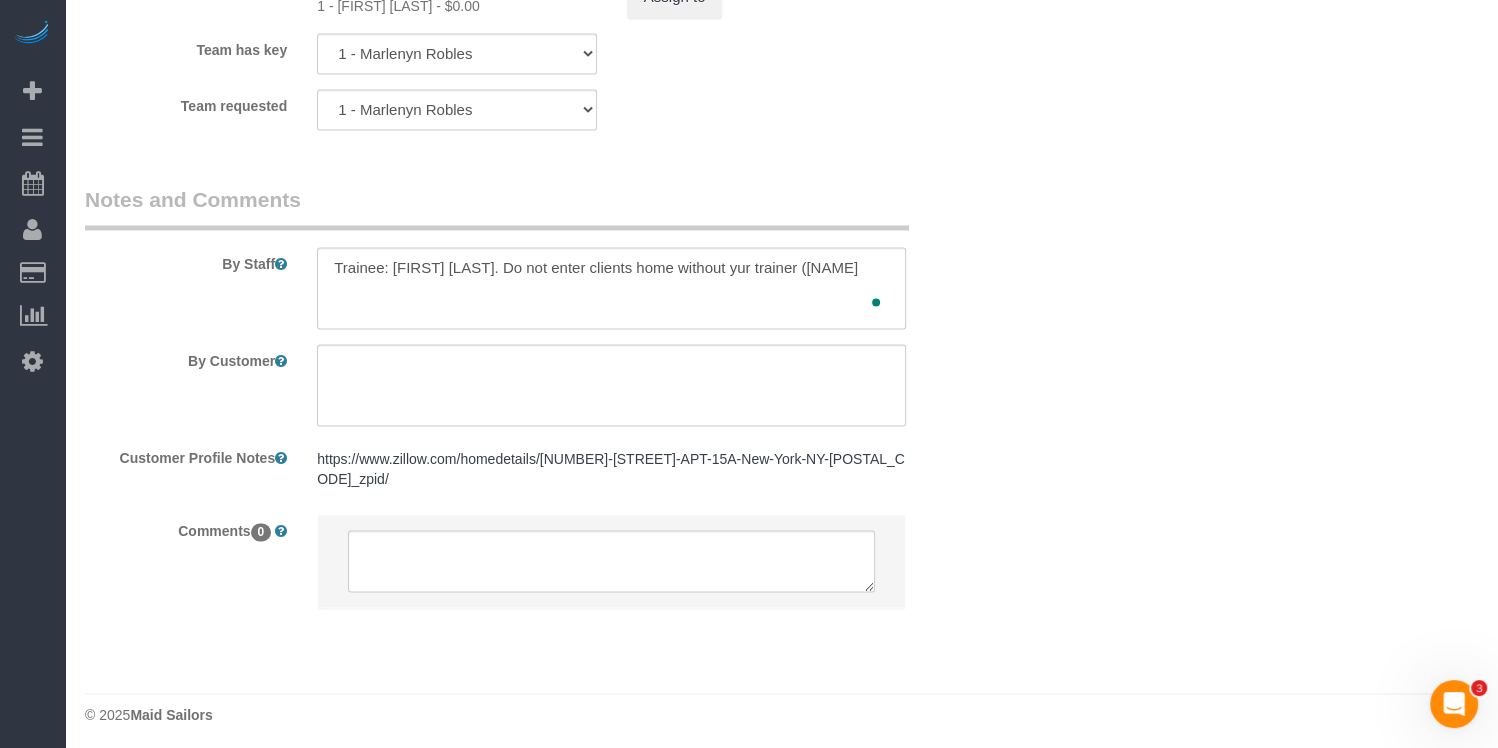 click on "Who
Email
omarpchavez09@gmail.com
Name *
Omar
Chavez
Marlenyn Robles - Requested
Standard Apartment
Where
Address
300 West 30th Street Apt. 15A
New York
AK
AL
AR
AZ
CA
CO
CT
DC
DE
FL
GA
HI
IA
ID
IL
IN
KS
KY
LA
MA
MD
ME
MI
MN
MO
MS" at bounding box center (781, -1018) 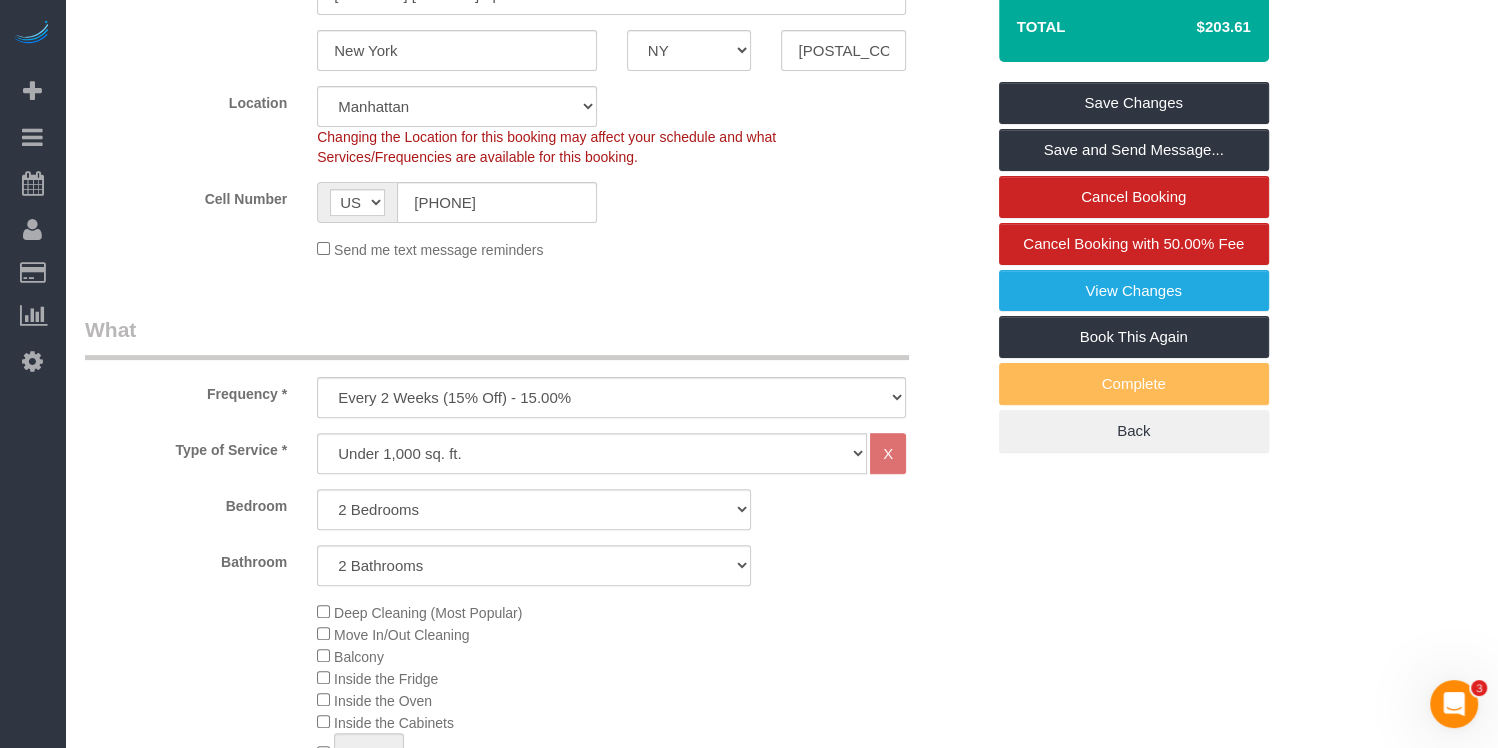 scroll, scrollTop: 459, scrollLeft: 0, axis: vertical 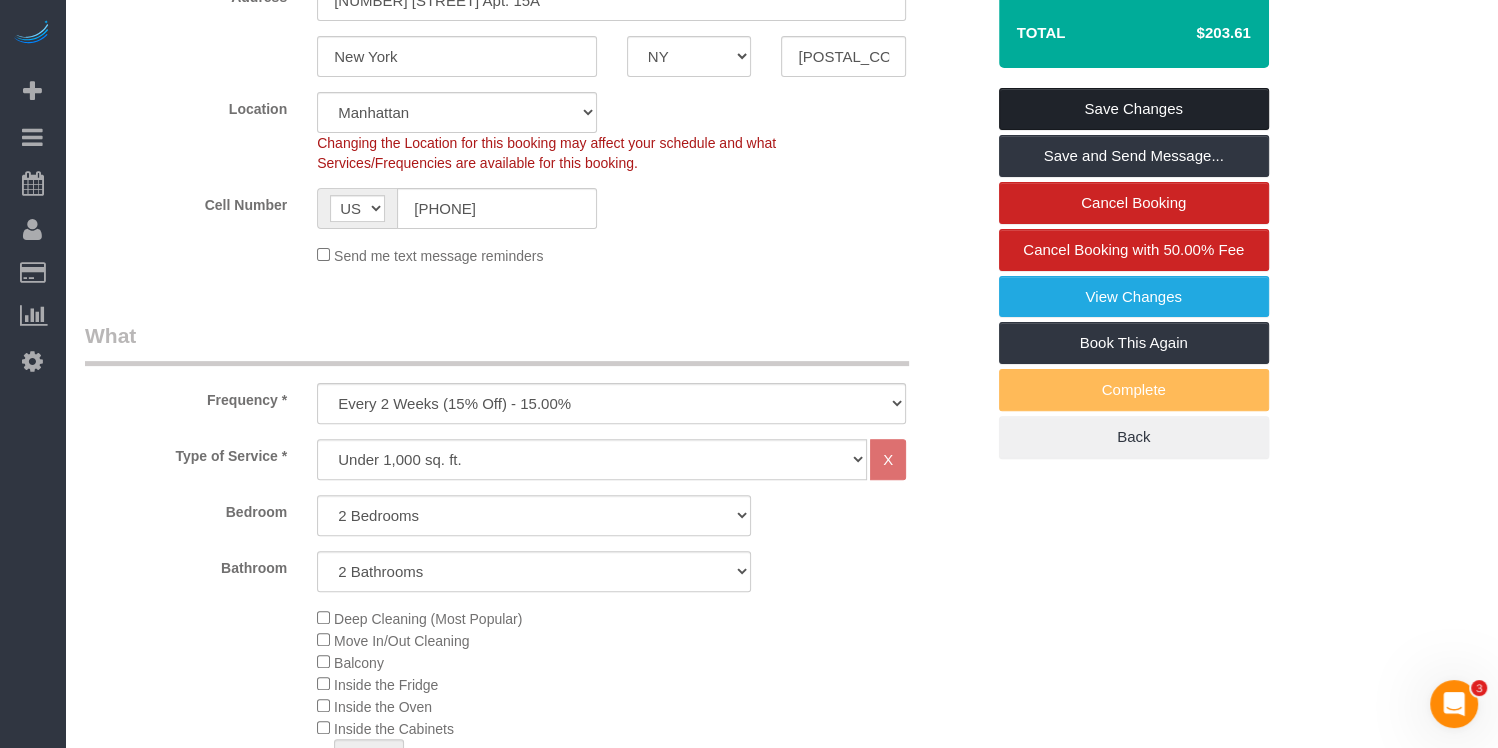 click on "Save Changes" at bounding box center [1134, 109] 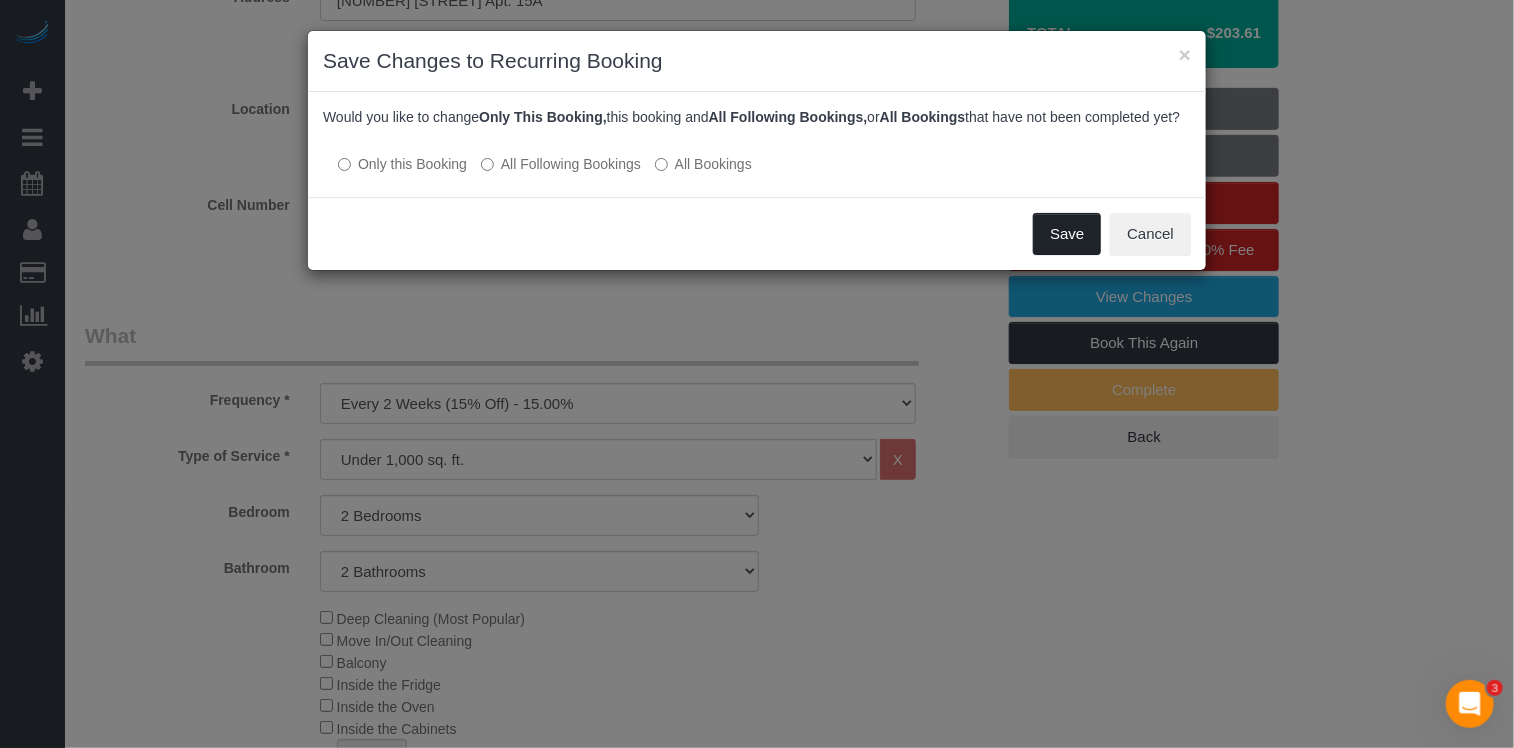 click on "Save" at bounding box center [1067, 234] 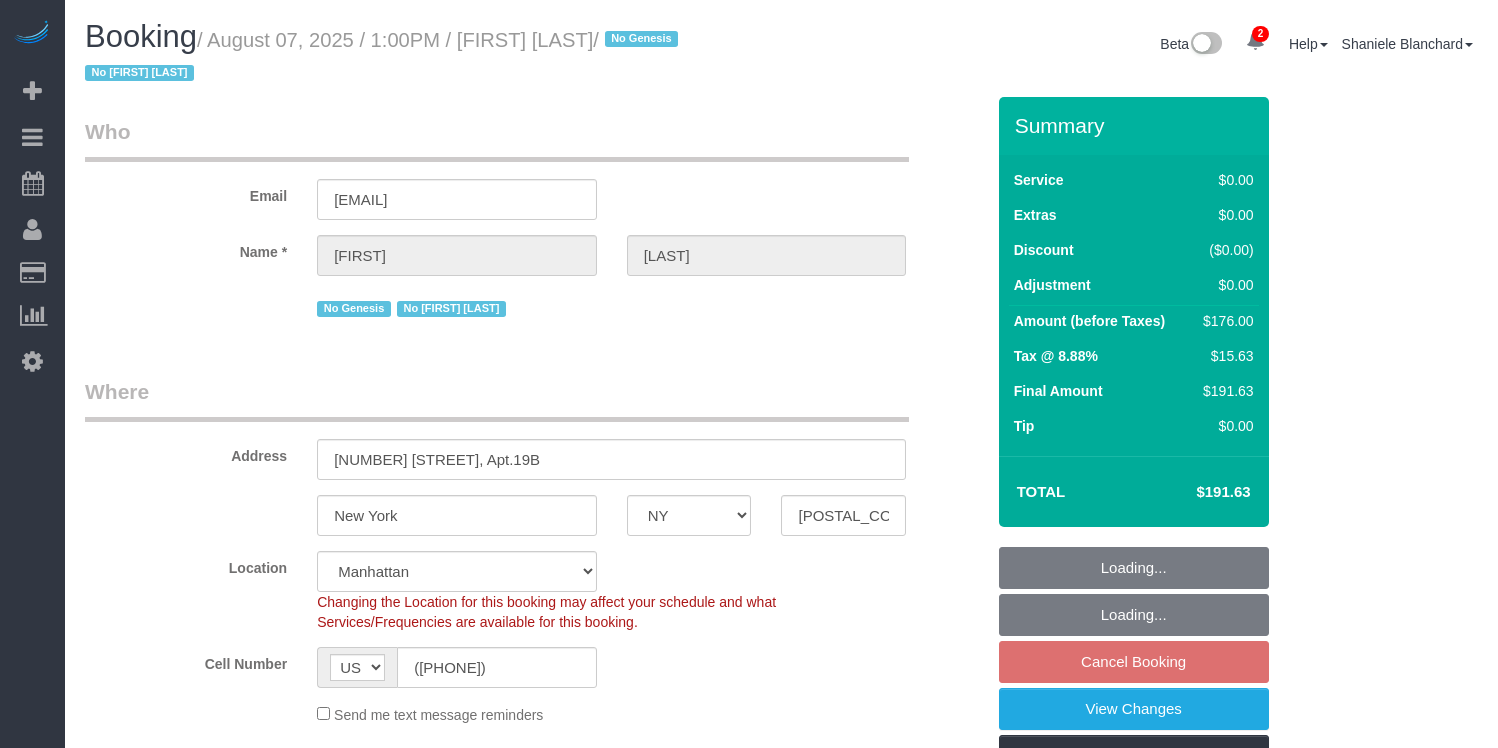 select on "NY" 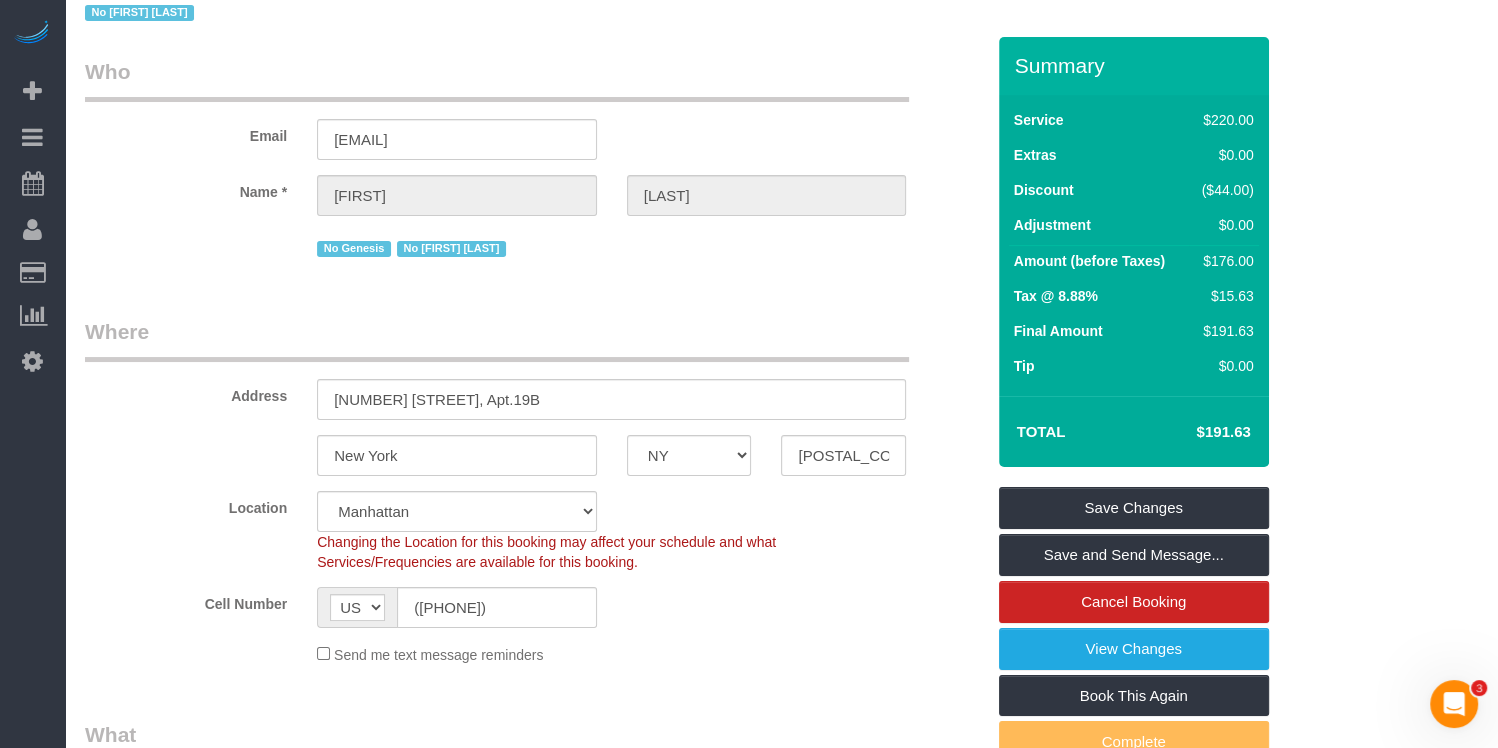 scroll, scrollTop: 2237, scrollLeft: 0, axis: vertical 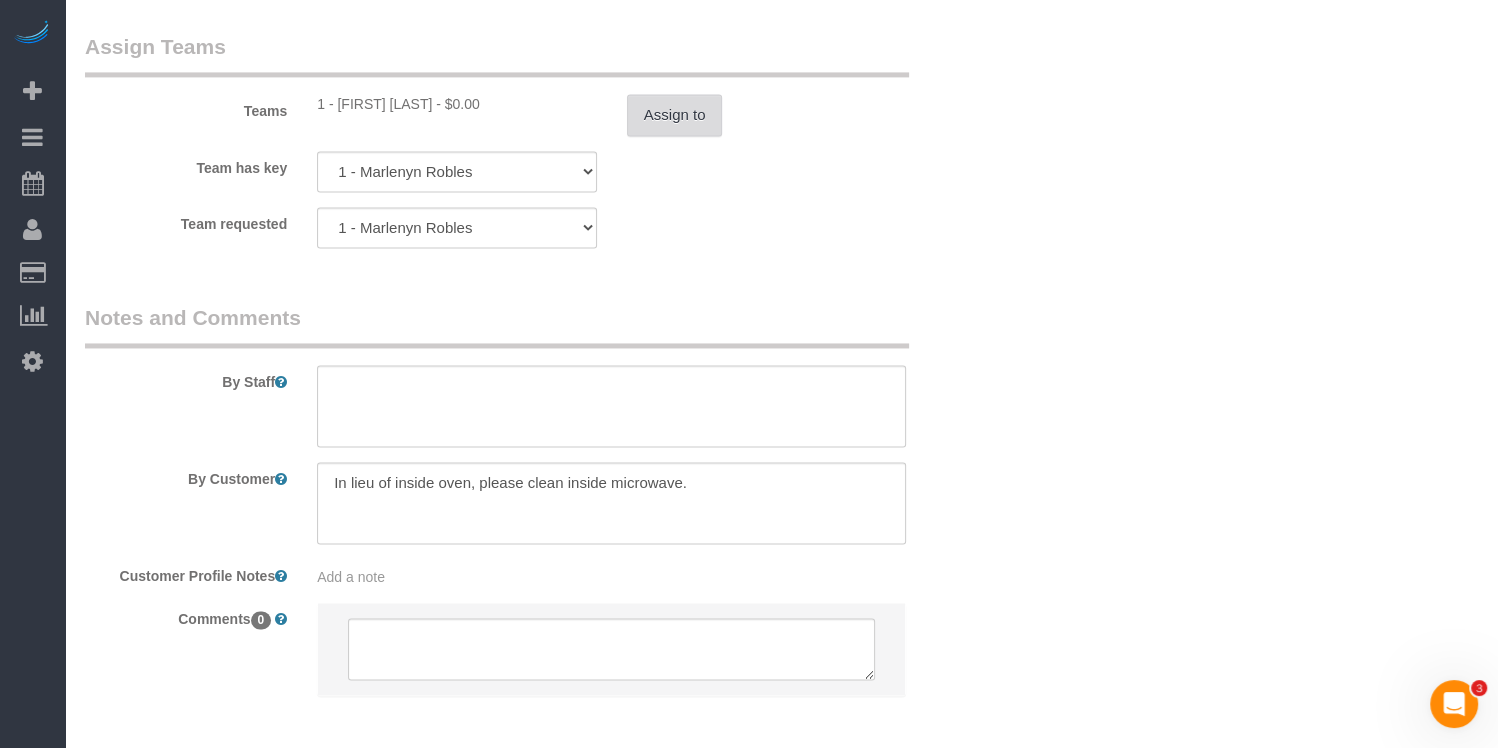click on "Assign to" at bounding box center [675, 115] 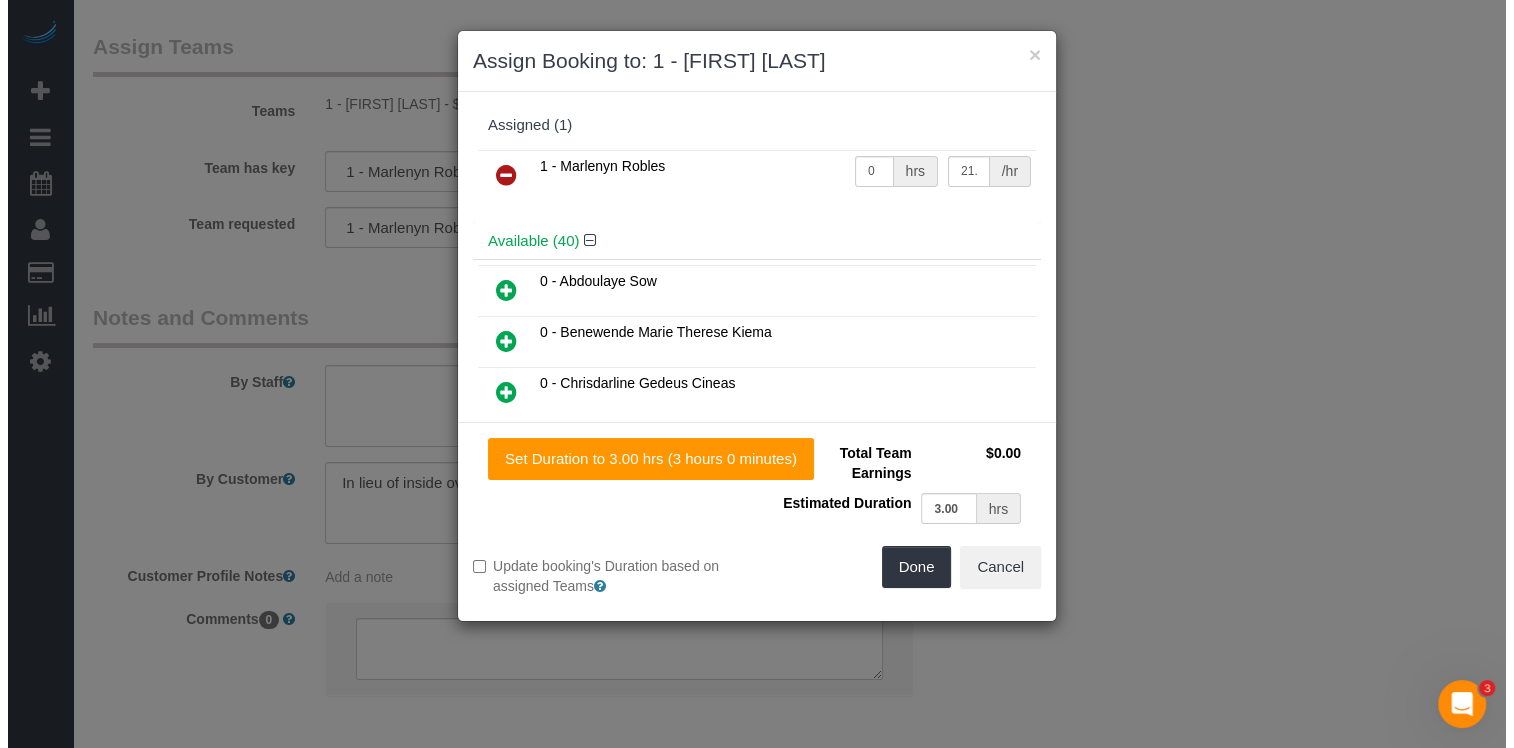 scroll, scrollTop: 2672, scrollLeft: 0, axis: vertical 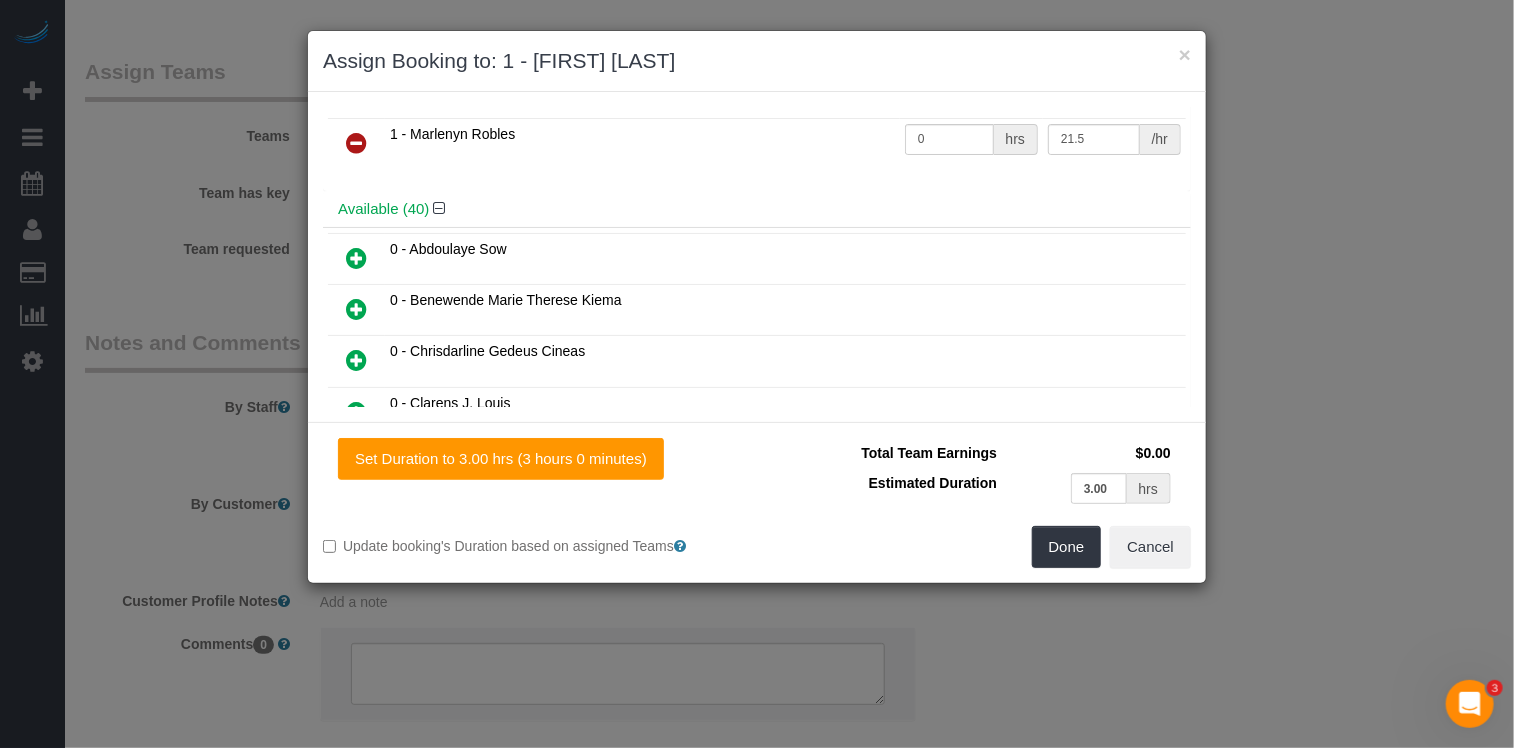 click at bounding box center [356, 361] 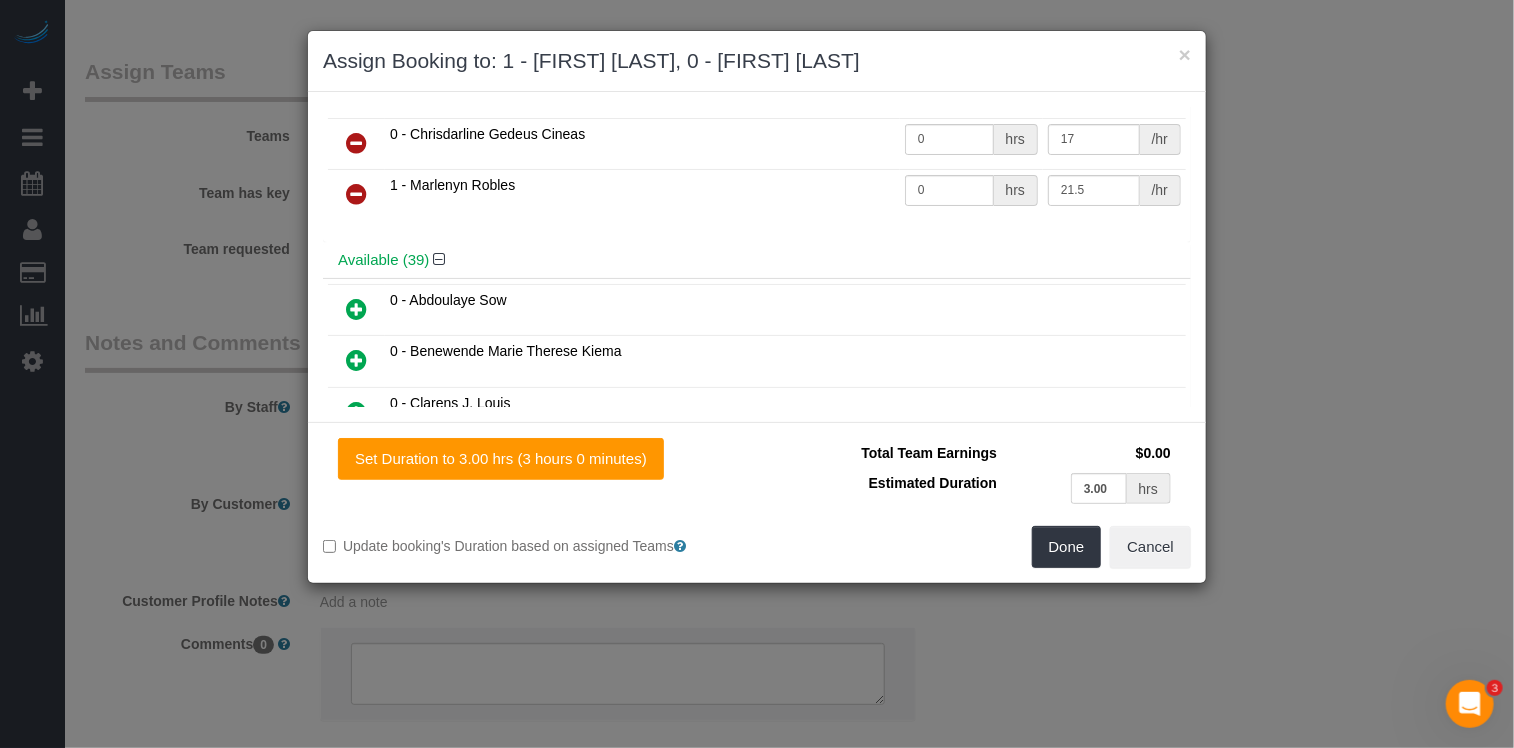 drag, startPoint x: 613, startPoint y: 127, endPoint x: 409, endPoint y: 124, distance: 204.02206 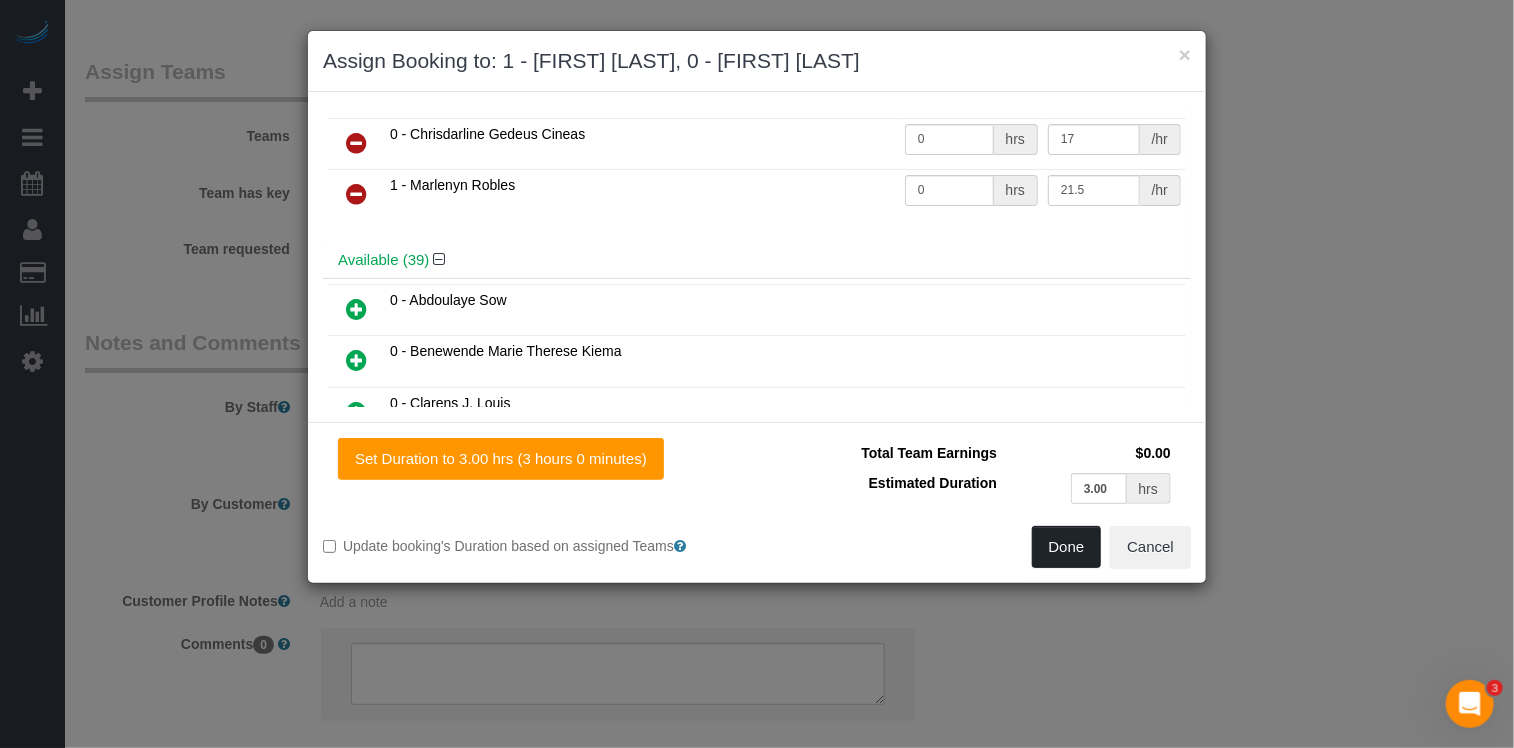 drag, startPoint x: 1059, startPoint y: 555, endPoint x: 878, endPoint y: 554, distance: 181.00276 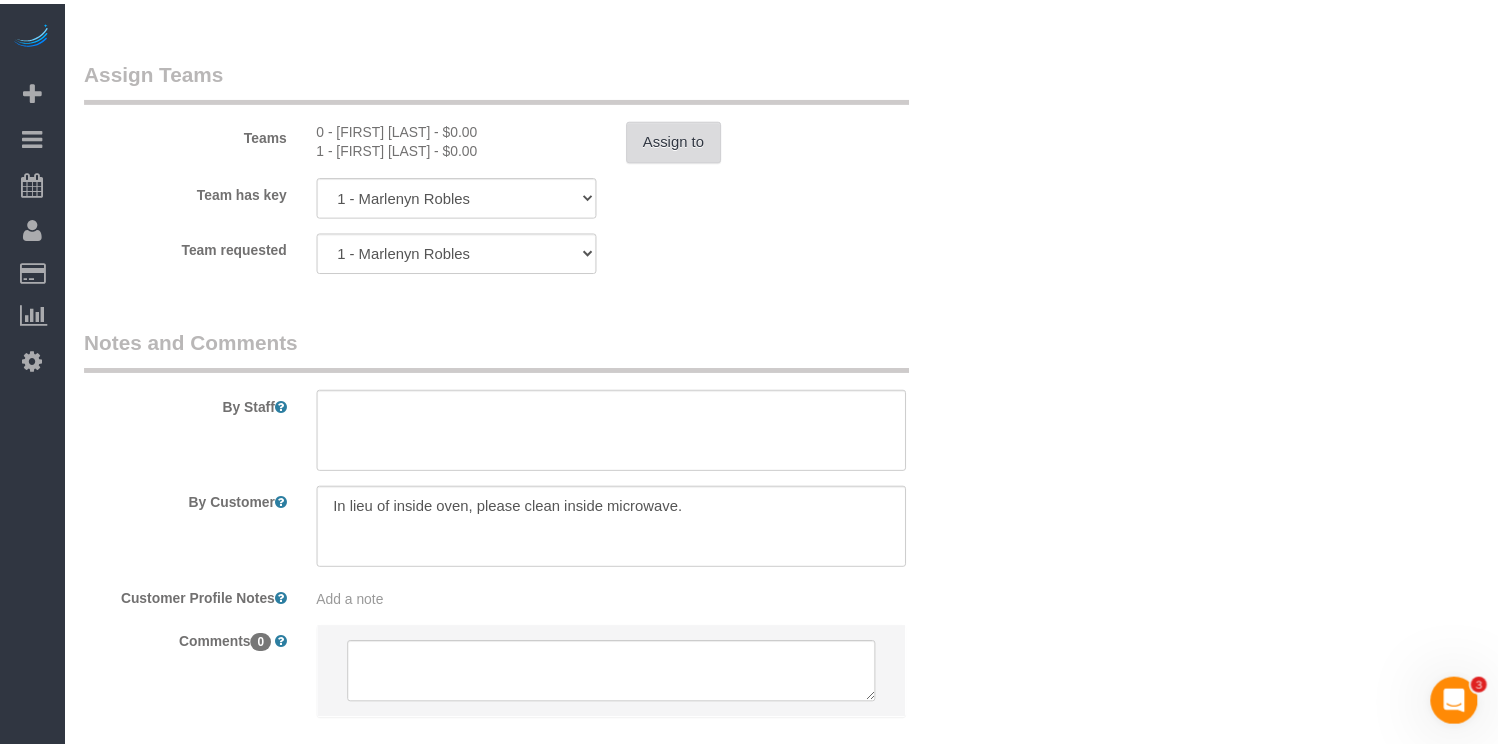 scroll, scrollTop: 2697, scrollLeft: 0, axis: vertical 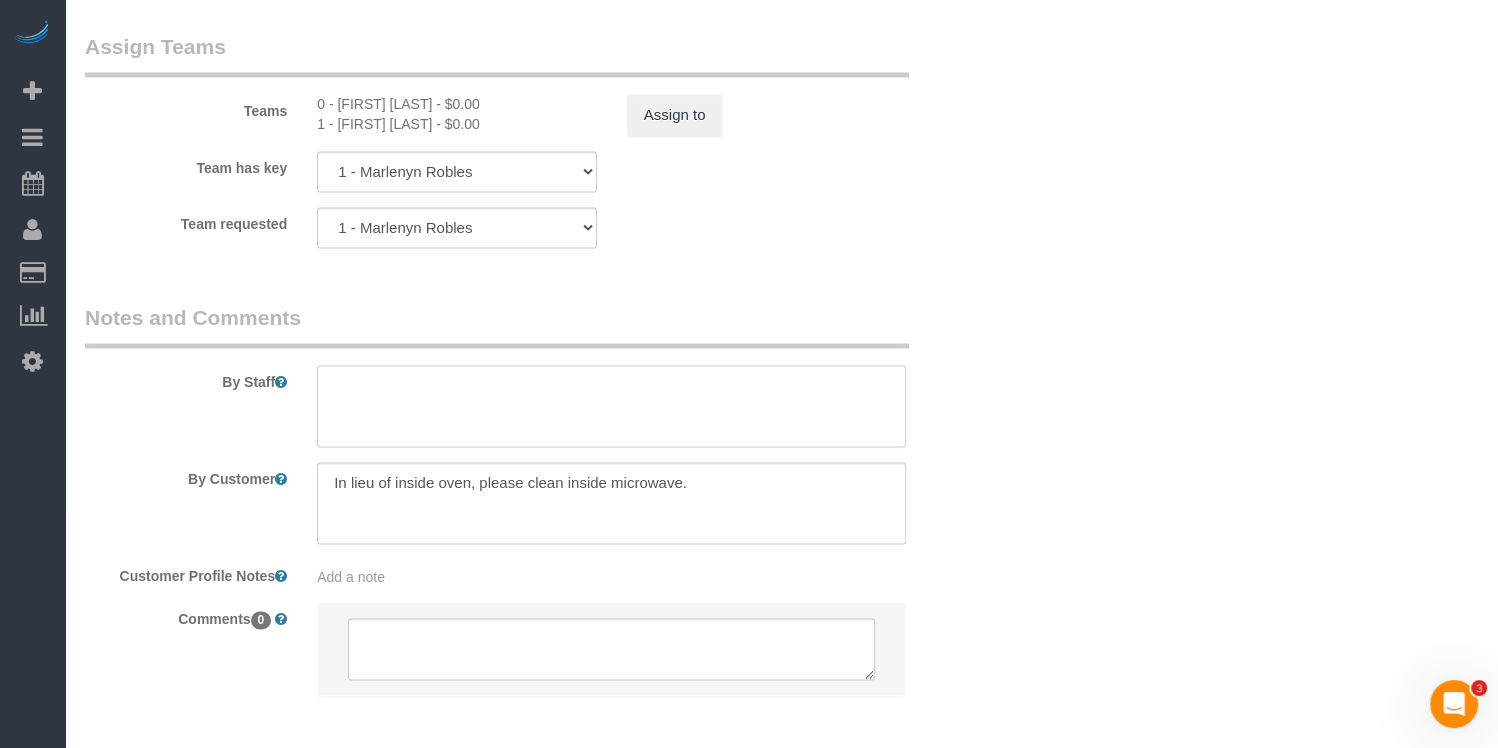 click at bounding box center [611, 406] 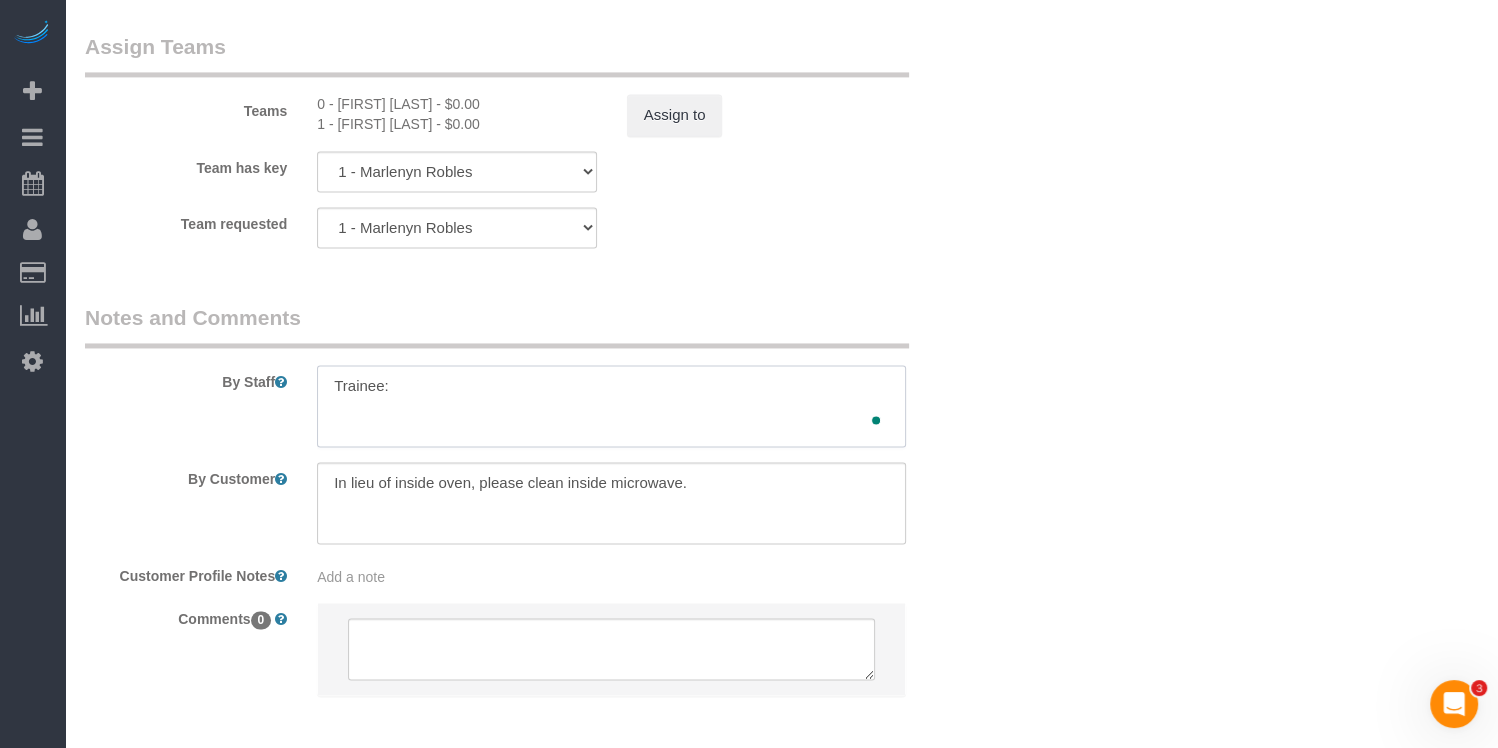 paste on "Chrisdarline Gedeus Cineas" 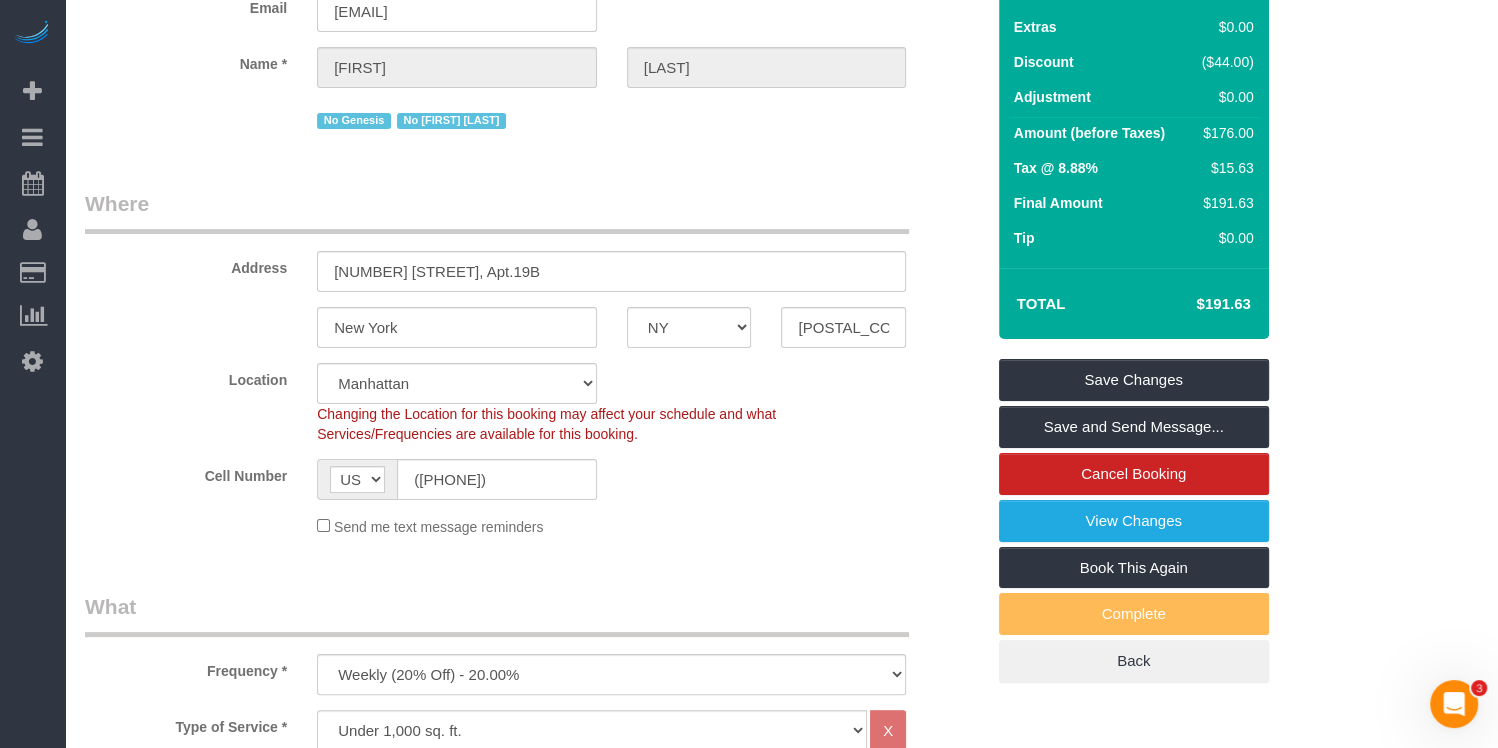 scroll, scrollTop: 0, scrollLeft: 0, axis: both 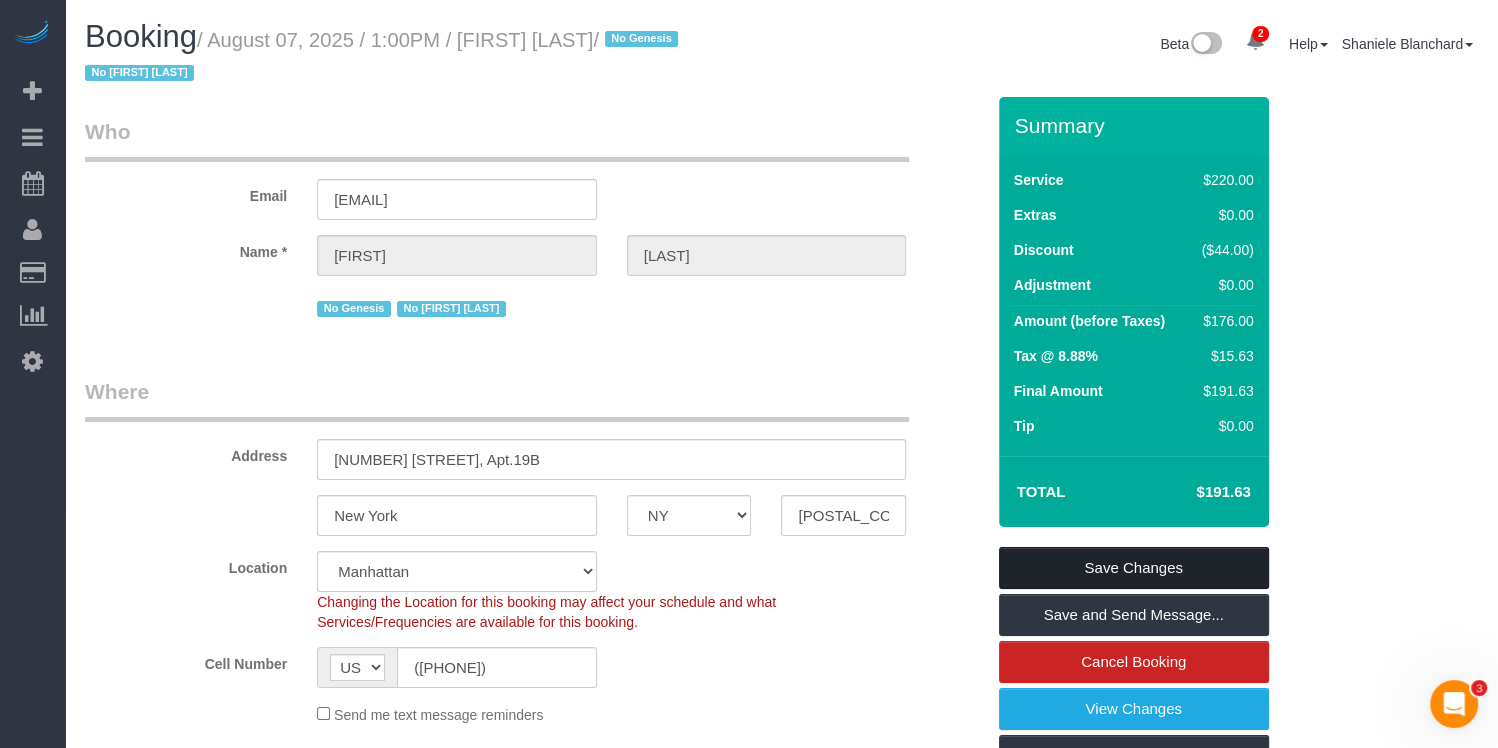 type on "Trainee: Chrisdarline Gedeus Cineas. Do not enter clients home without your trainer (Marlenyn)" 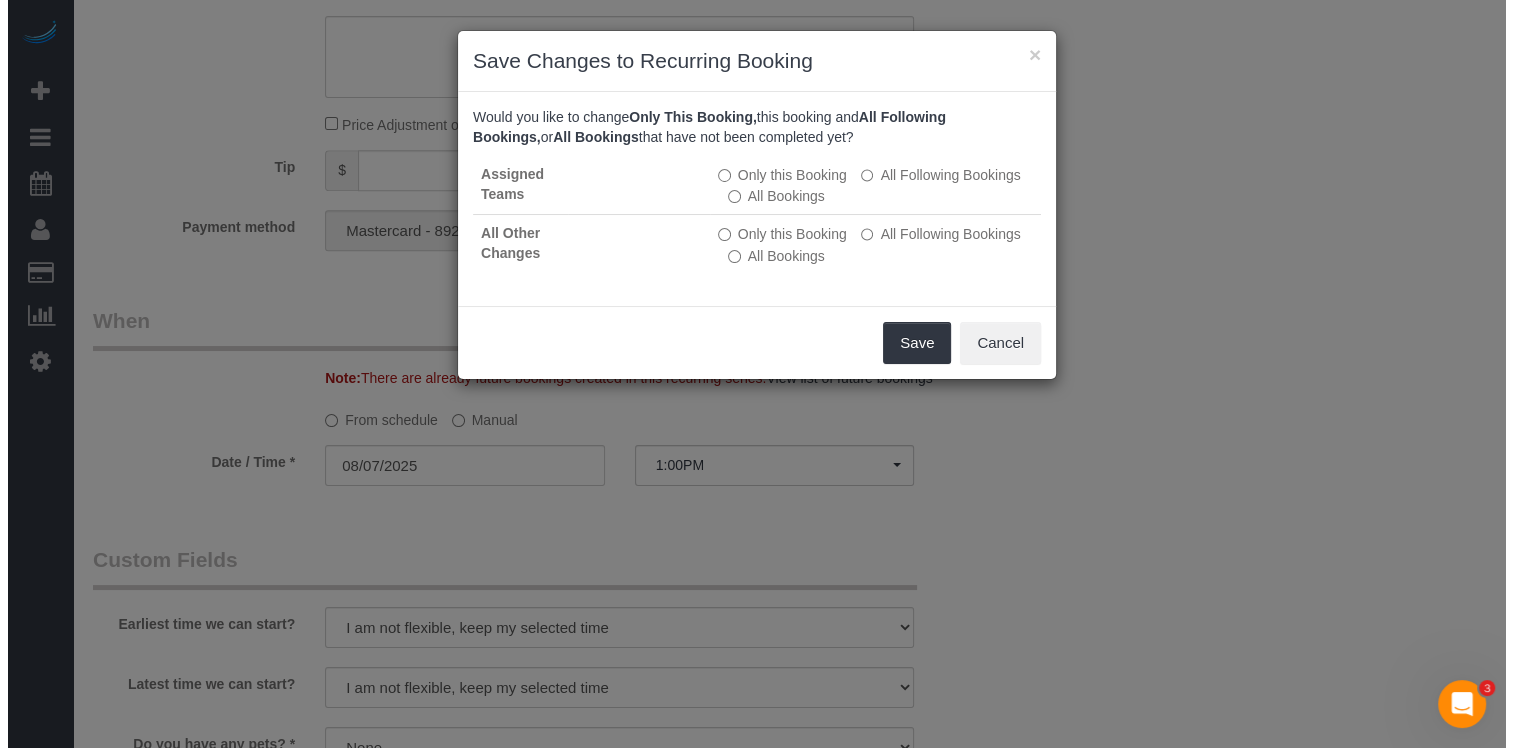scroll, scrollTop: 1714, scrollLeft: 0, axis: vertical 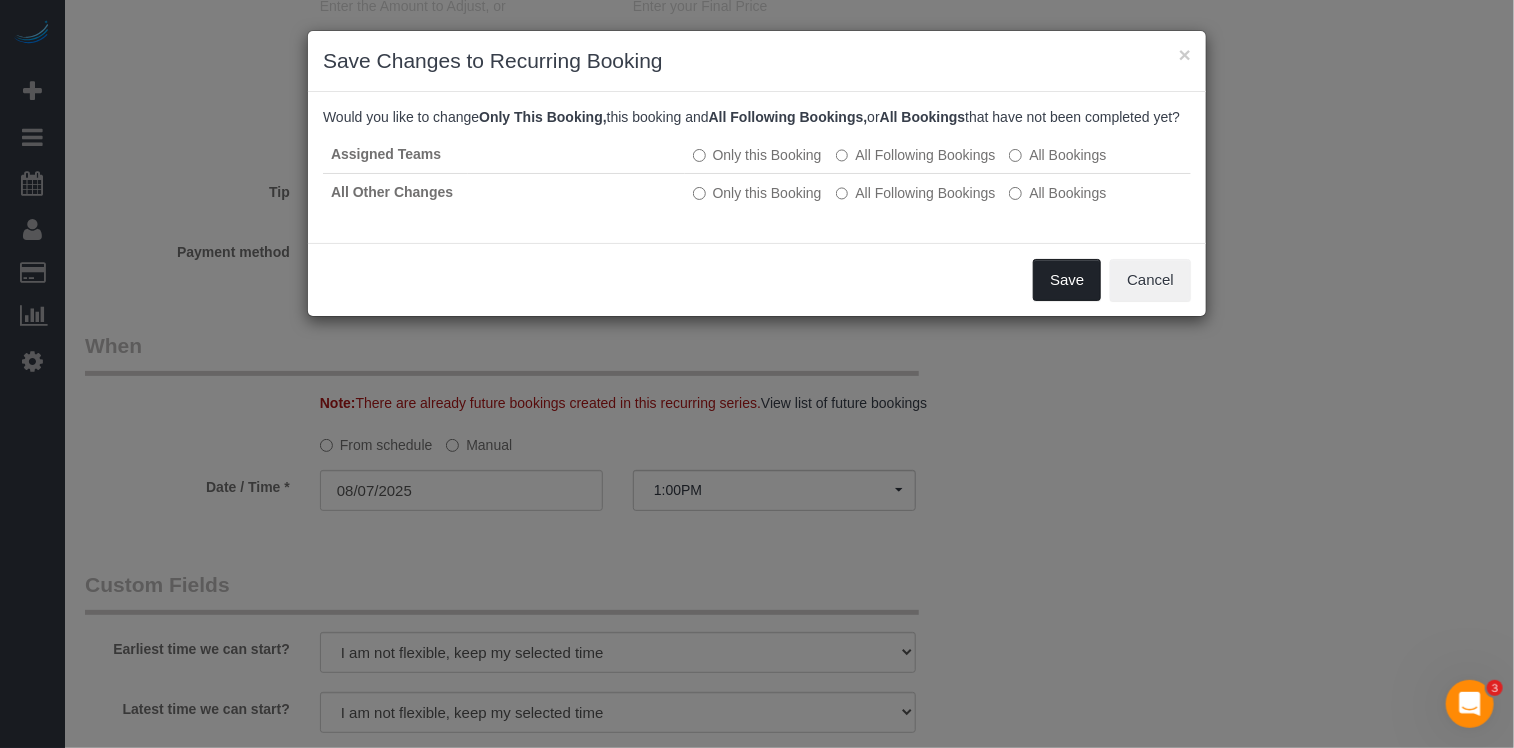 click on "Save" at bounding box center (1067, 280) 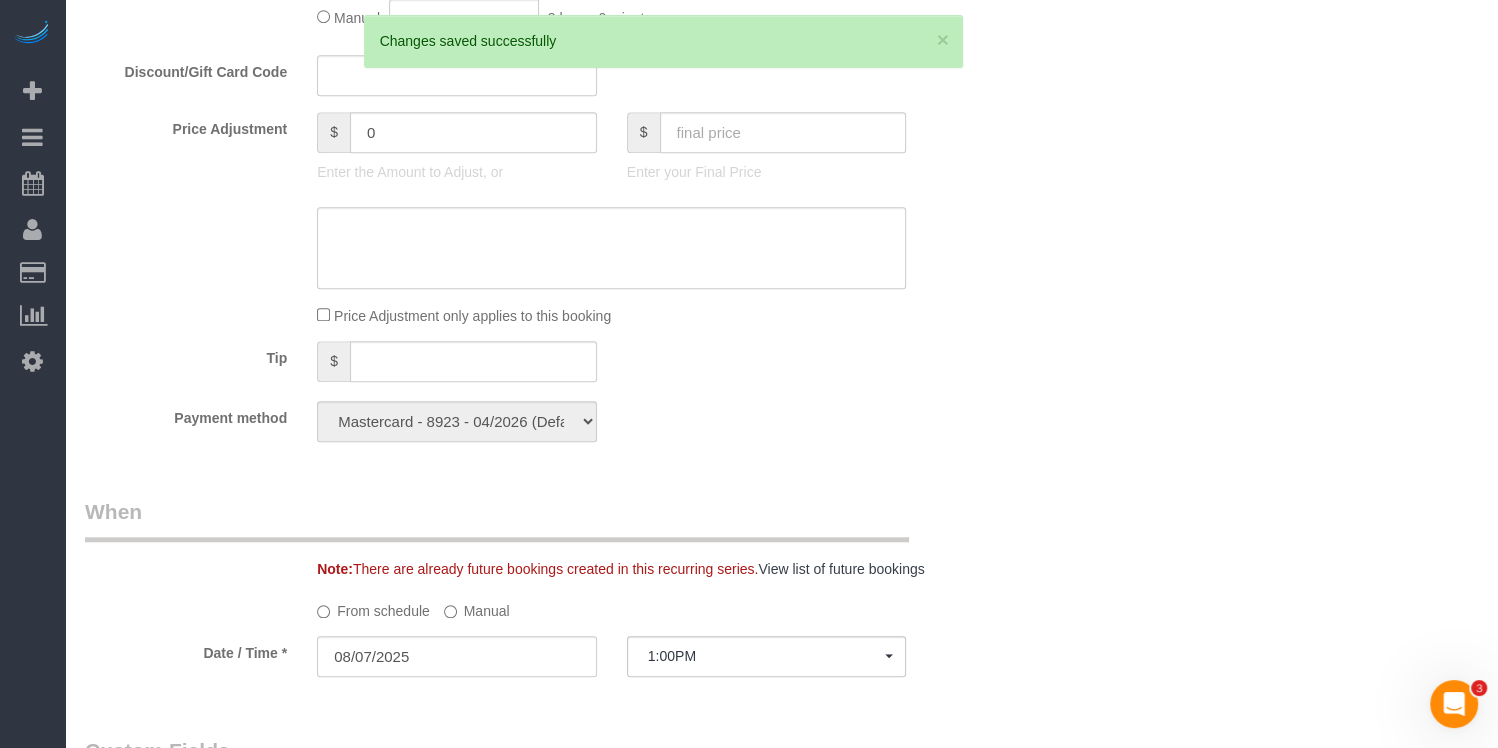 scroll, scrollTop: 1981, scrollLeft: 0, axis: vertical 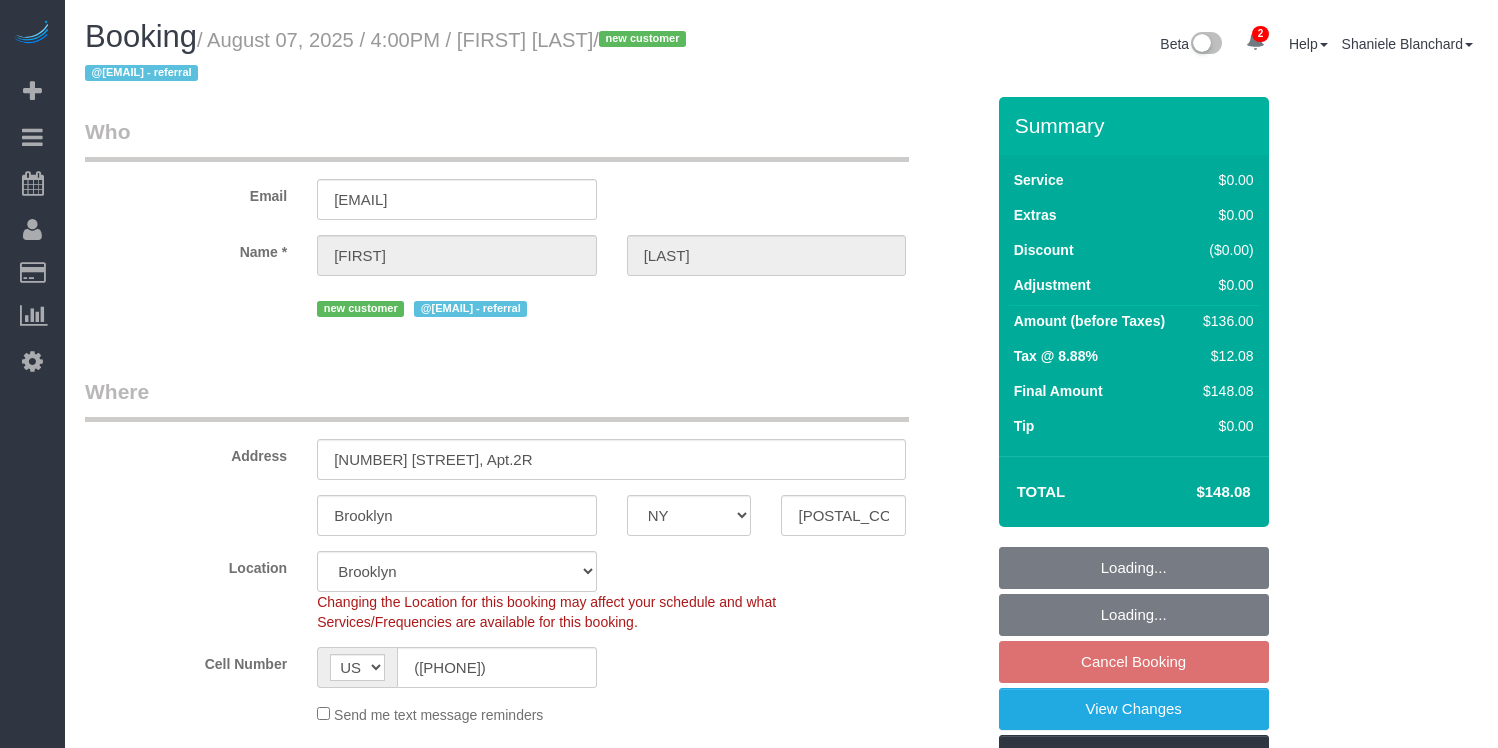 select on "NY" 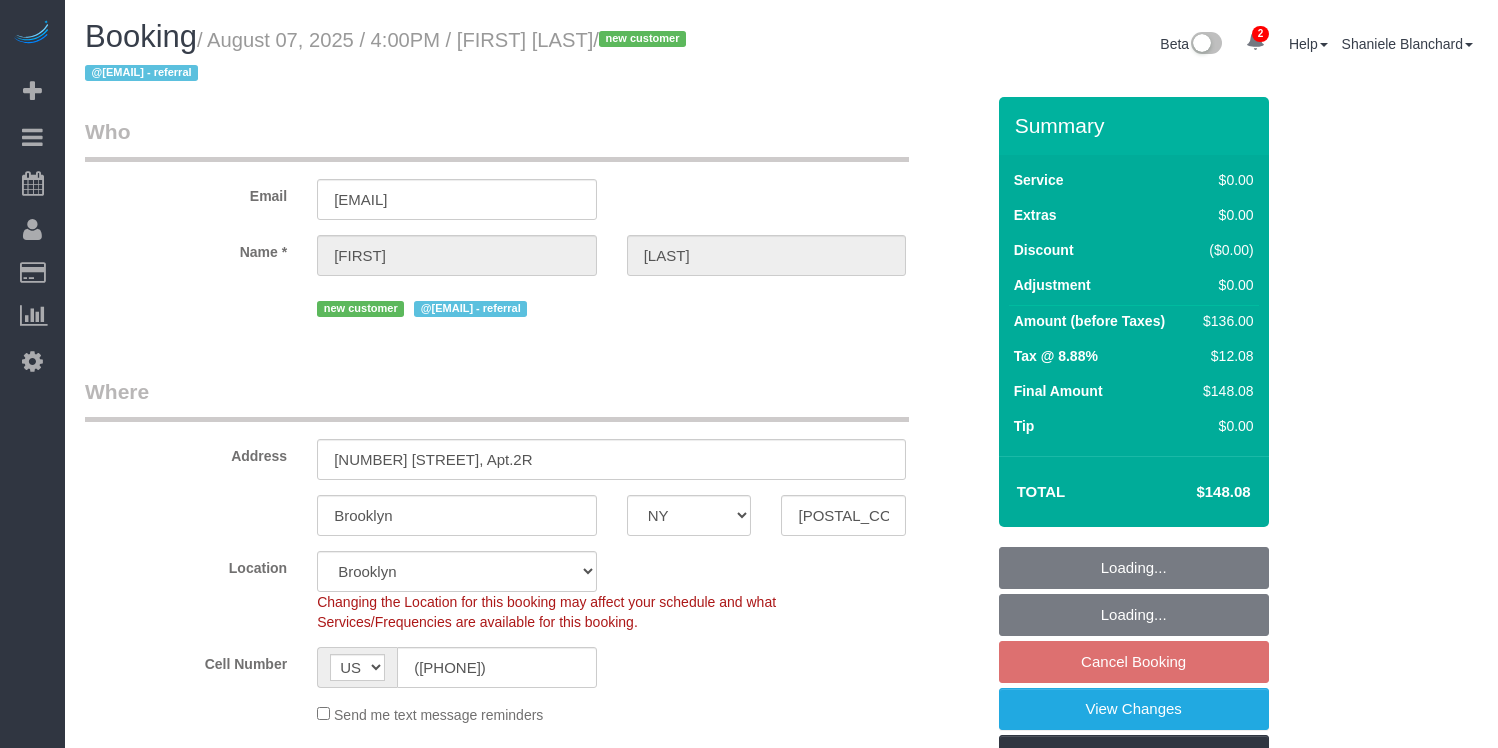 select on "spot60" 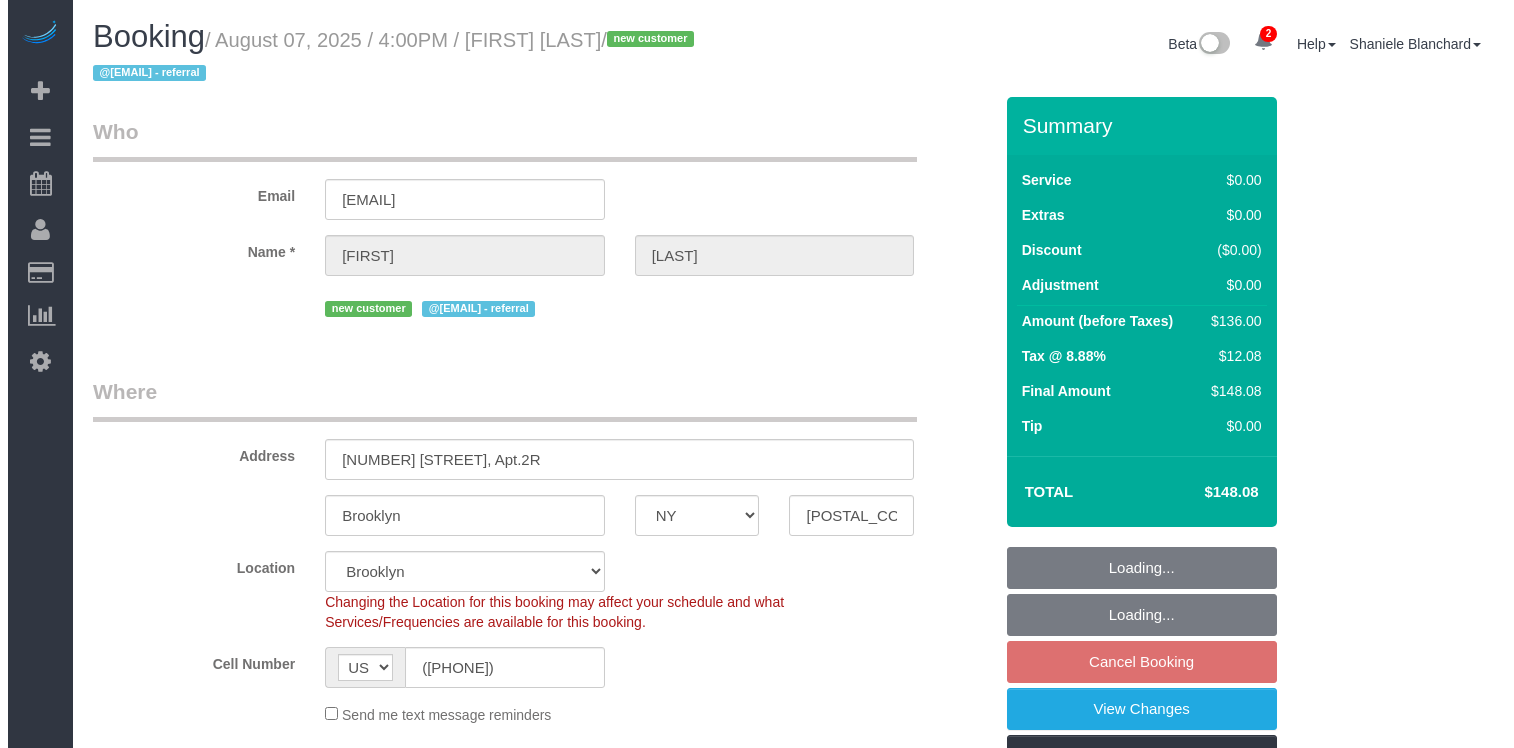 scroll, scrollTop: 2207, scrollLeft: 0, axis: vertical 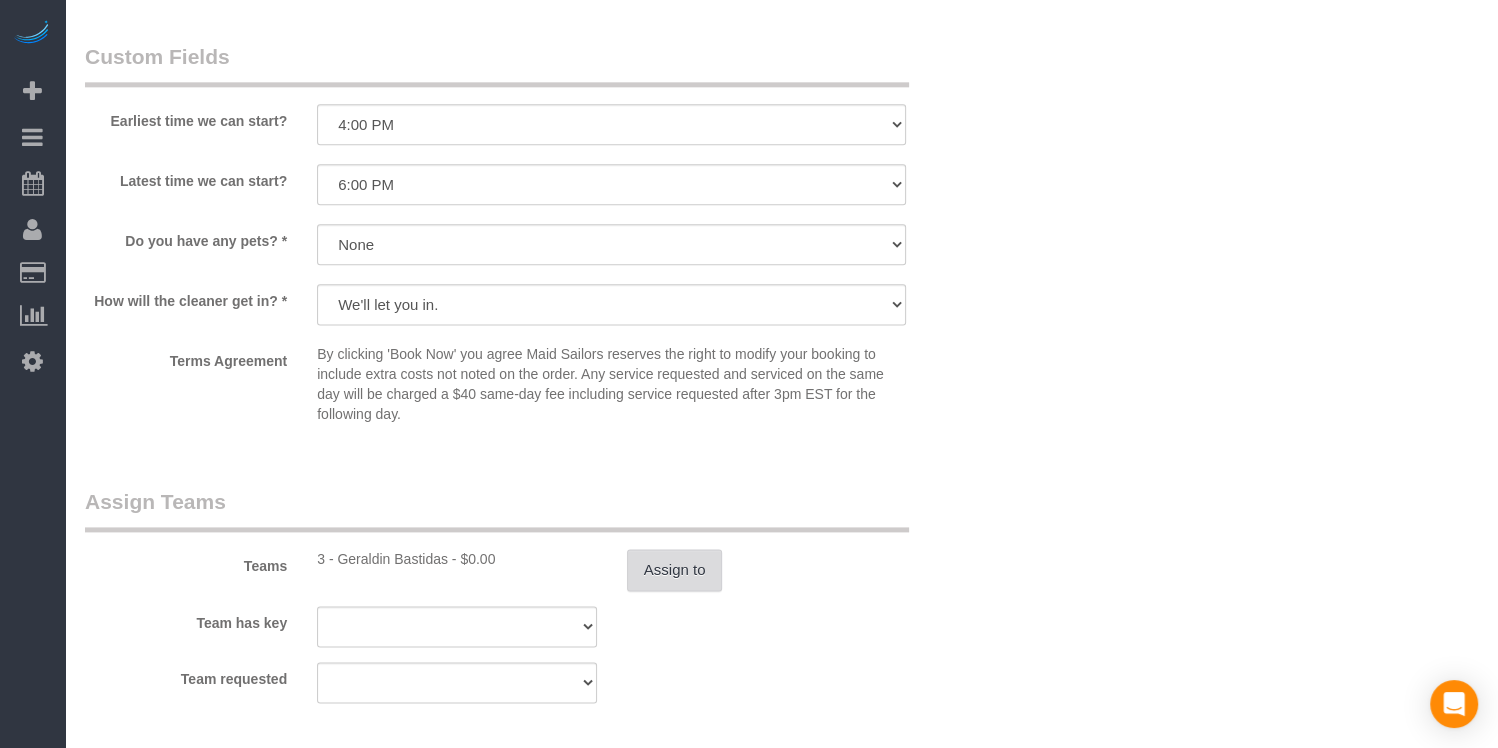 click on "Assign to" at bounding box center [675, 570] 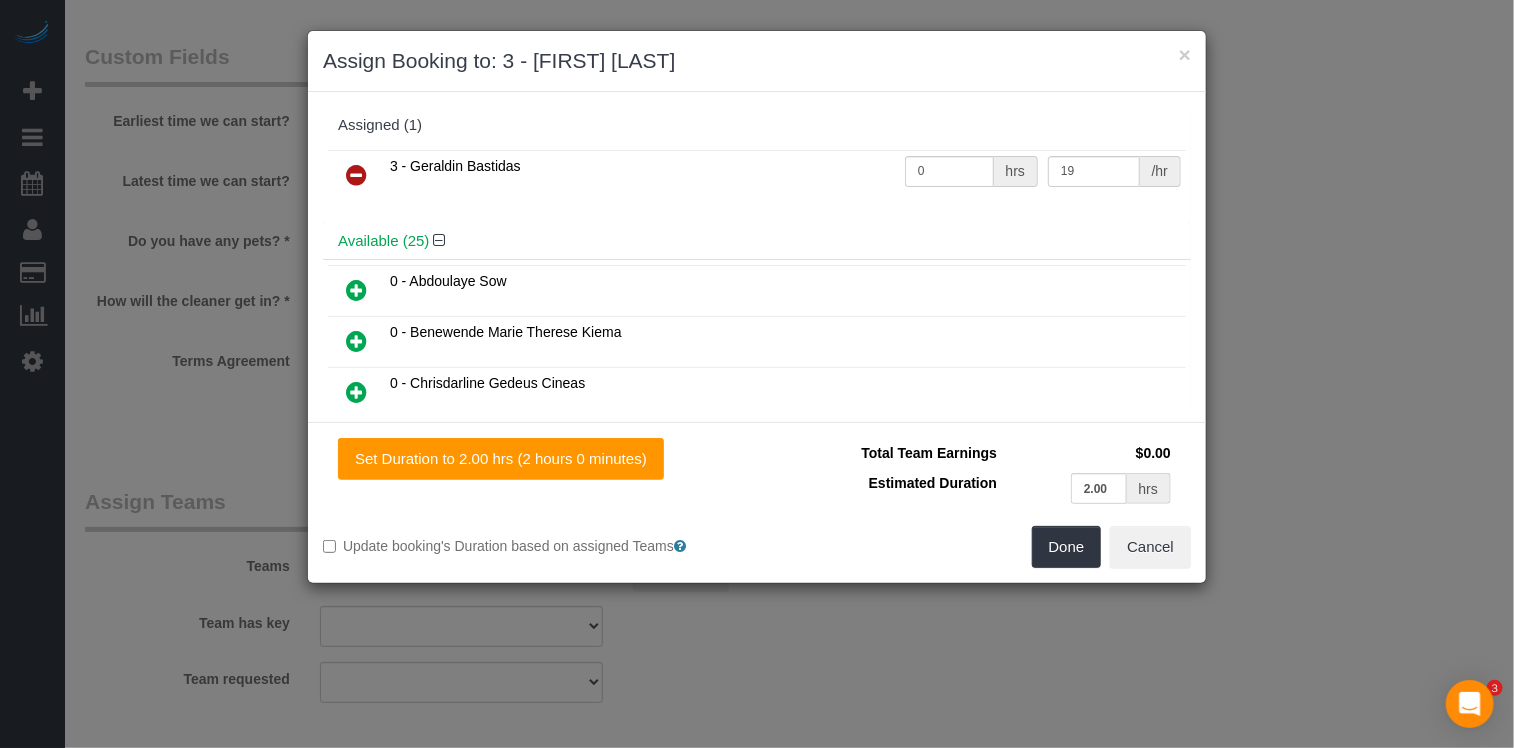 click at bounding box center [356, 445] 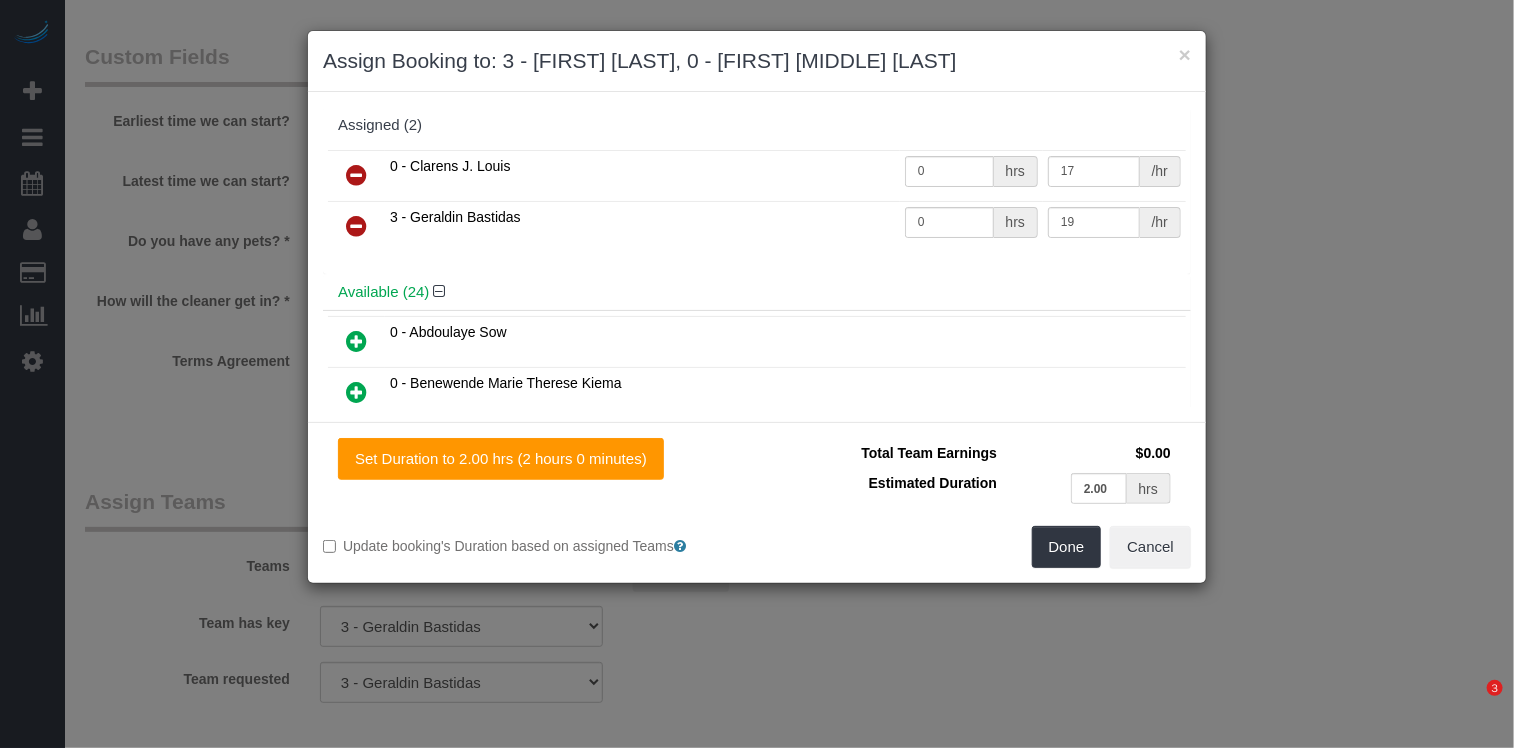 scroll, scrollTop: 179, scrollLeft: 0, axis: vertical 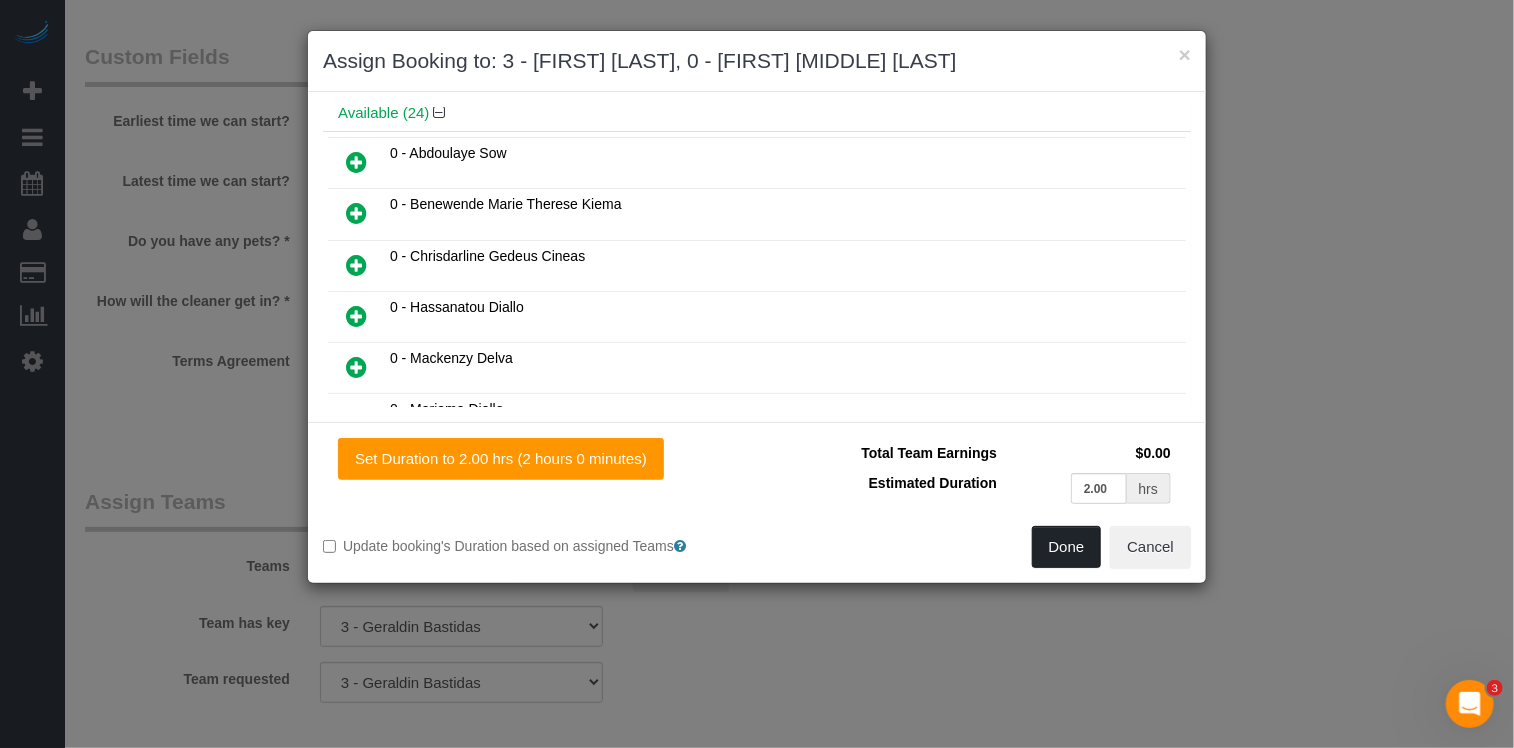 click on "Done" at bounding box center [1067, 547] 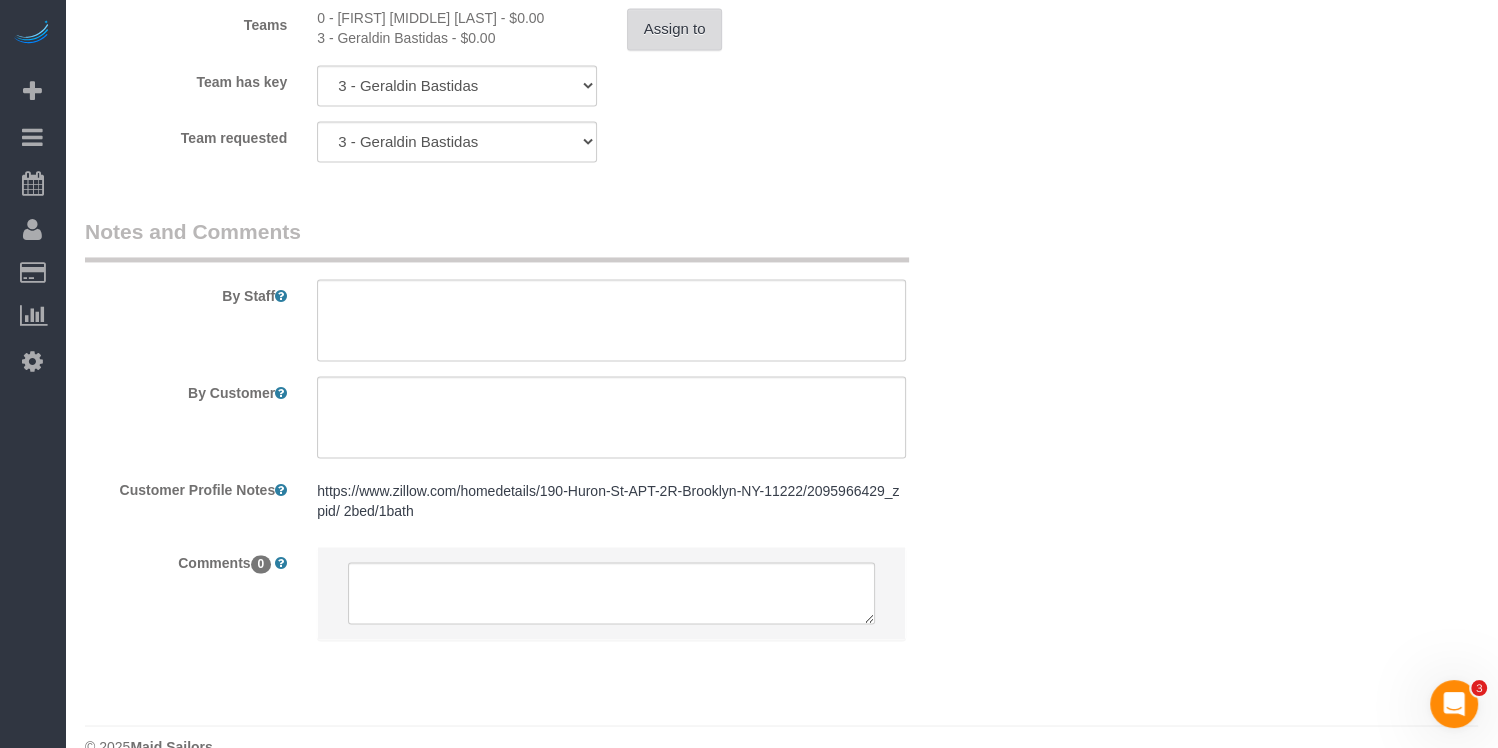 scroll, scrollTop: 2779, scrollLeft: 0, axis: vertical 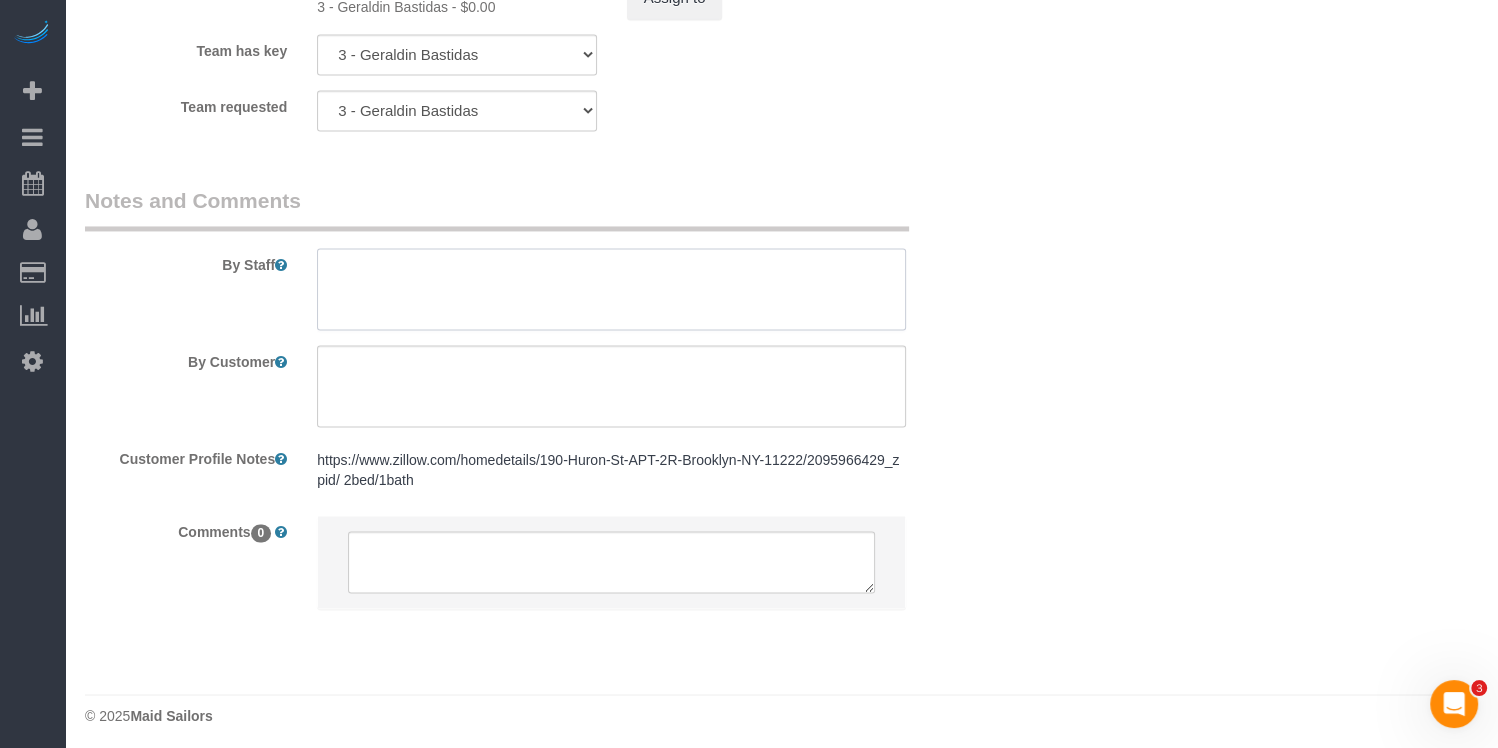 click at bounding box center (611, 289) 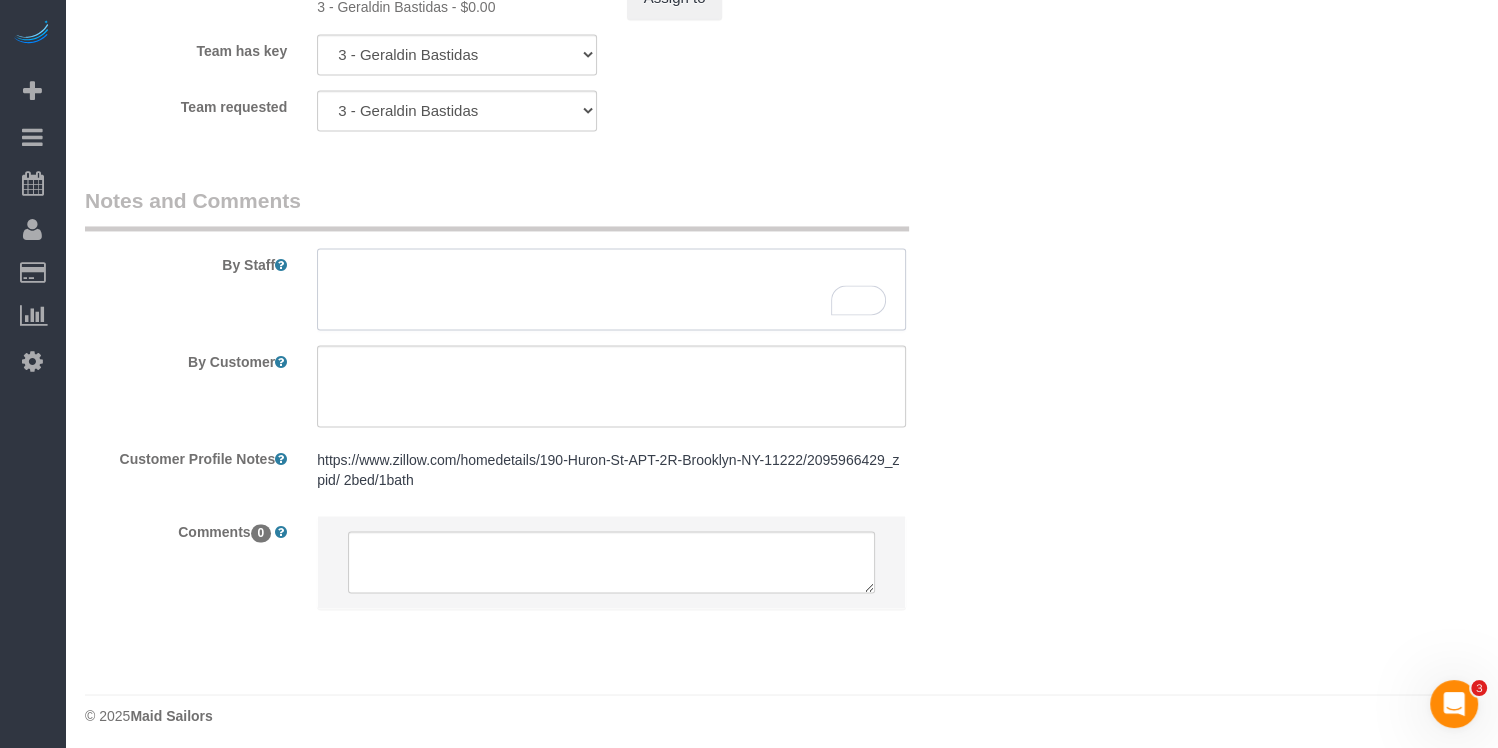 paste on "Clarens Louis" 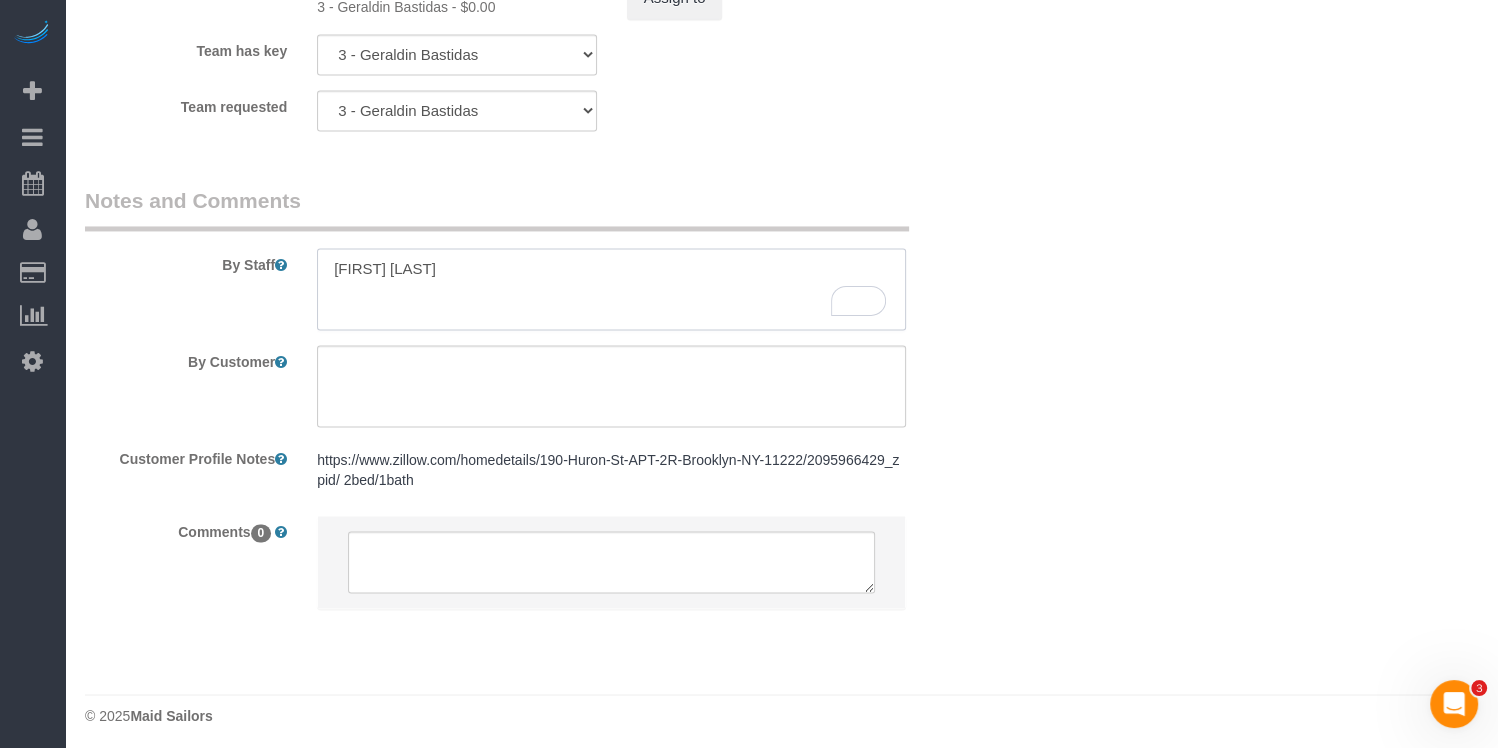 click at bounding box center (611, 289) 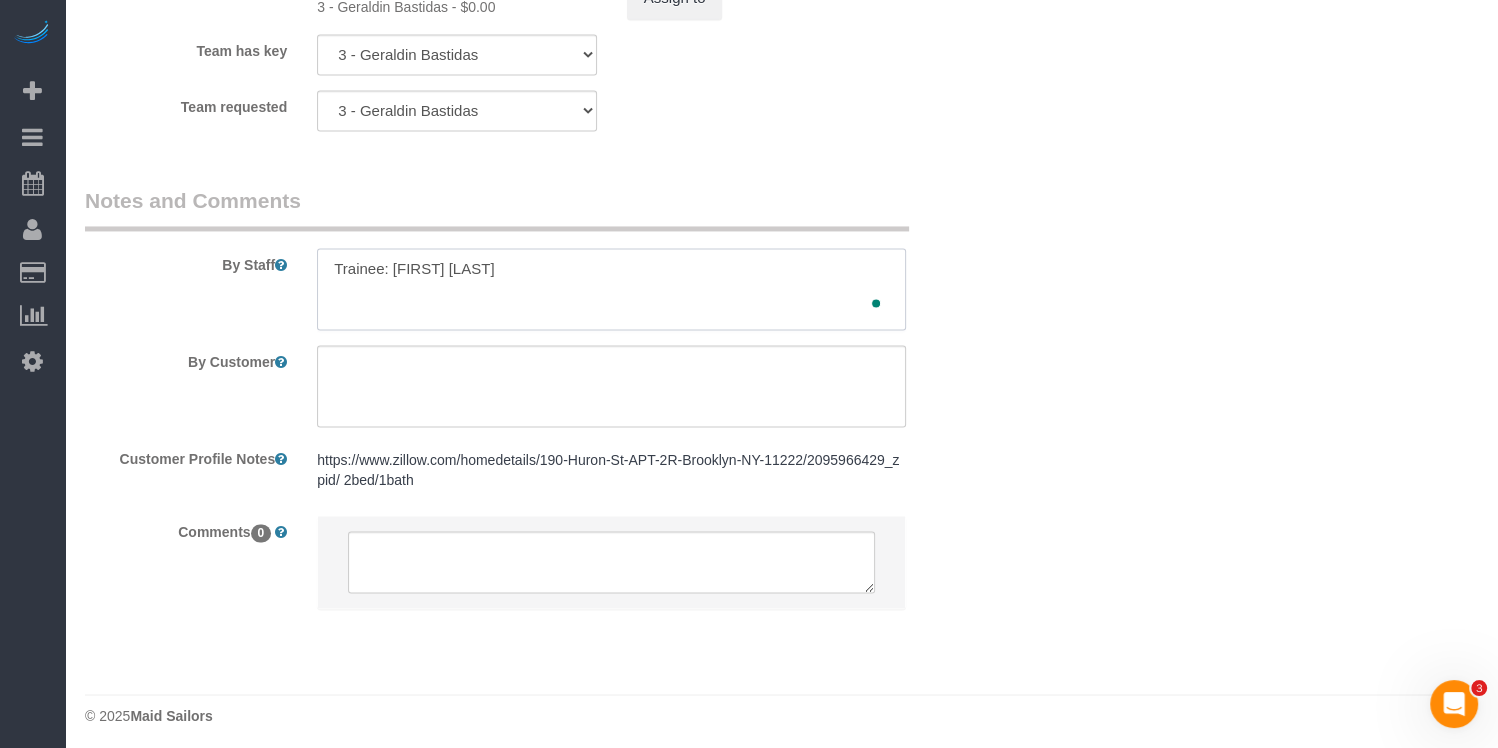 click at bounding box center (611, 289) 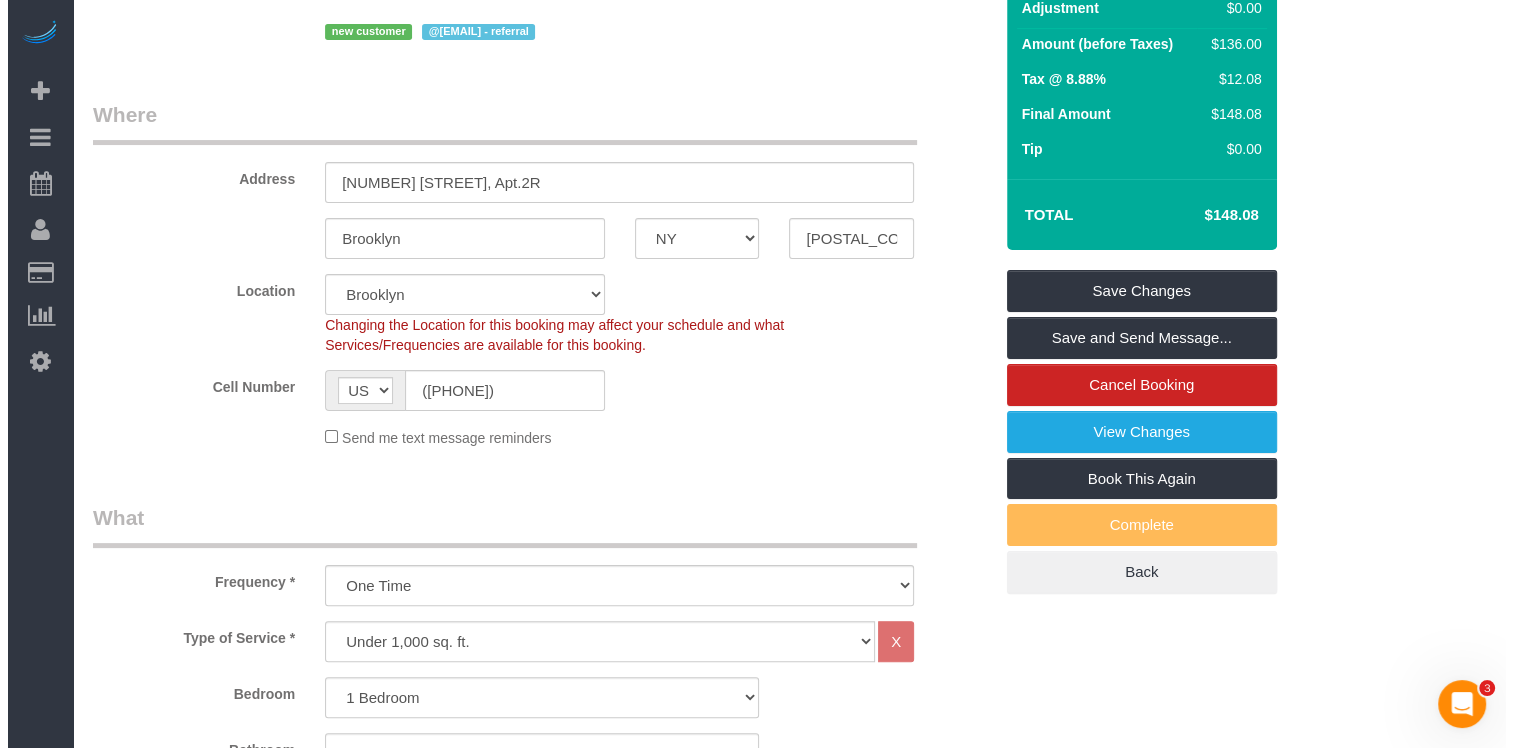 scroll, scrollTop: 0, scrollLeft: 0, axis: both 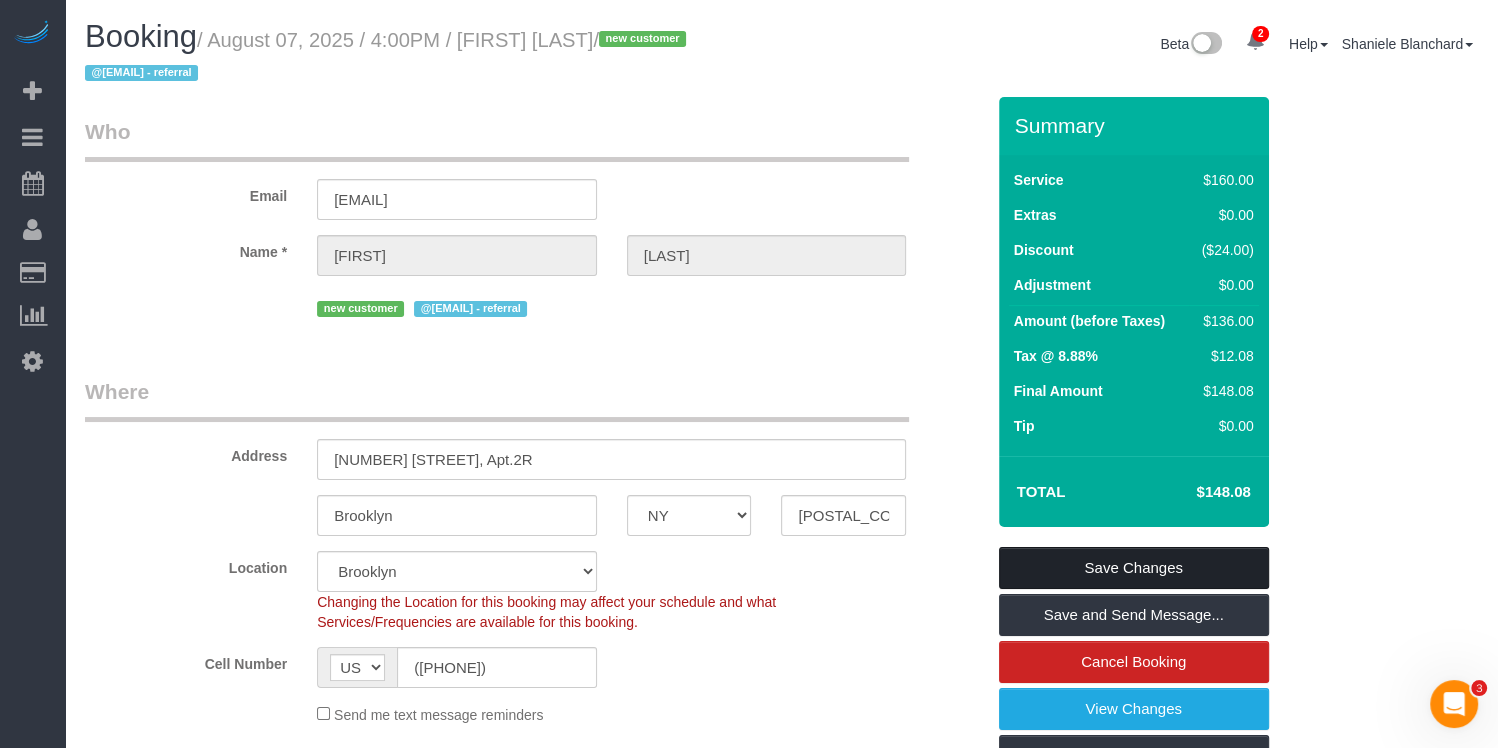 type on "Trainee: Clarens Louis- Do not enter clients home without trainer" 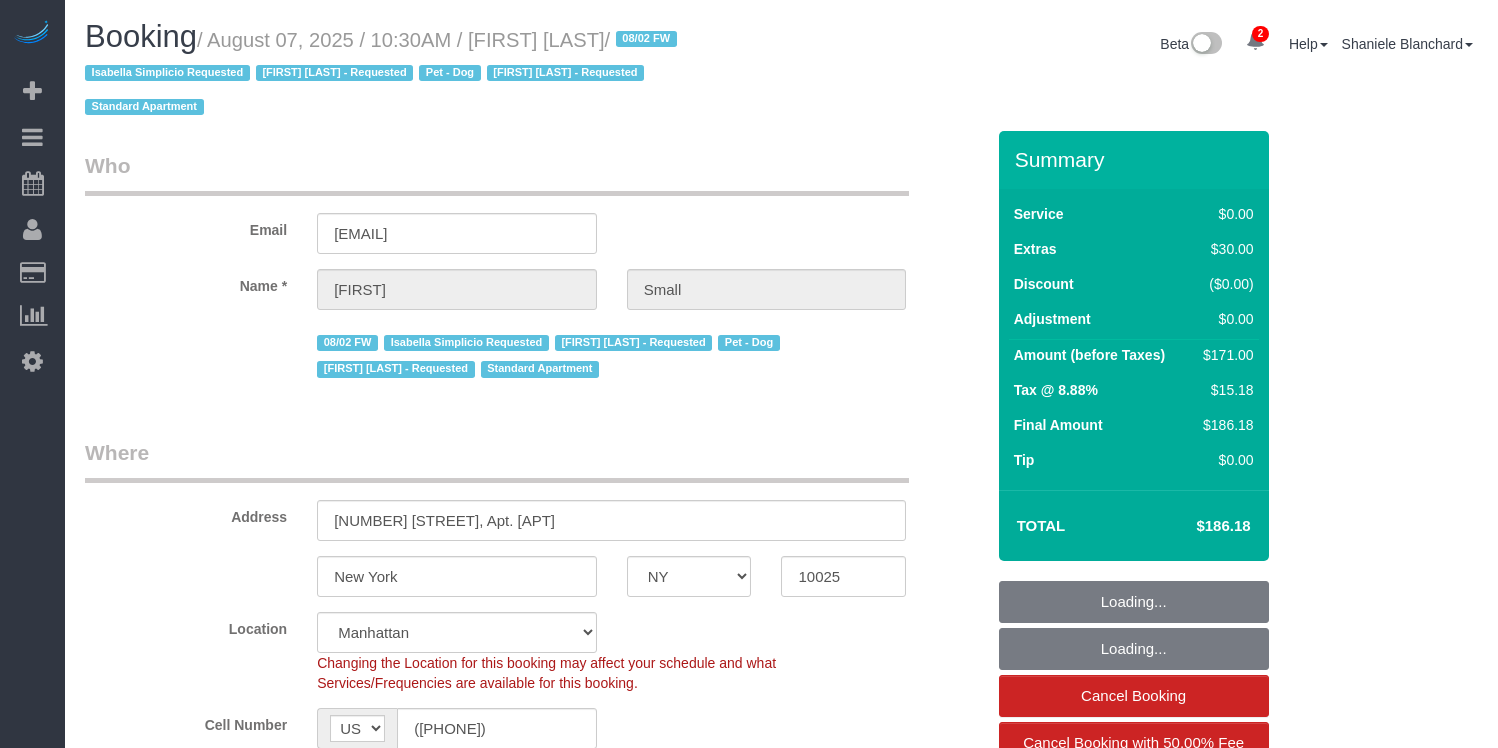 select on "NY" 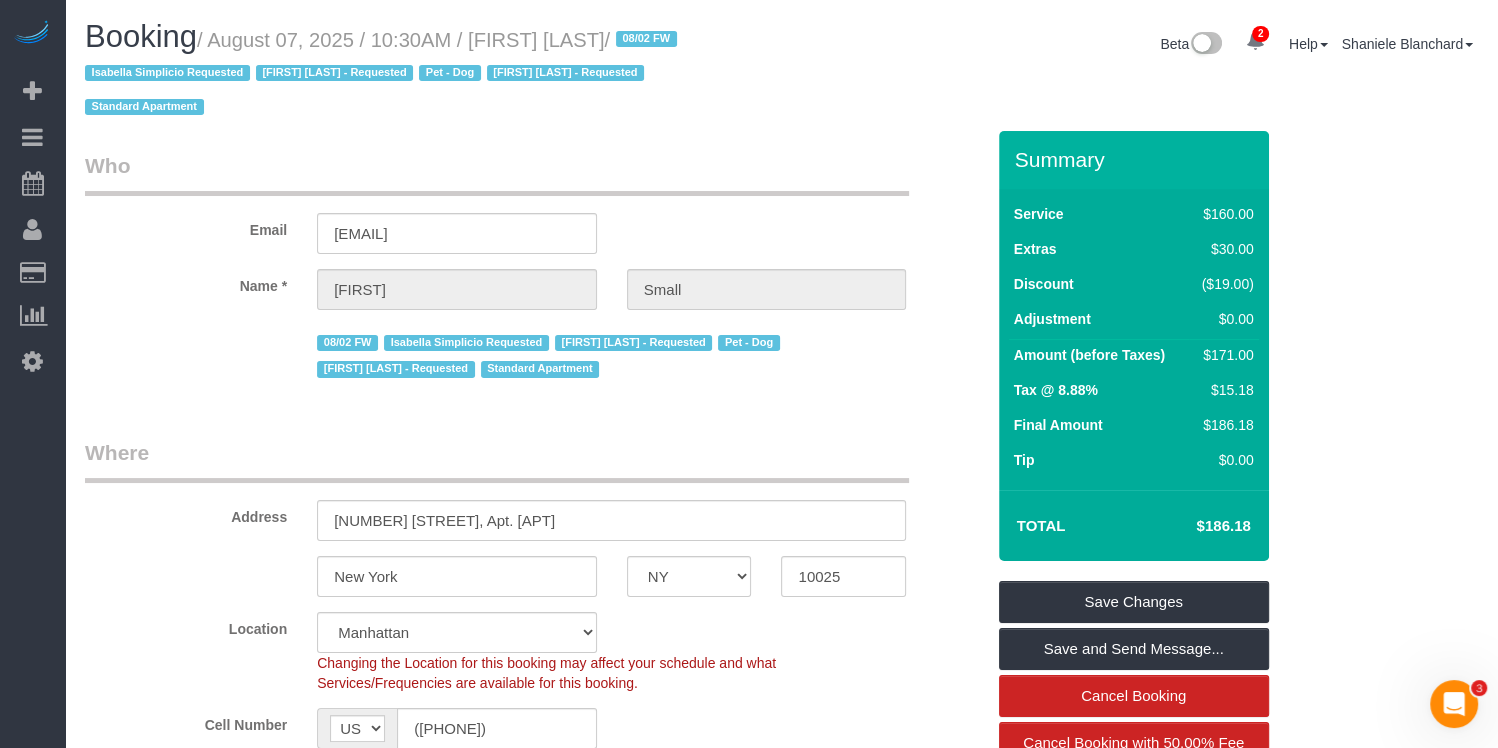 scroll, scrollTop: 0, scrollLeft: 0, axis: both 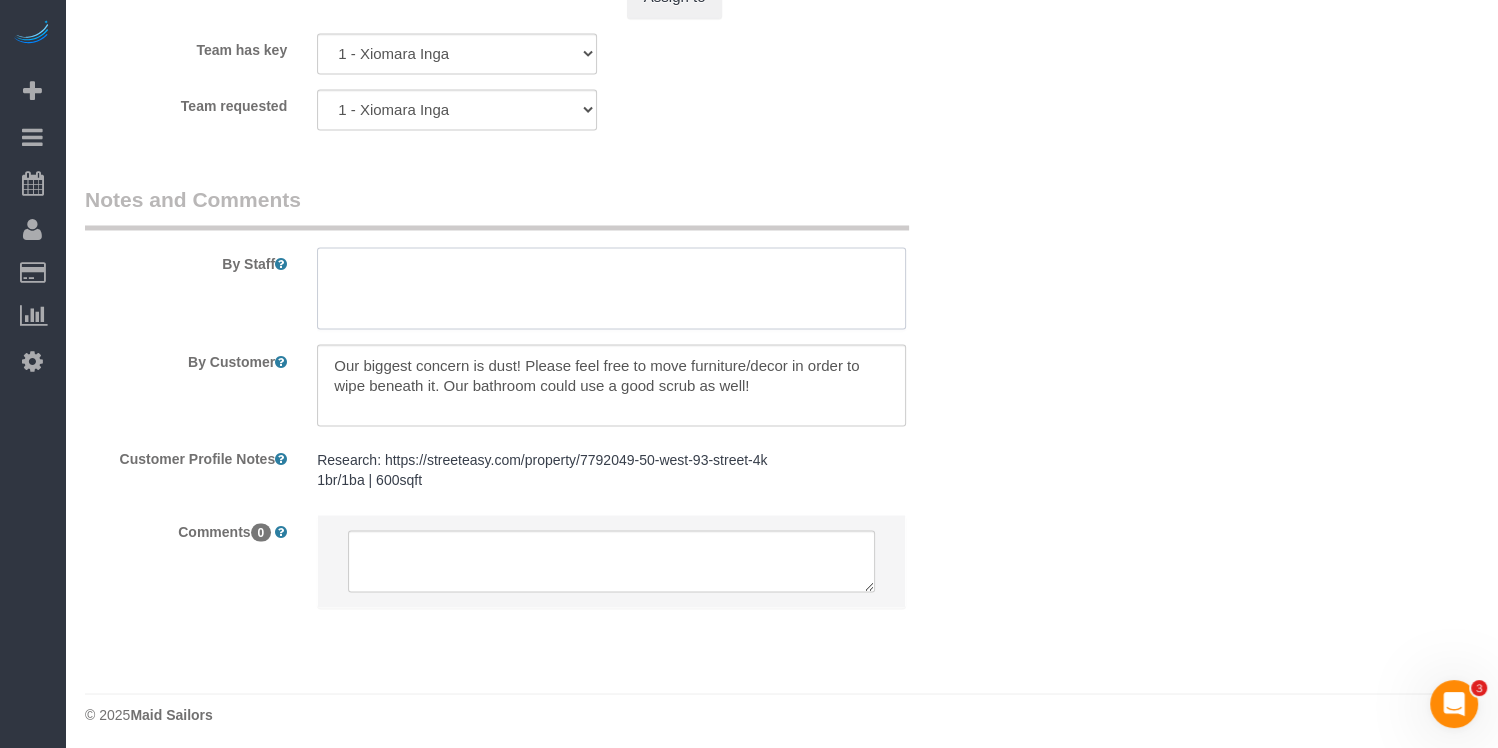click at bounding box center (611, 288) 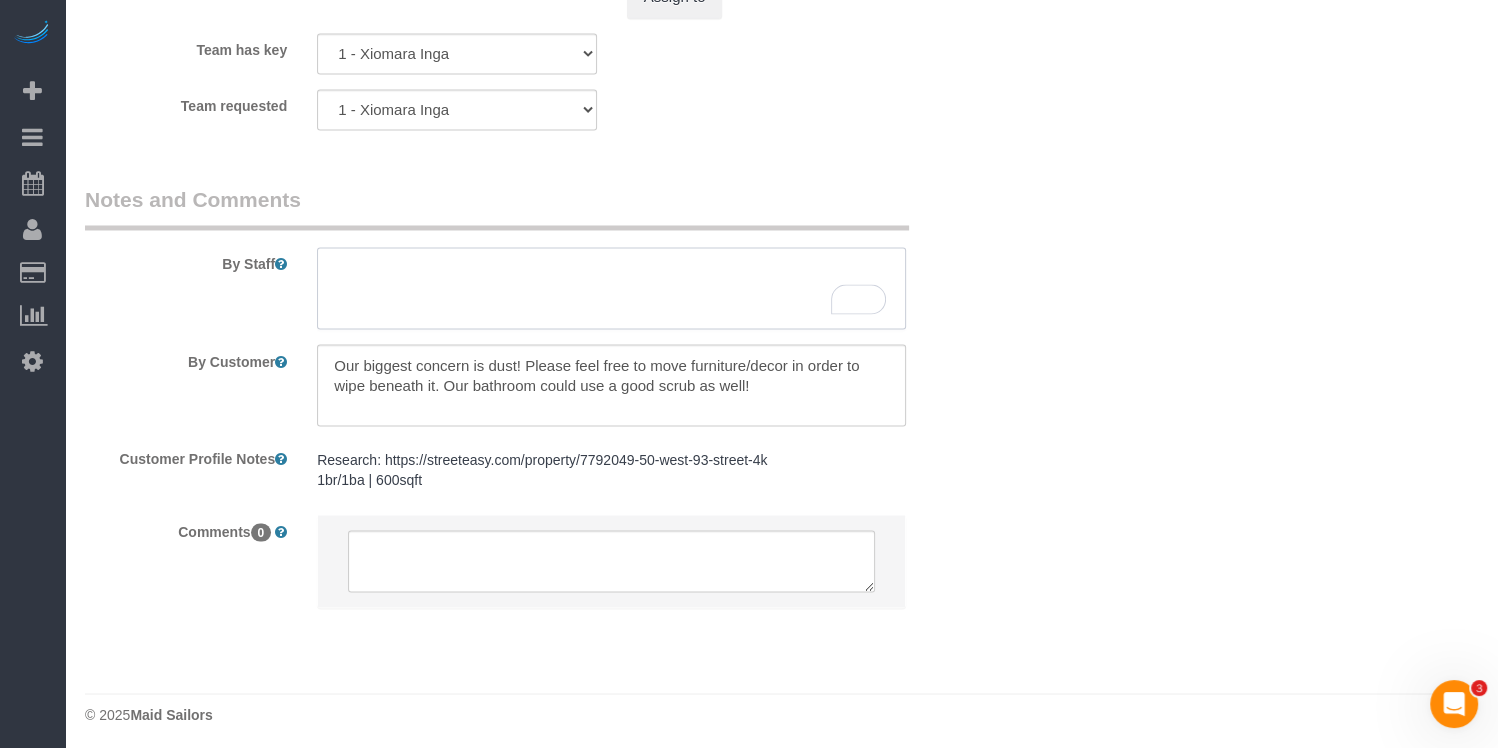 paste on "Mariama Diallo" 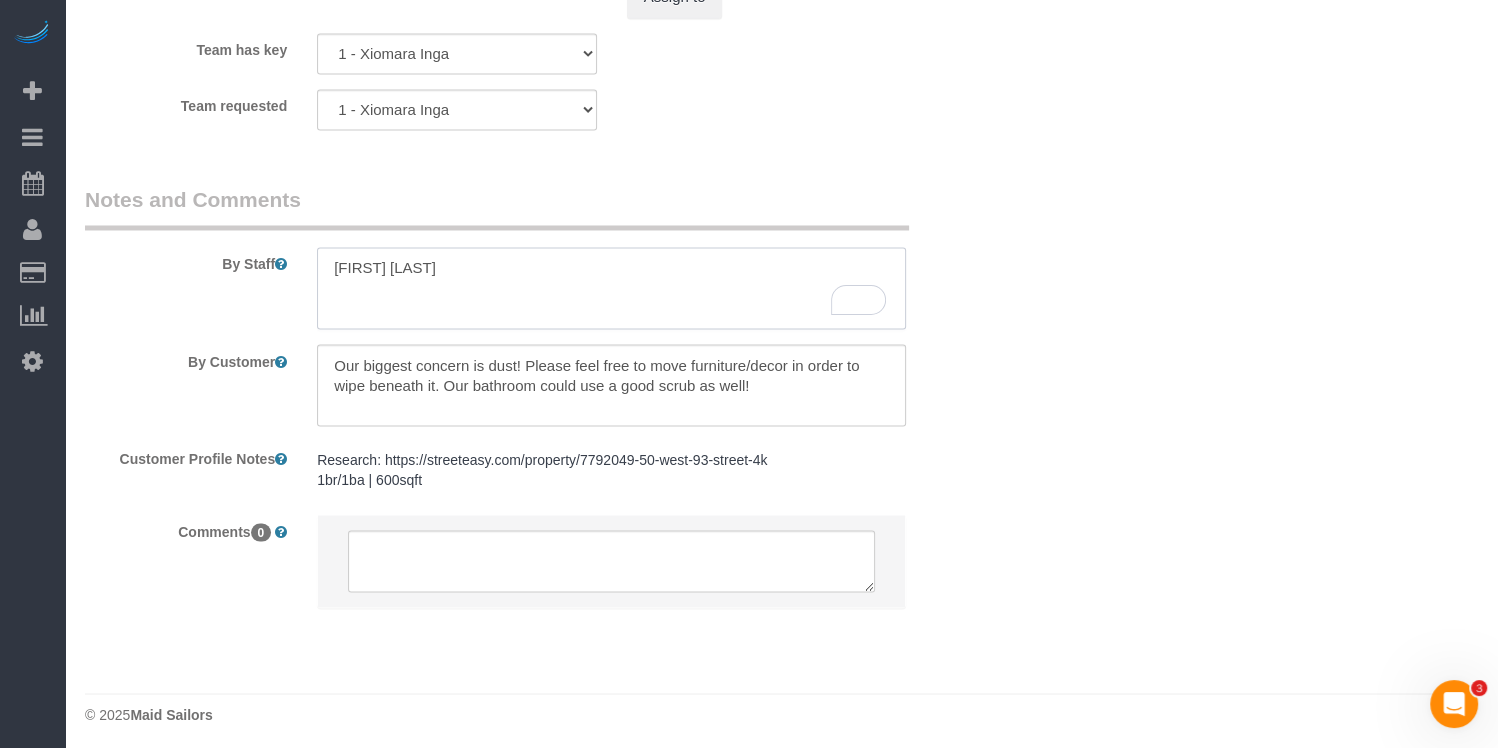 click at bounding box center (611, 288) 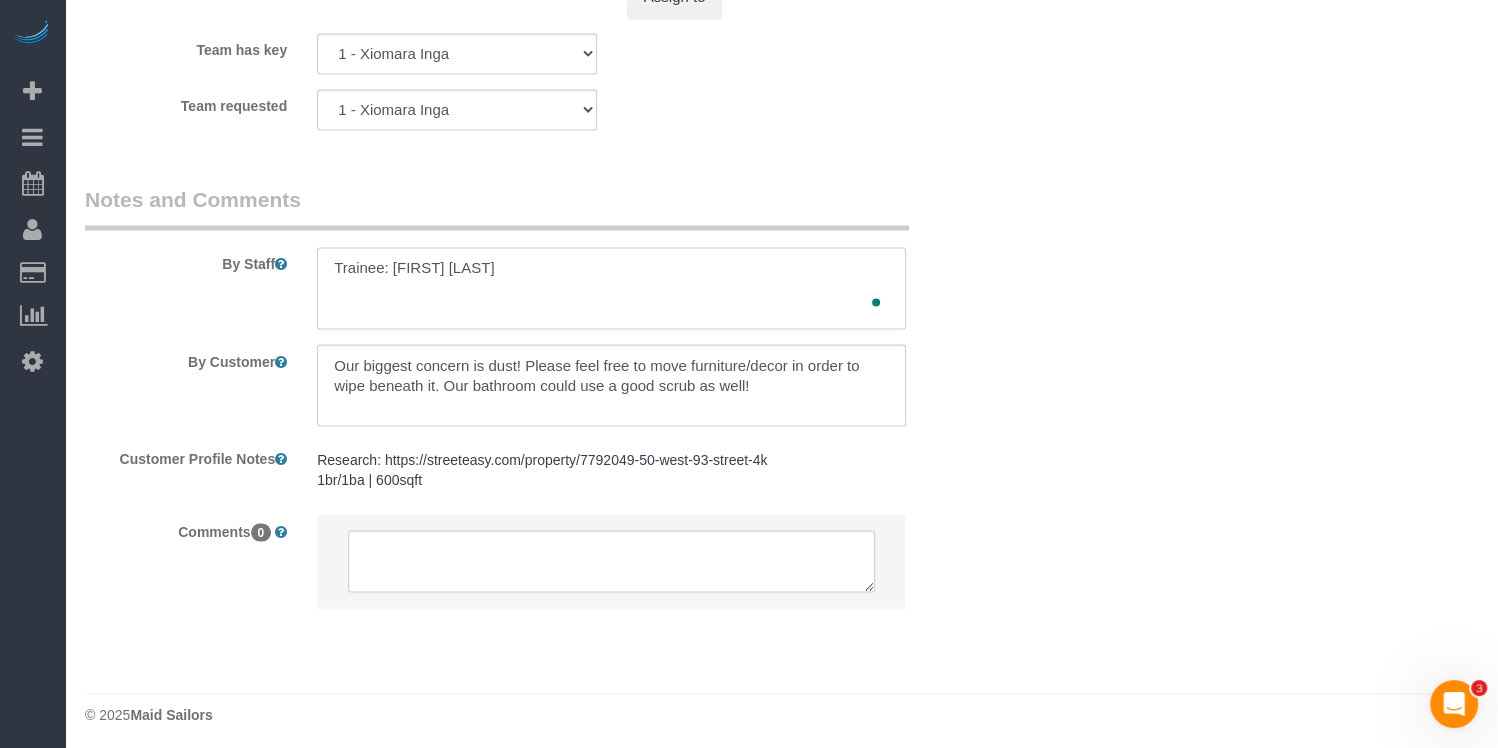 click at bounding box center [611, 288] 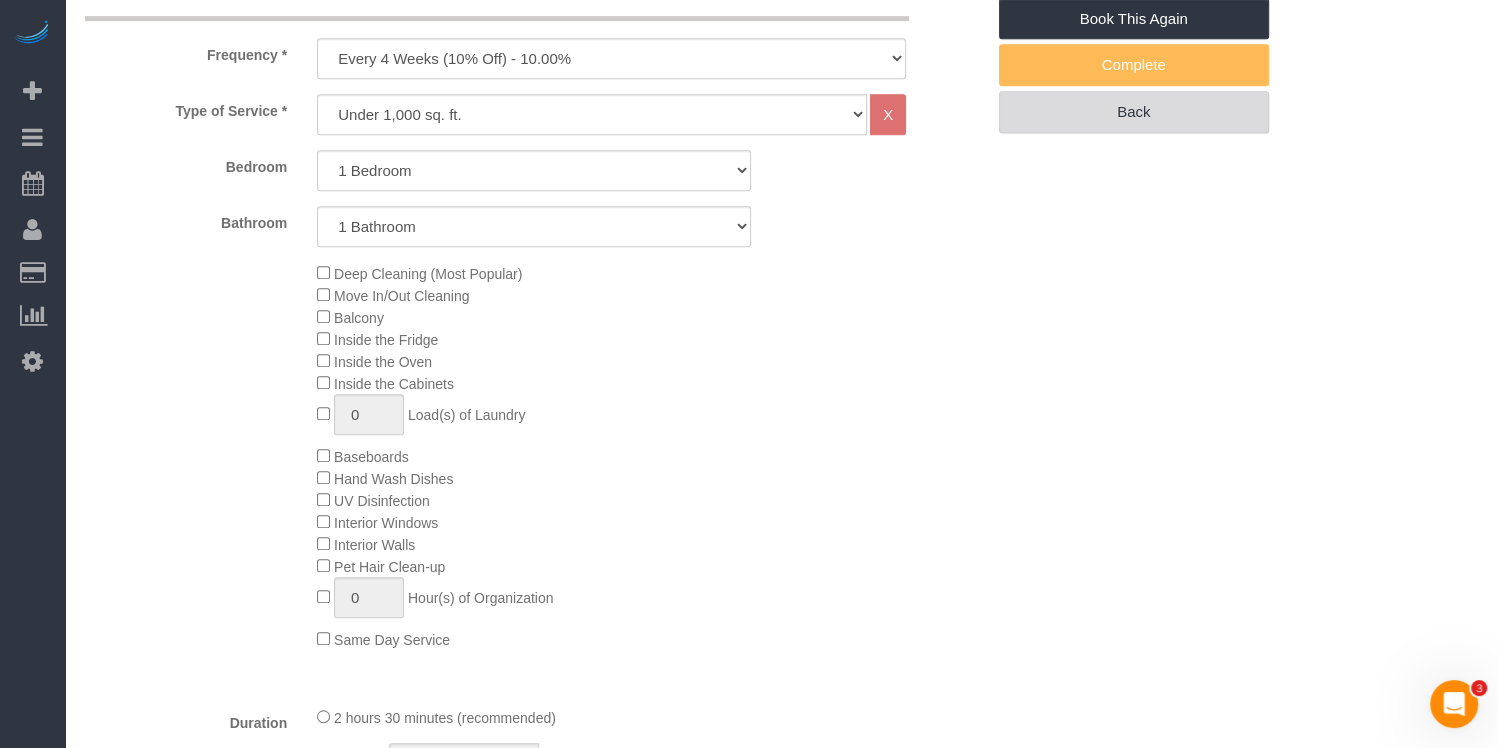 scroll, scrollTop: 541, scrollLeft: 0, axis: vertical 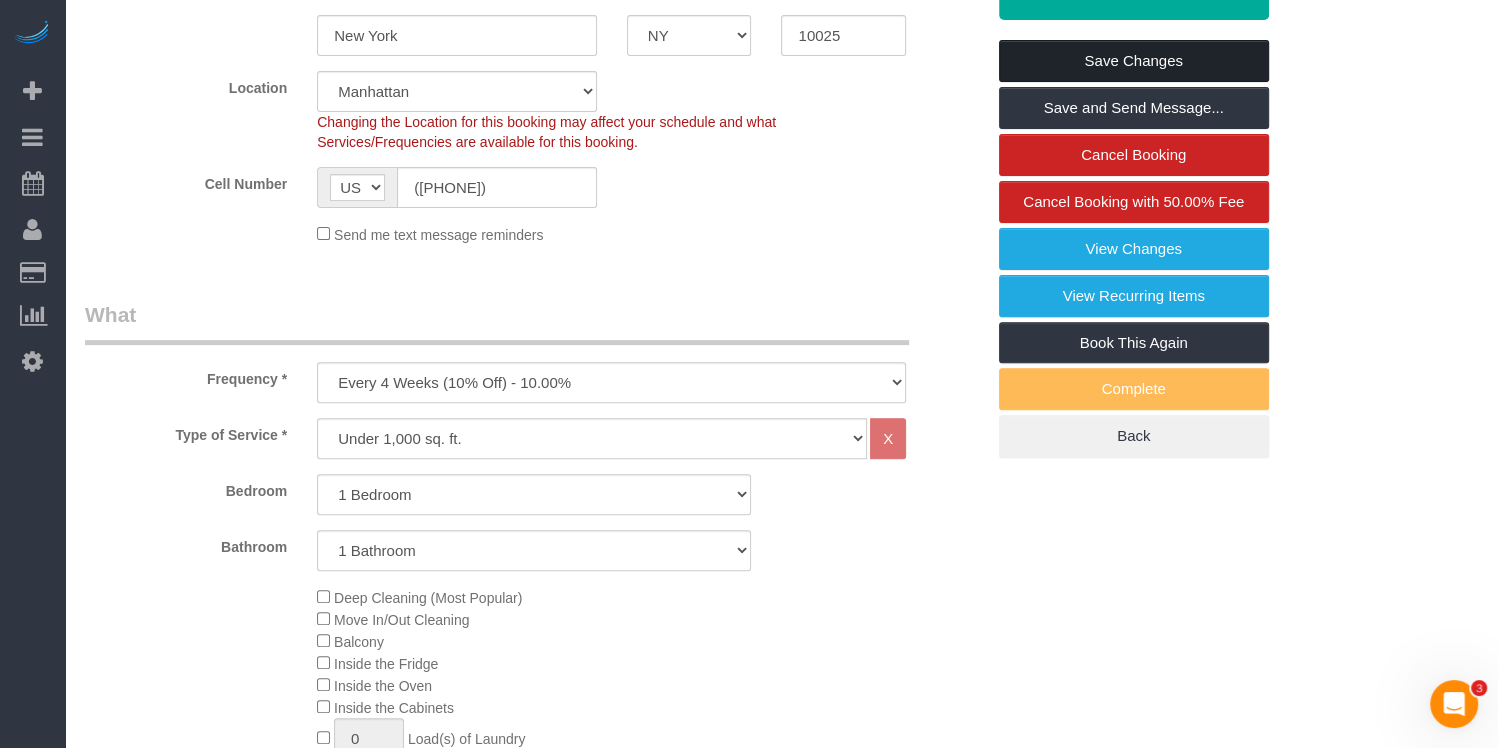 type on "Trainee: Mariama Diallo Do not enter clients home without trainer" 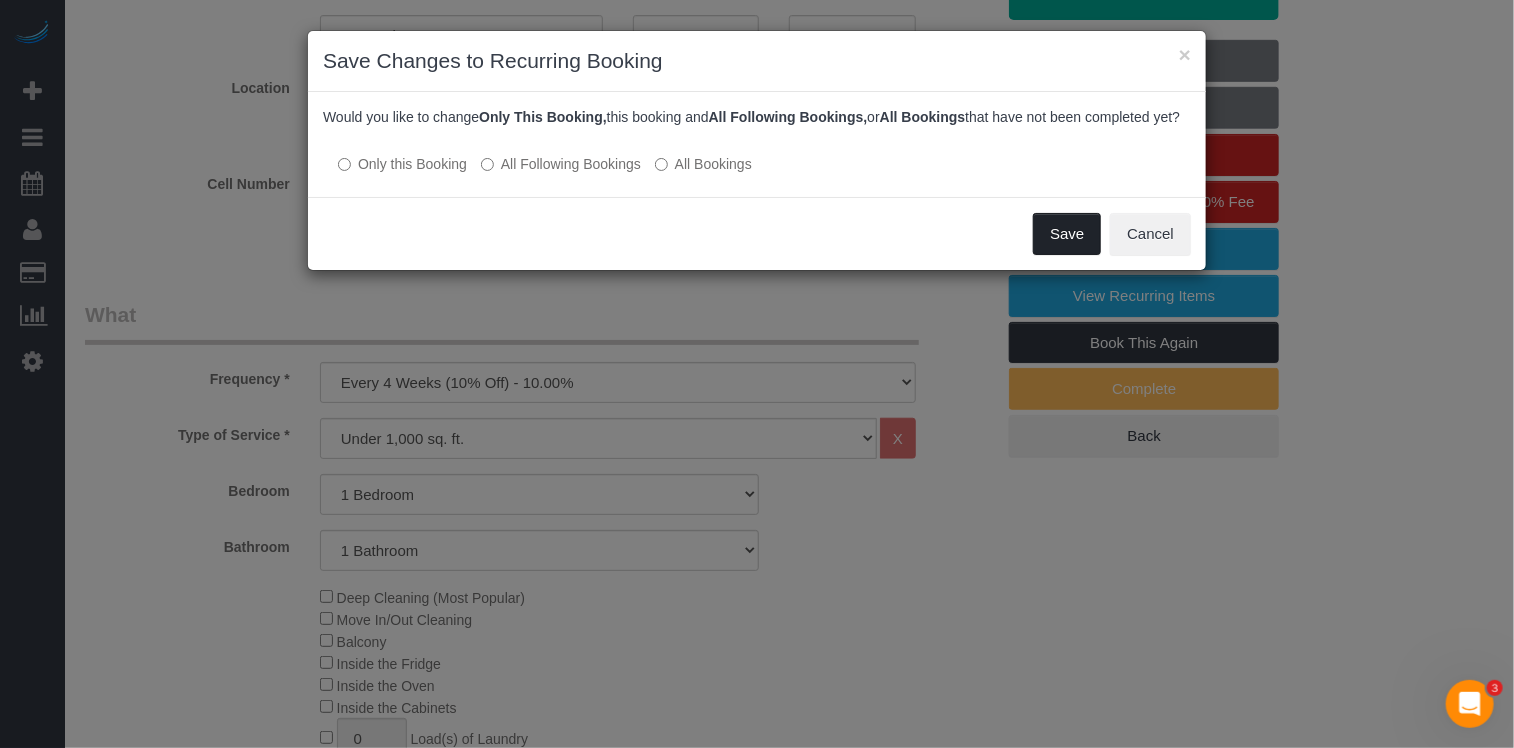 click on "Save" at bounding box center (1067, 234) 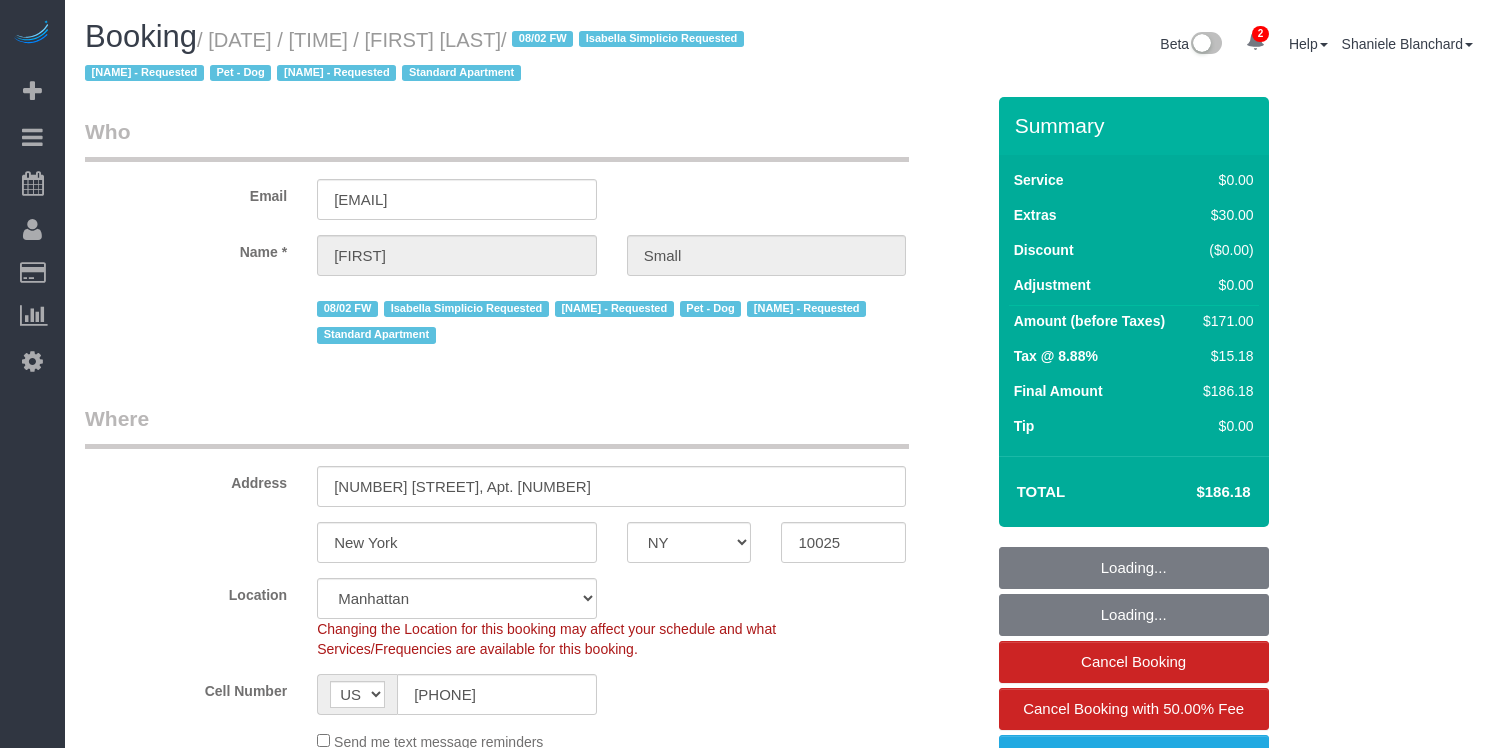 select on "NY" 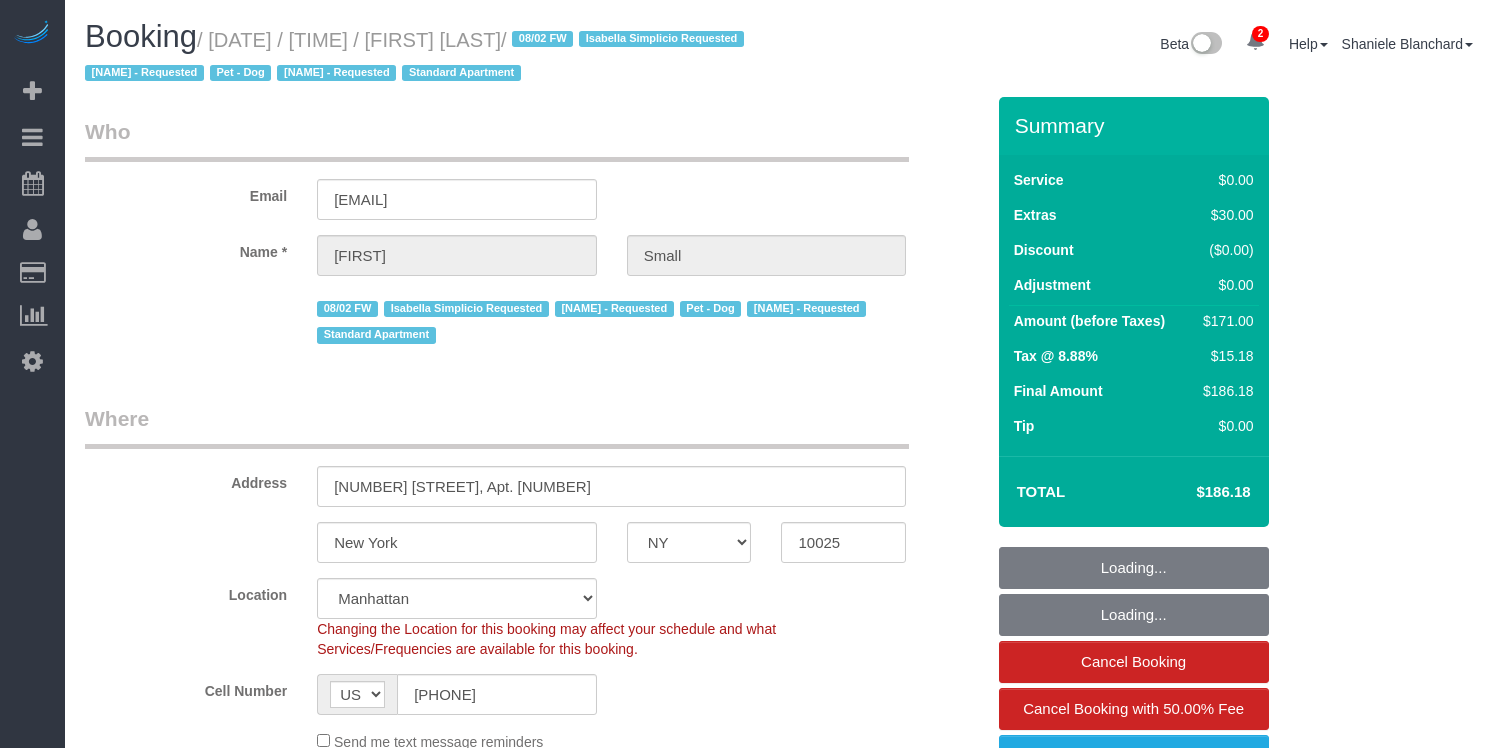 scroll, scrollTop: 0, scrollLeft: 0, axis: both 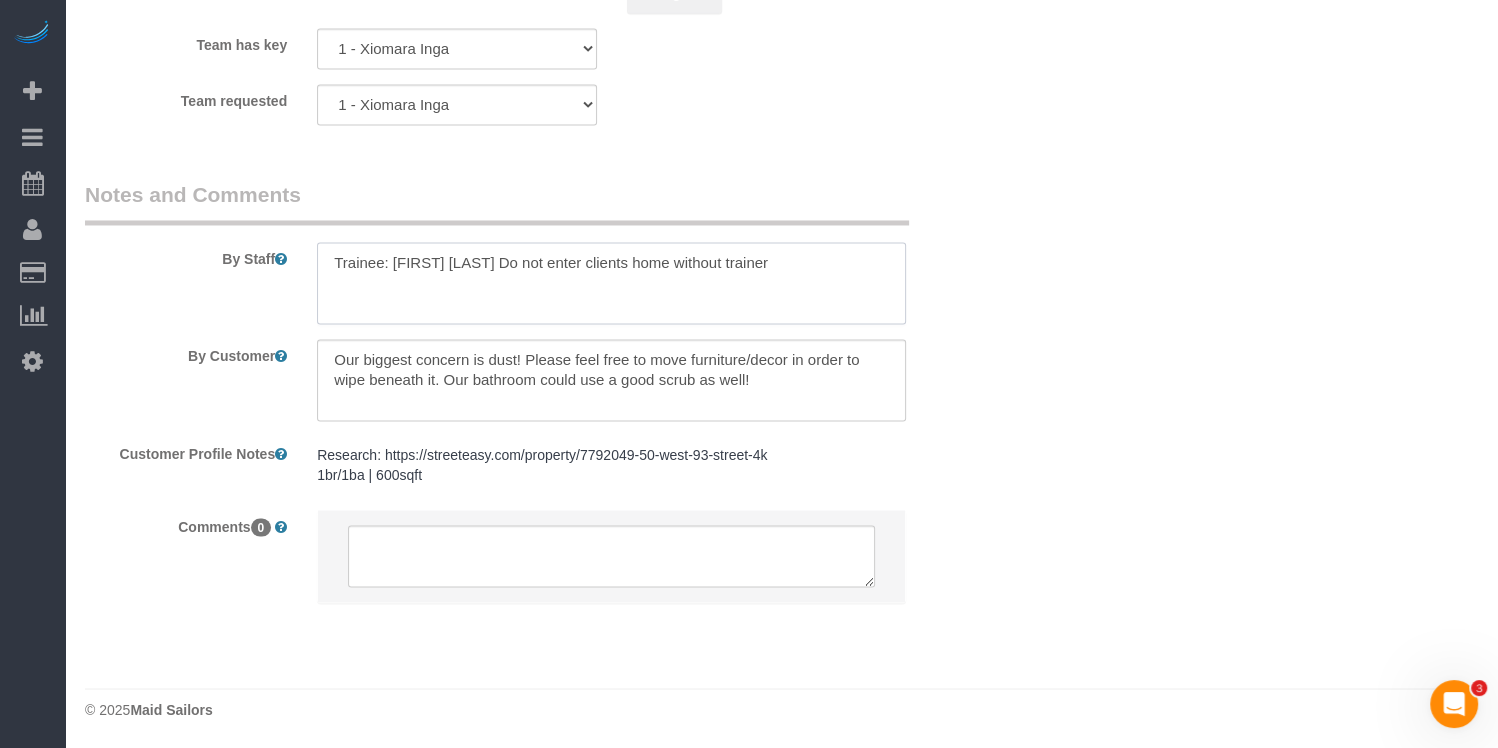 drag, startPoint x: 491, startPoint y: 269, endPoint x: 392, endPoint y: 265, distance: 99.08077 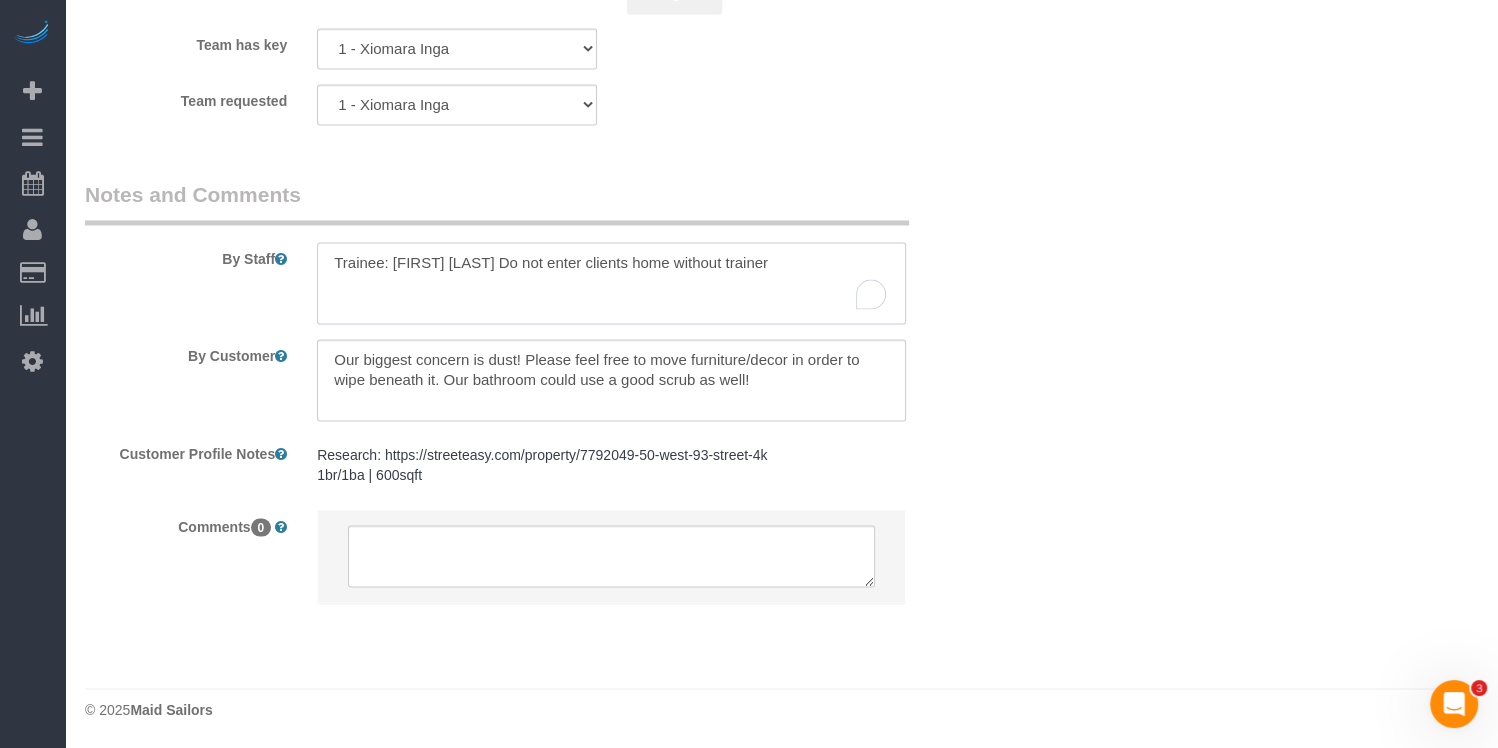 paste on "Benewende Marie Therese" 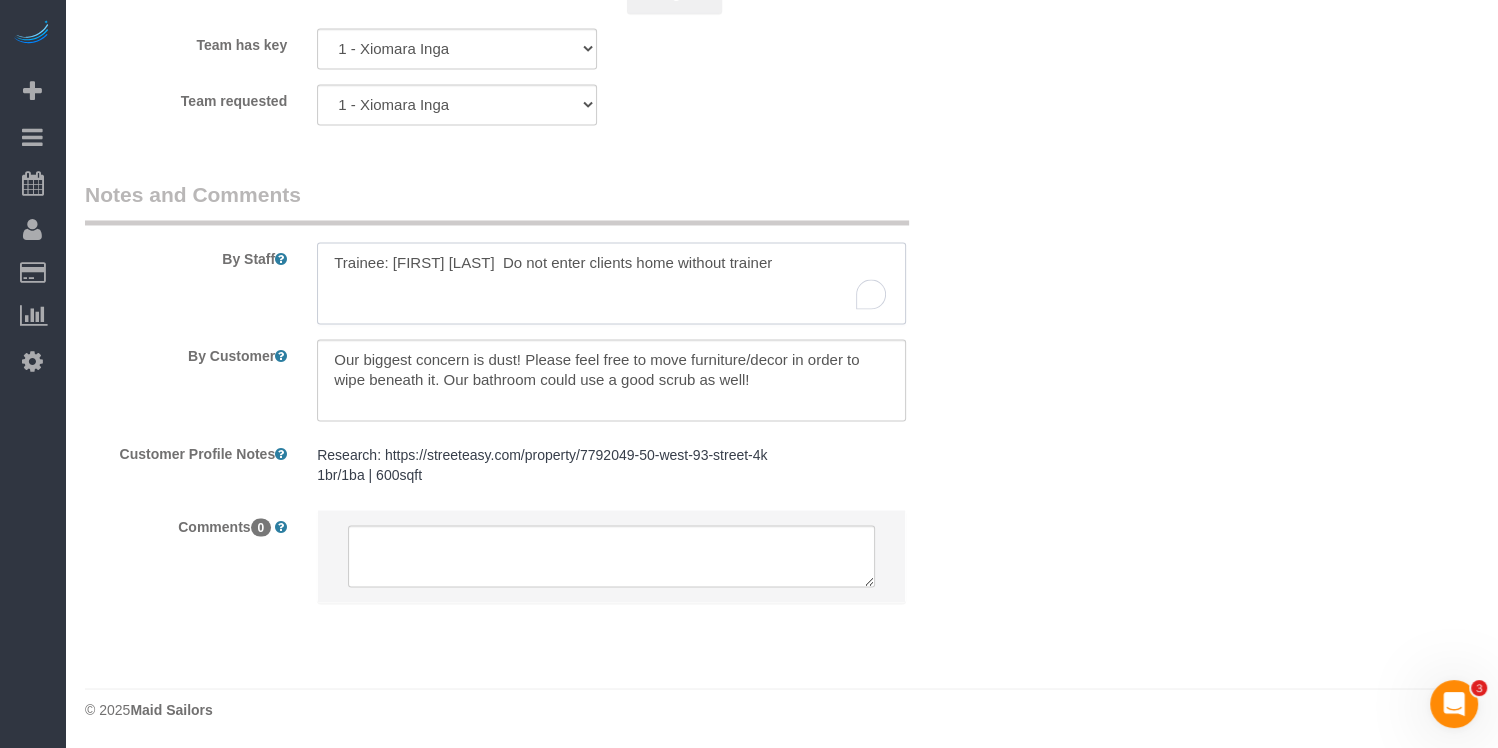 type on "Trainee: Benewende Marie Therese  Do not enter clients home without trainer" 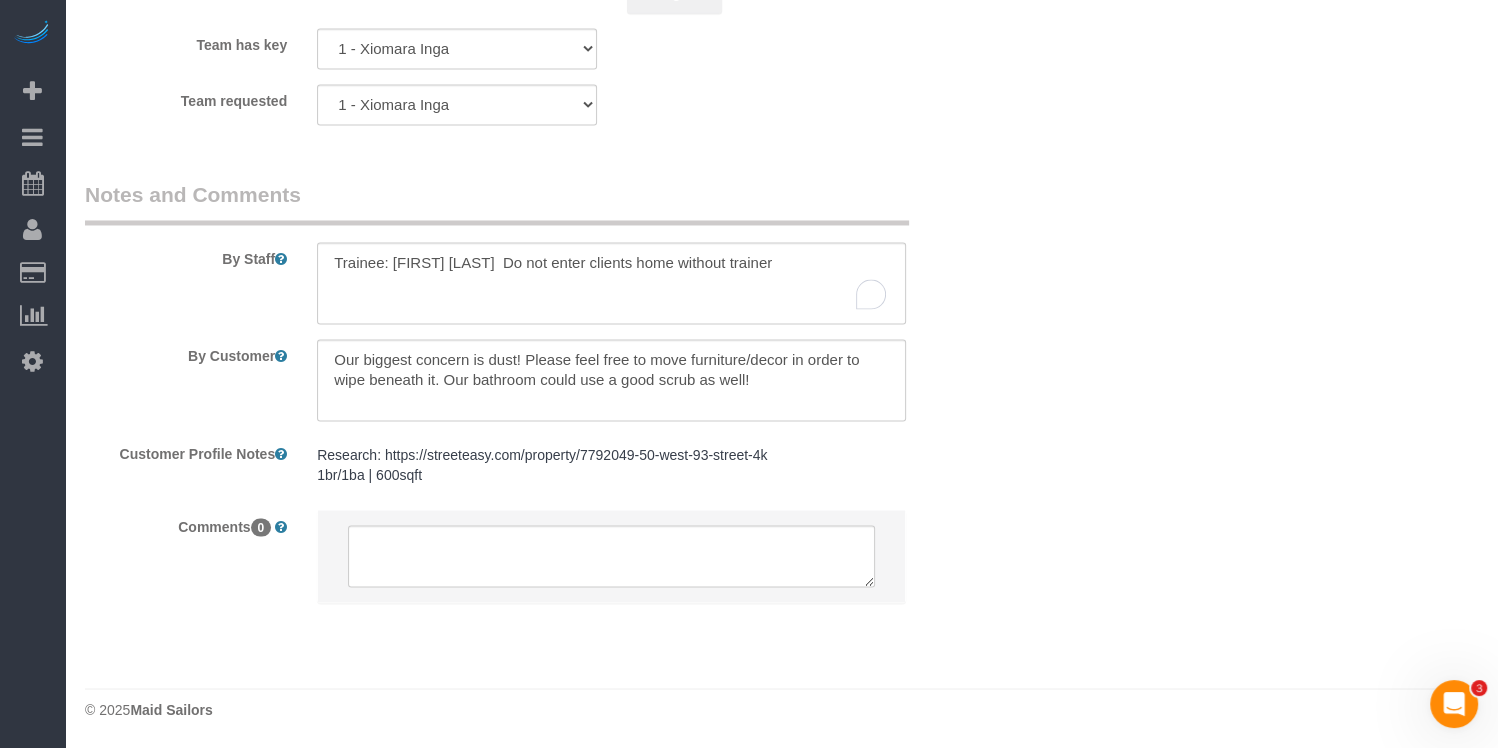 click on "Who
Email
jacobhsmall@gmail.com
Name *
Jacob
Small
08/02 FW
Isabella Simplicio Requested
Martha Chicaiza - Requested
Pet - Dog
Renee Chicaiza - Requested
Standard Apartment
Where
Address
50 West 93rd Street, Apt. 4K
New York
AK
AL
AR
AZ
CA
CO
CT
DC
DE
FL
GA
HI
IA
ID
IL
IN
KS
KY
LA" at bounding box center [781, -1101] 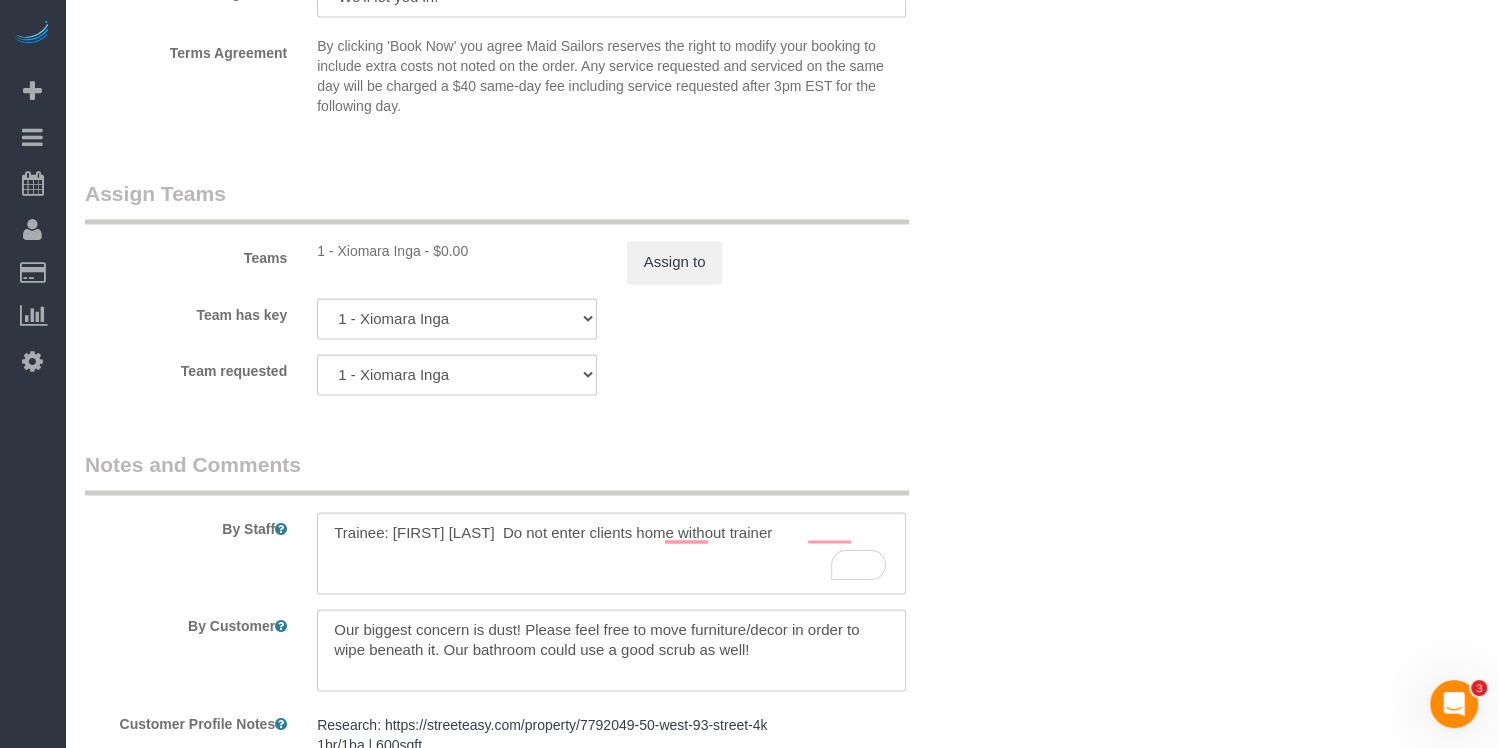 scroll, scrollTop: 2676, scrollLeft: 0, axis: vertical 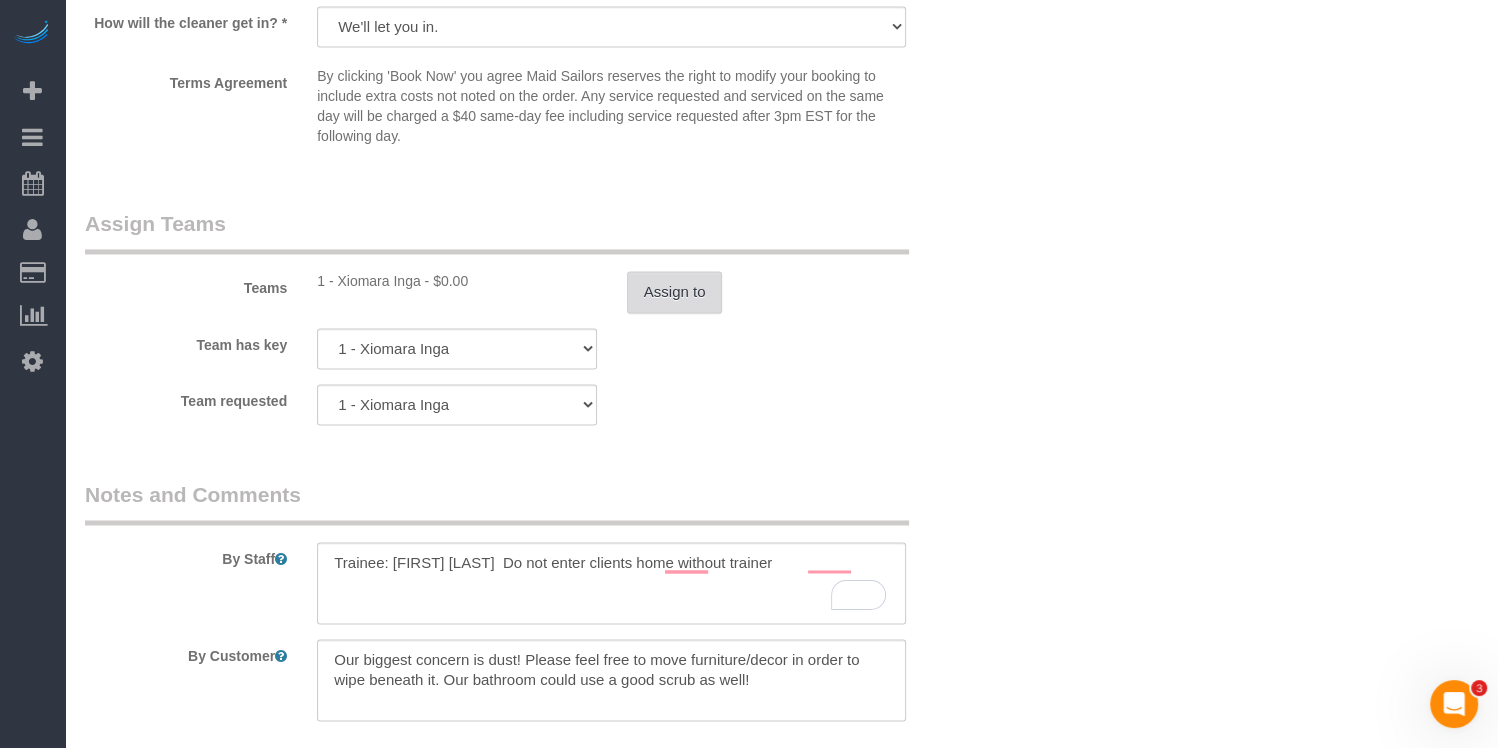 click on "Assign to" at bounding box center [675, 292] 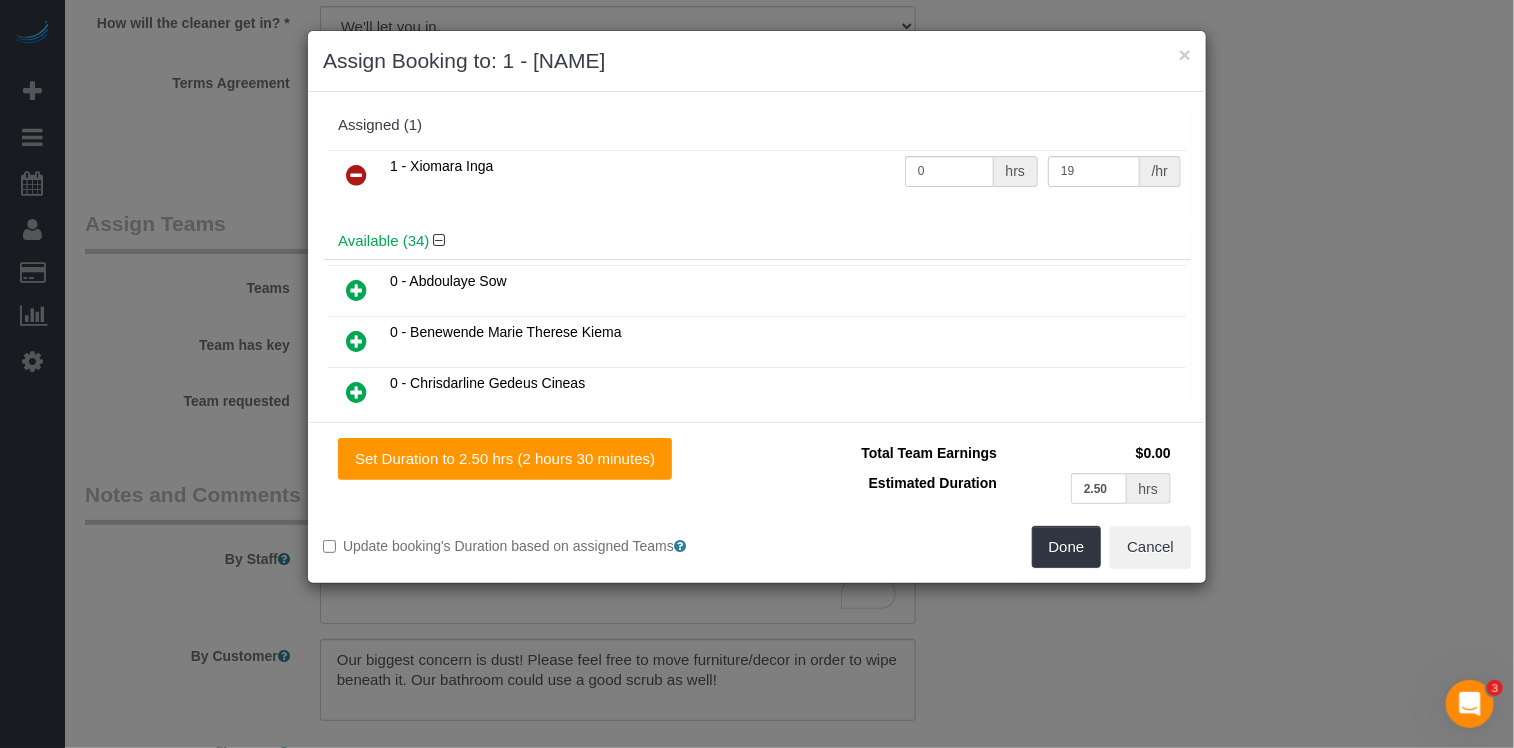 click at bounding box center [356, 342] 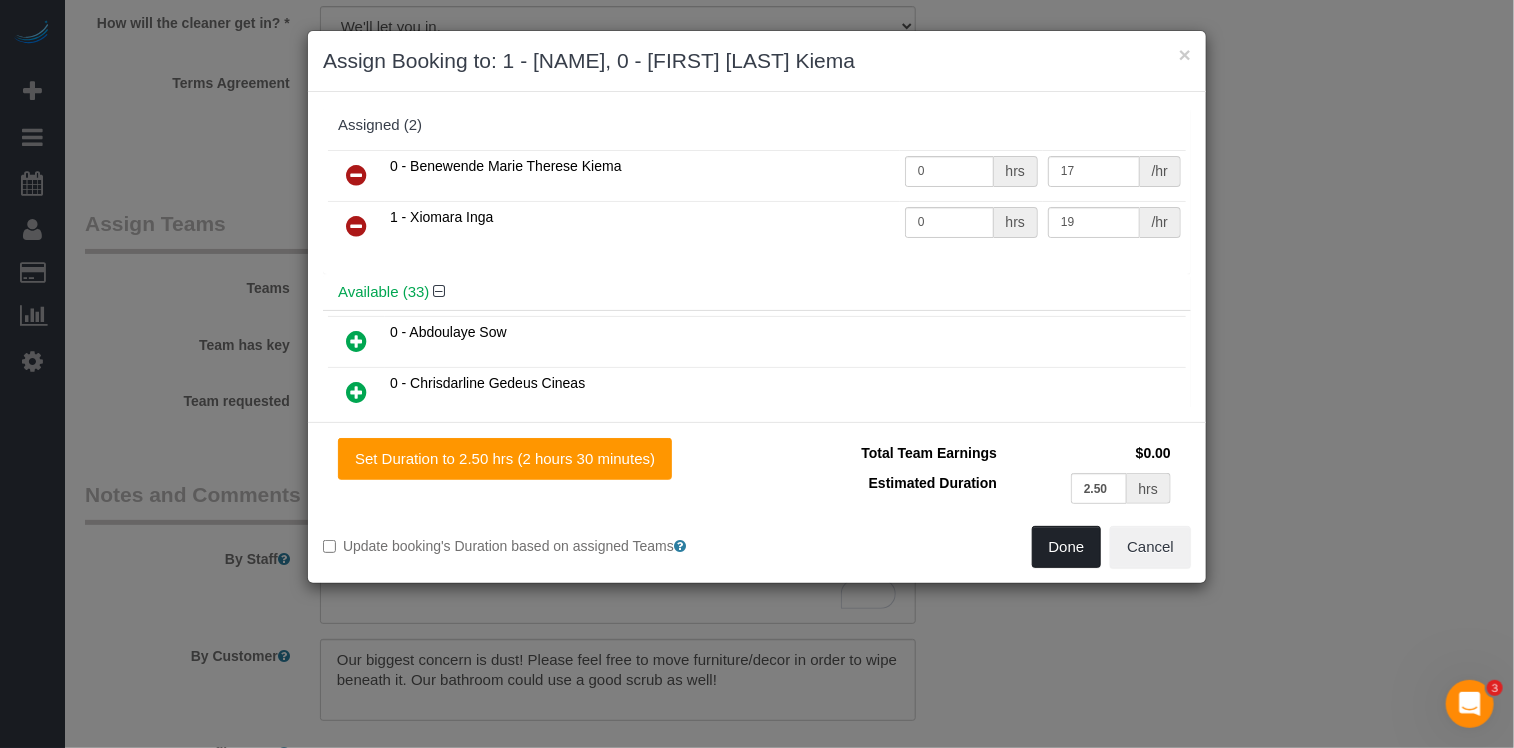 click on "Done" at bounding box center (1067, 547) 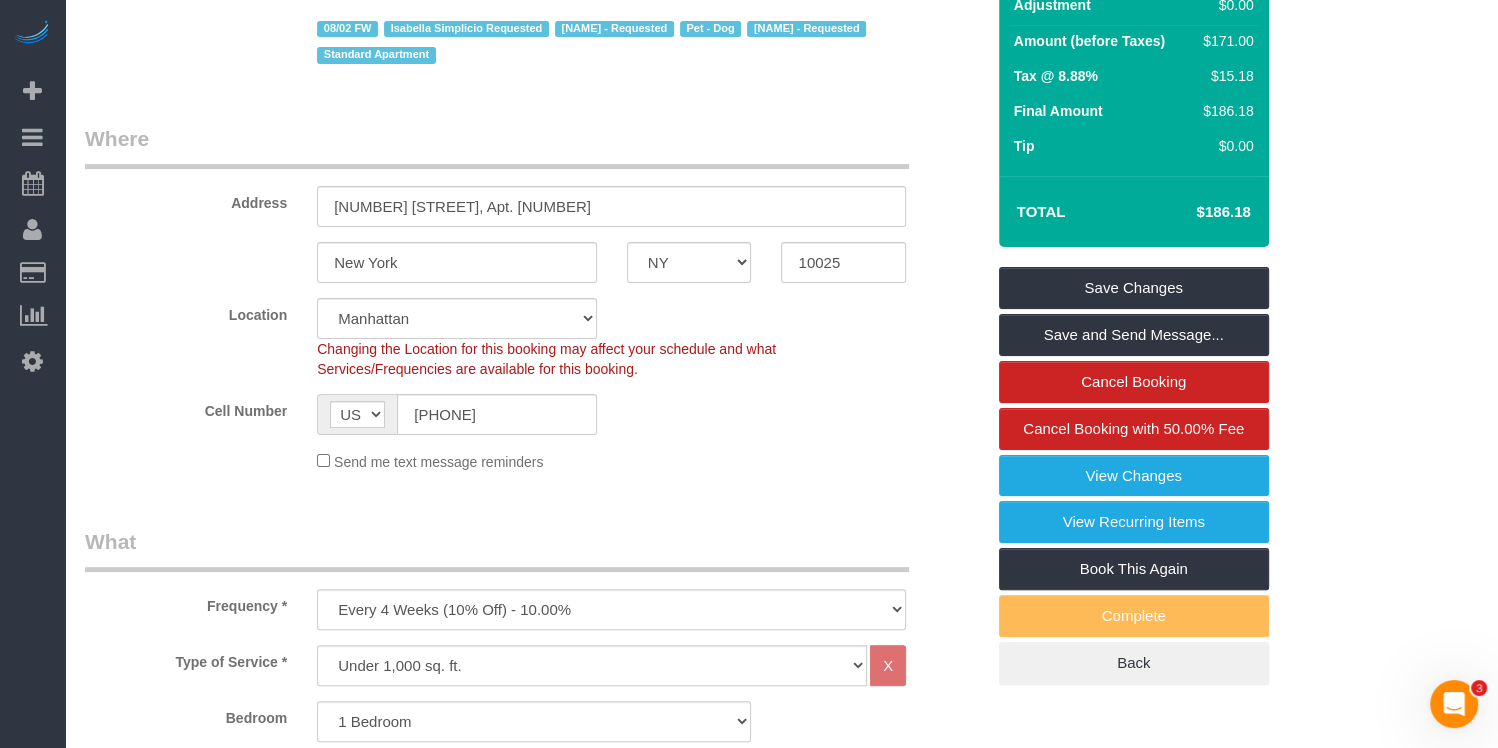 scroll, scrollTop: 0, scrollLeft: 0, axis: both 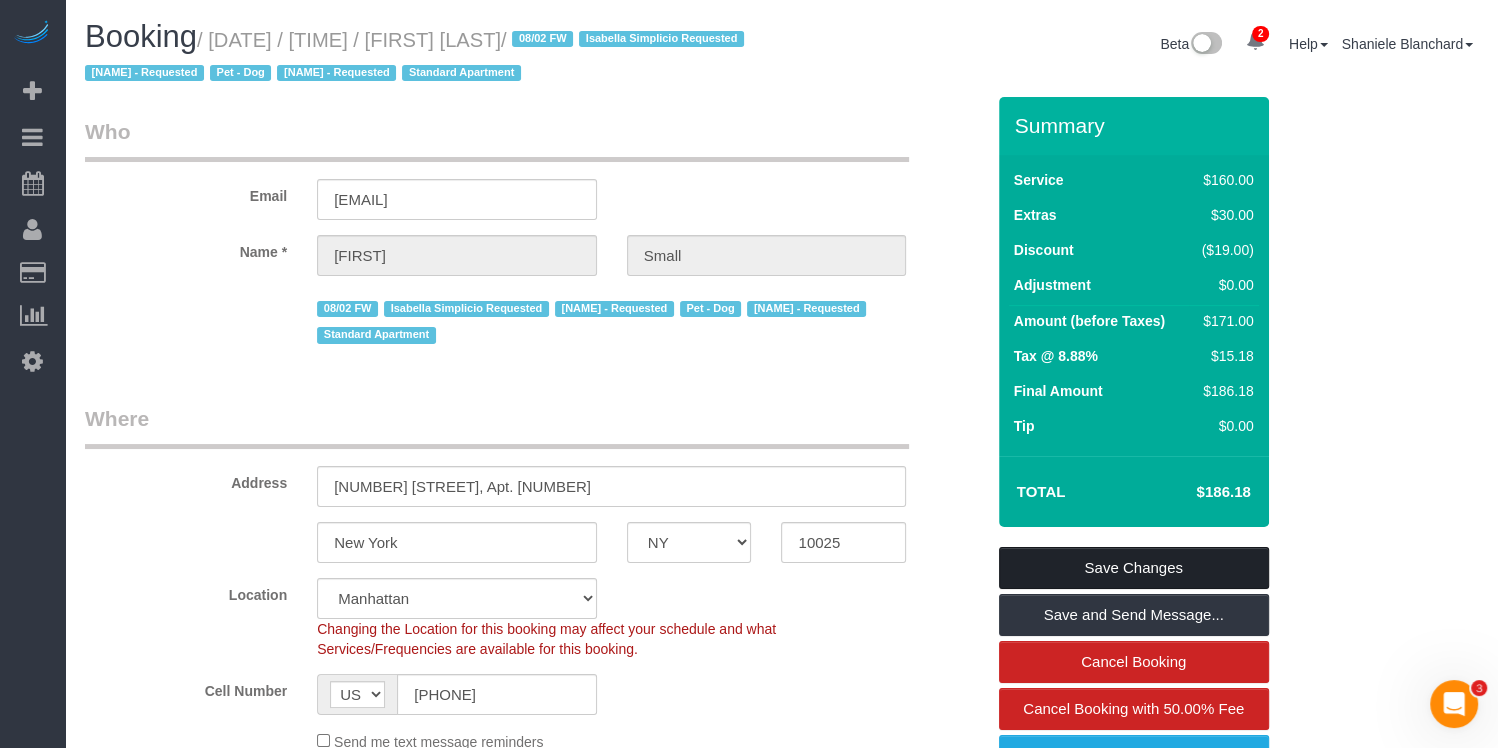 click on "Save Changes" at bounding box center [1134, 568] 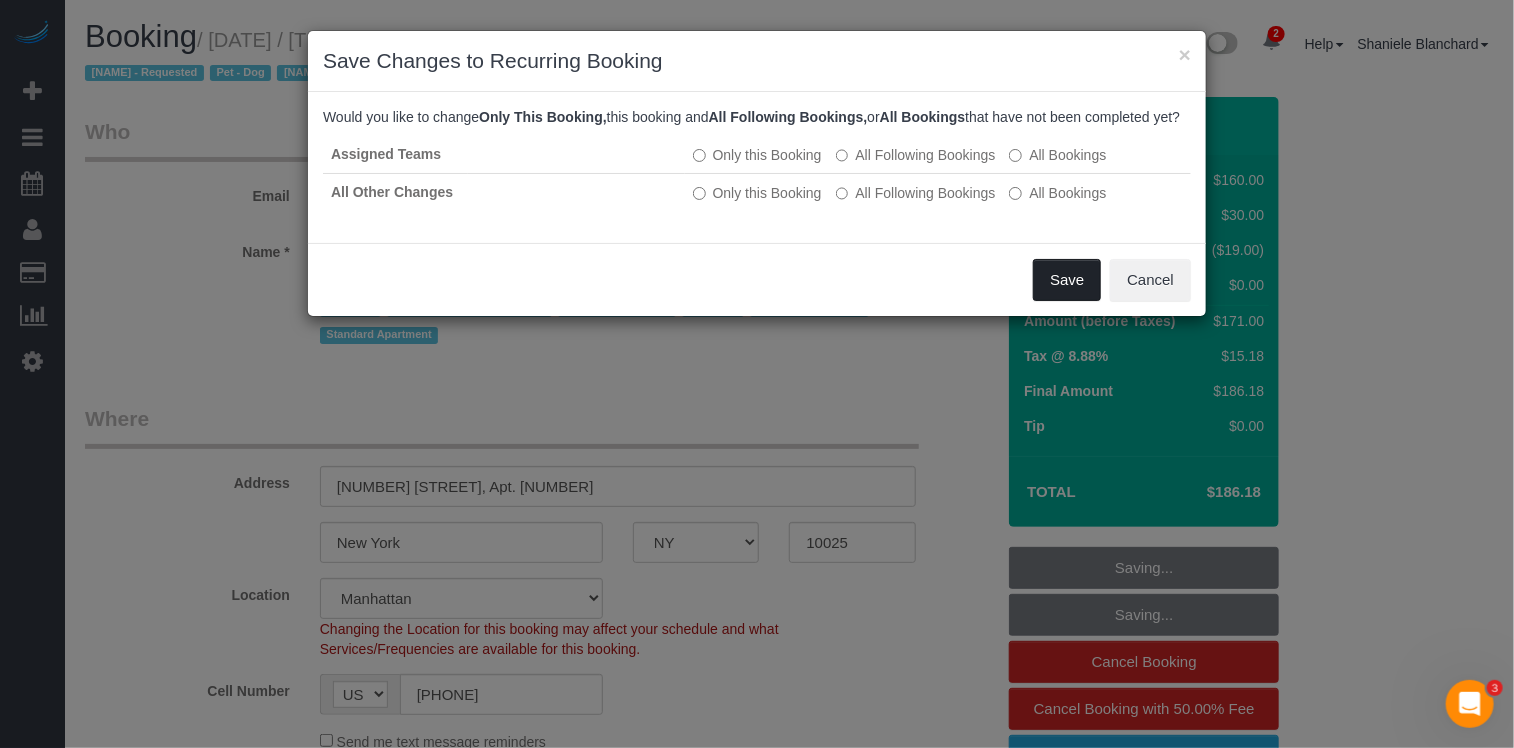 click on "Save" at bounding box center [1067, 280] 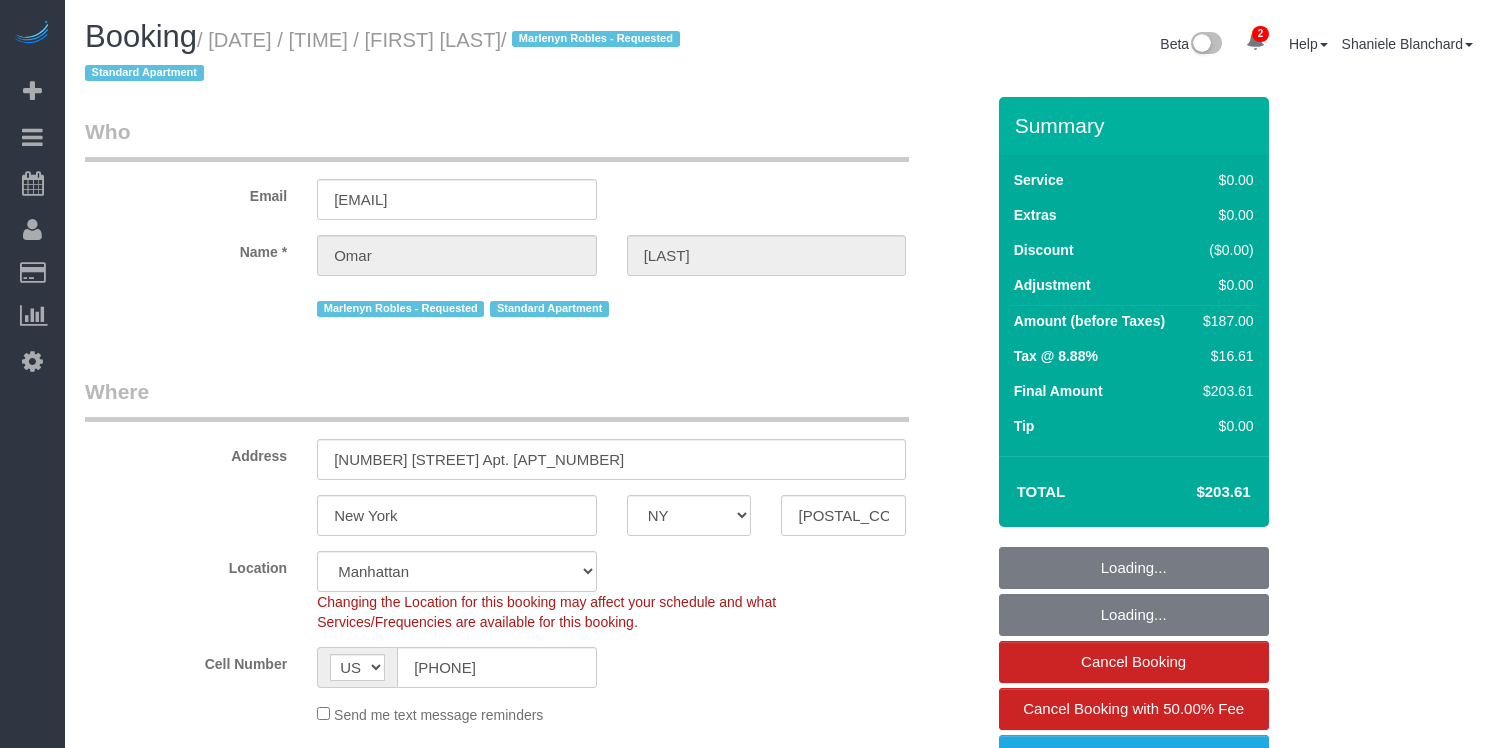 select on "NY" 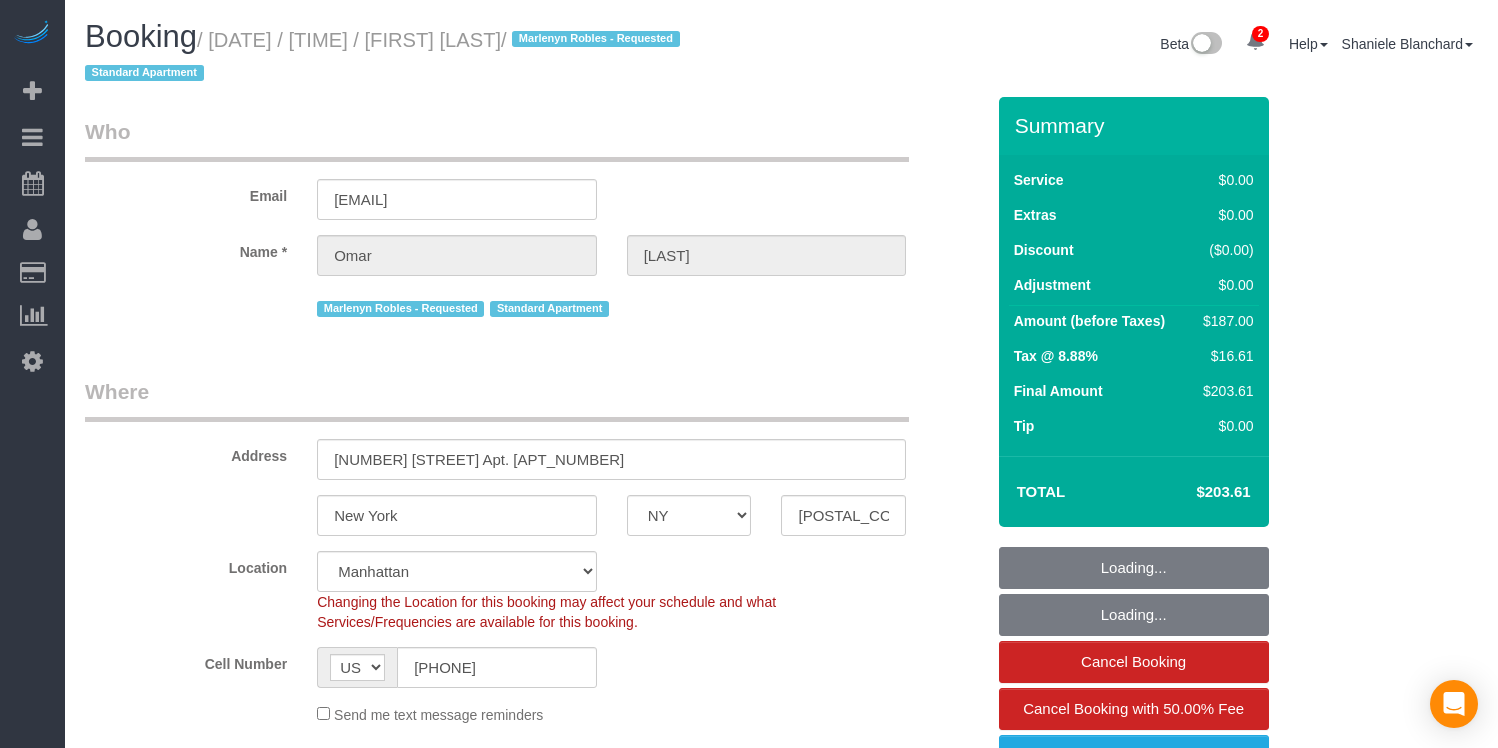 select on "spot1" 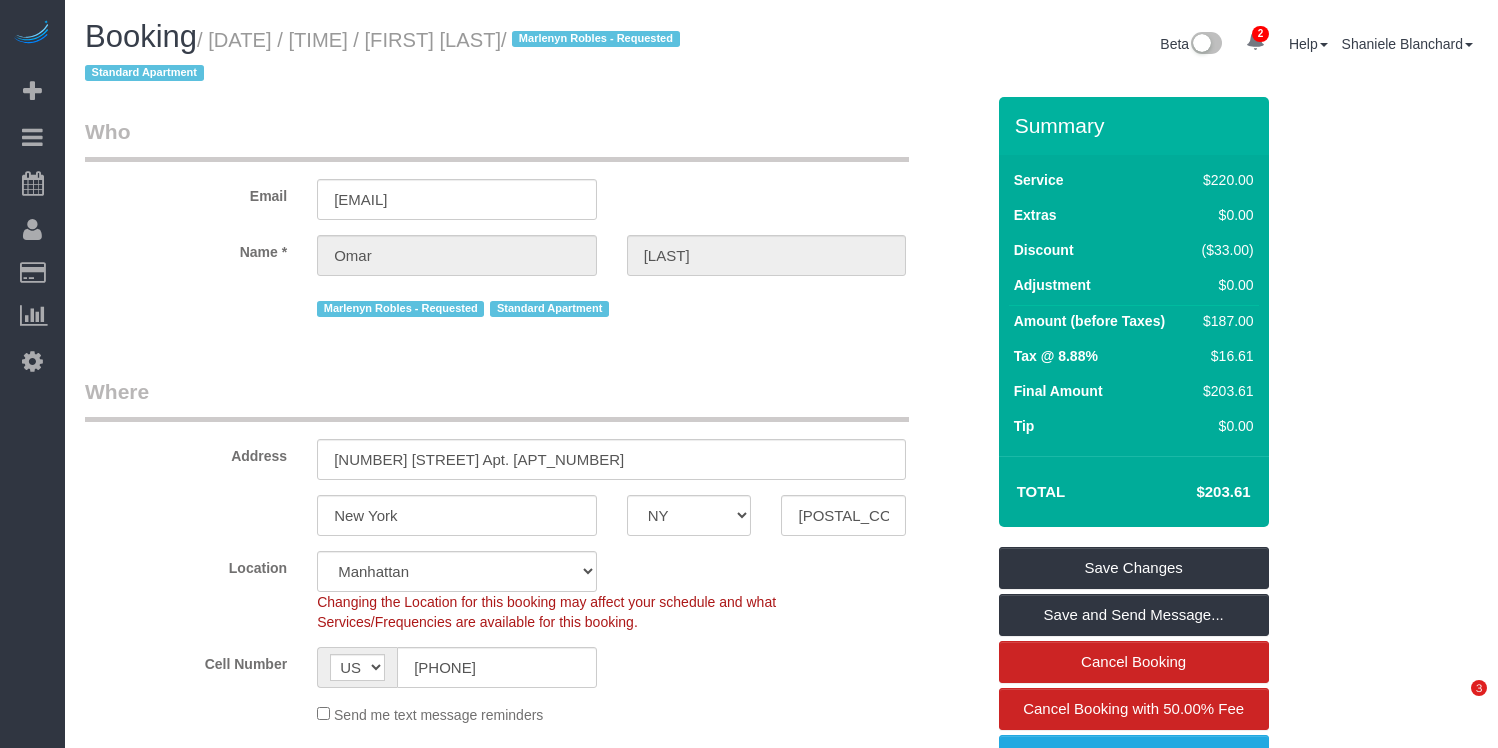 scroll, scrollTop: 0, scrollLeft: 0, axis: both 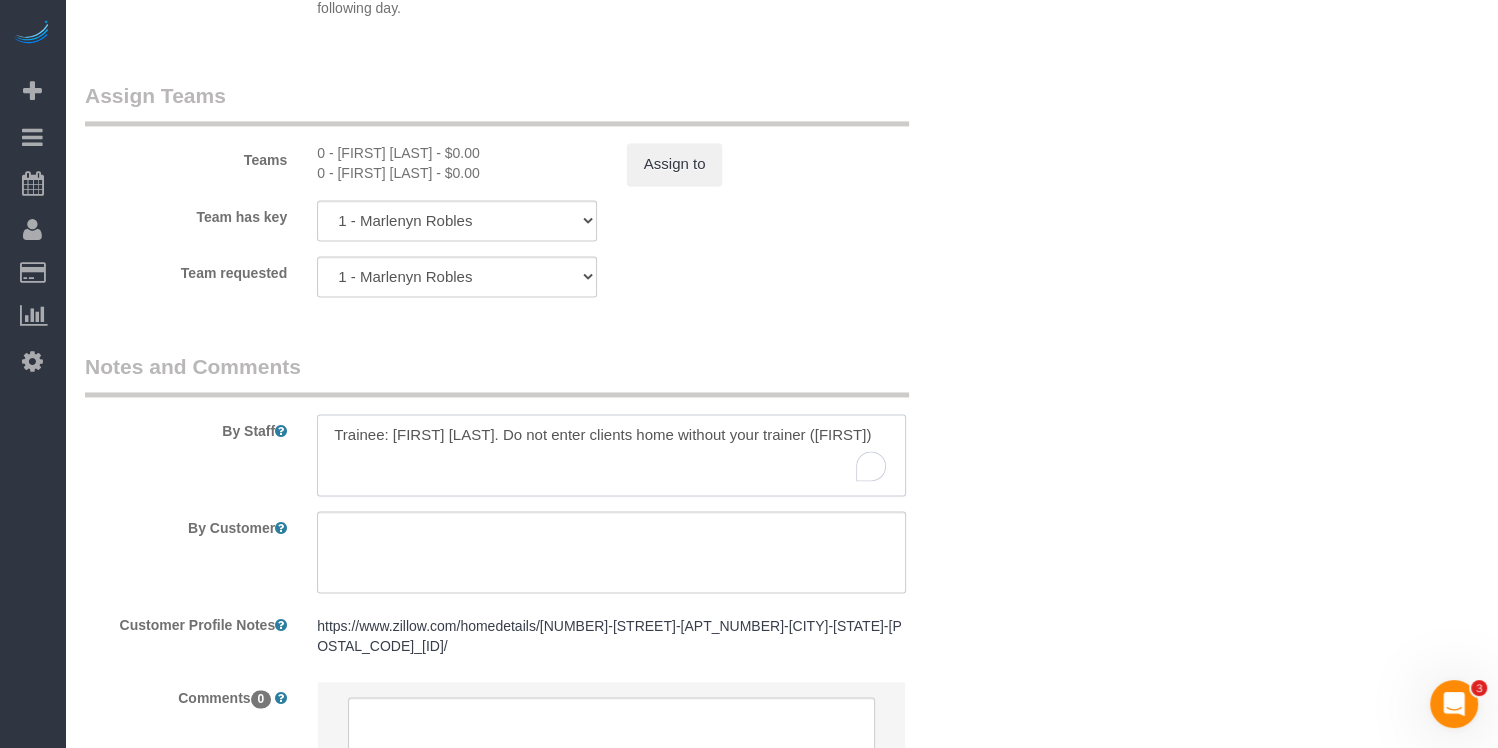 drag, startPoint x: 503, startPoint y: 433, endPoint x: 377, endPoint y: 431, distance: 126.01587 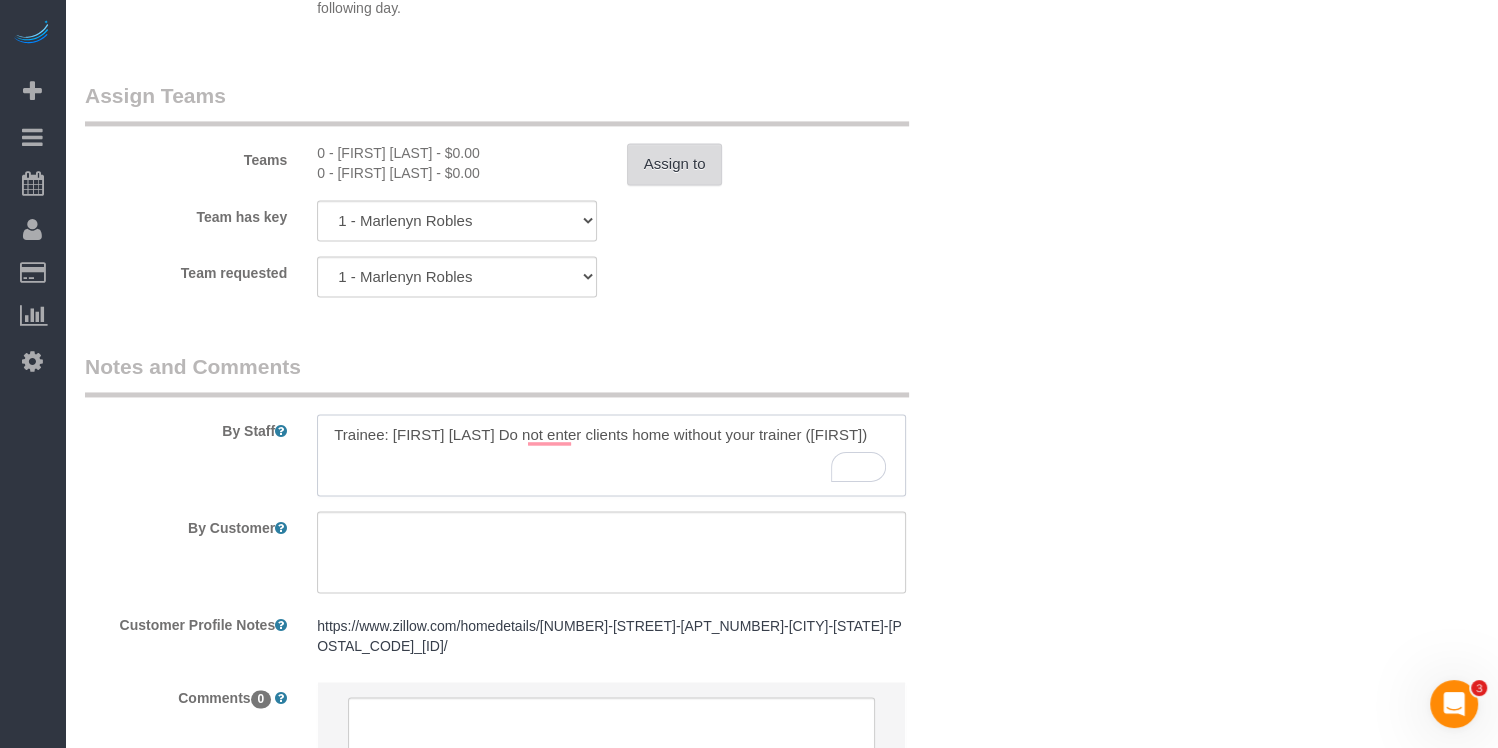 type on "Trainee: [FIRST] [LAST] Do not enter clients home without your trainer ([FIRST])" 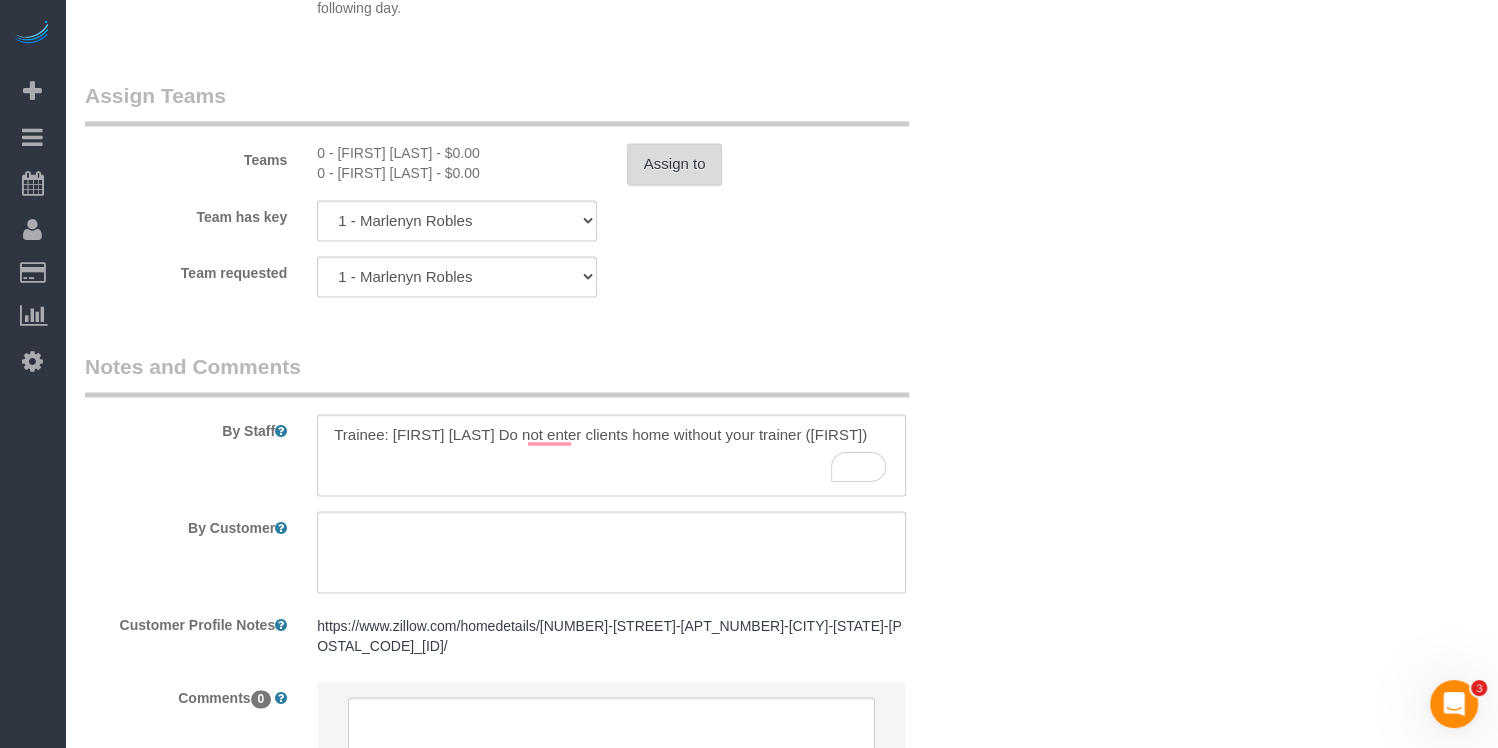 click on "Assign to" at bounding box center (675, 164) 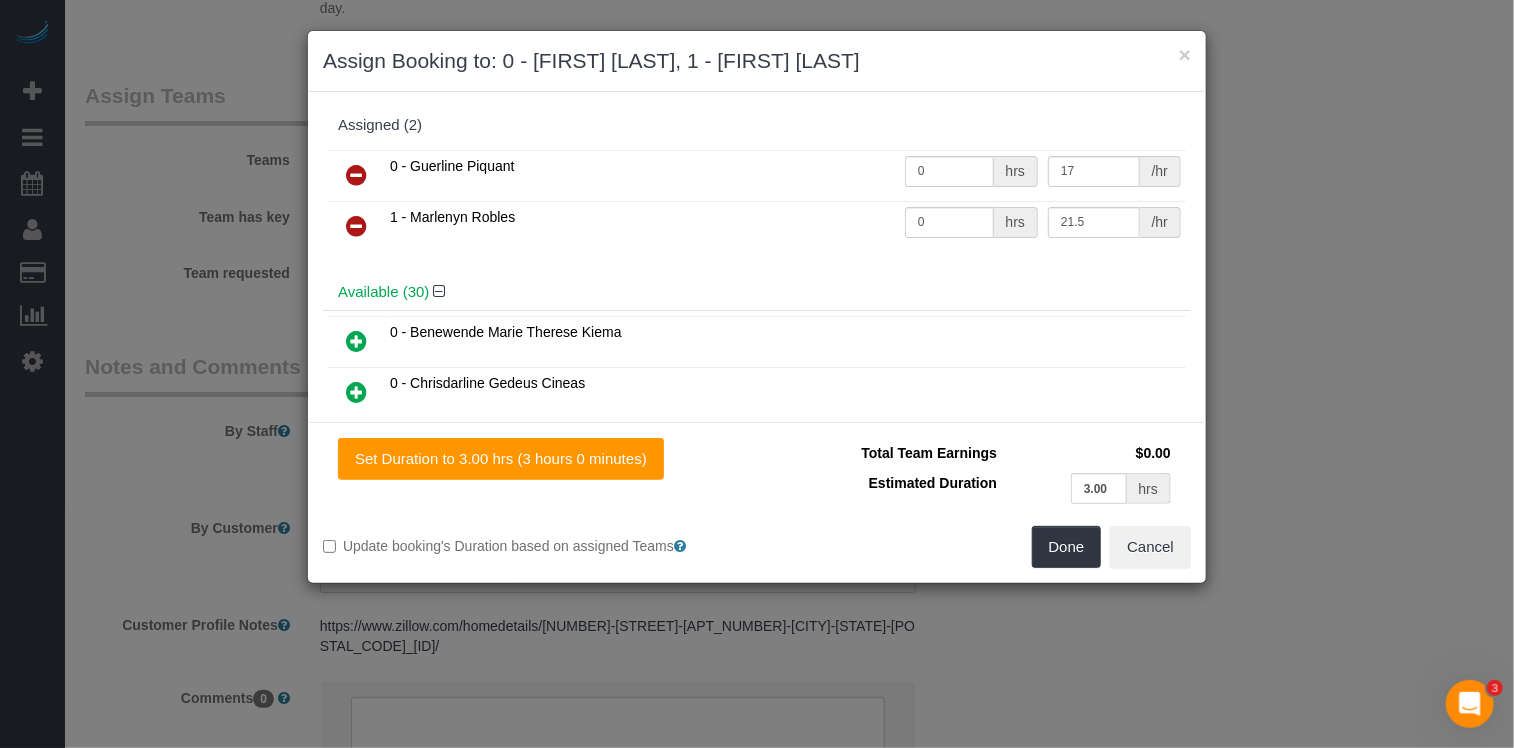 click at bounding box center [356, 176] 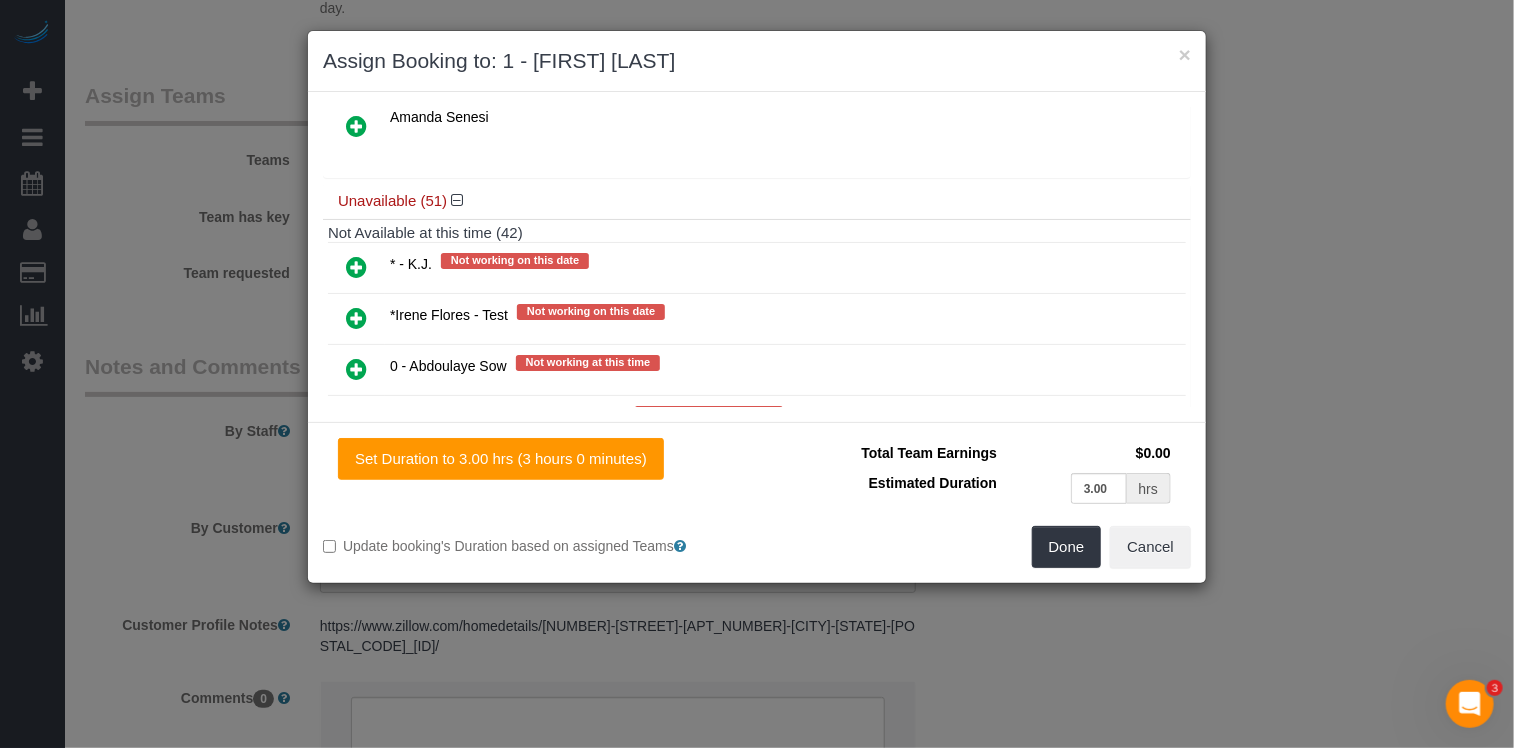 scroll, scrollTop: 1940, scrollLeft: 0, axis: vertical 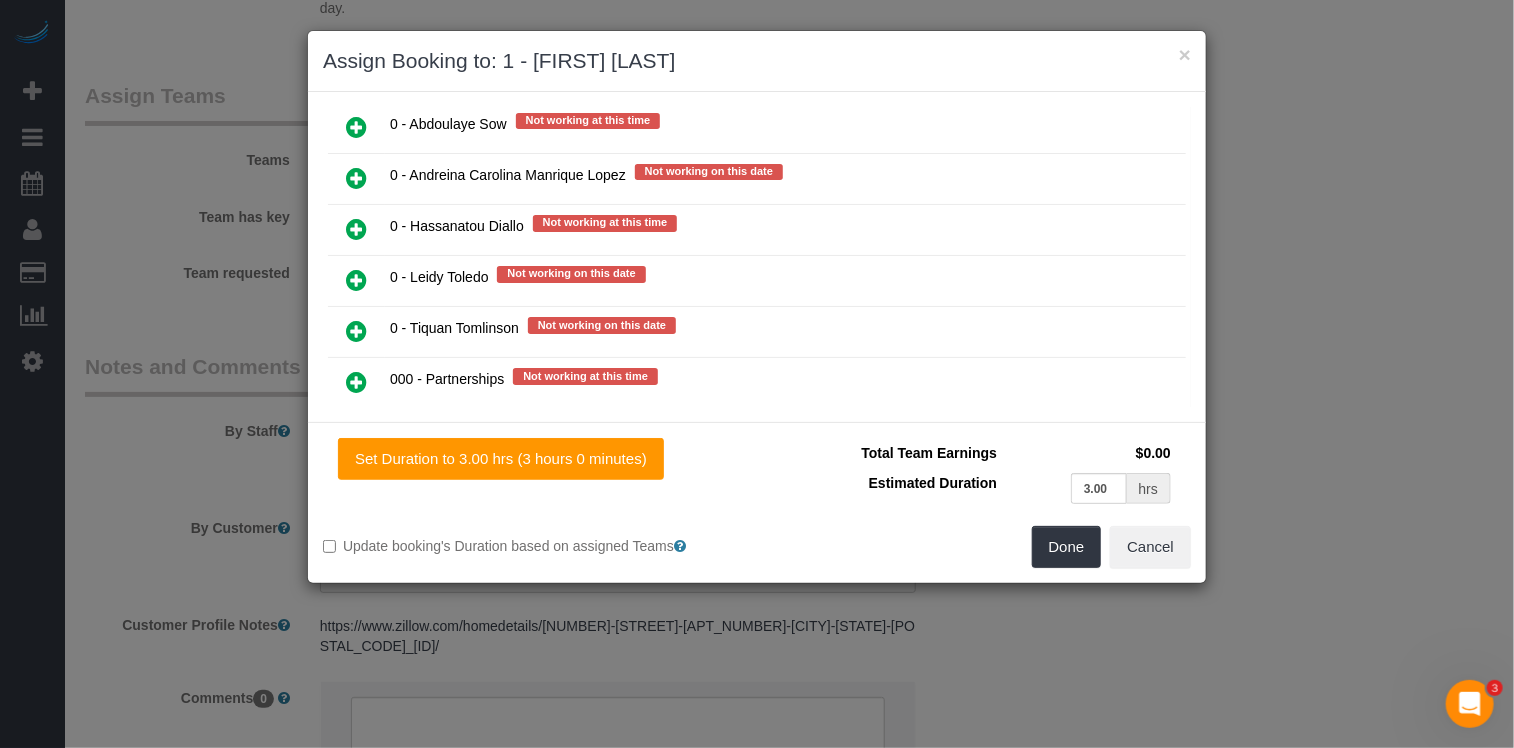 click at bounding box center [356, 332] 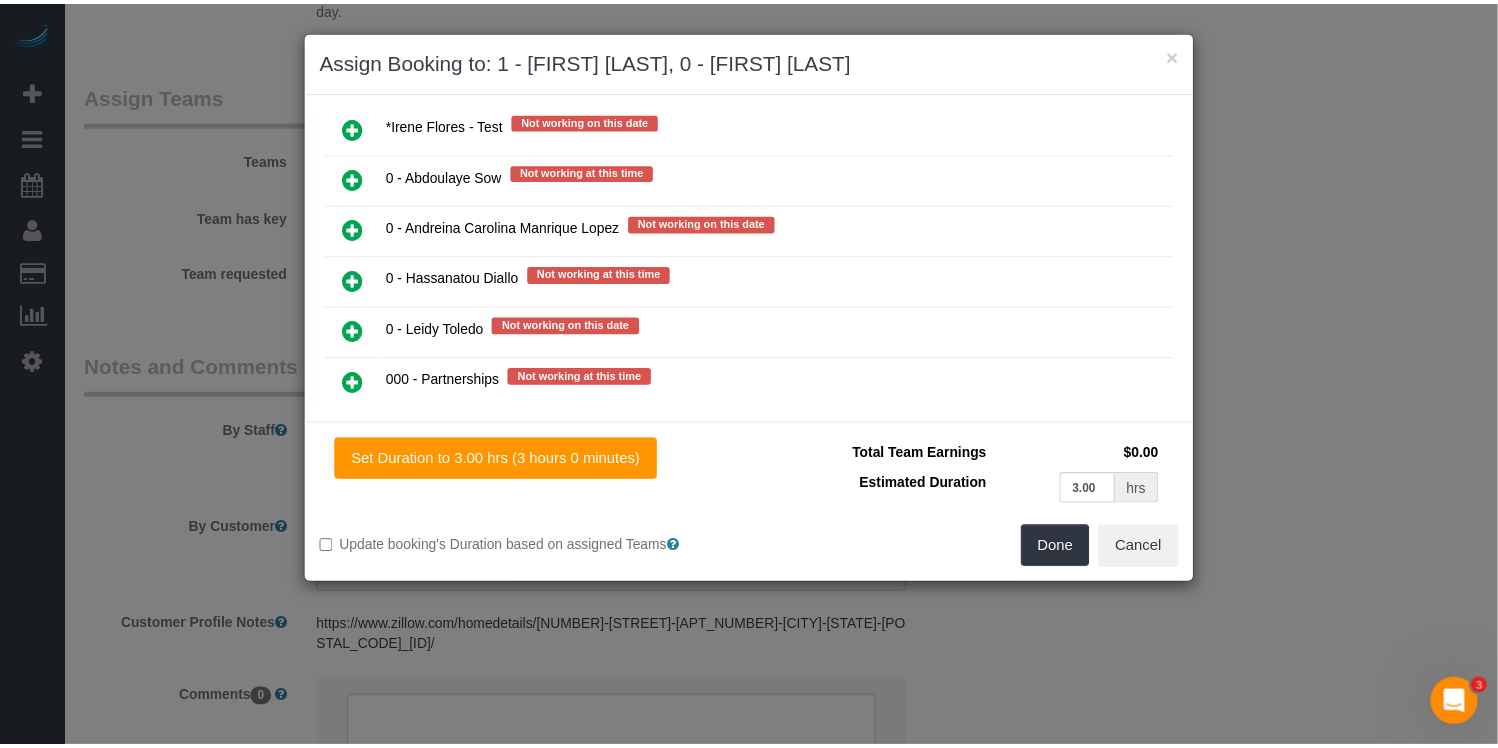 scroll, scrollTop: 1988, scrollLeft: 0, axis: vertical 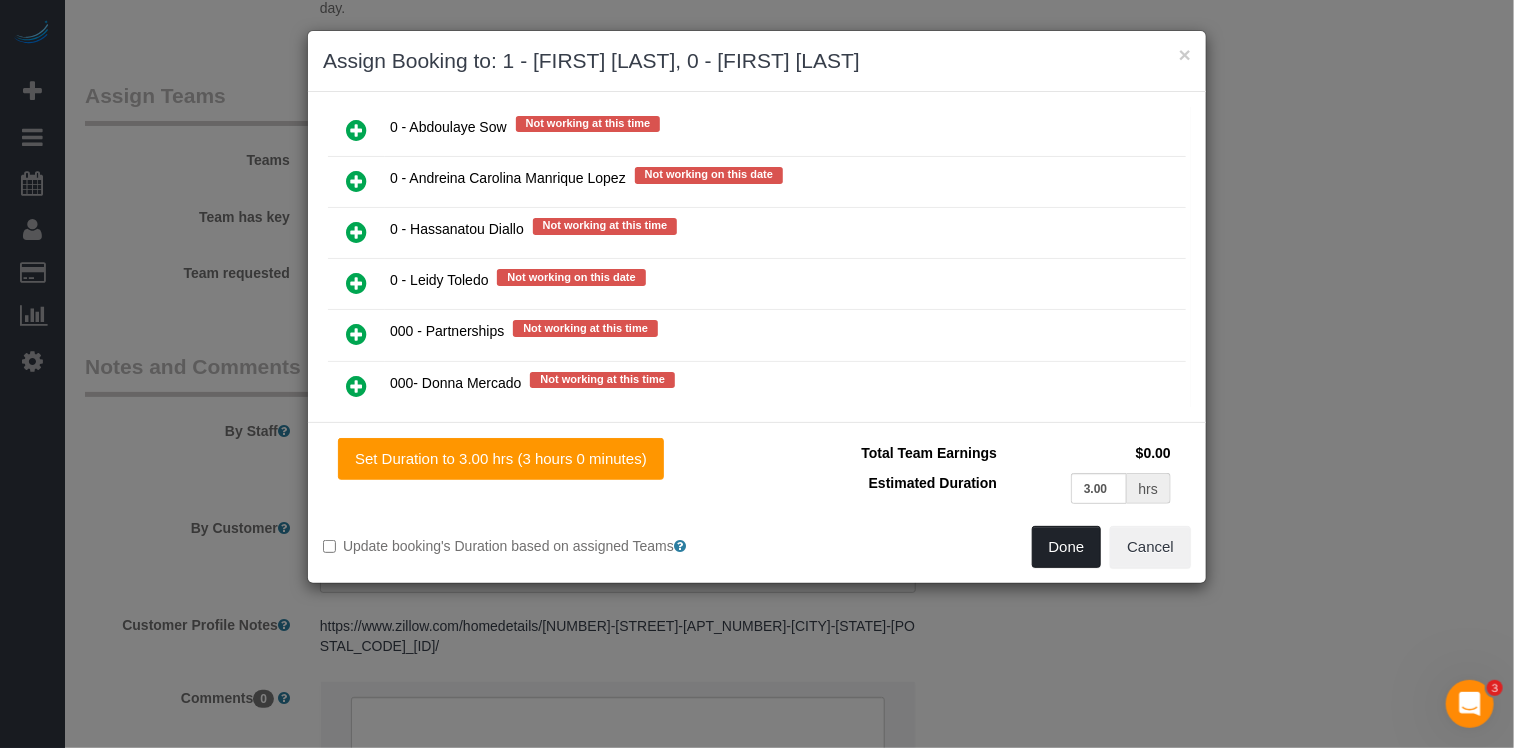 click on "Done" at bounding box center (1067, 547) 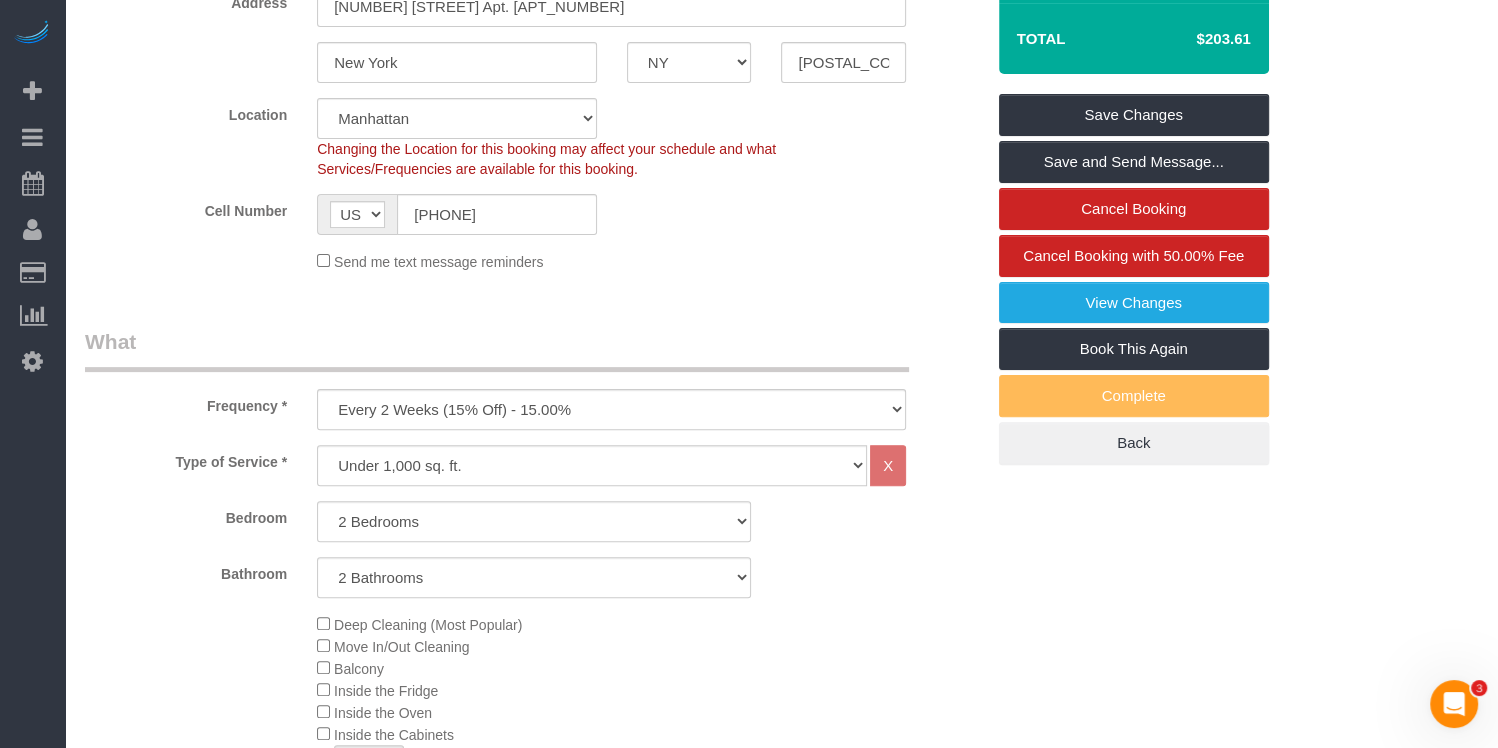 scroll, scrollTop: 0, scrollLeft: 0, axis: both 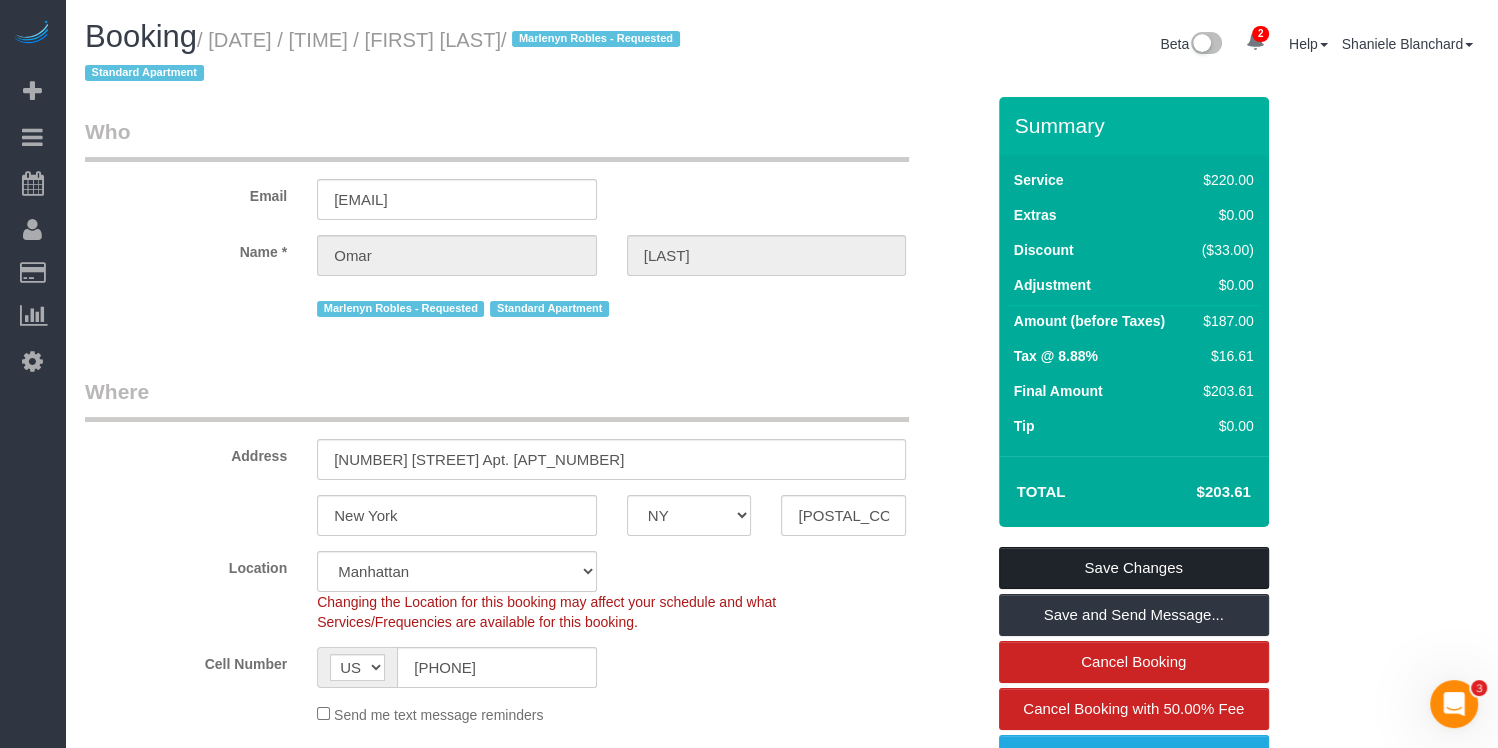 click on "Save Changes" at bounding box center [1134, 568] 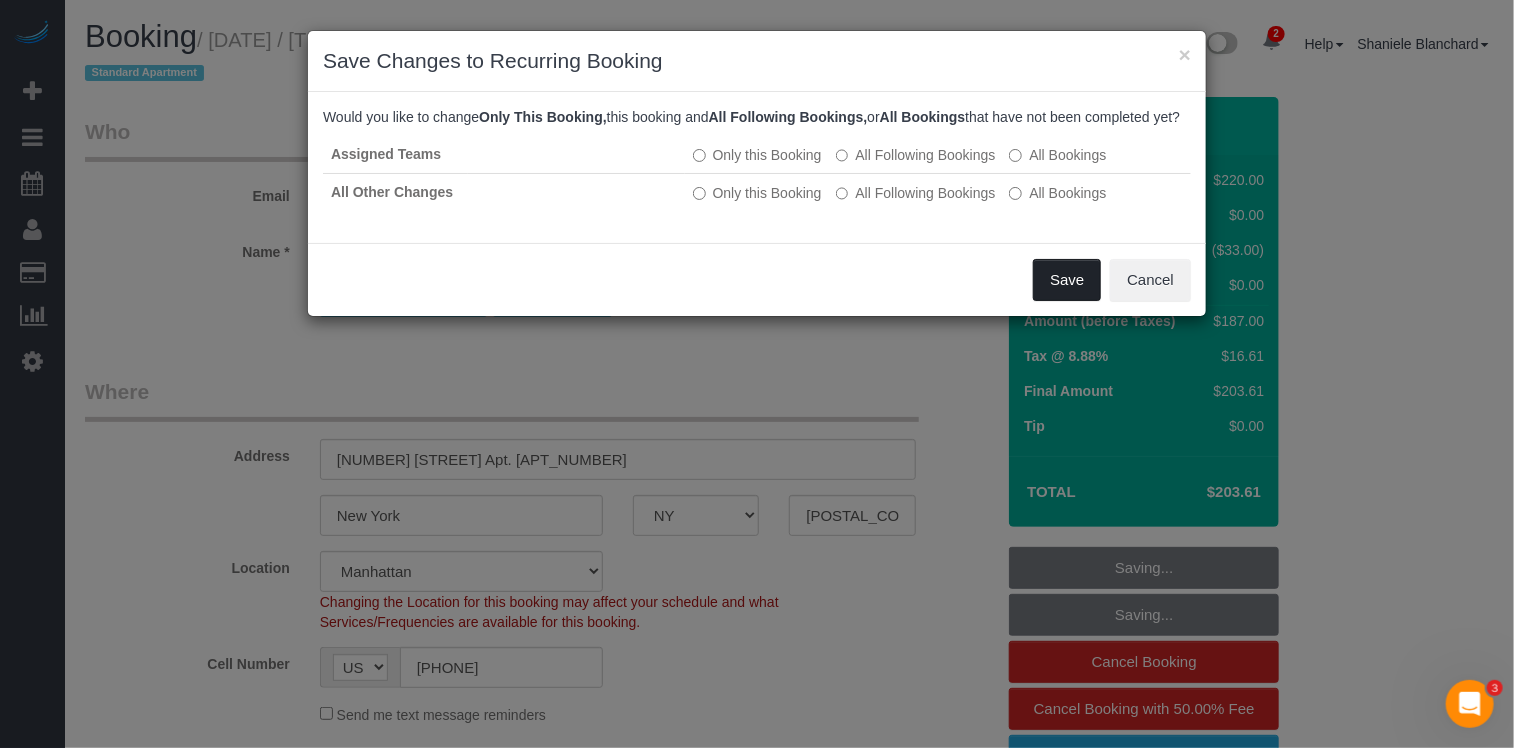click on "Save" at bounding box center (1067, 280) 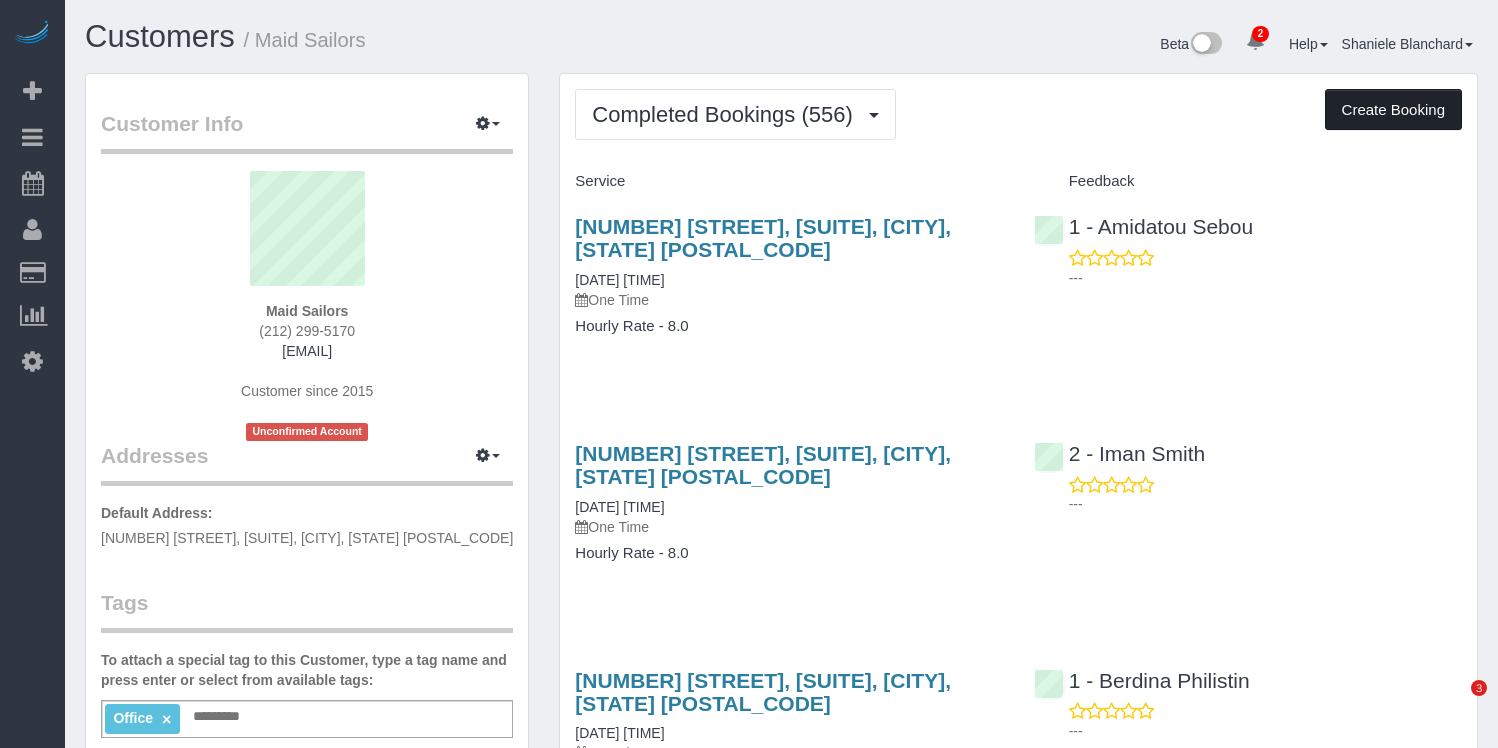 scroll, scrollTop: 0, scrollLeft: 0, axis: both 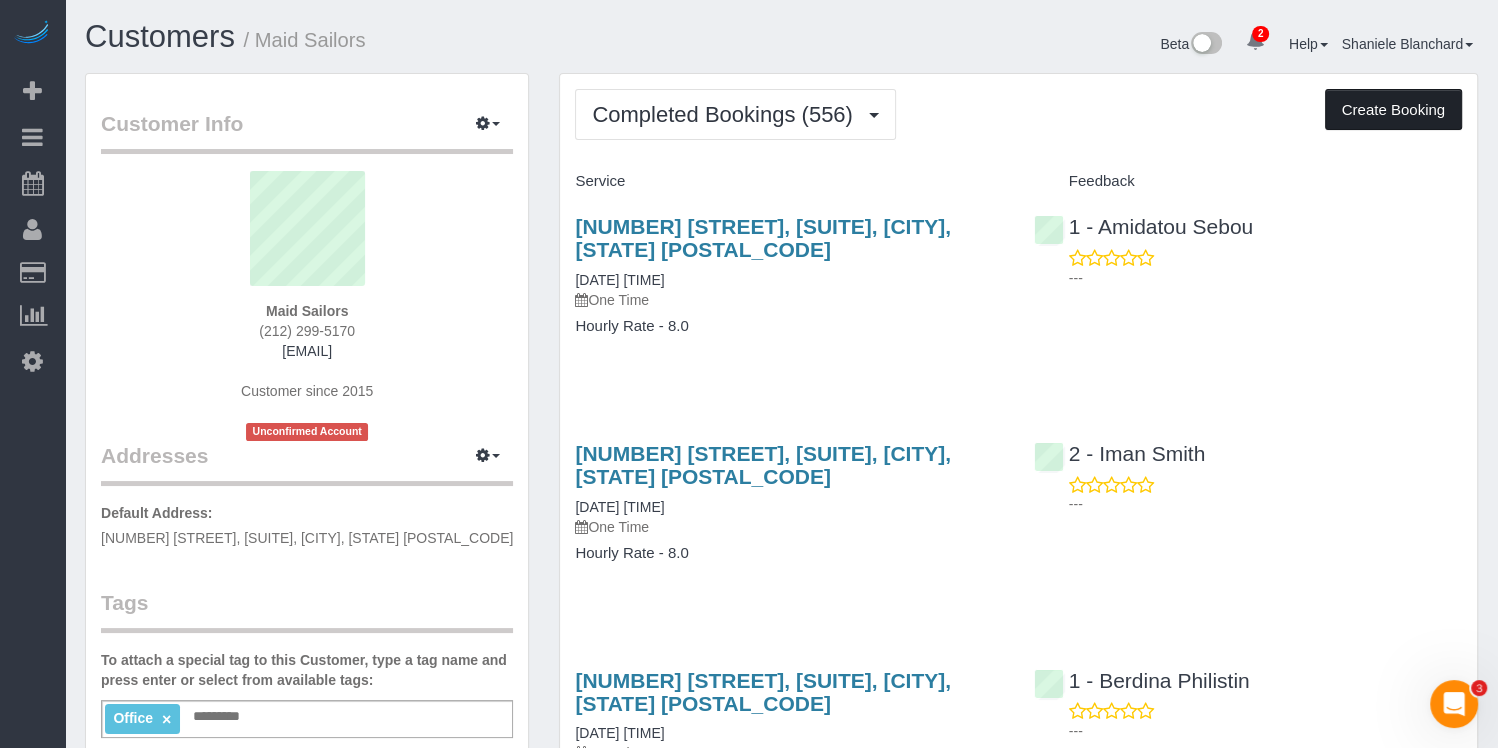 click on "Create Booking" at bounding box center (1393, 110) 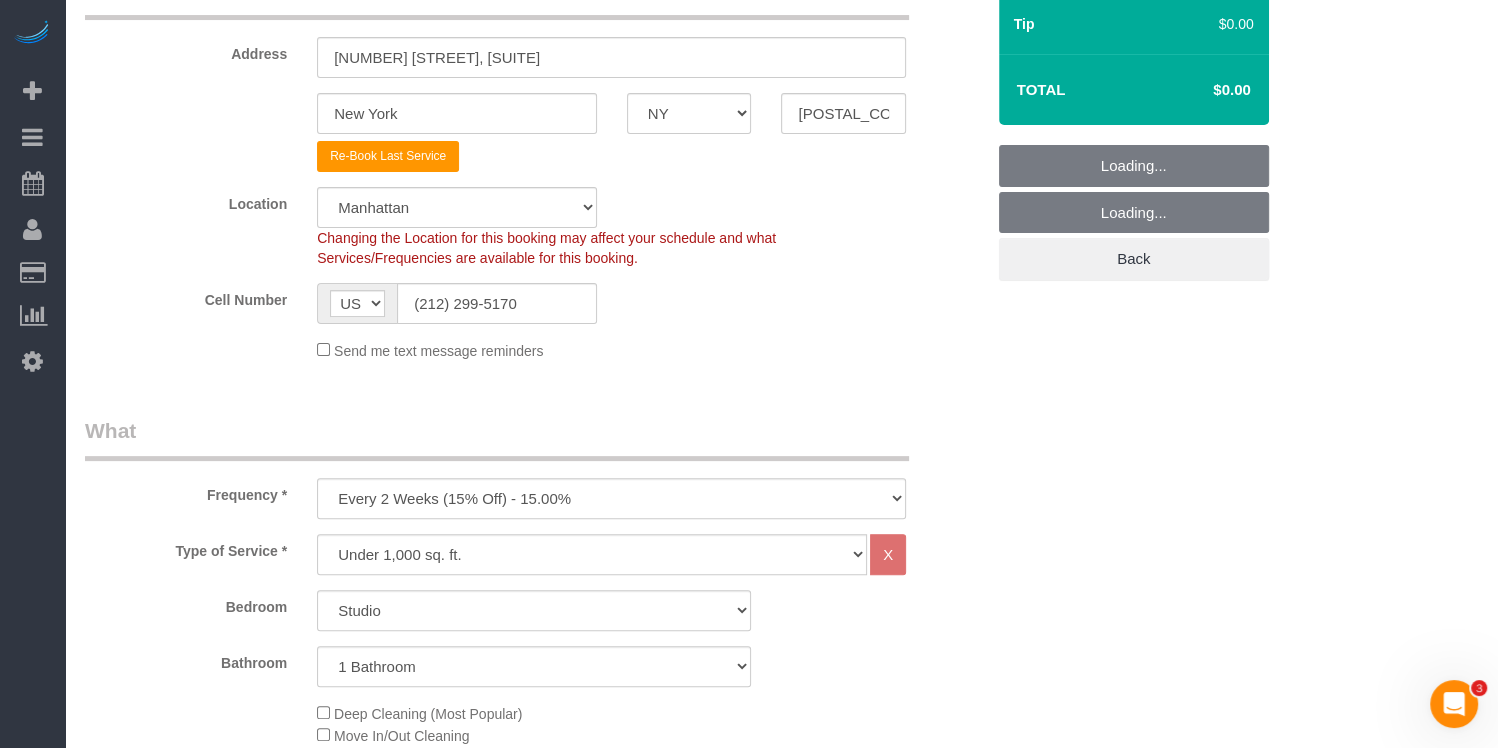 select on "object:4079" 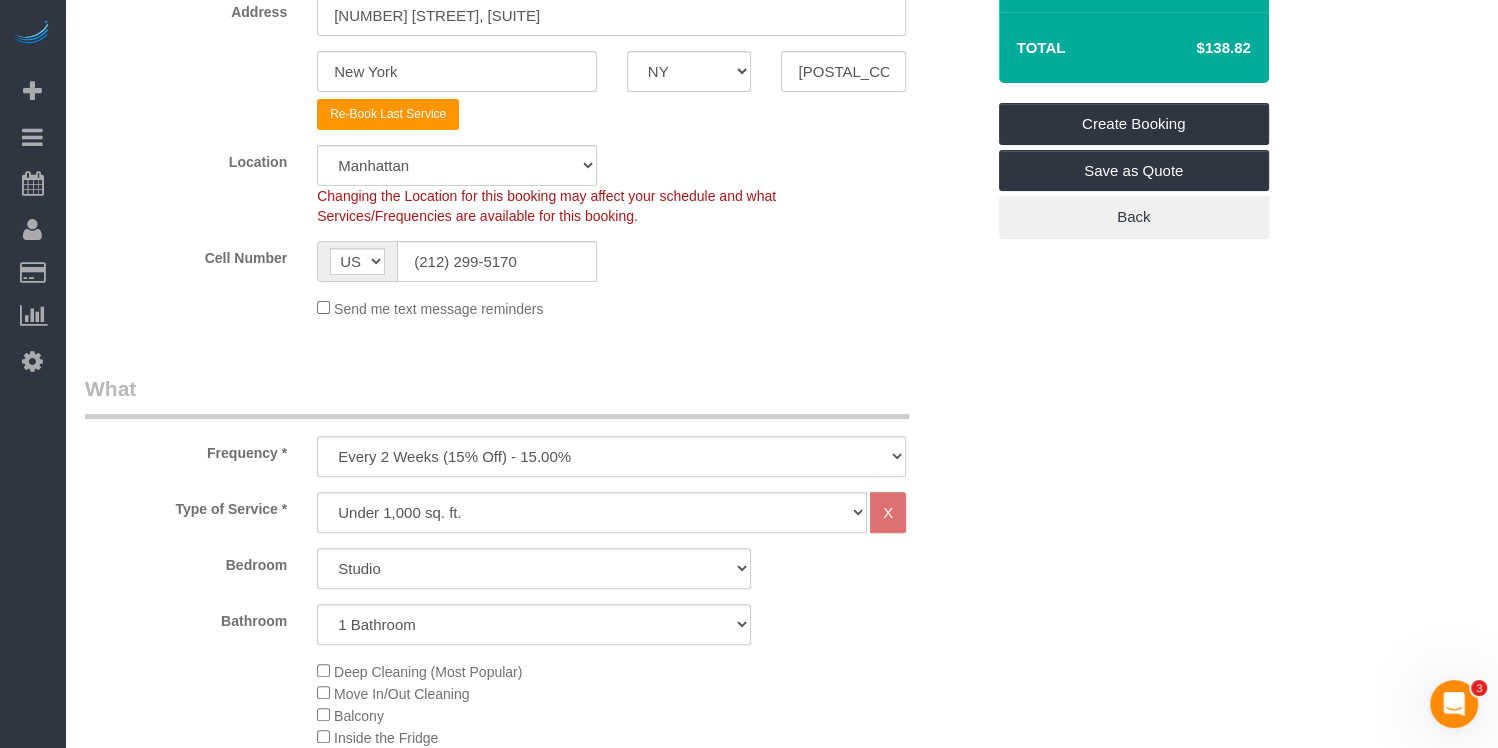 scroll, scrollTop: 0, scrollLeft: 0, axis: both 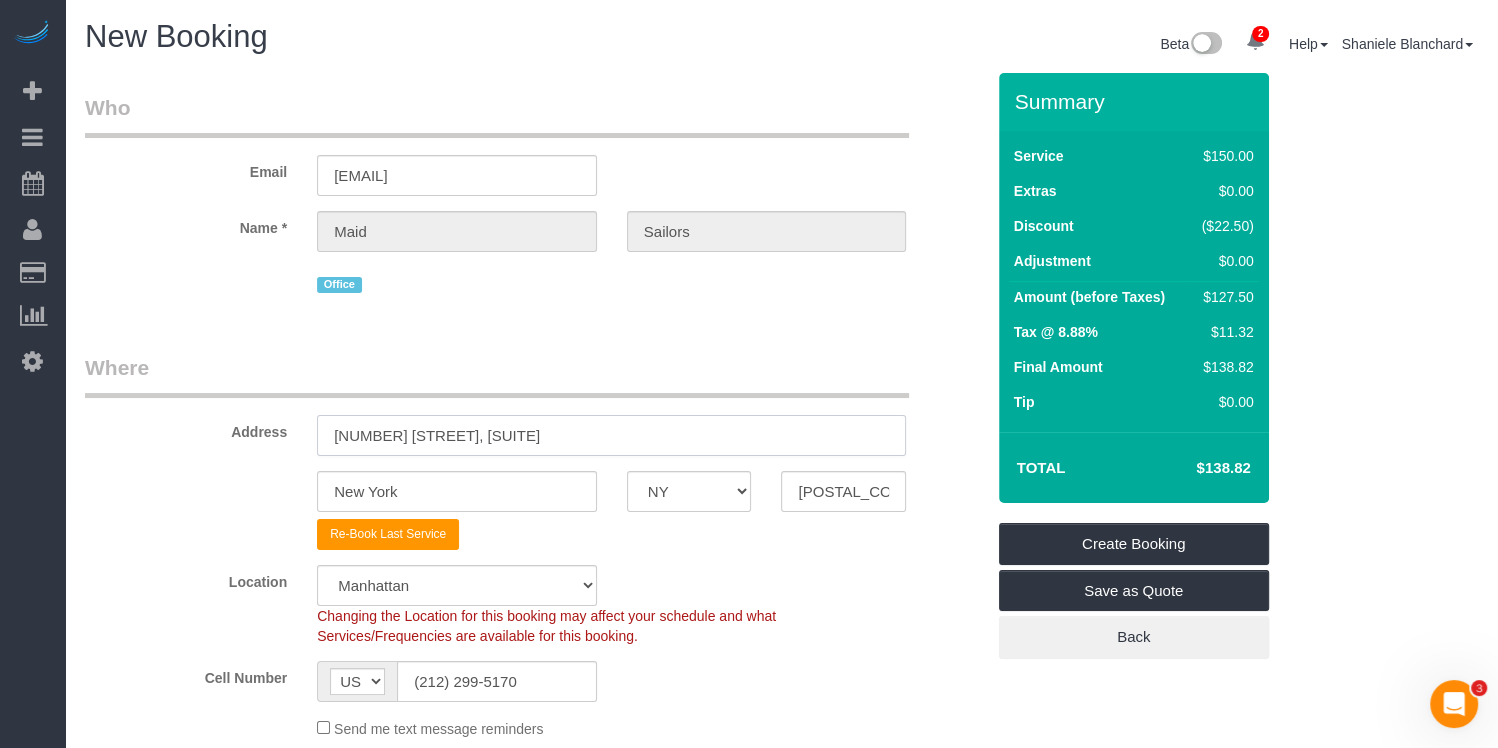 drag, startPoint x: 586, startPoint y: 447, endPoint x: 349, endPoint y: 386, distance: 244.72433 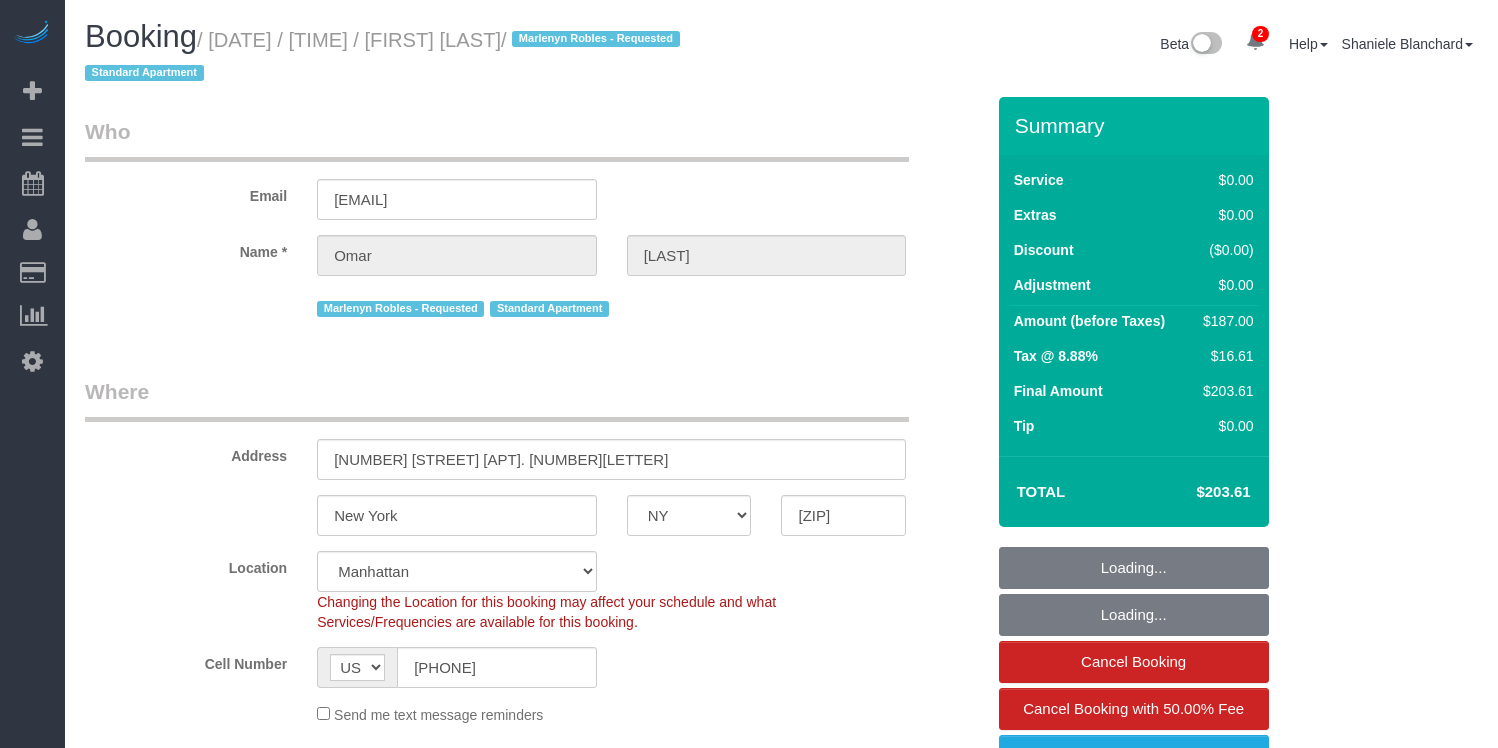 select on "NY" 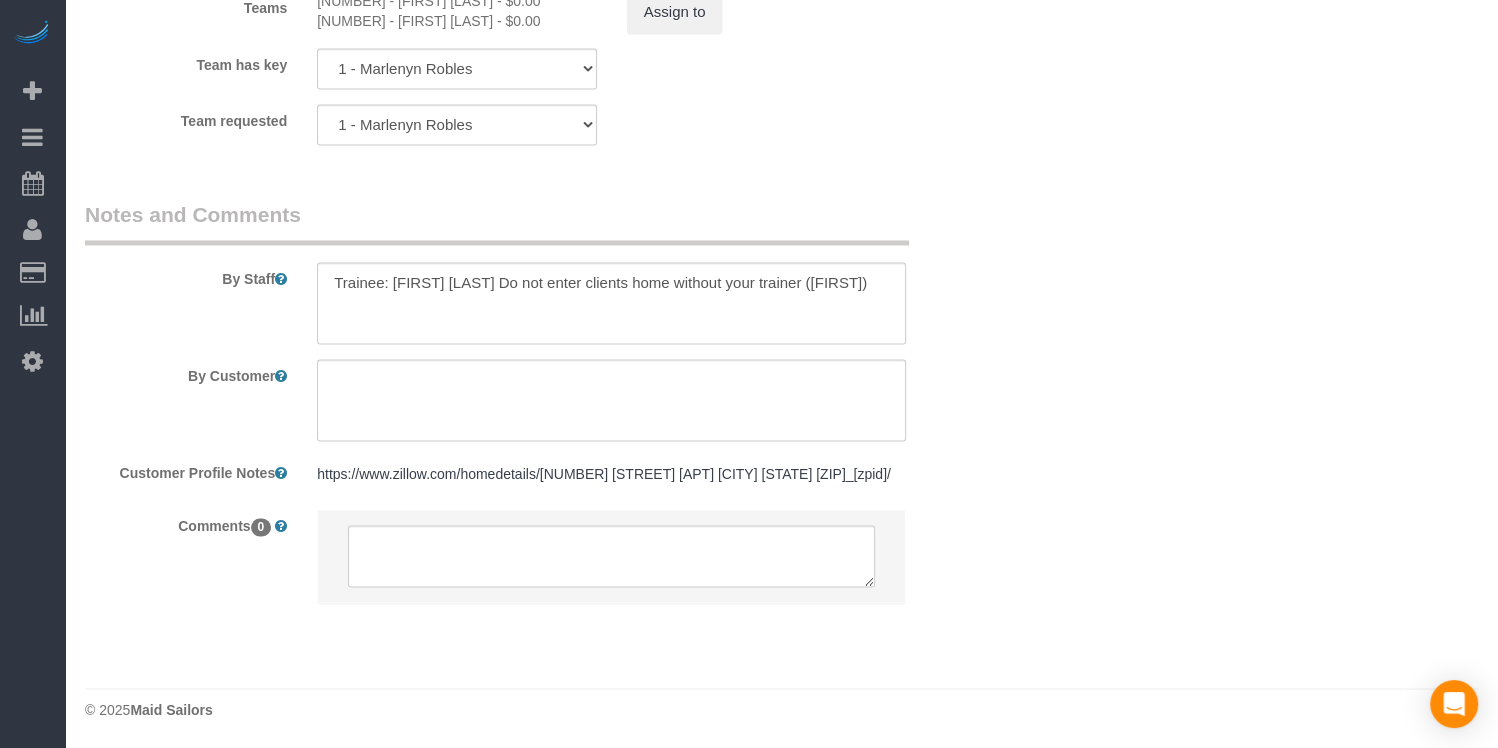 scroll, scrollTop: 2019, scrollLeft: 0, axis: vertical 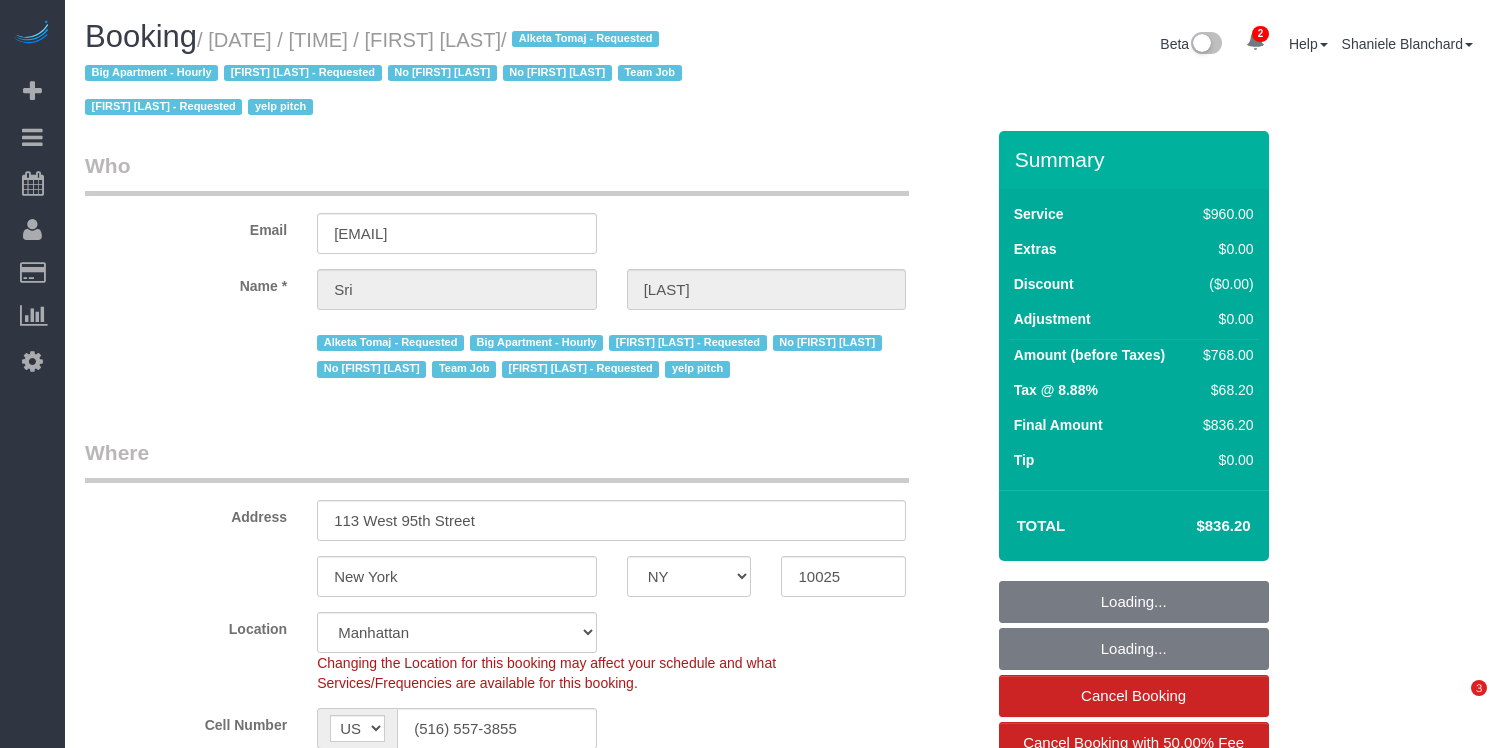 select on "NY" 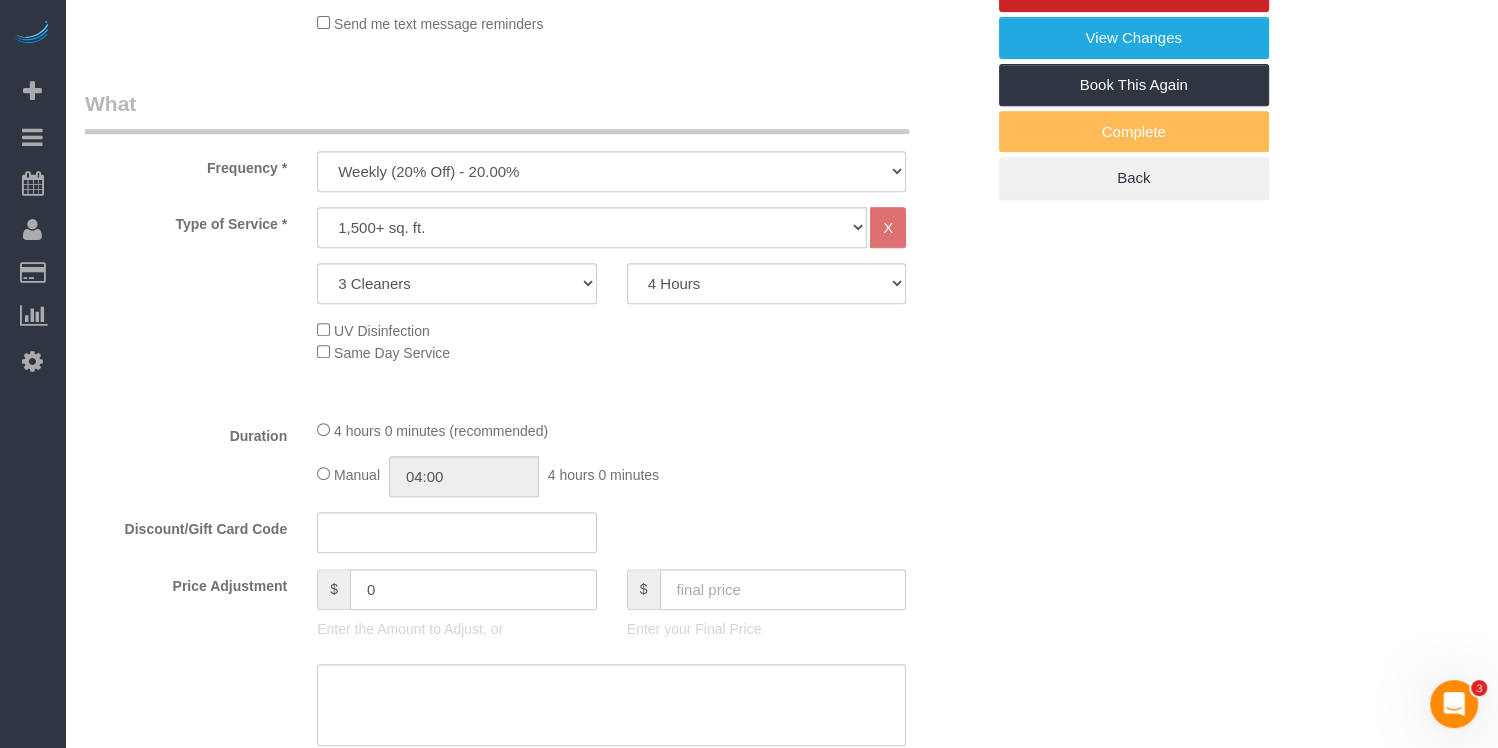 scroll, scrollTop: 0, scrollLeft: 0, axis: both 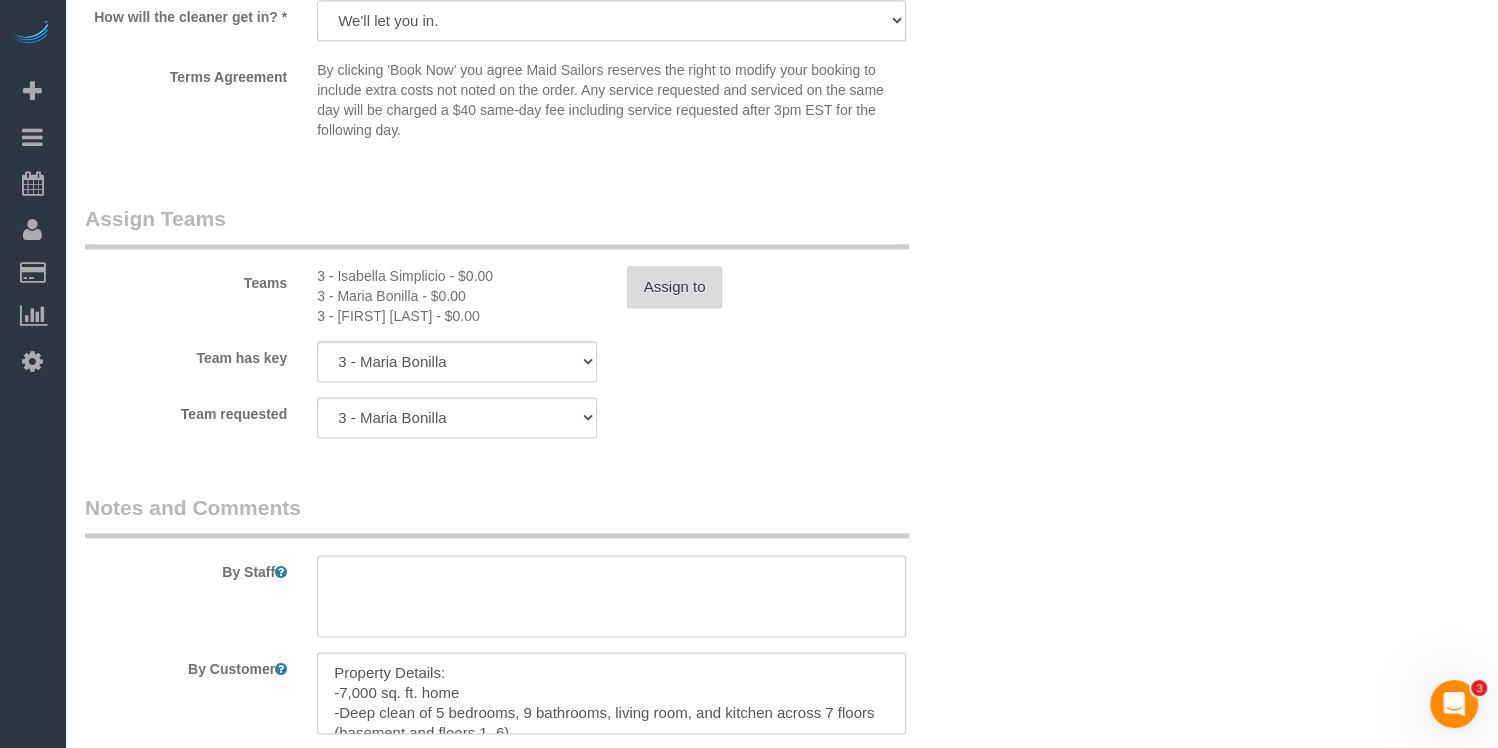 click on "Assign to" at bounding box center [675, 287] 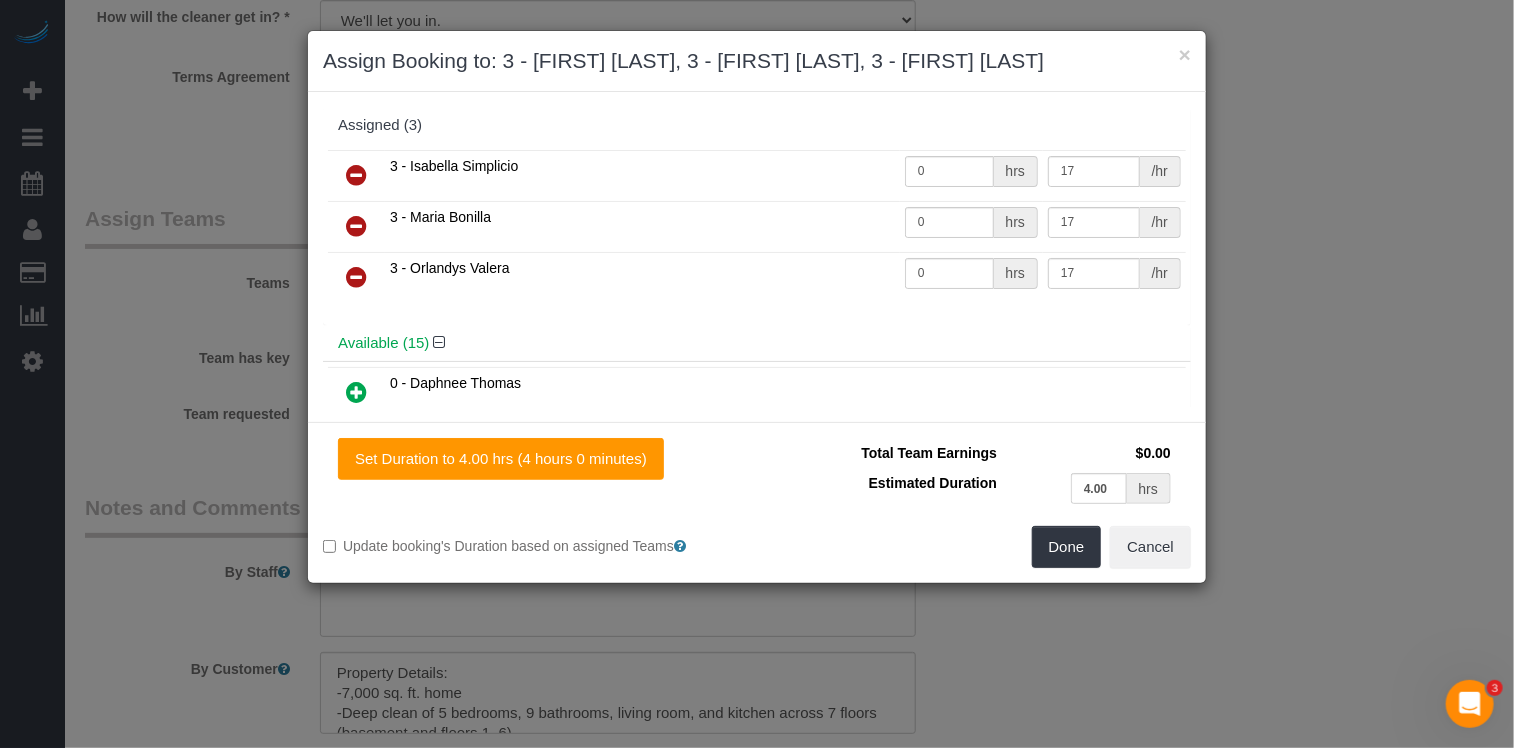 click at bounding box center [356, 277] 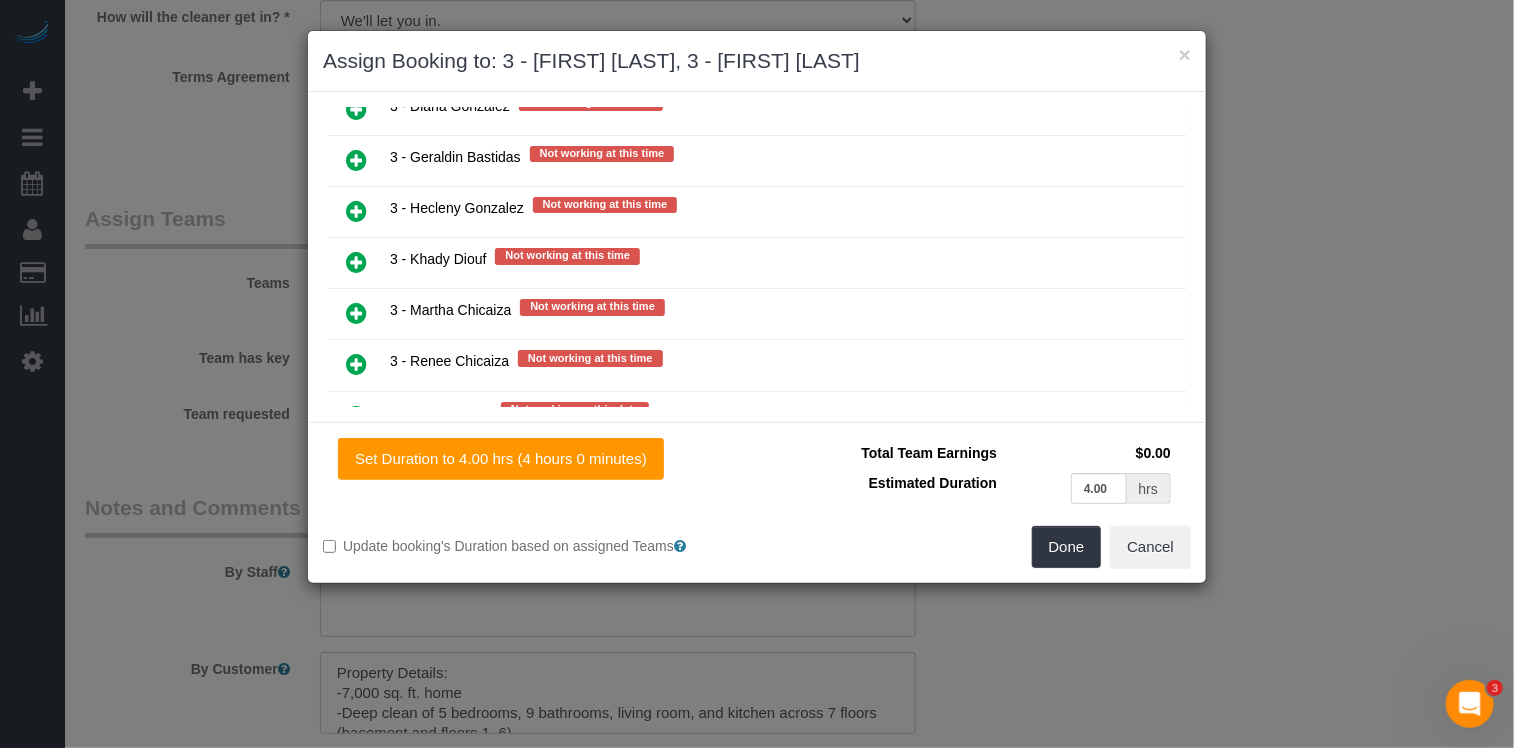 scroll, scrollTop: 3619, scrollLeft: 0, axis: vertical 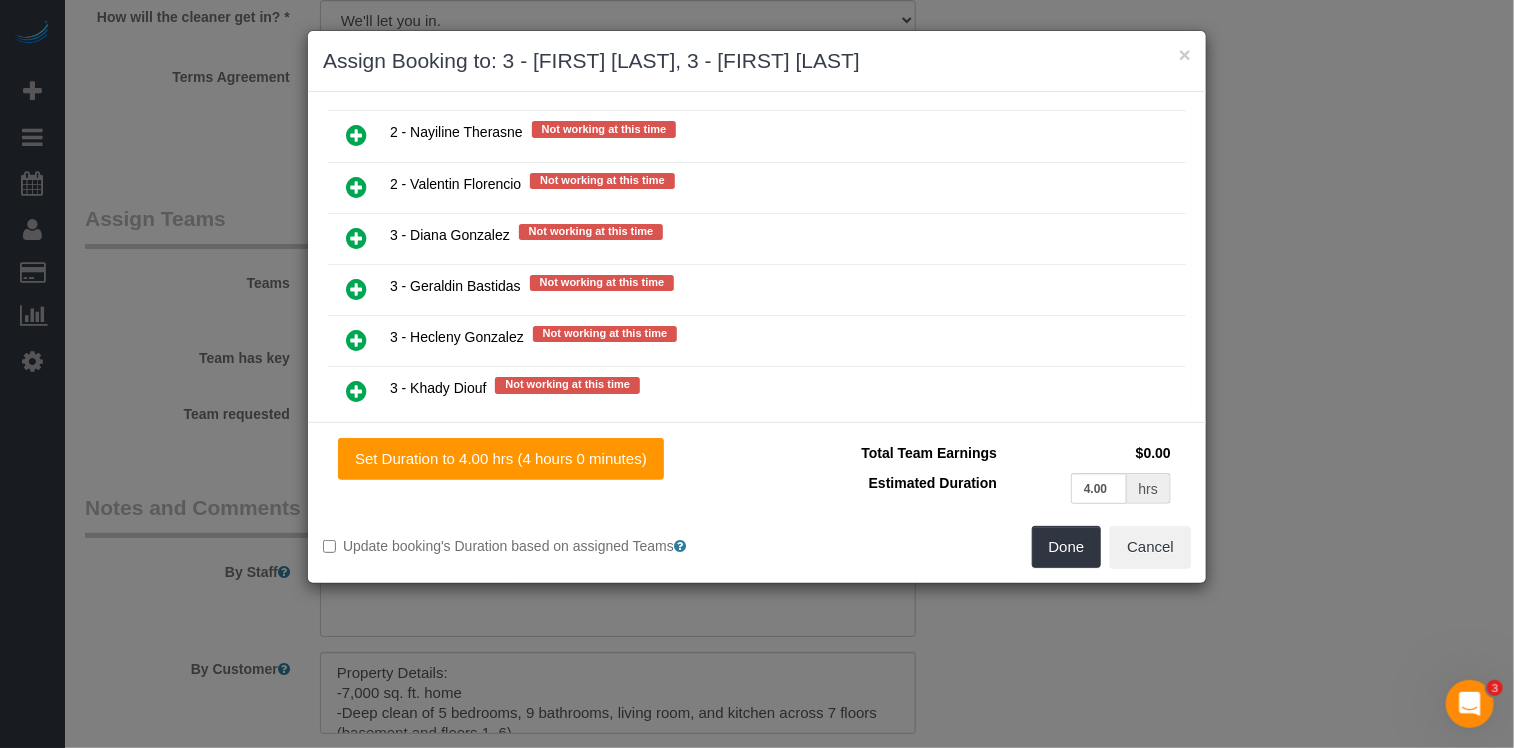 drag, startPoint x: 365, startPoint y: 303, endPoint x: 825, endPoint y: 397, distance: 469.50613 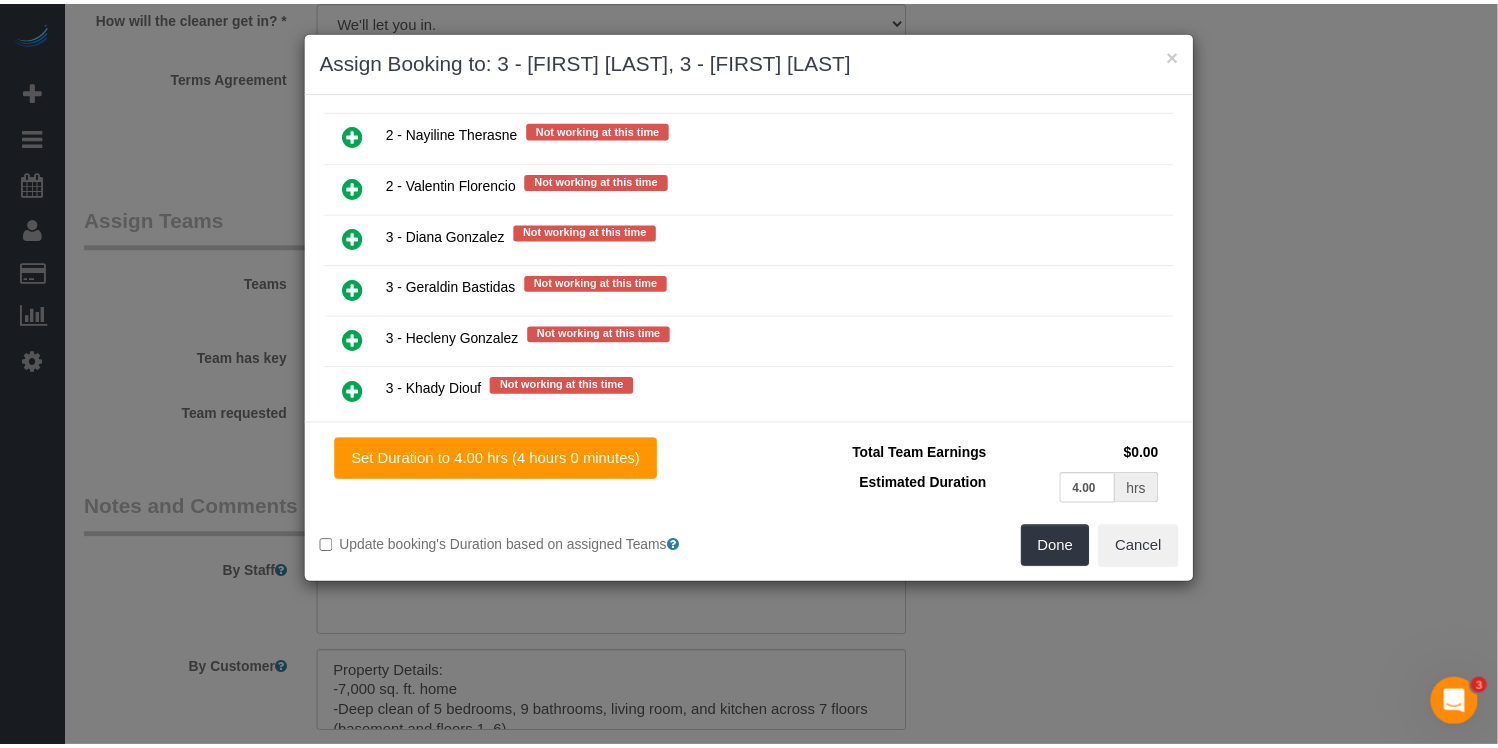 scroll, scrollTop: 3667, scrollLeft: 0, axis: vertical 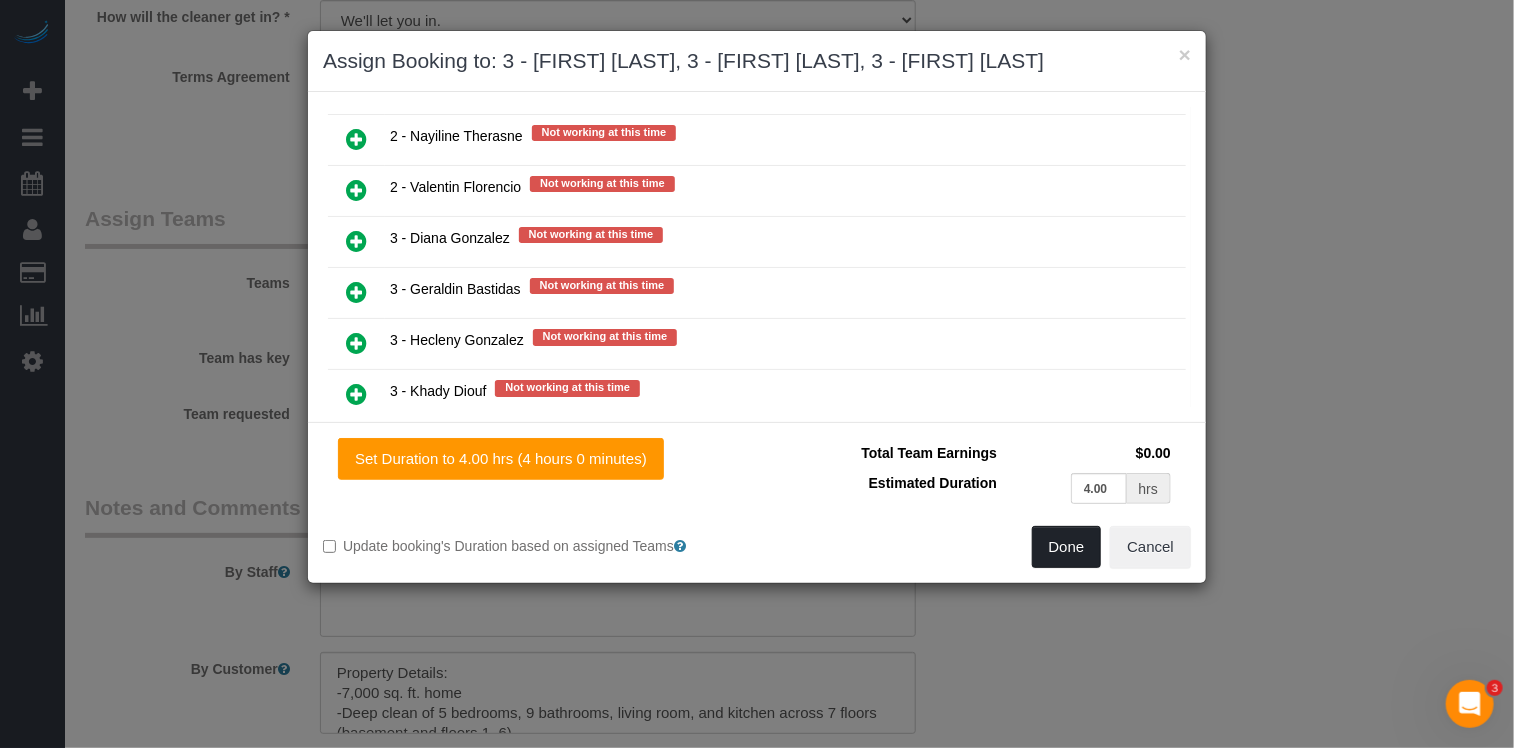 click on "Done" at bounding box center [1067, 547] 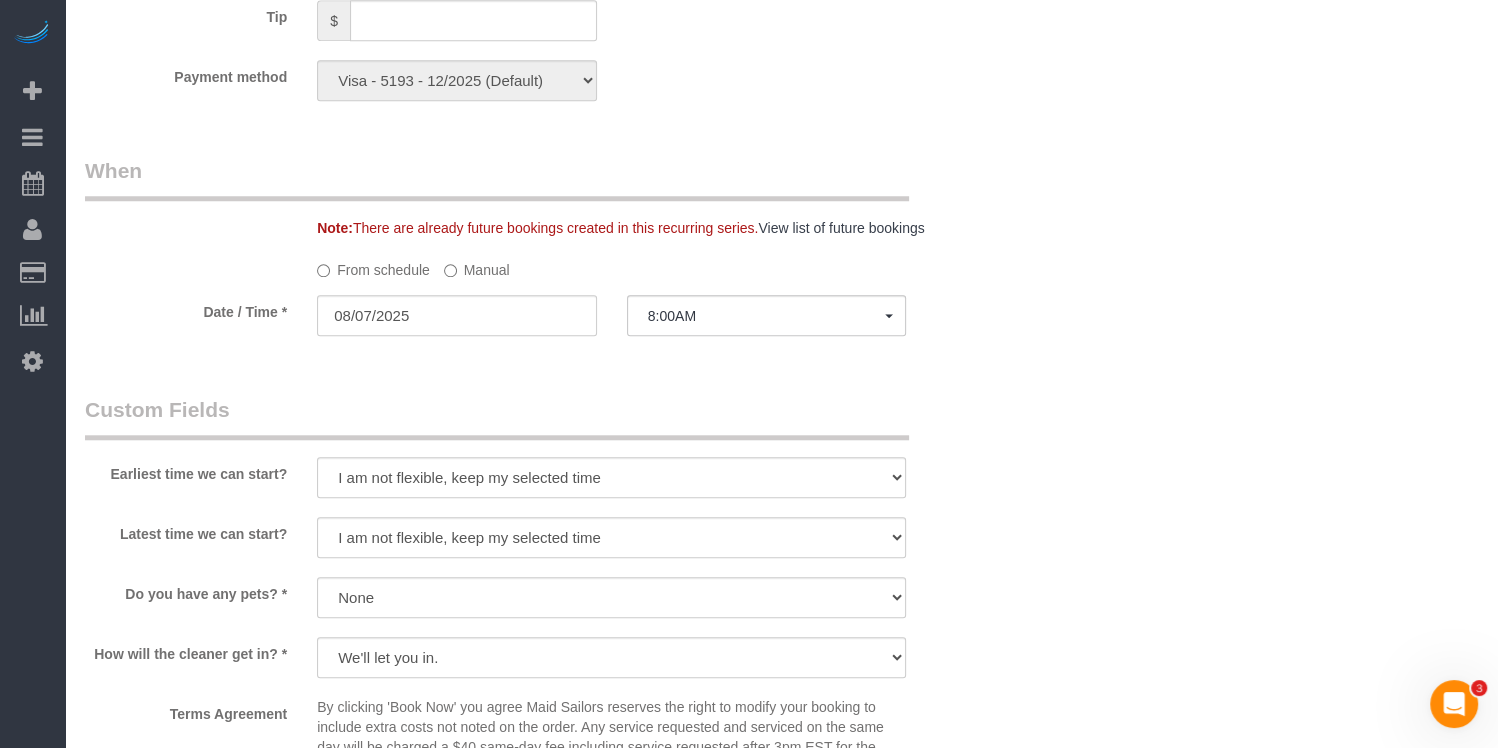 scroll, scrollTop: 1575, scrollLeft: 0, axis: vertical 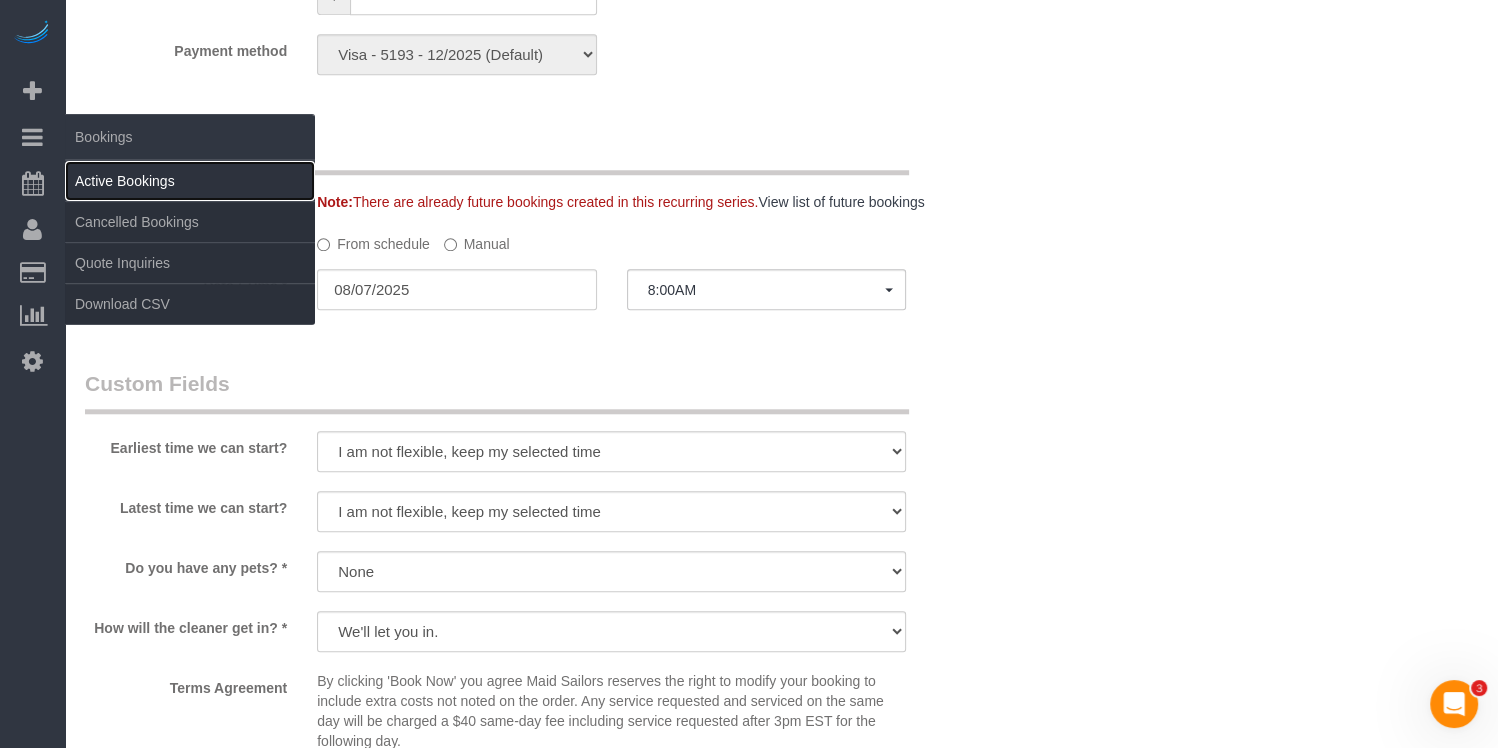click on "Active Bookings" at bounding box center (190, 181) 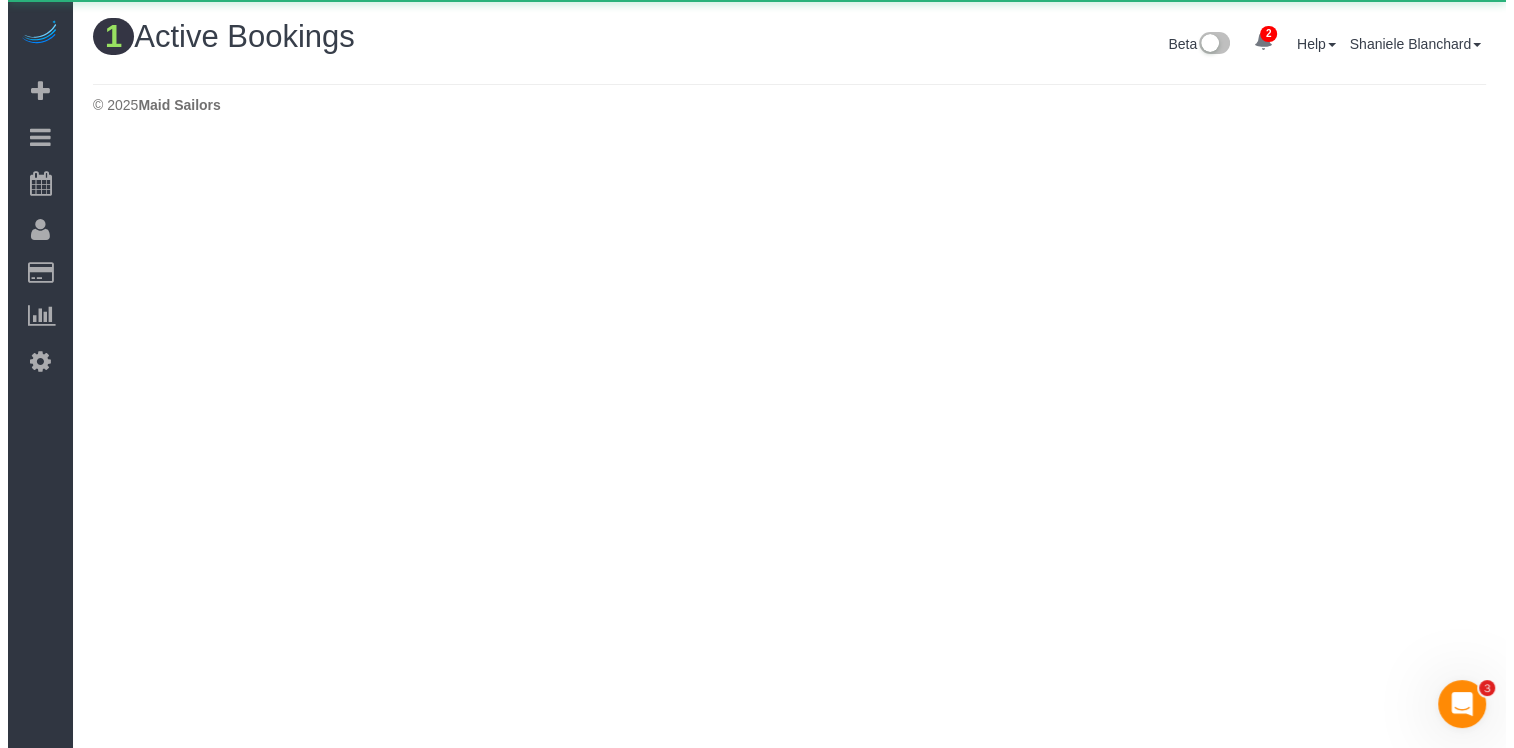scroll, scrollTop: 0, scrollLeft: 0, axis: both 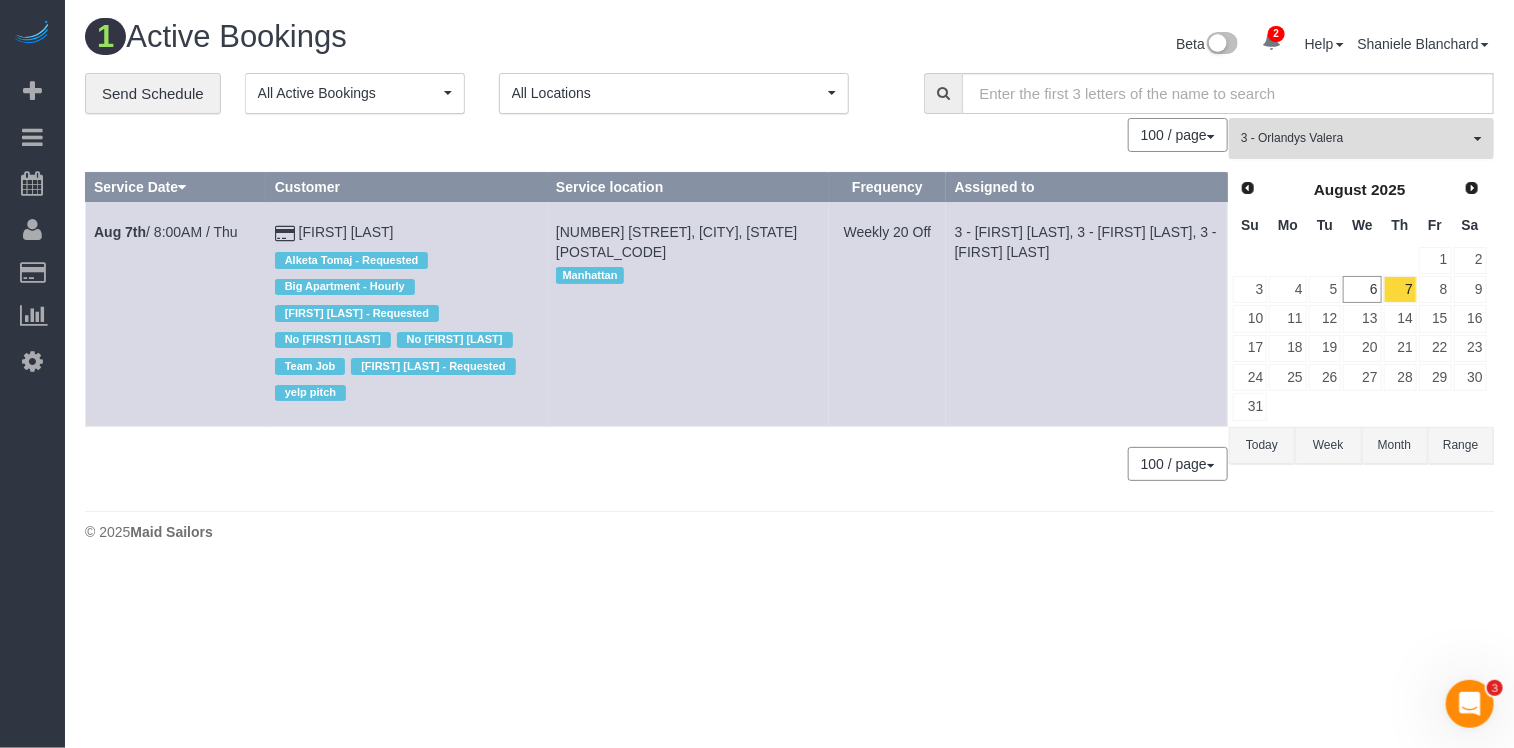 click on "3 - Orlandys Valera" at bounding box center (1355, 138) 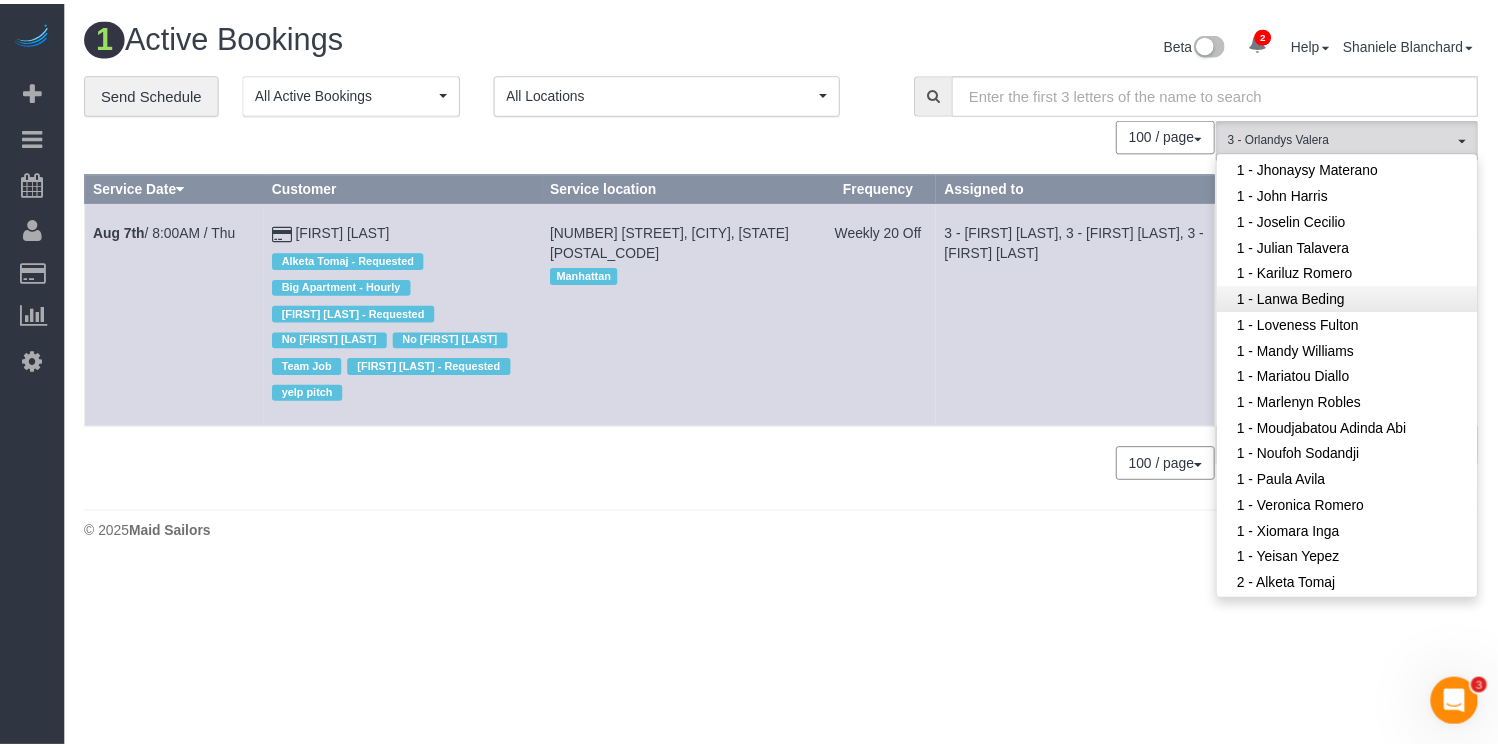 scroll, scrollTop: 895, scrollLeft: 0, axis: vertical 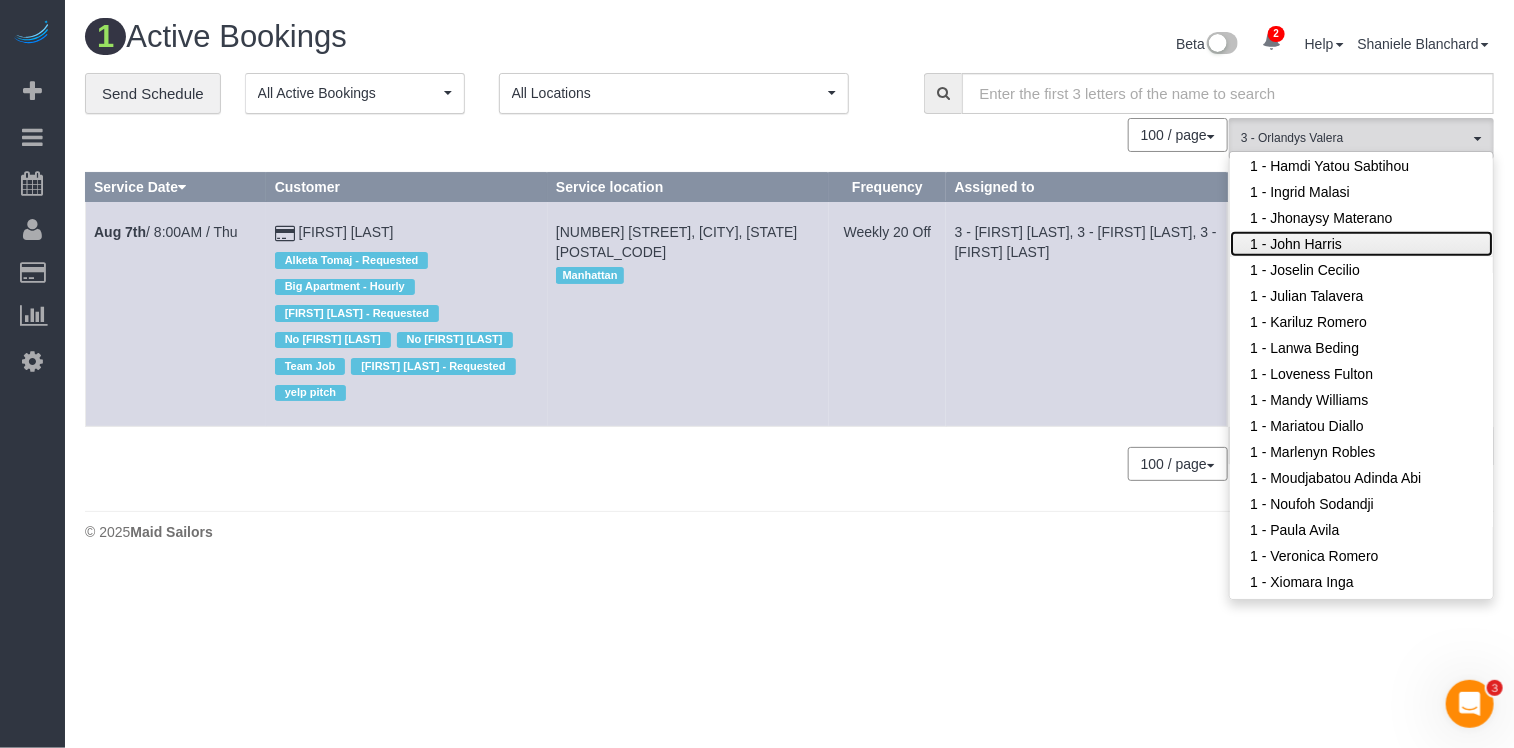 click on "1 - John Harris" at bounding box center [1361, 244] 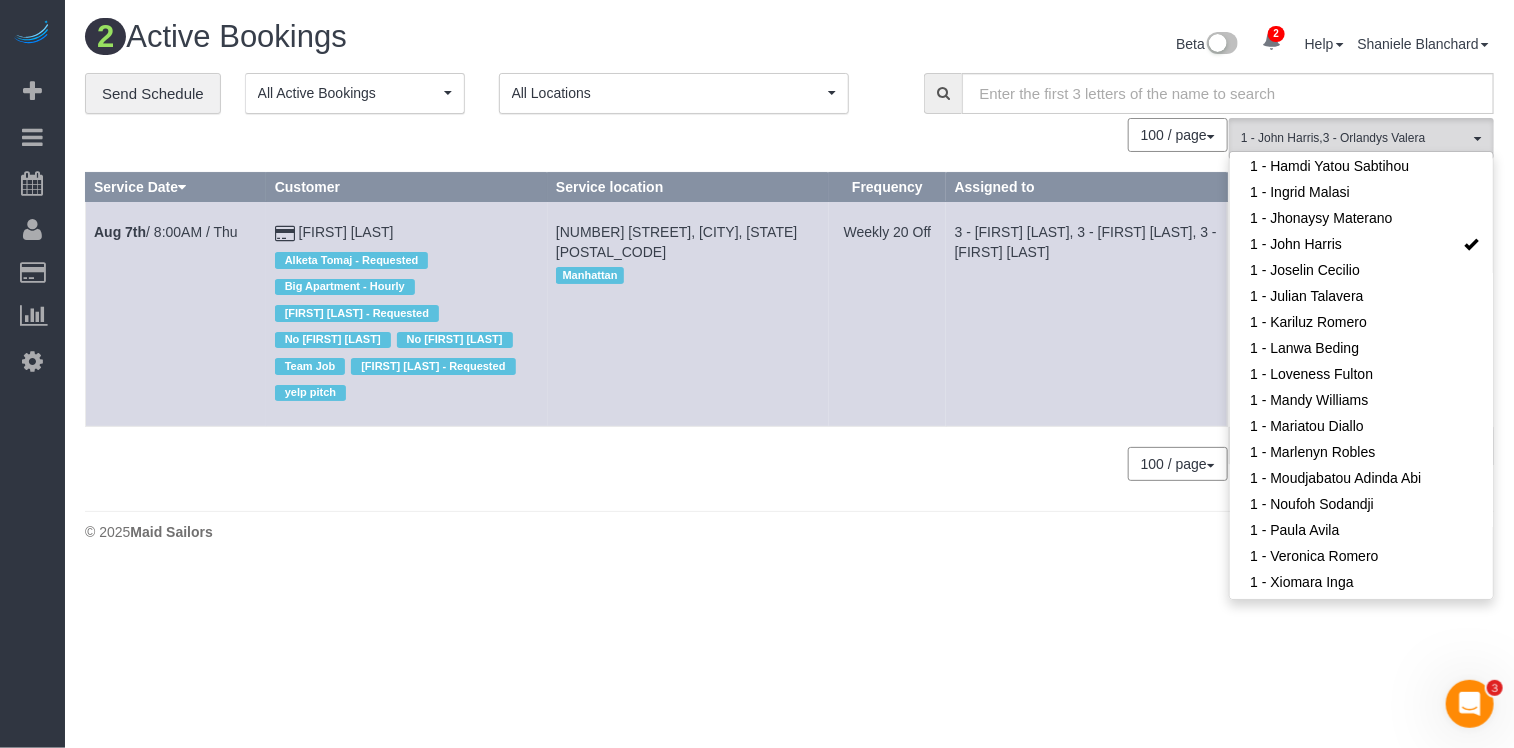 click on "3 - Maria Bonilla, 3 - Isabella Simplicio, 3 - Orlandys Valera" at bounding box center [1086, 314] 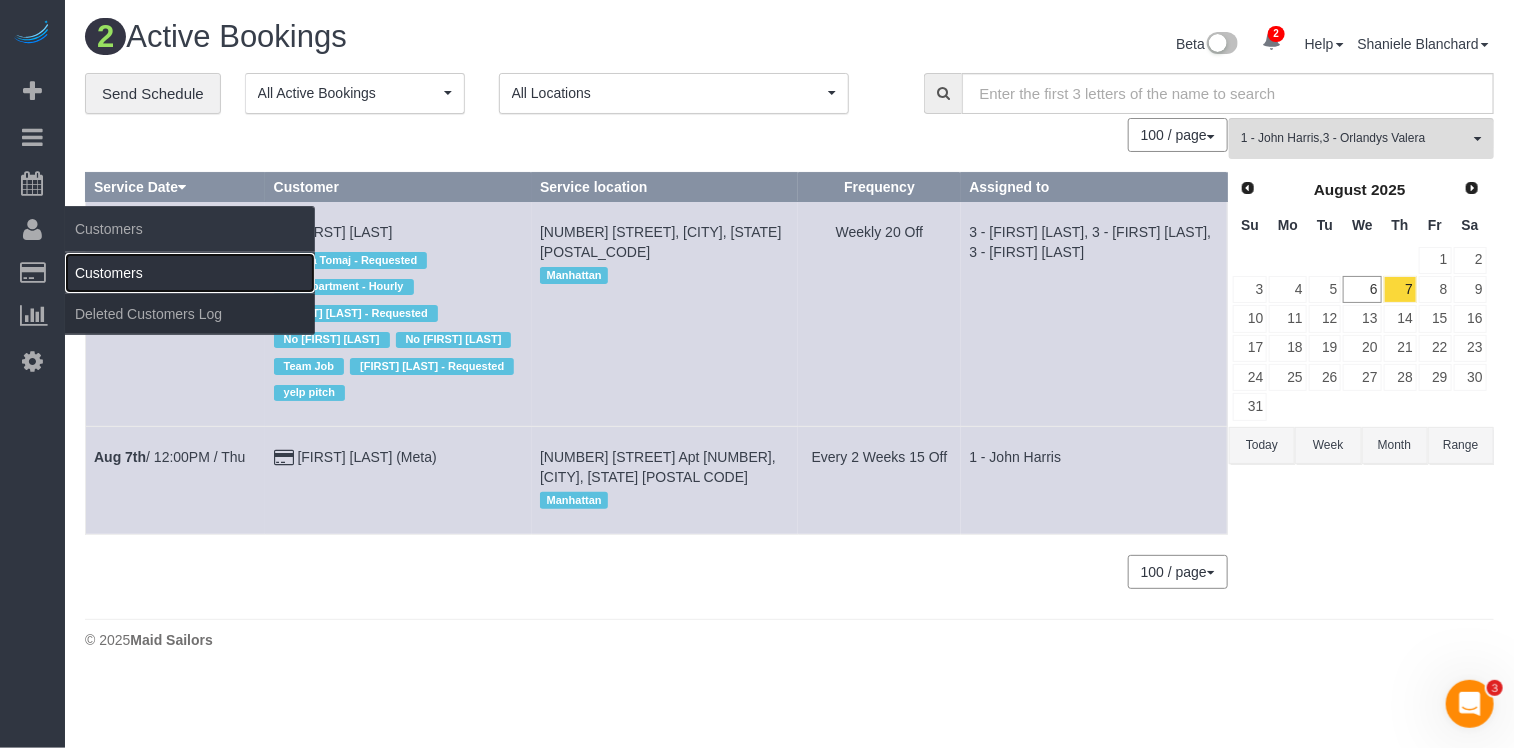 click on "Customers" at bounding box center [190, 273] 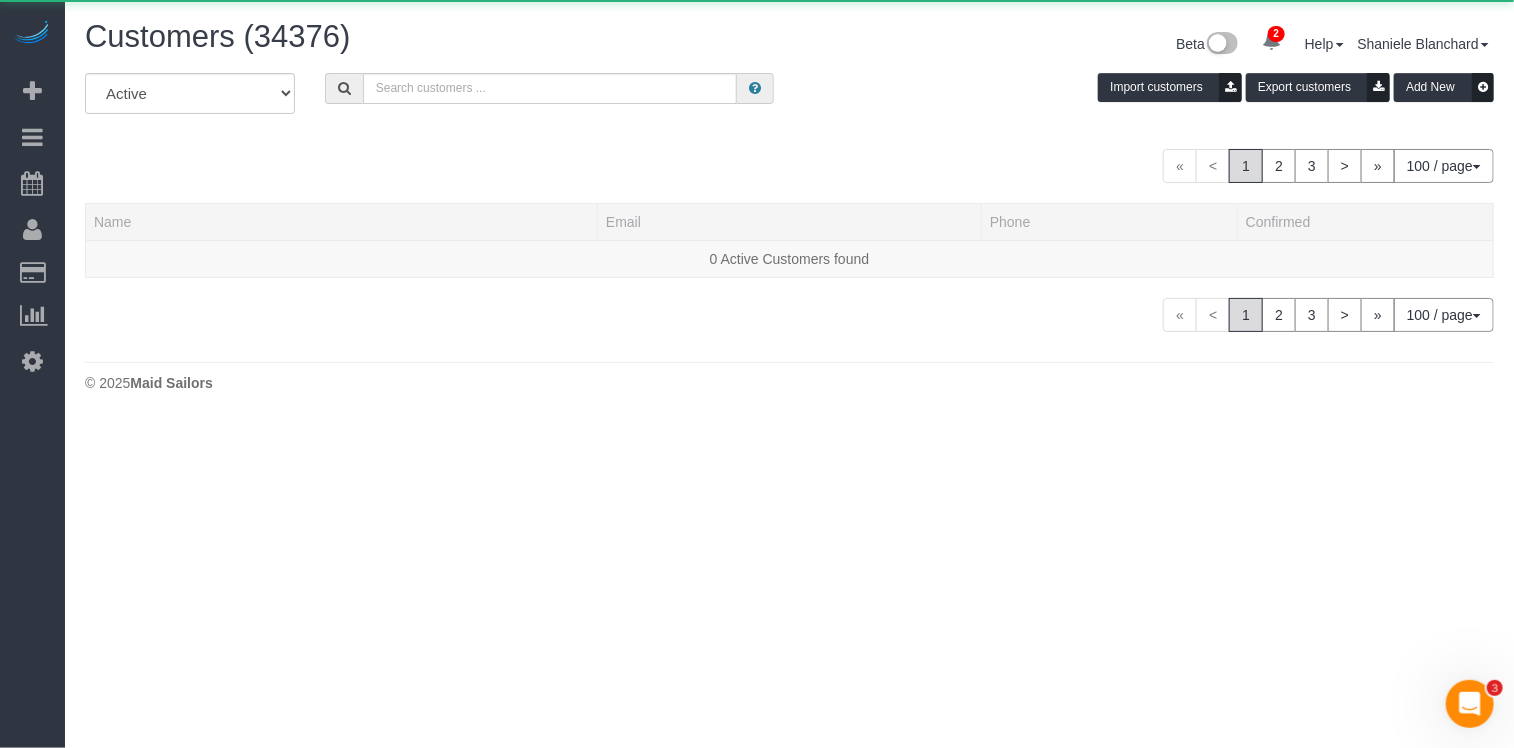 click on "Customers (34376)
Beta
2
Your Notifications
You have 0 alerts
×
You have 7  to charge for 08/05/2025
×
You have 6  to charge for 08/04/2025
Help
Help Docs
Take a Tour
Contact Support
Shaniele Blanchard" at bounding box center (789, 46) 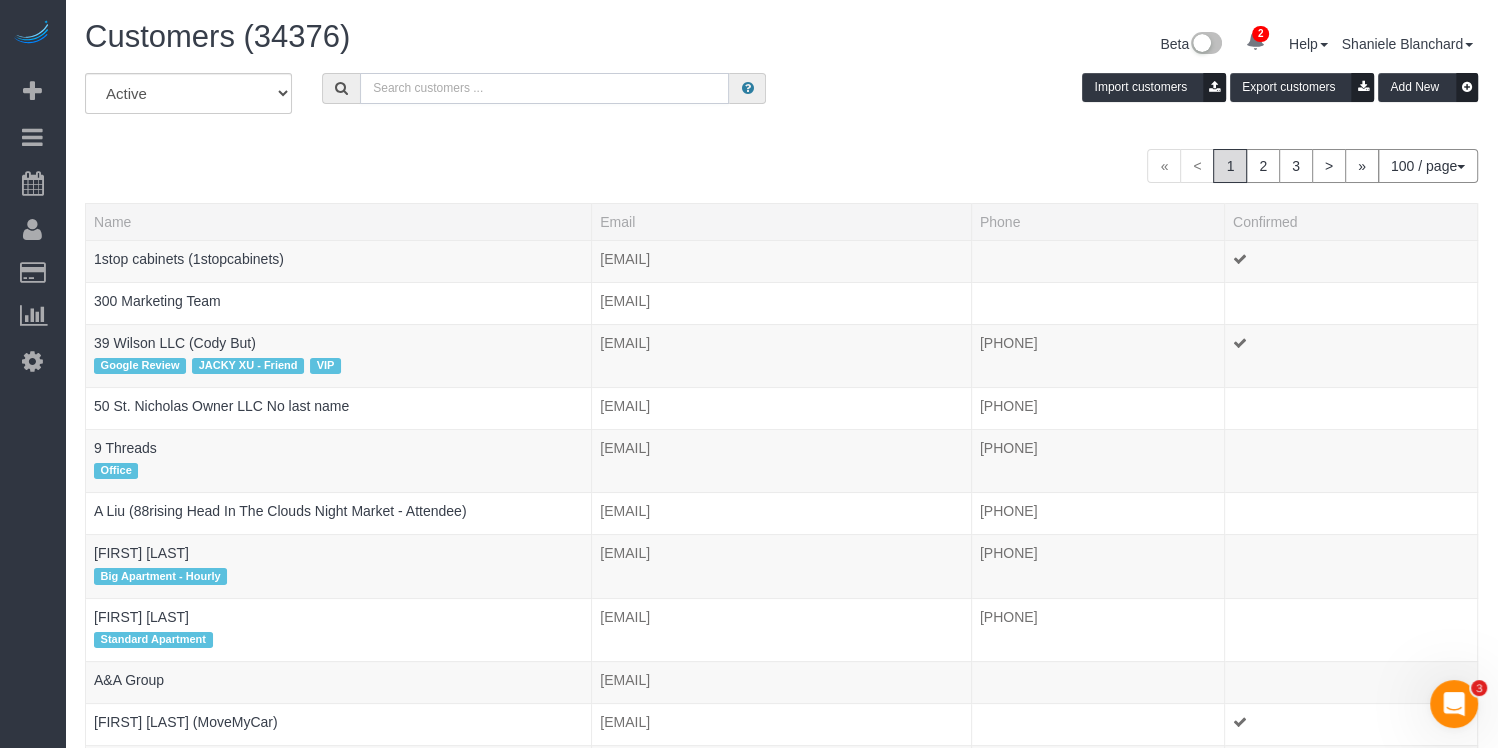 click at bounding box center [544, 88] 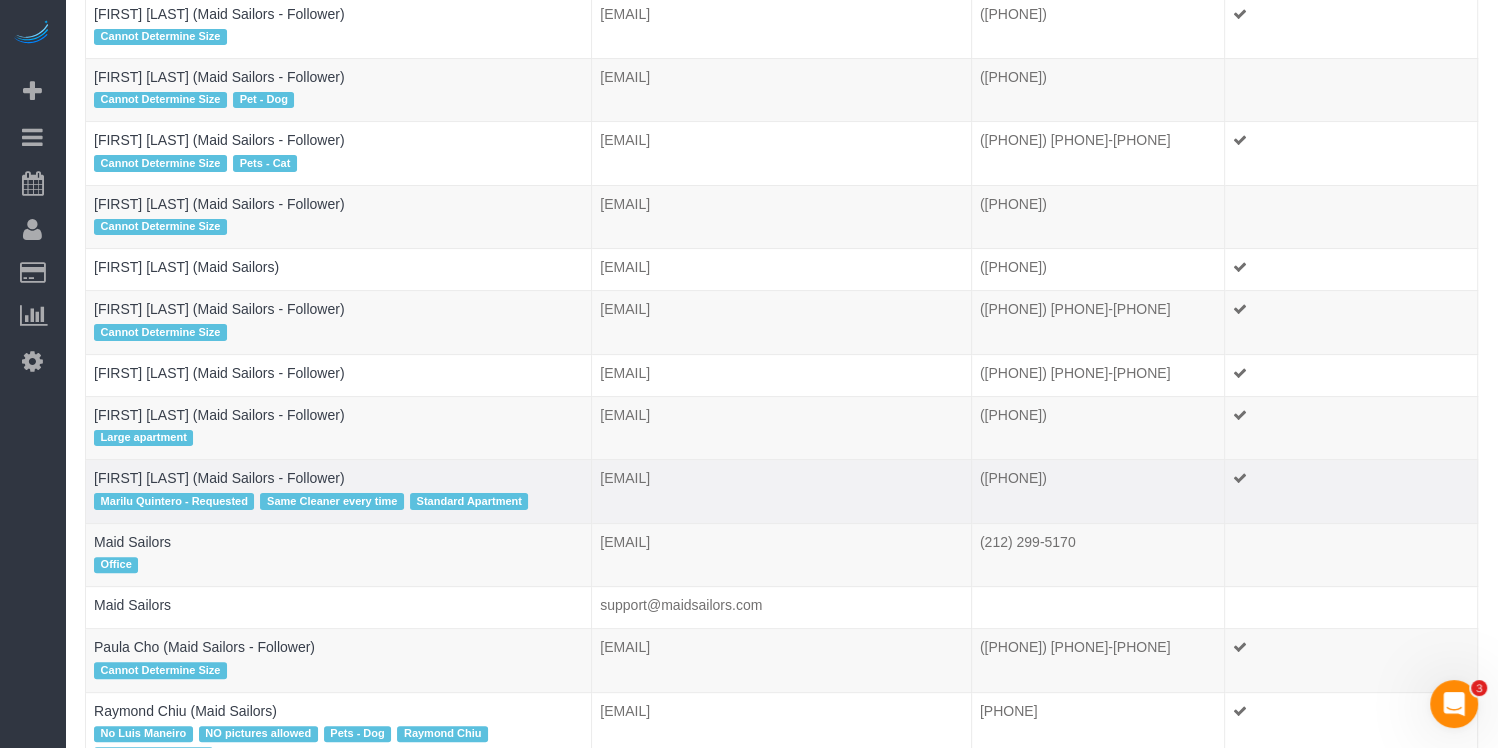 scroll, scrollTop: 426, scrollLeft: 0, axis: vertical 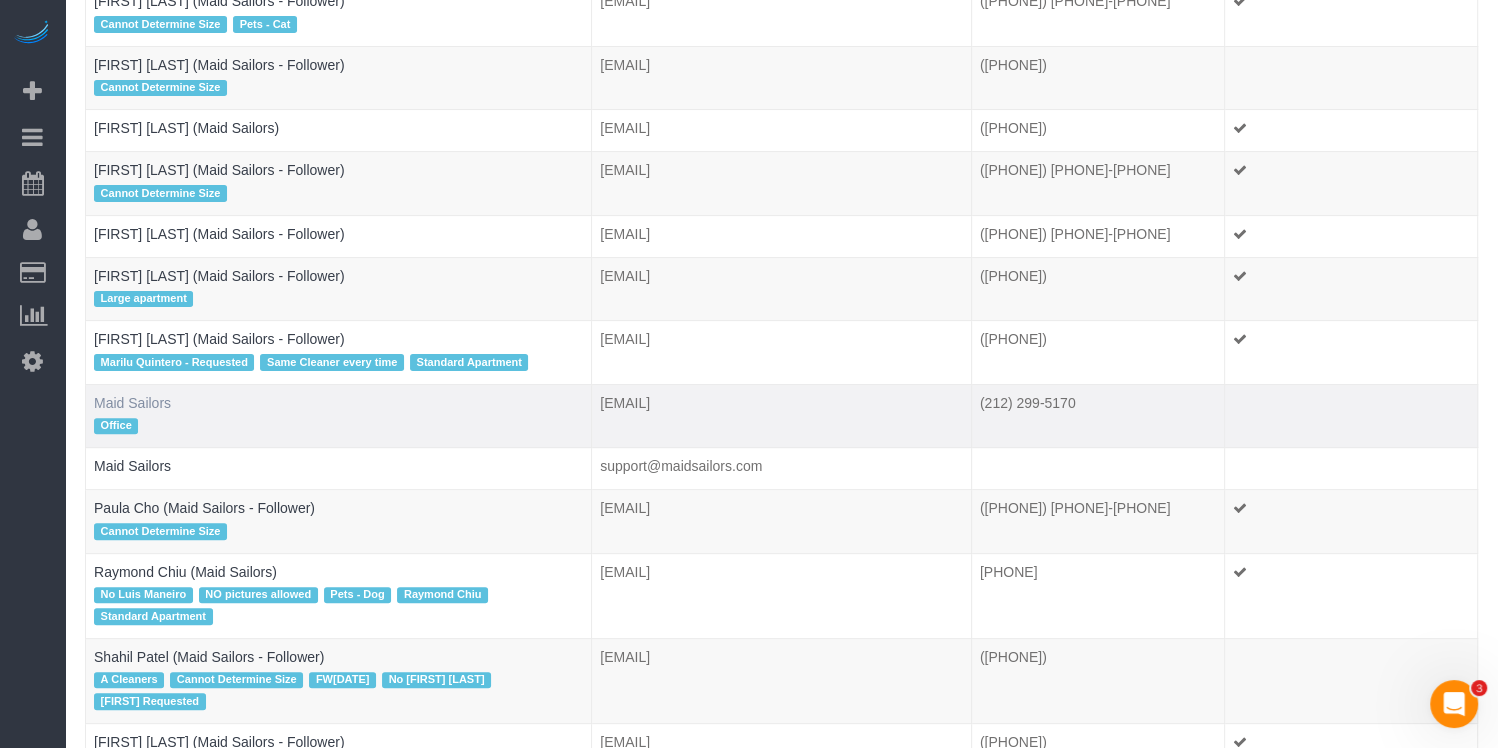 type on "maid sailors" 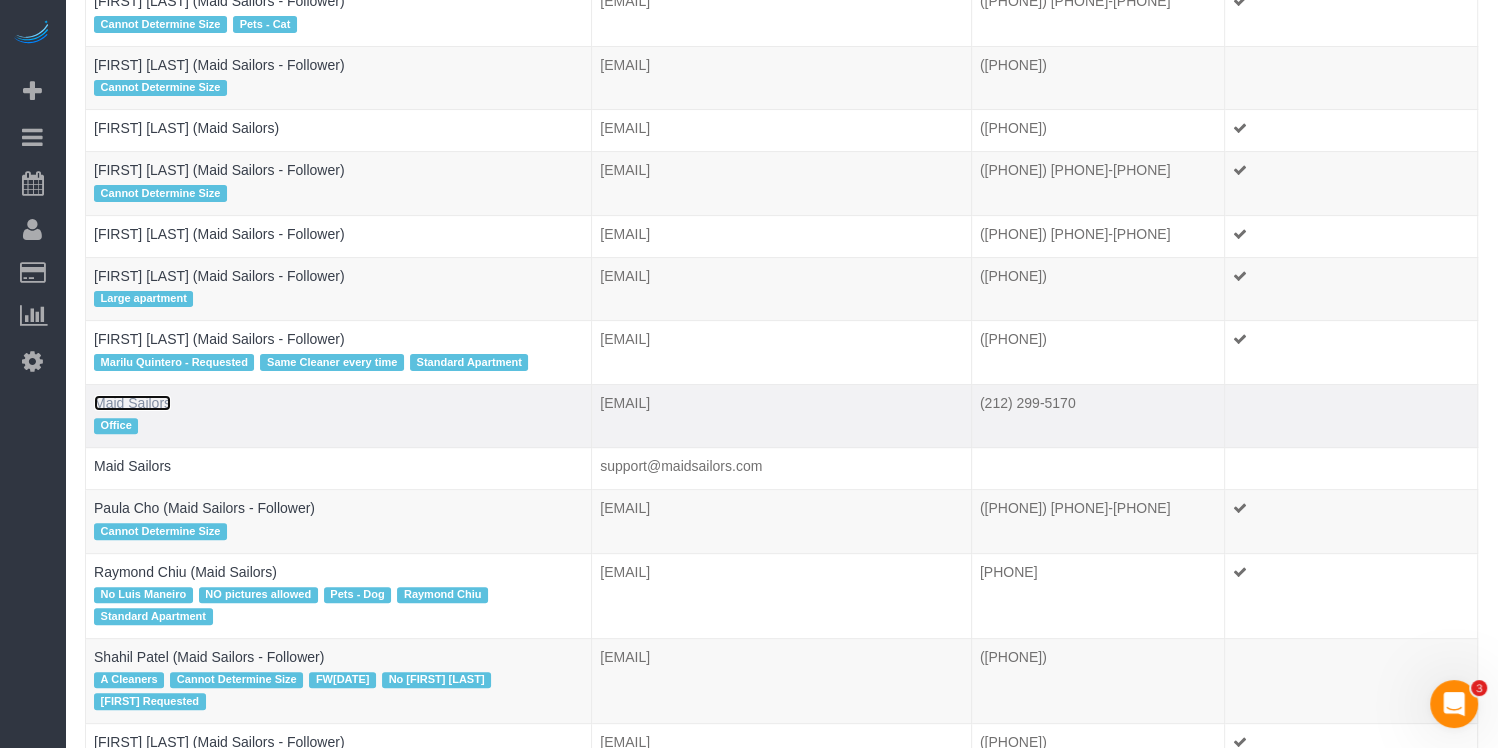 click on "Maid Sailors" at bounding box center [132, 403] 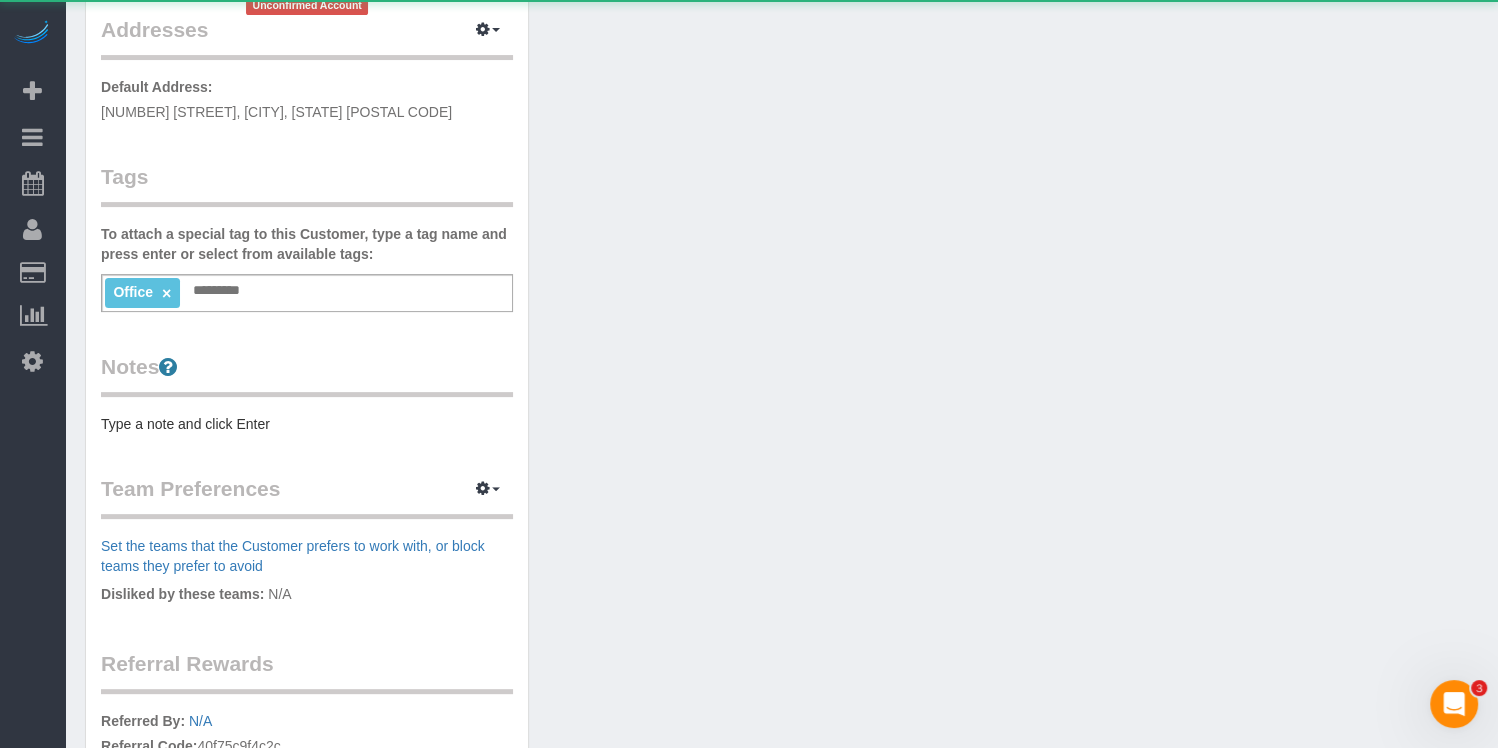 scroll, scrollTop: 0, scrollLeft: 0, axis: both 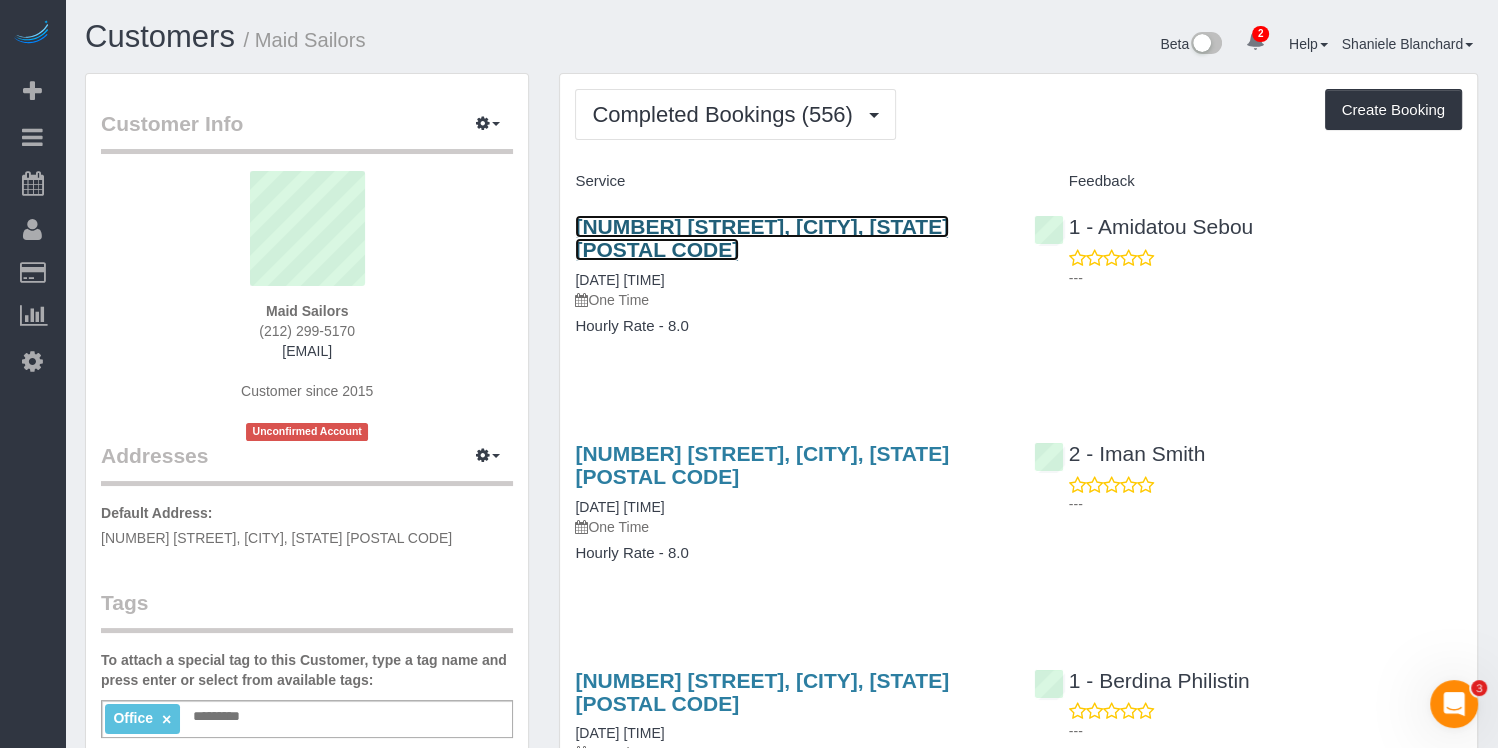 click on "[NUMBER] [STREET], Suite. 405, [CITY], [STATE] [POSTAL_CODE]" at bounding box center (762, 238) 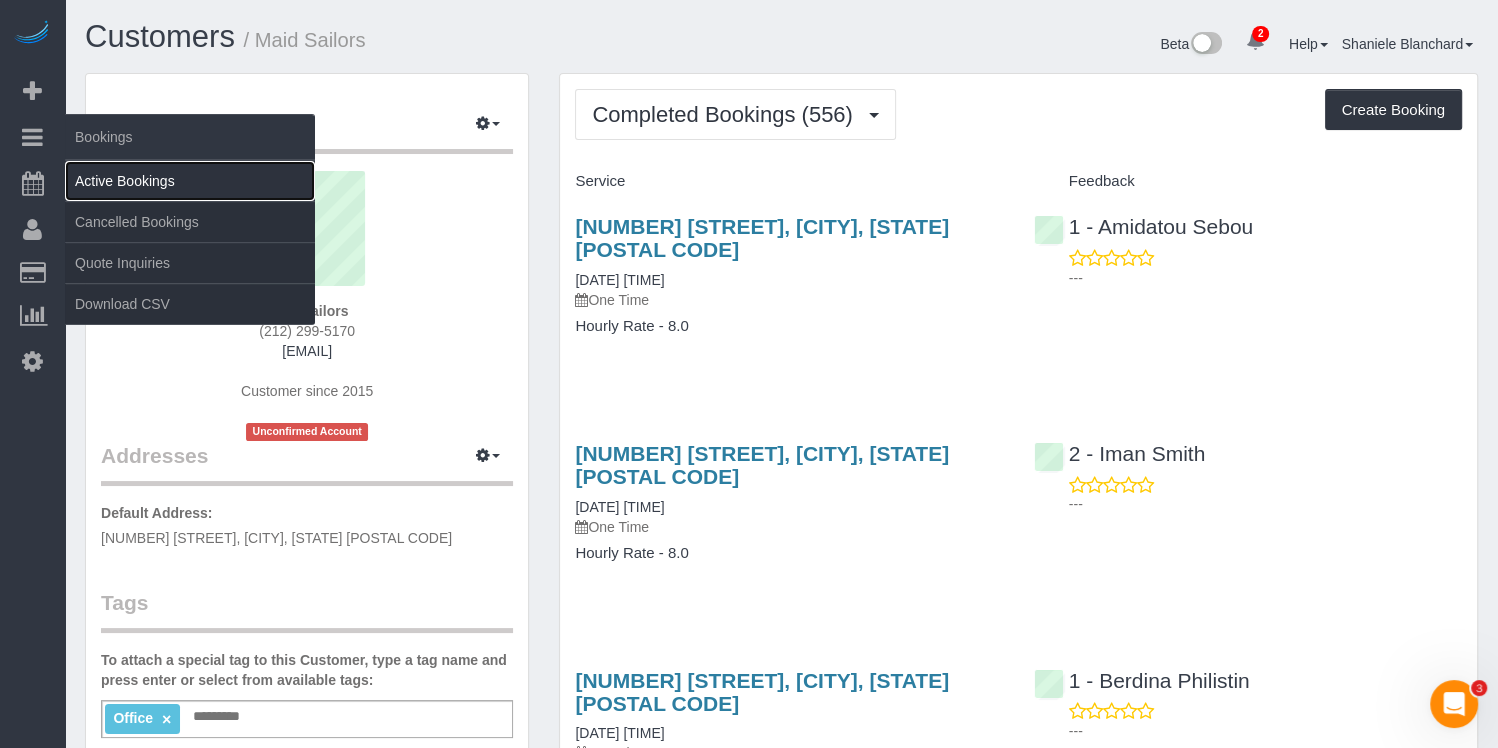 click on "Active Bookings" at bounding box center (190, 181) 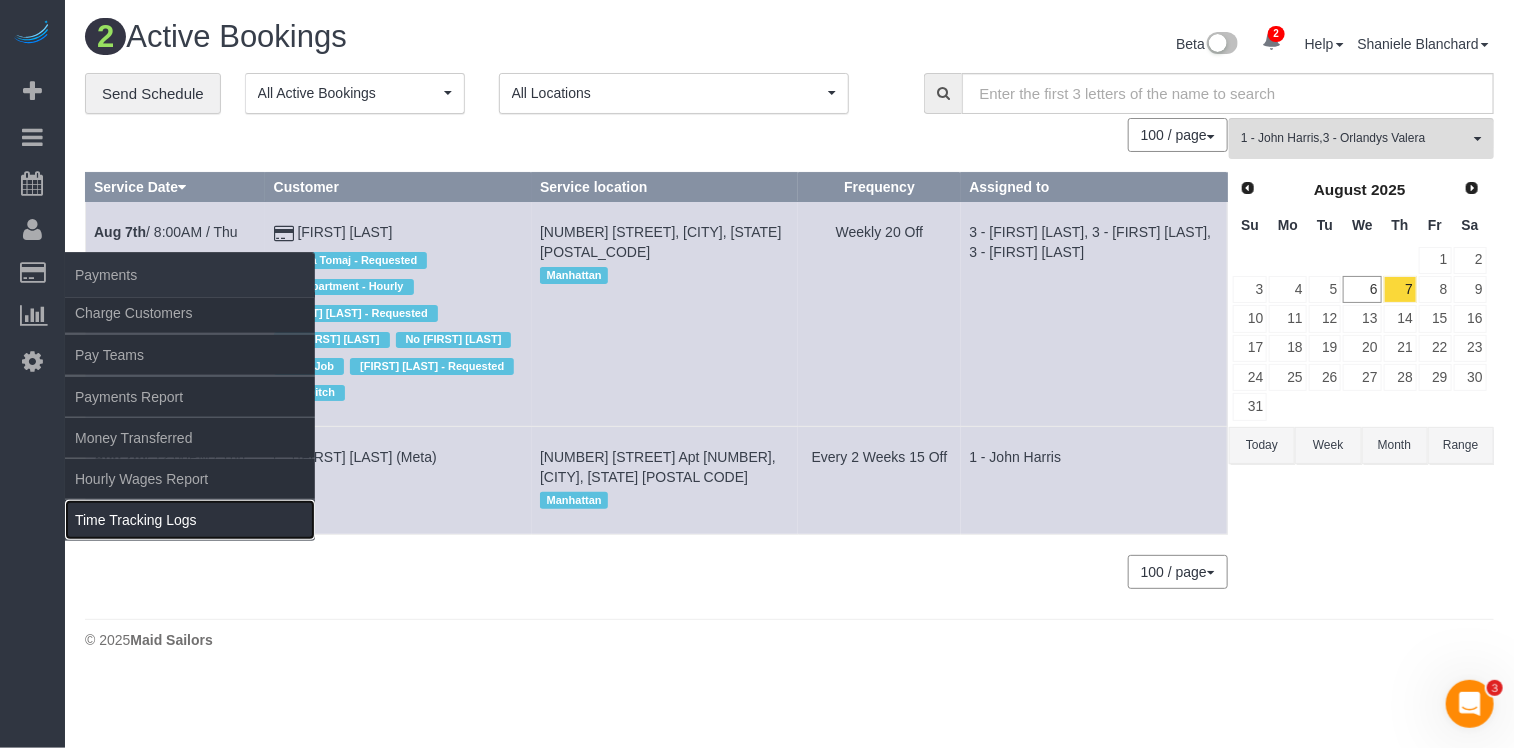 click on "Time Tracking Logs" at bounding box center (190, 520) 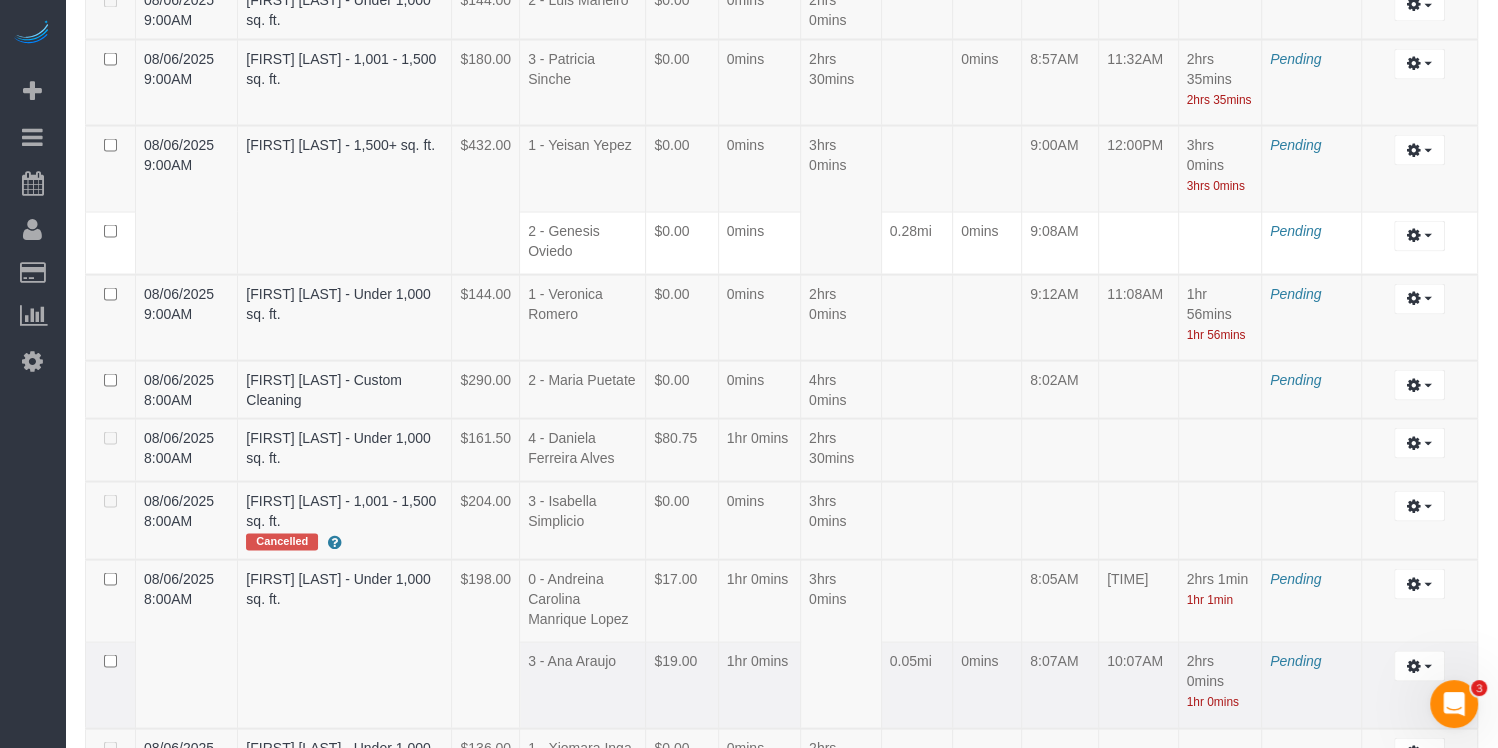scroll, scrollTop: 3603, scrollLeft: 0, axis: vertical 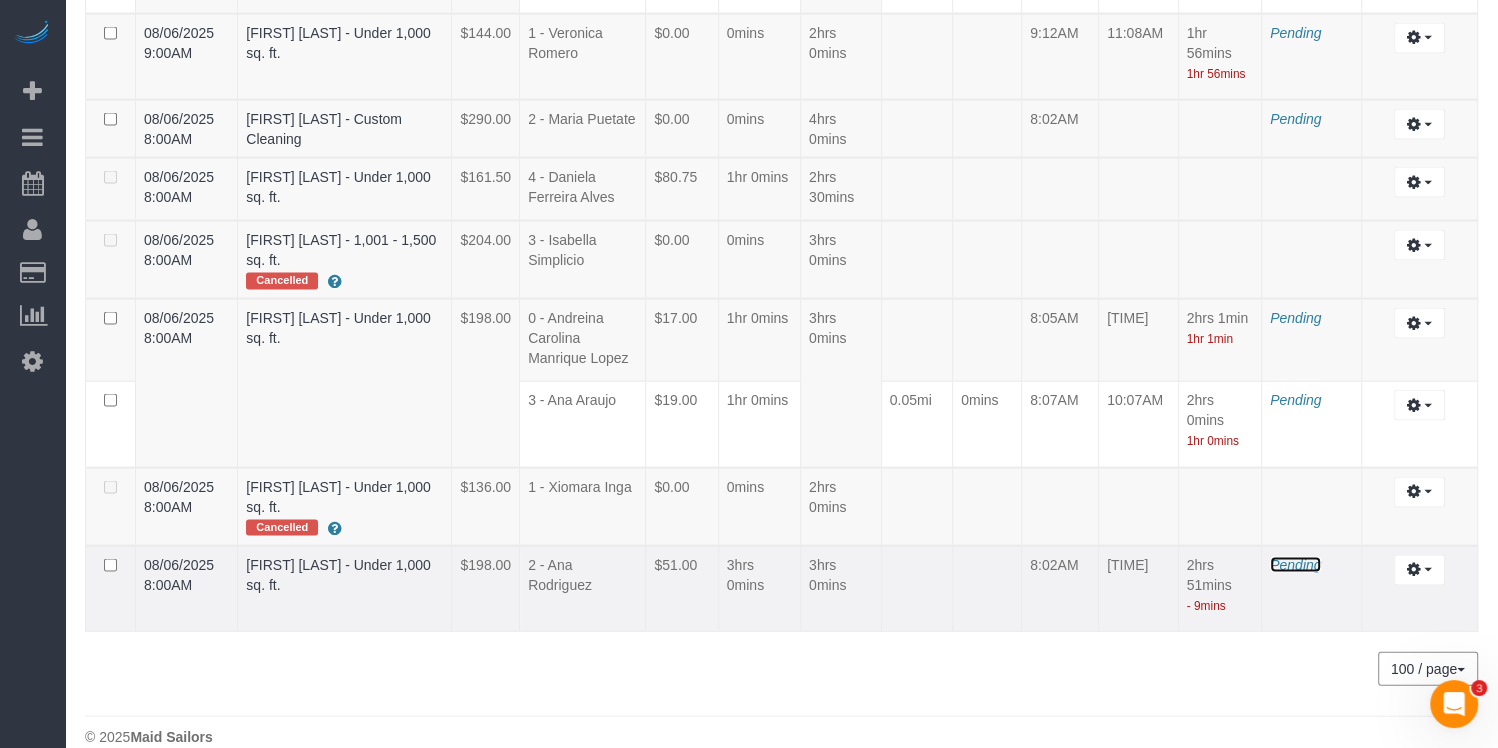 click on "Pending" at bounding box center (1295, 565) 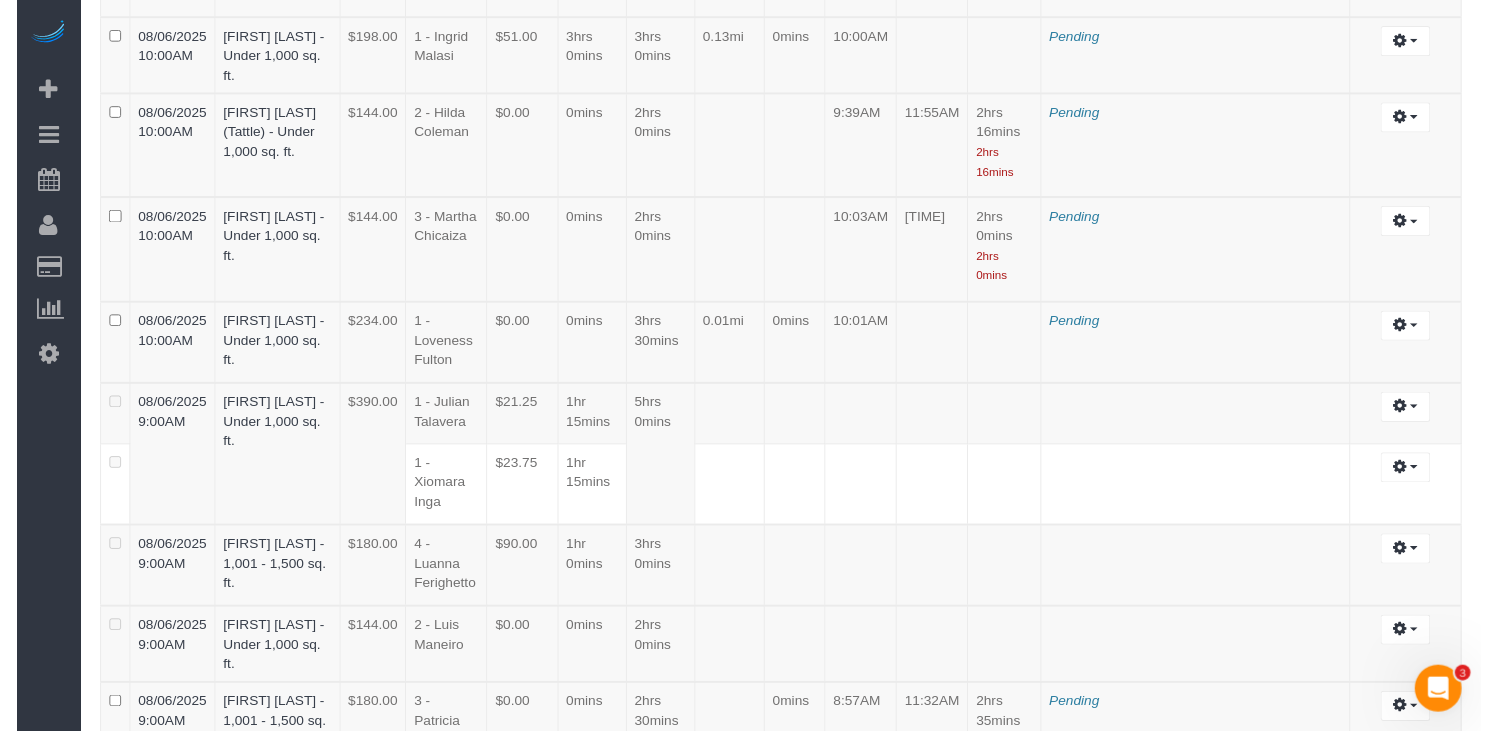 scroll, scrollTop: 4774, scrollLeft: 0, axis: vertical 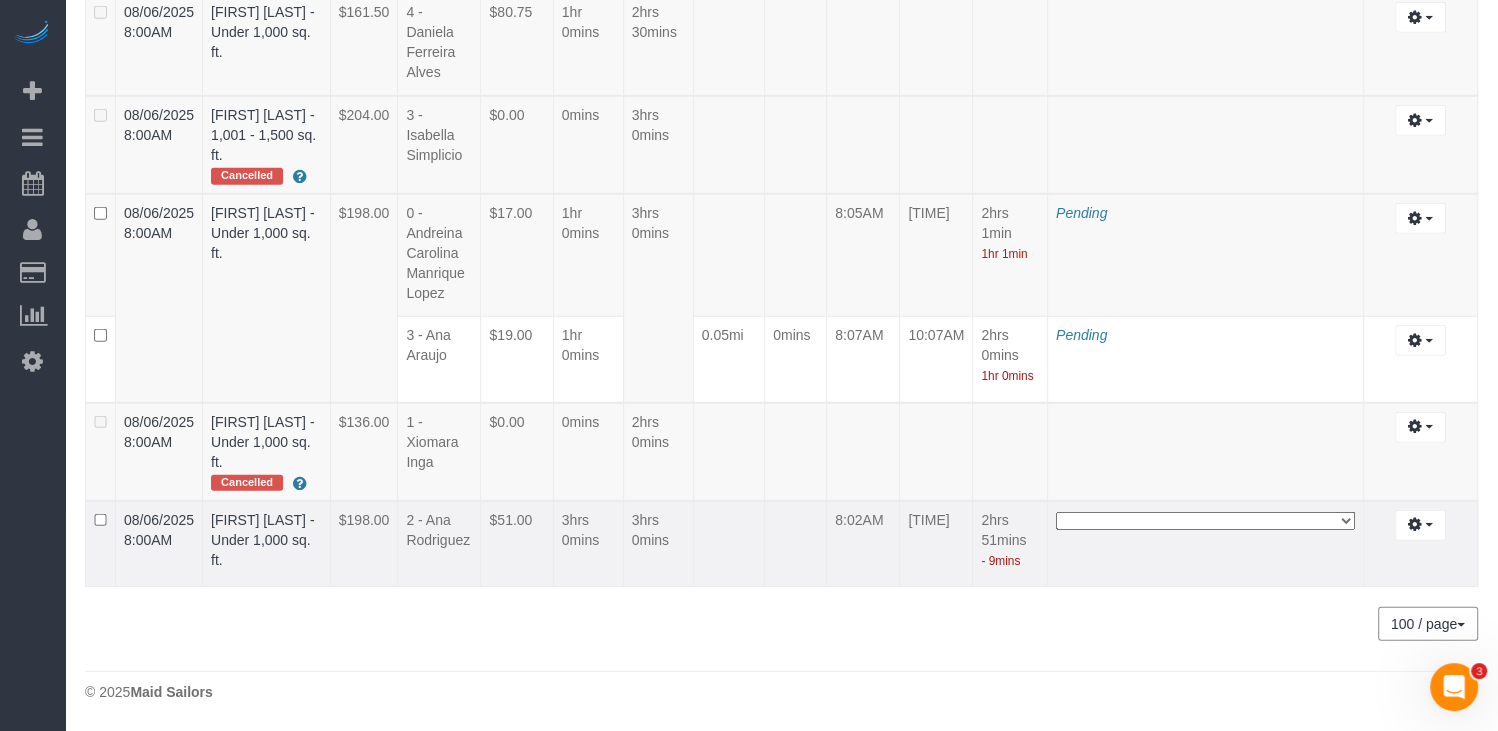 click on "**********" at bounding box center (1205, 521) 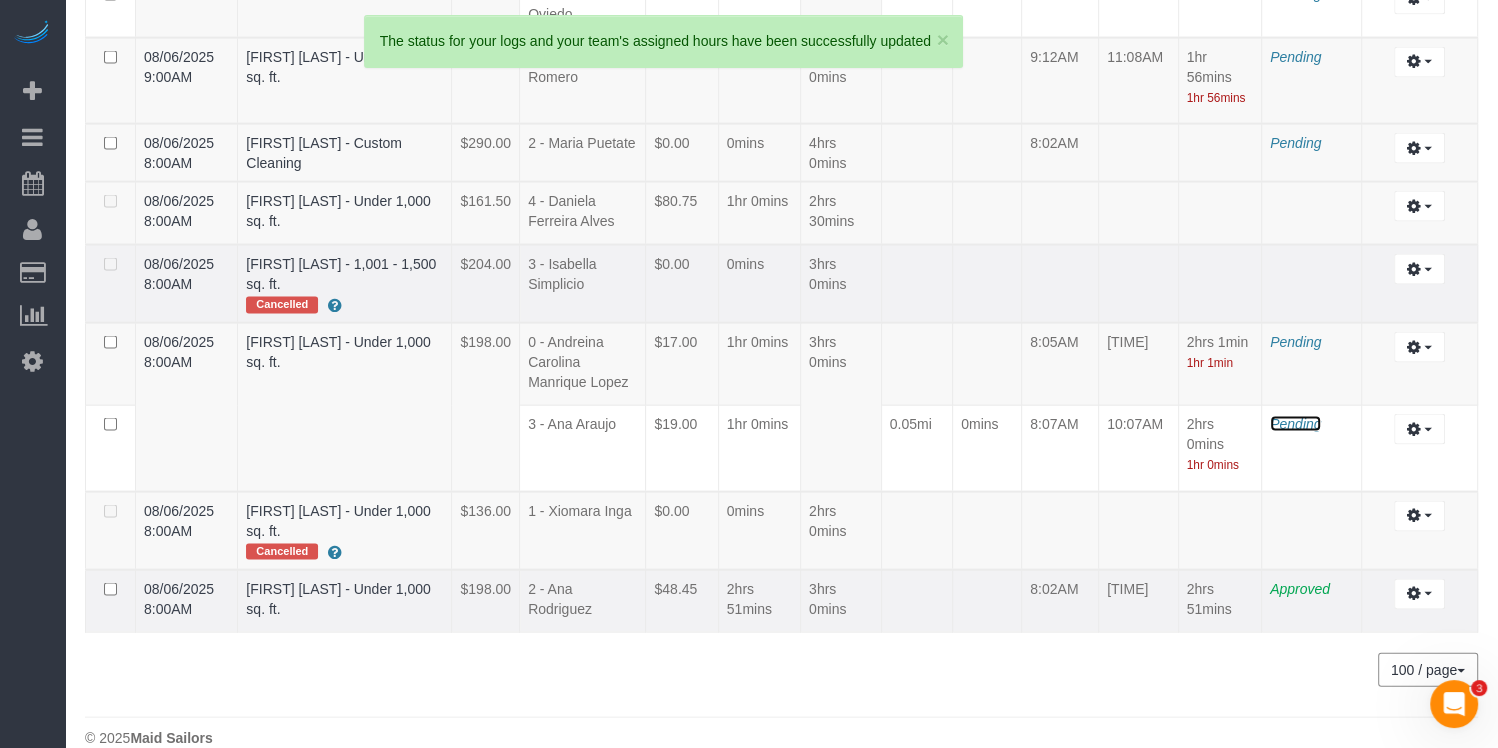 click on "Pending" at bounding box center (1295, 424) 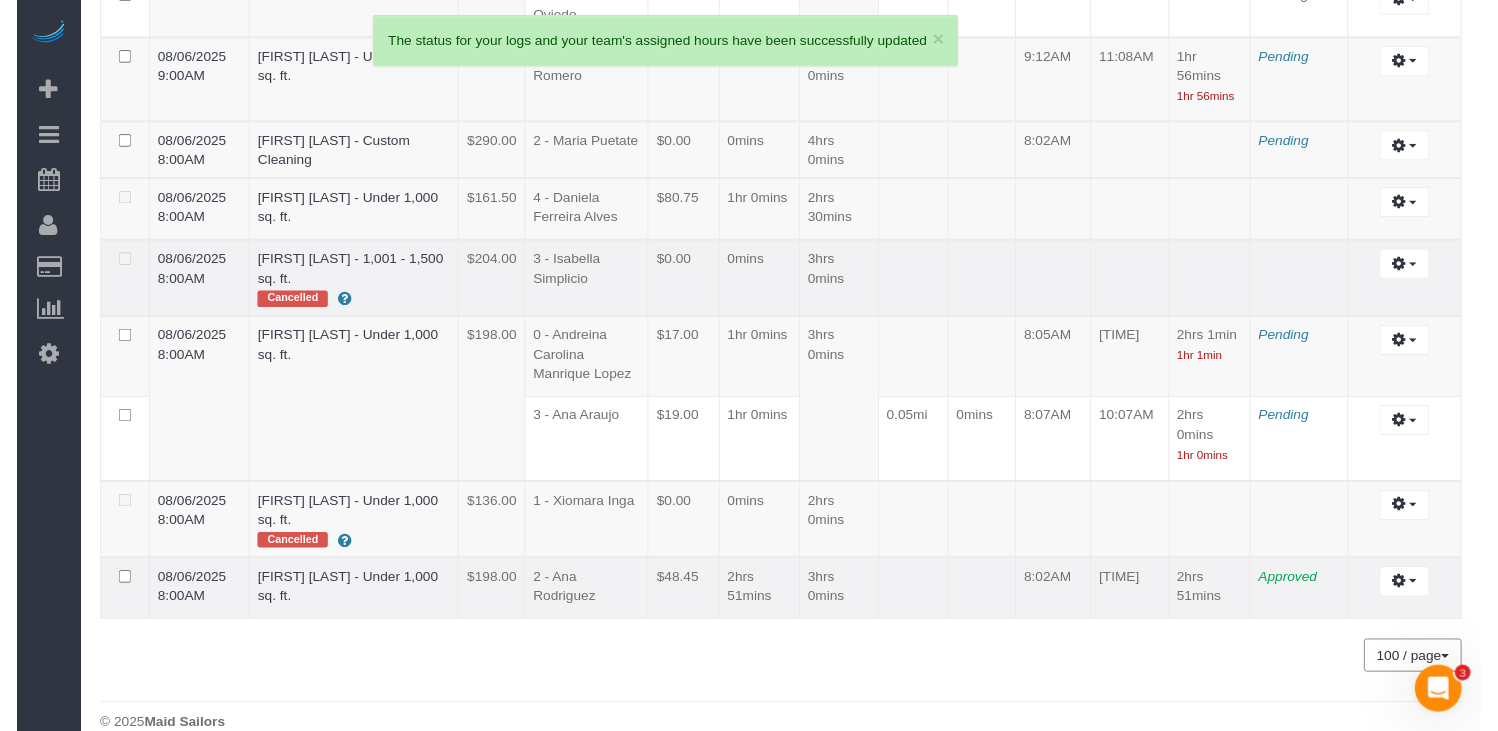 scroll, scrollTop: 4710, scrollLeft: 0, axis: vertical 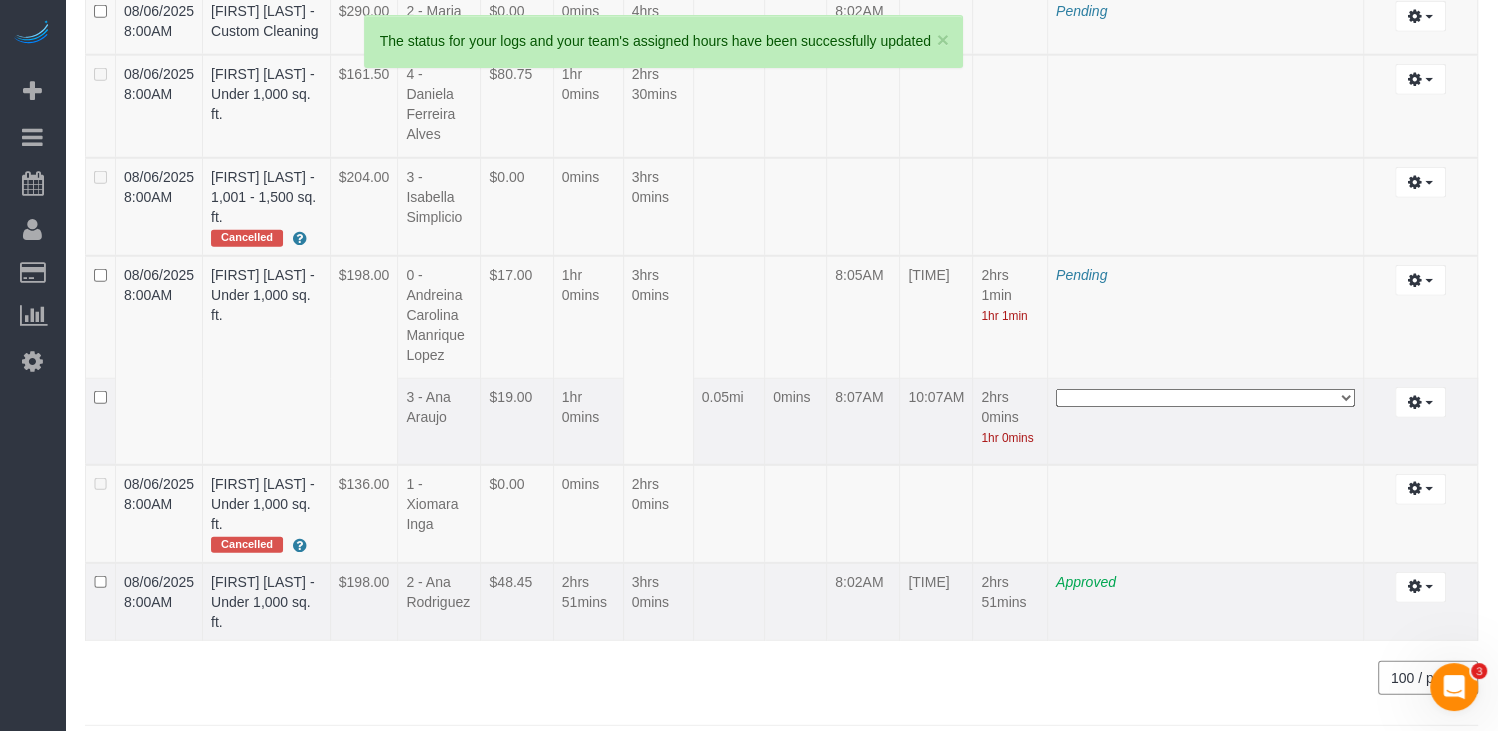 click on "**********" at bounding box center (1205, 398) 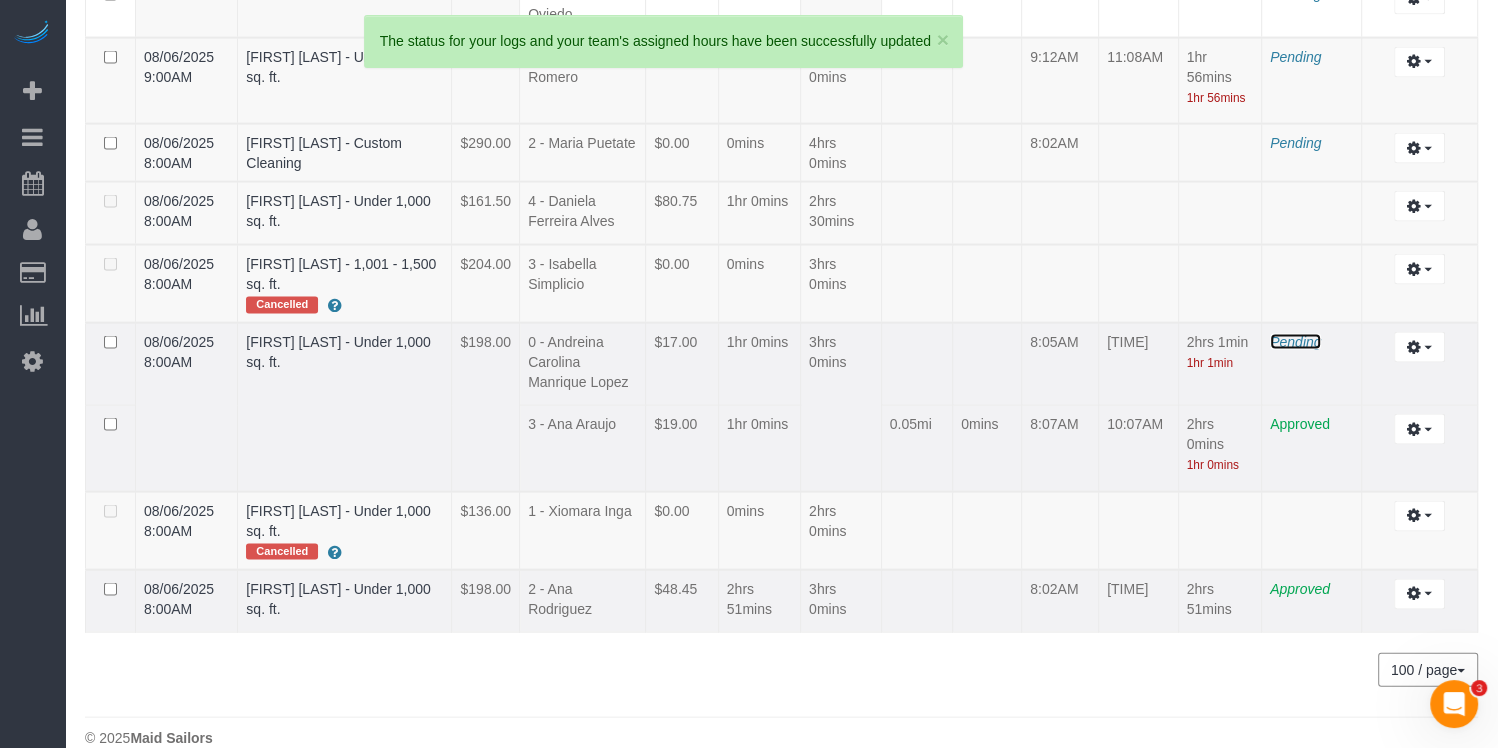 click on "Pending" at bounding box center (1295, 342) 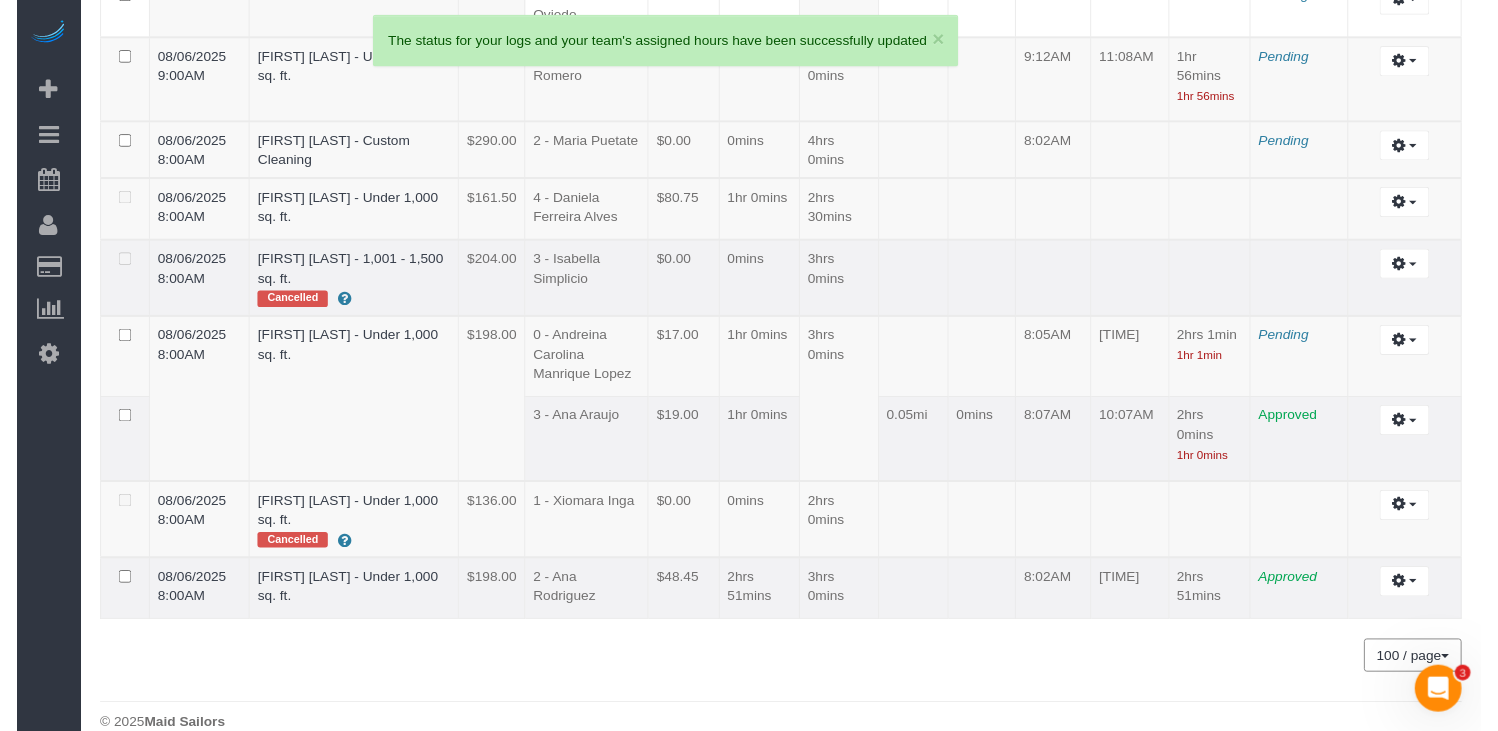 scroll, scrollTop: 4710, scrollLeft: 0, axis: vertical 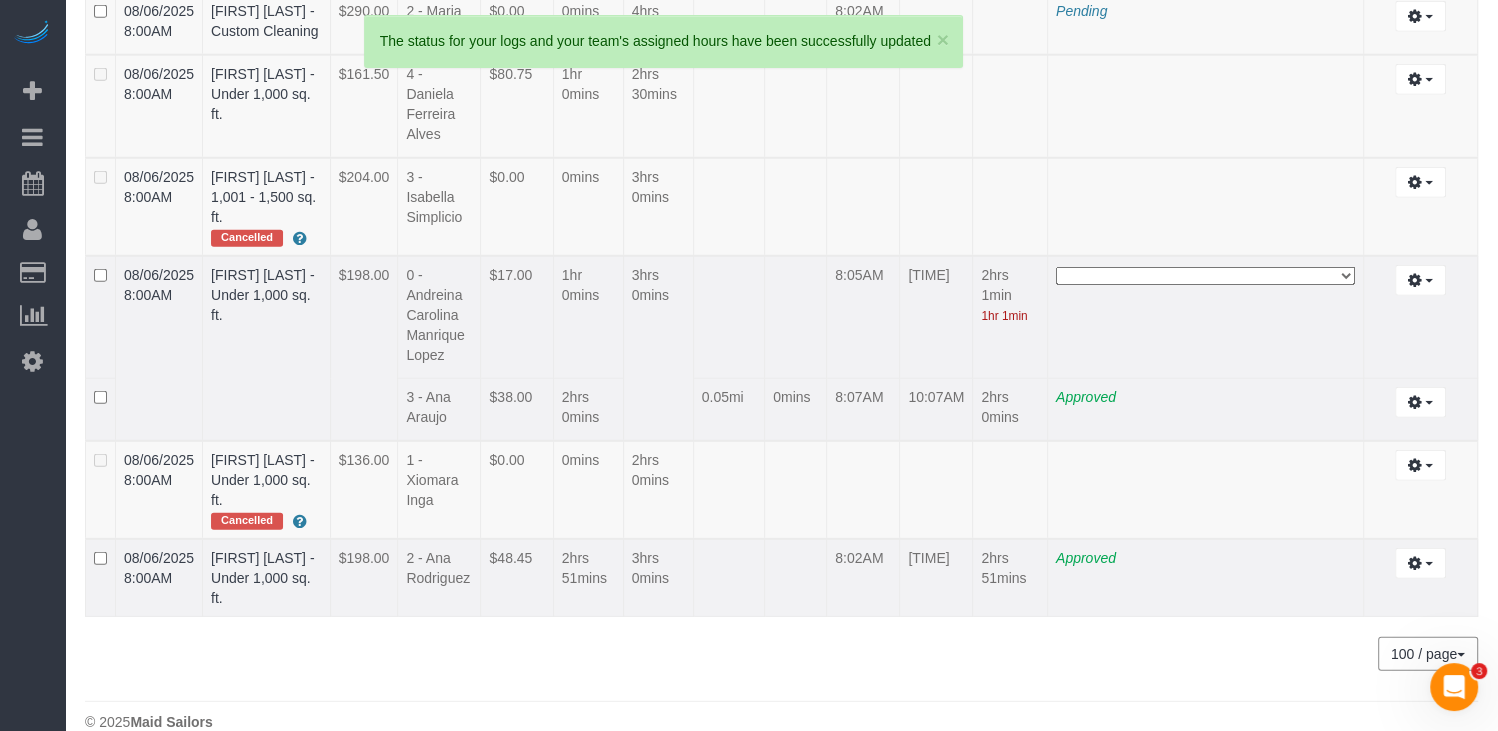 click on "**********" at bounding box center (1205, 276) 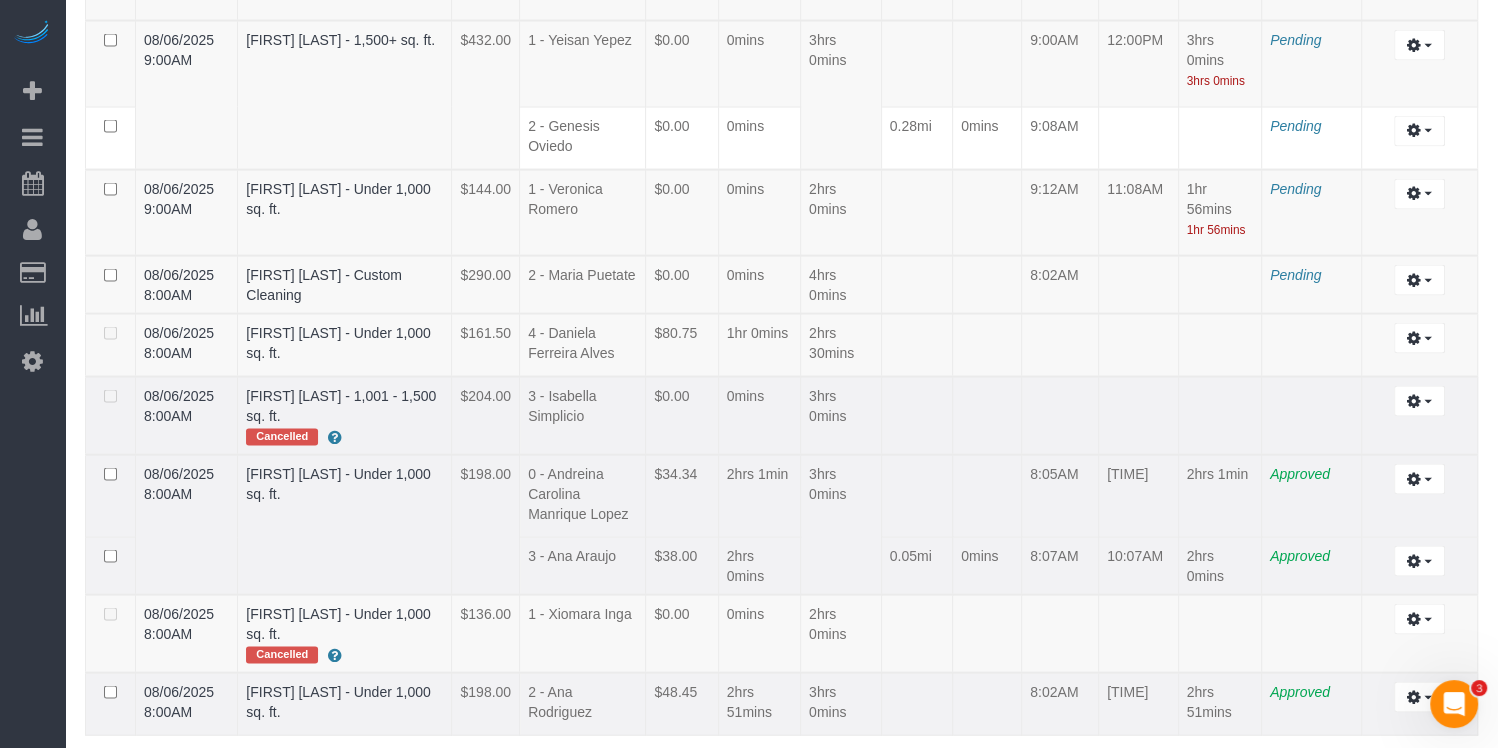 scroll, scrollTop: 3391, scrollLeft: 0, axis: vertical 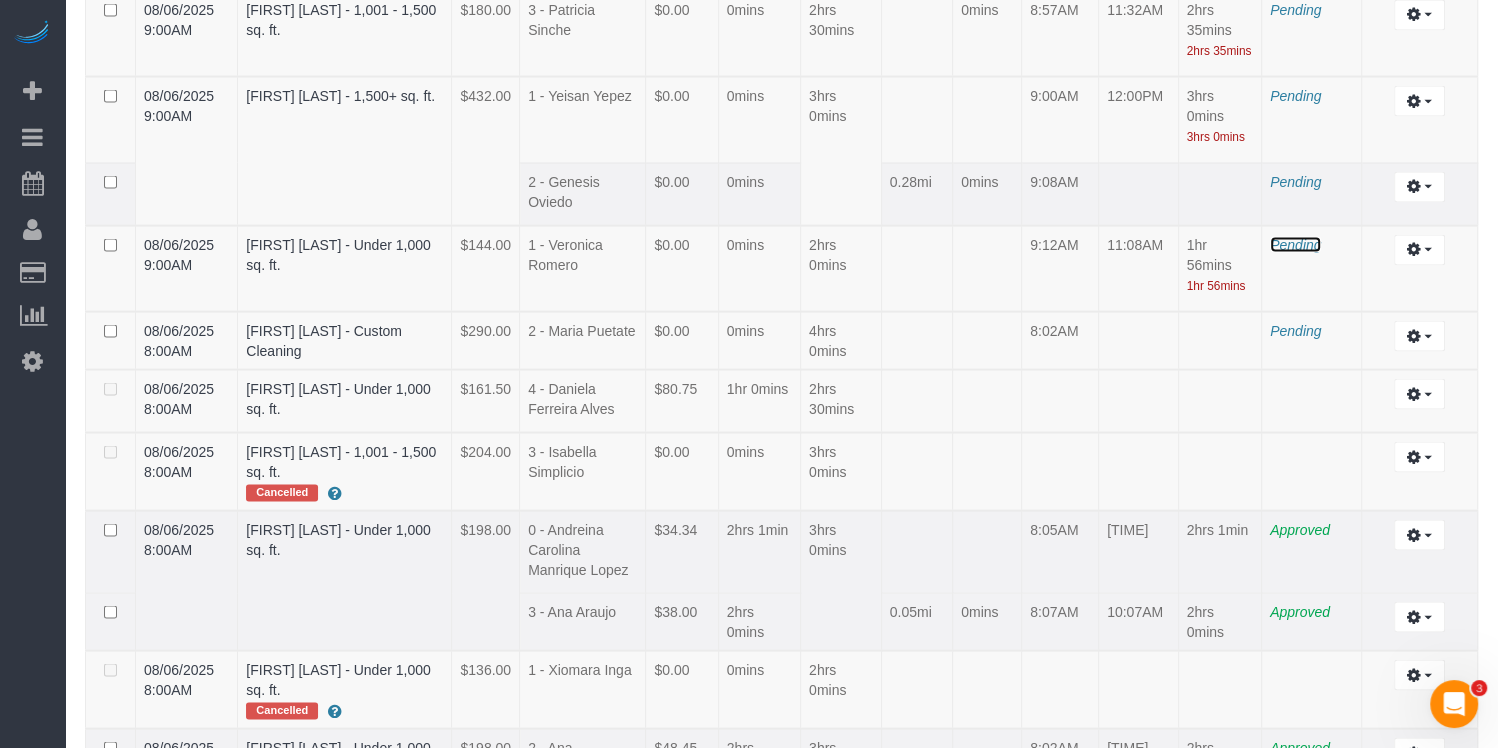 drag, startPoint x: 1304, startPoint y: 216, endPoint x: 1296, endPoint y: 223, distance: 10.630146 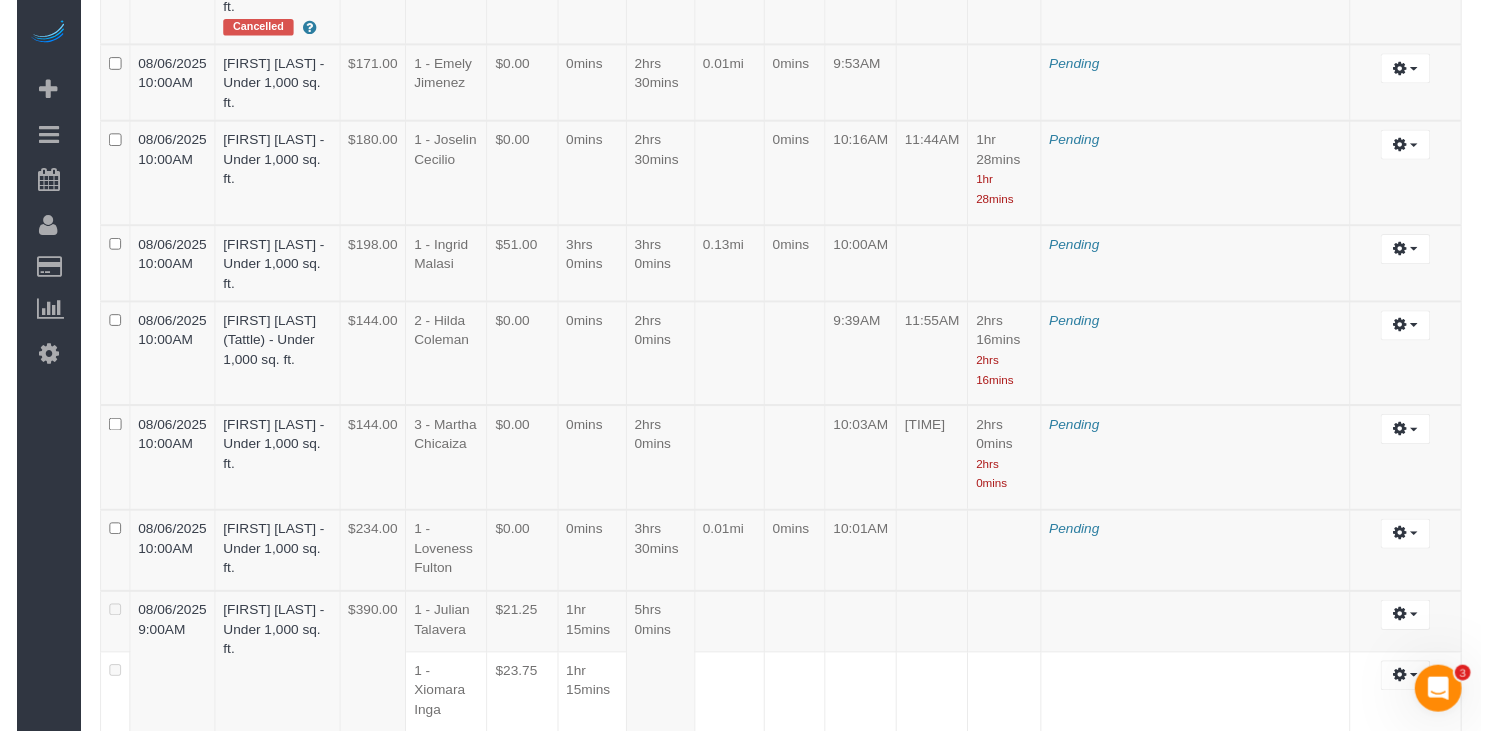 scroll, scrollTop: 4502, scrollLeft: 0, axis: vertical 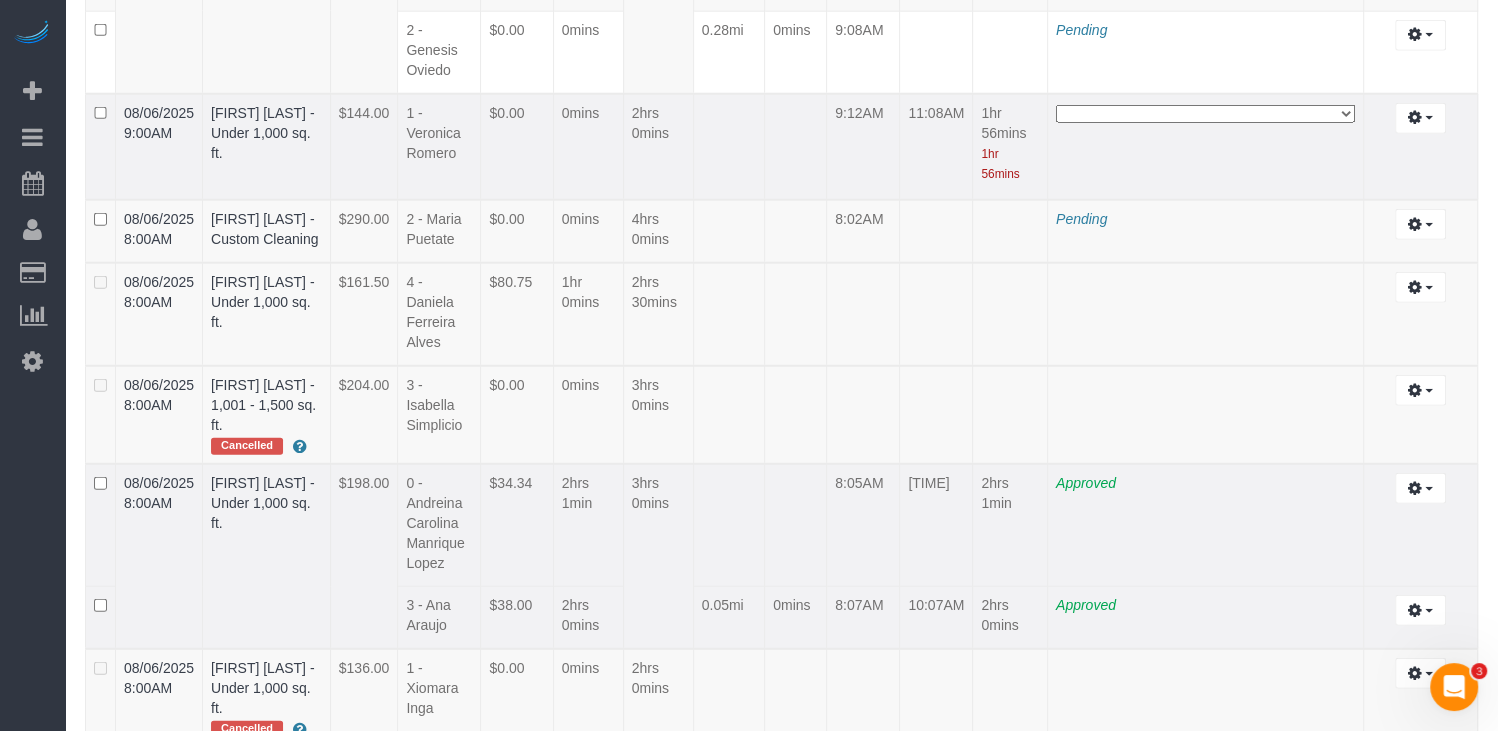 click on "**********" at bounding box center [1205, 114] 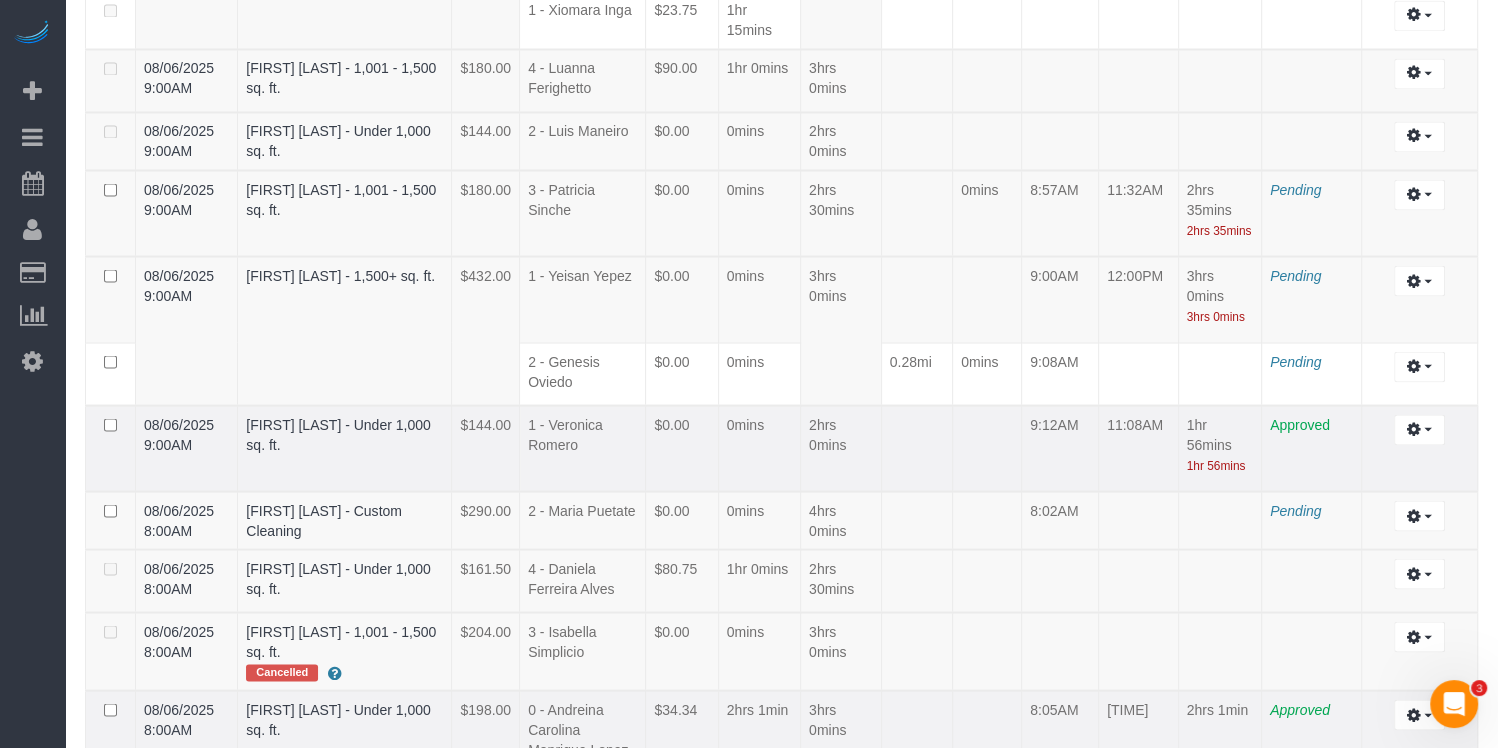 scroll, scrollTop: 3210, scrollLeft: 0, axis: vertical 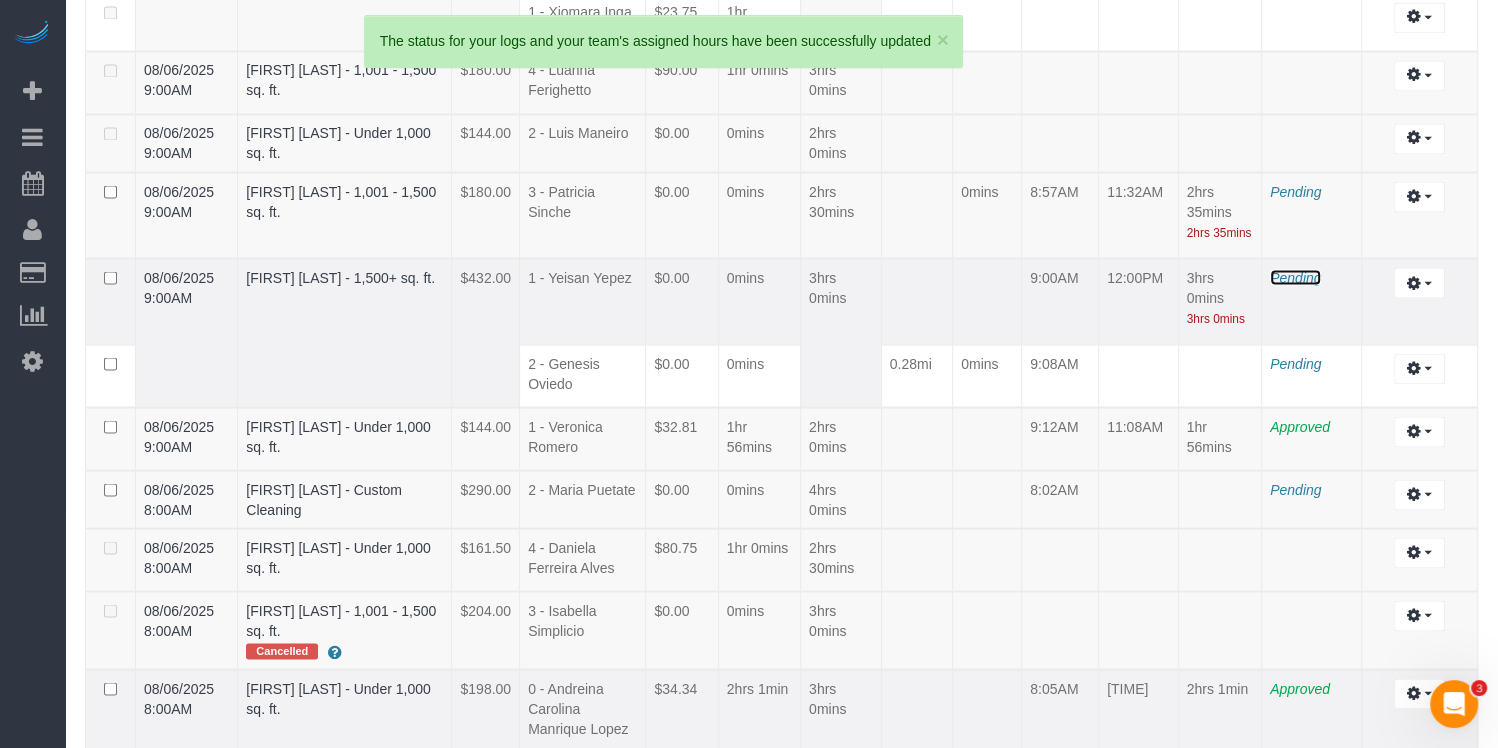 click on "Pending" at bounding box center [1295, 277] 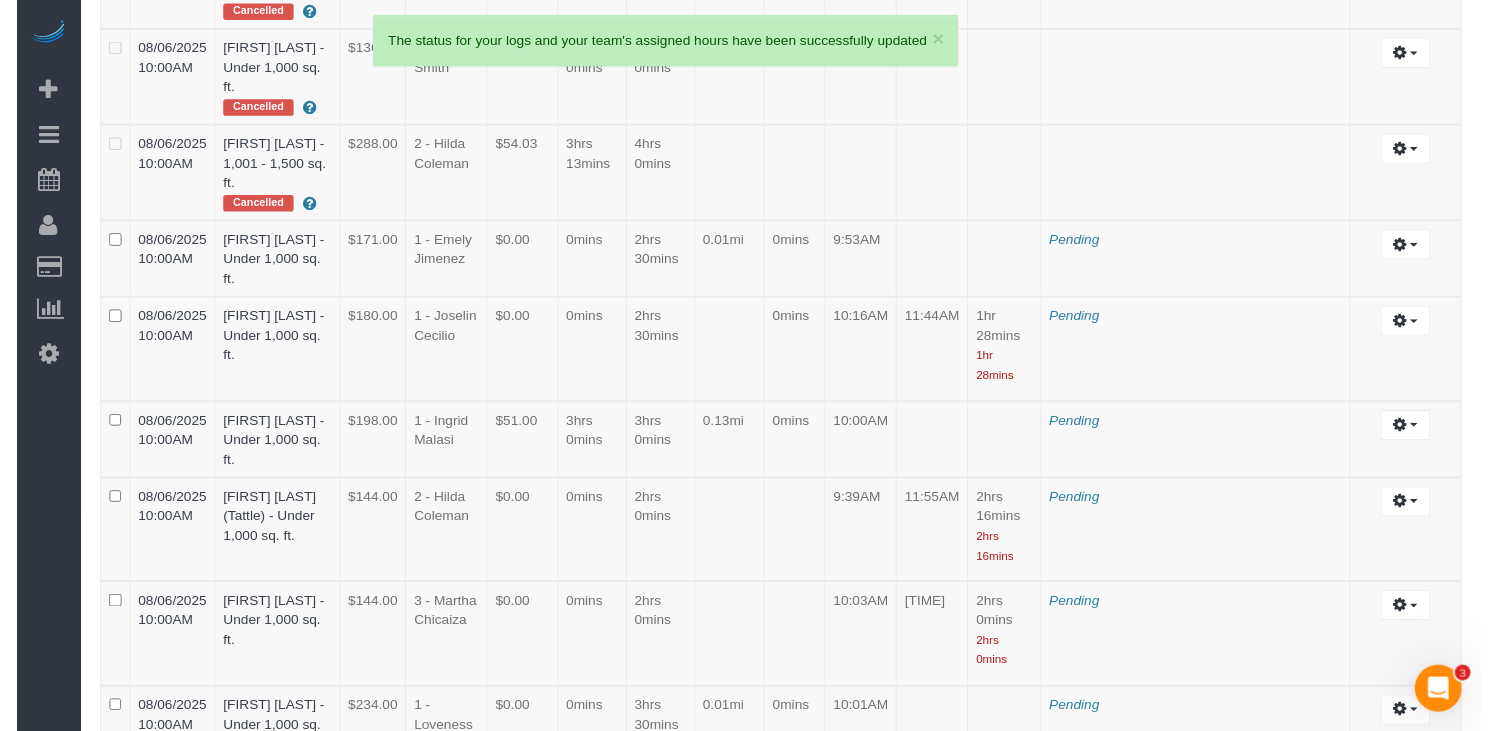 scroll, scrollTop: 4251, scrollLeft: 0, axis: vertical 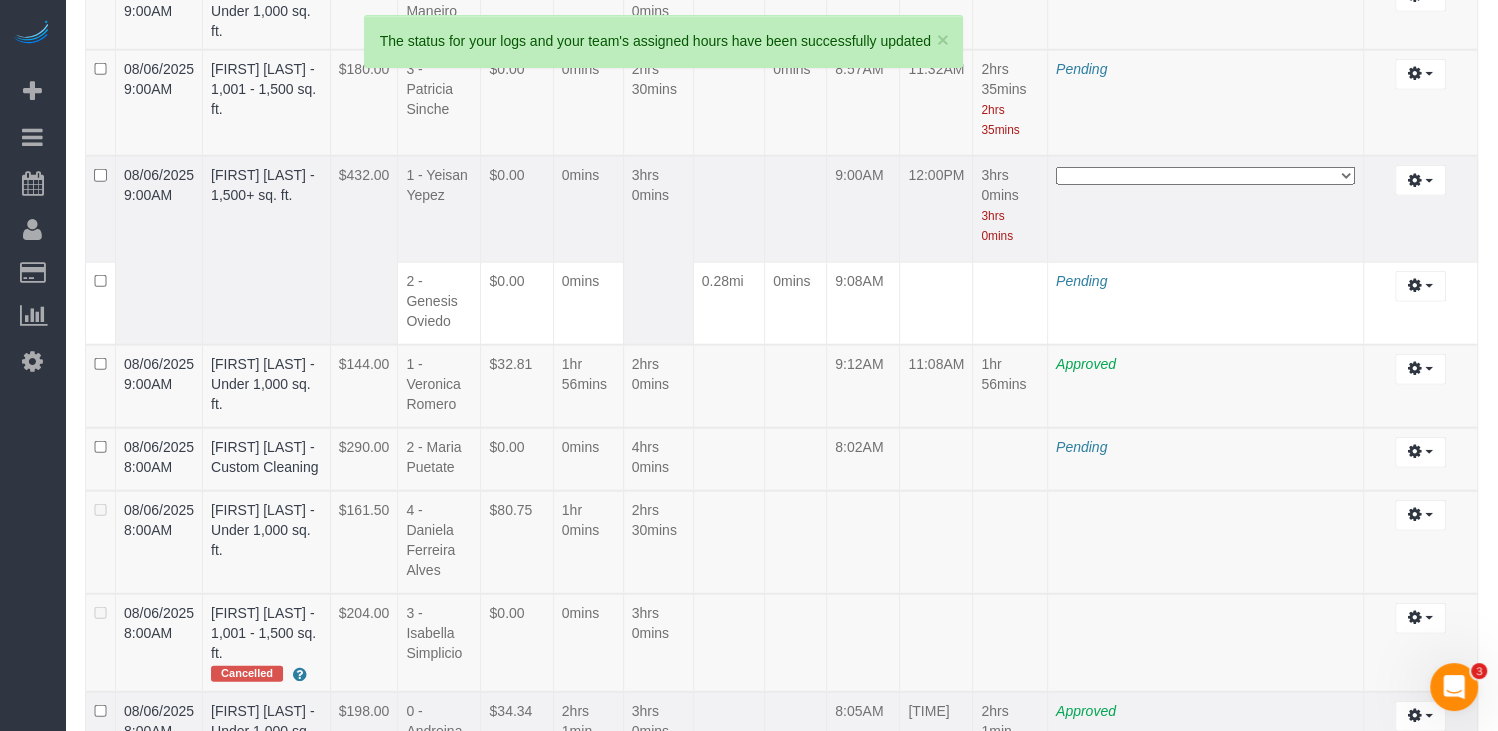 click on "**********" at bounding box center [1205, 176] 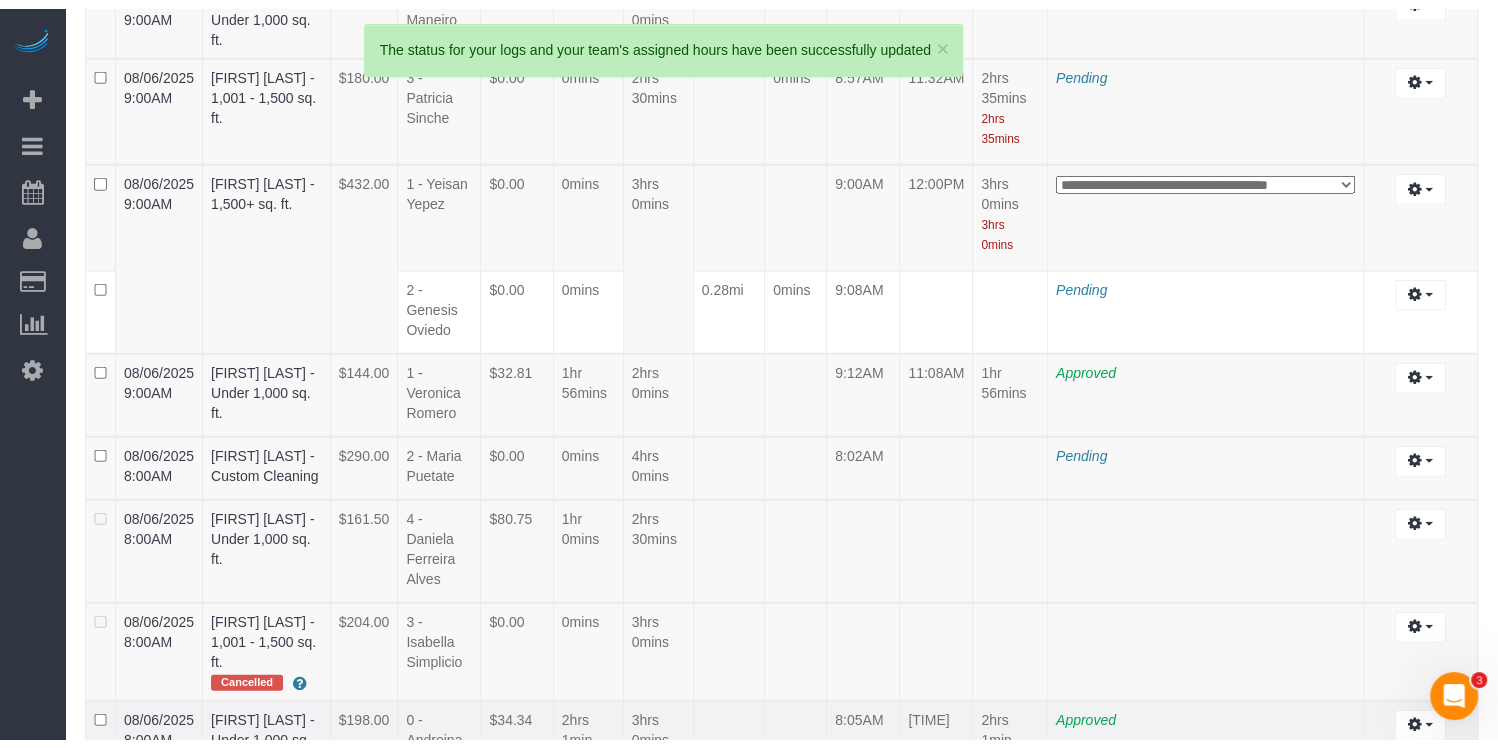 scroll, scrollTop: 3210, scrollLeft: 0, axis: vertical 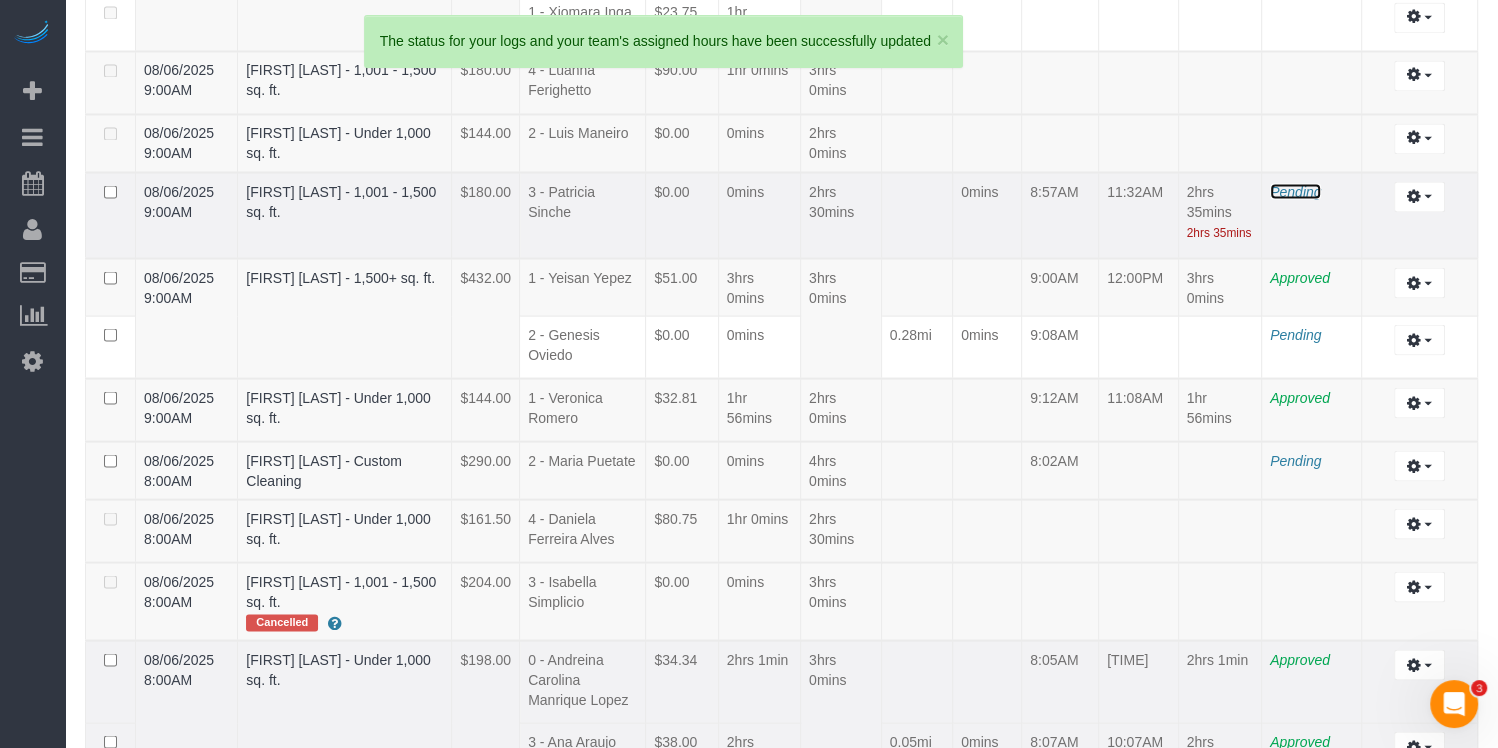 click on "Pending" at bounding box center (1295, 191) 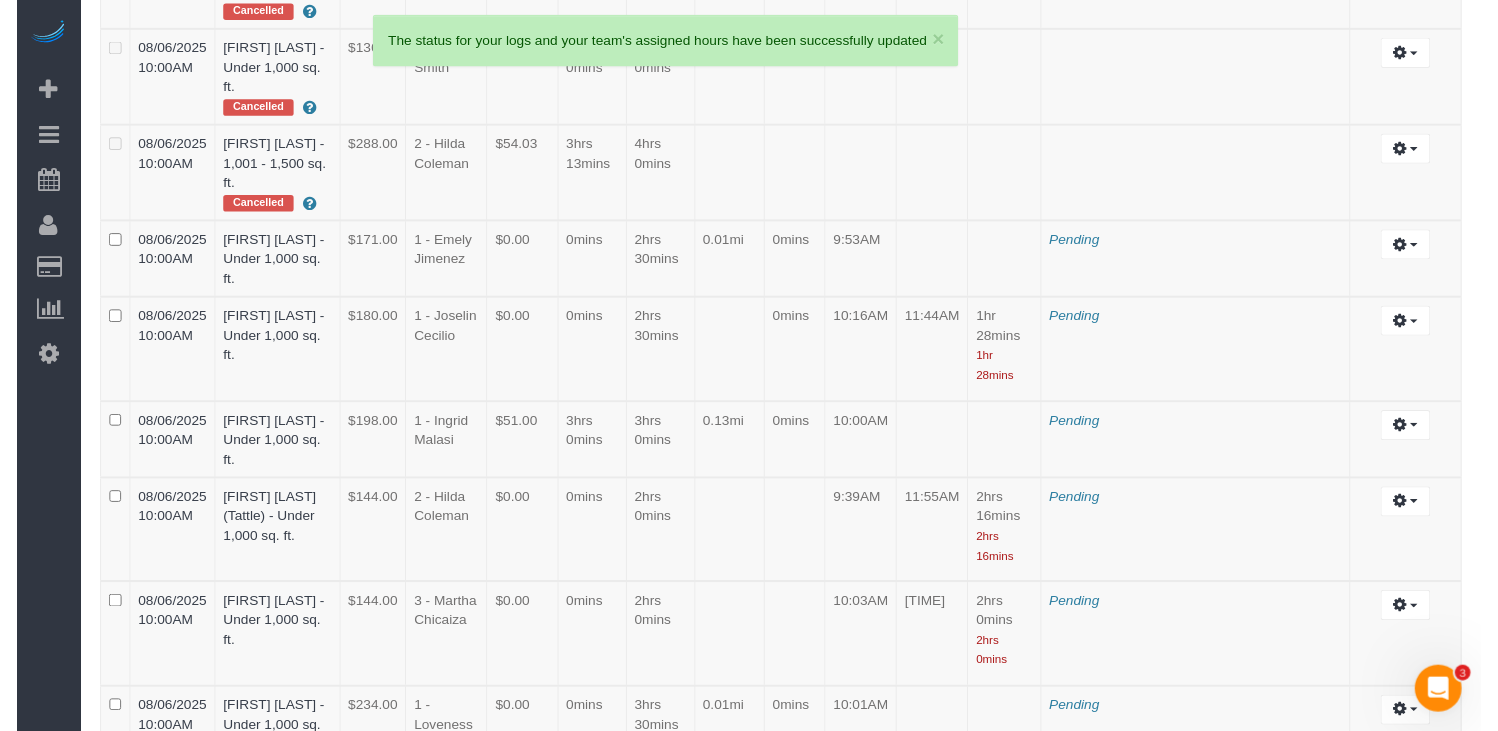 scroll, scrollTop: 4251, scrollLeft: 0, axis: vertical 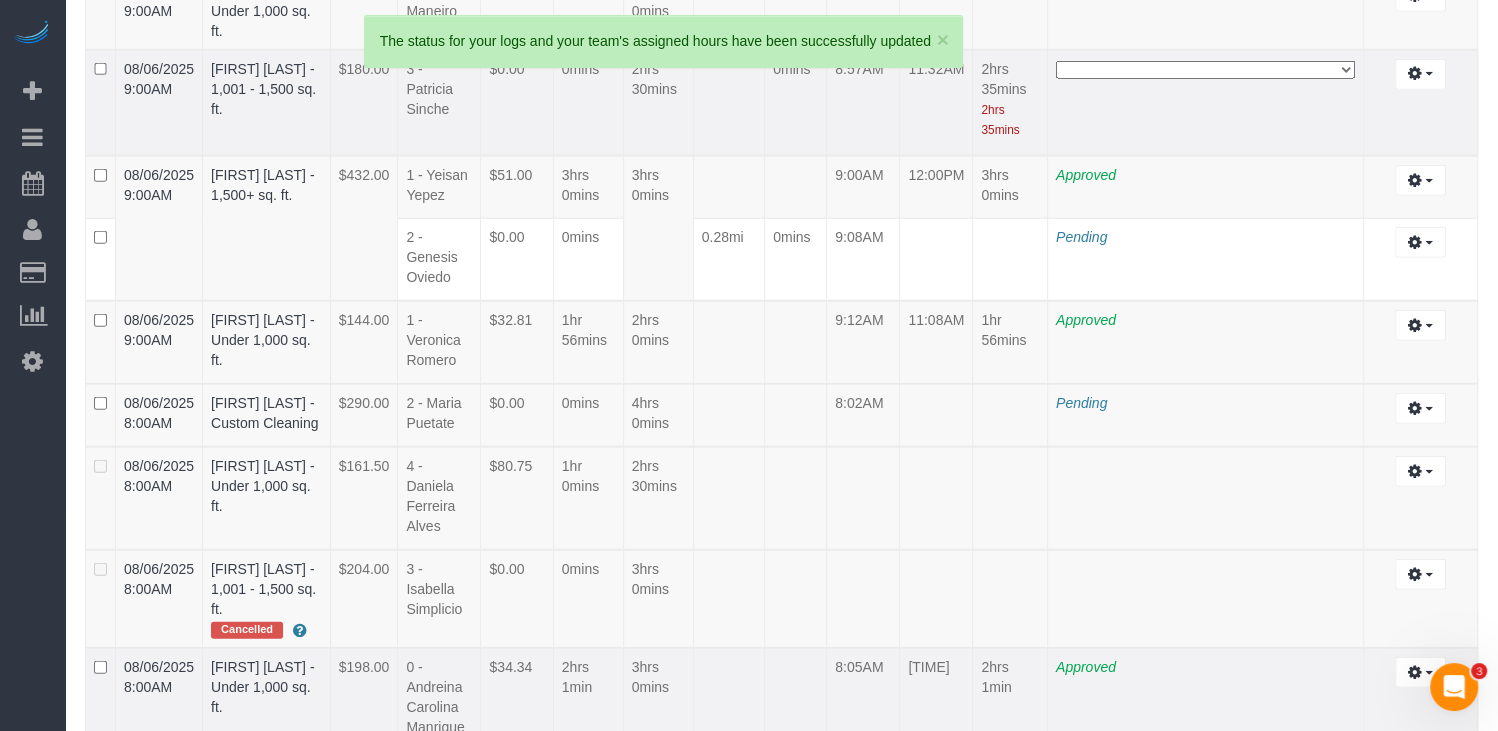 click on "**********" at bounding box center [1205, 70] 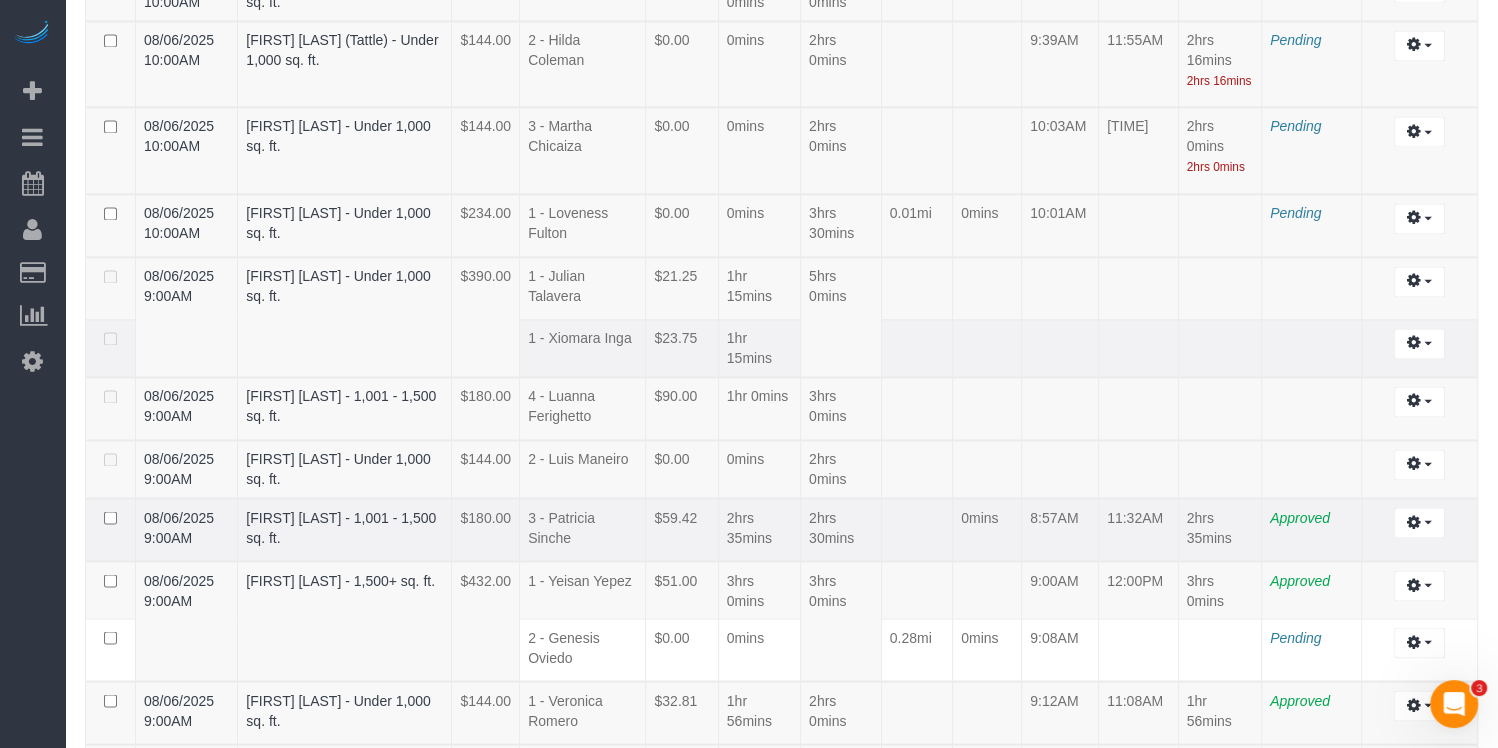 scroll, scrollTop: 2782, scrollLeft: 0, axis: vertical 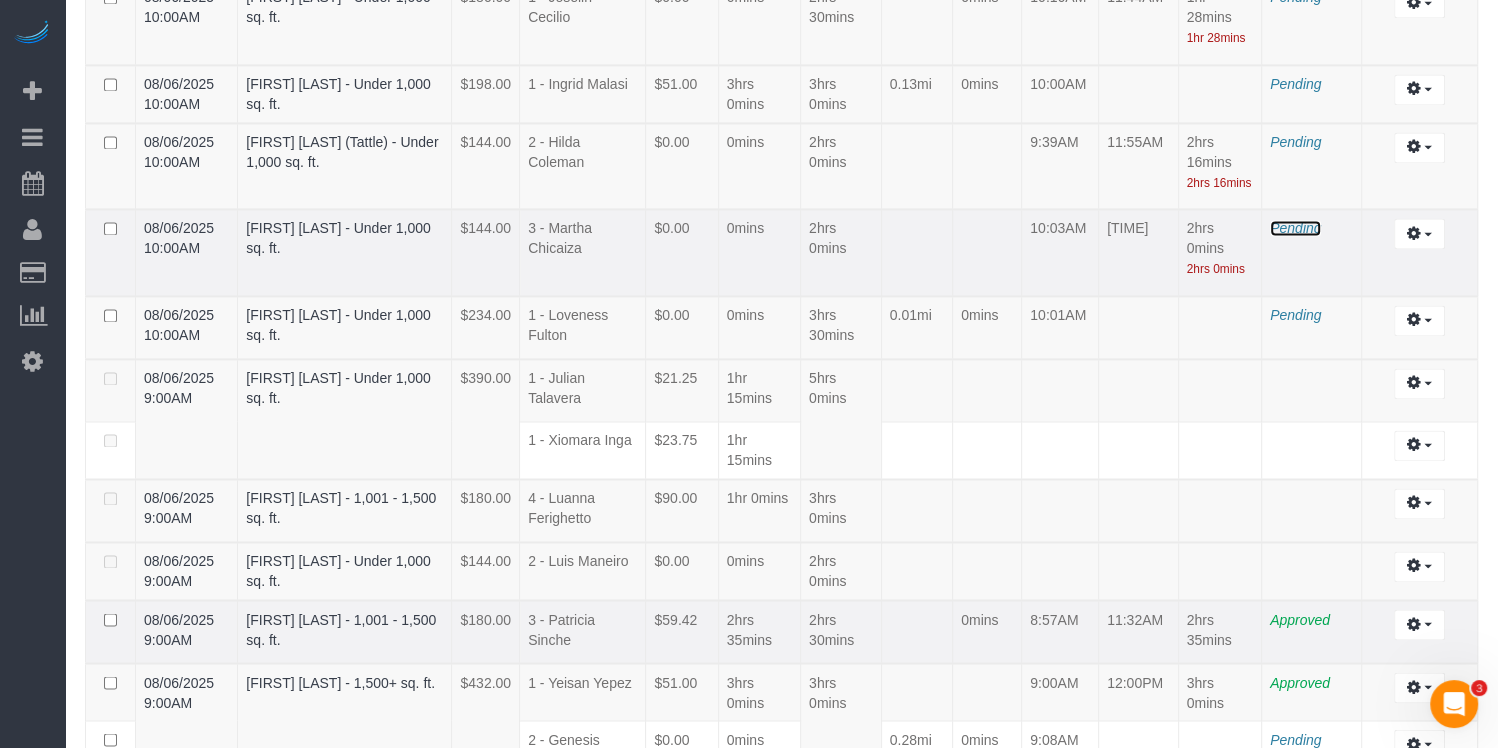 click on "Pending" at bounding box center [1295, 228] 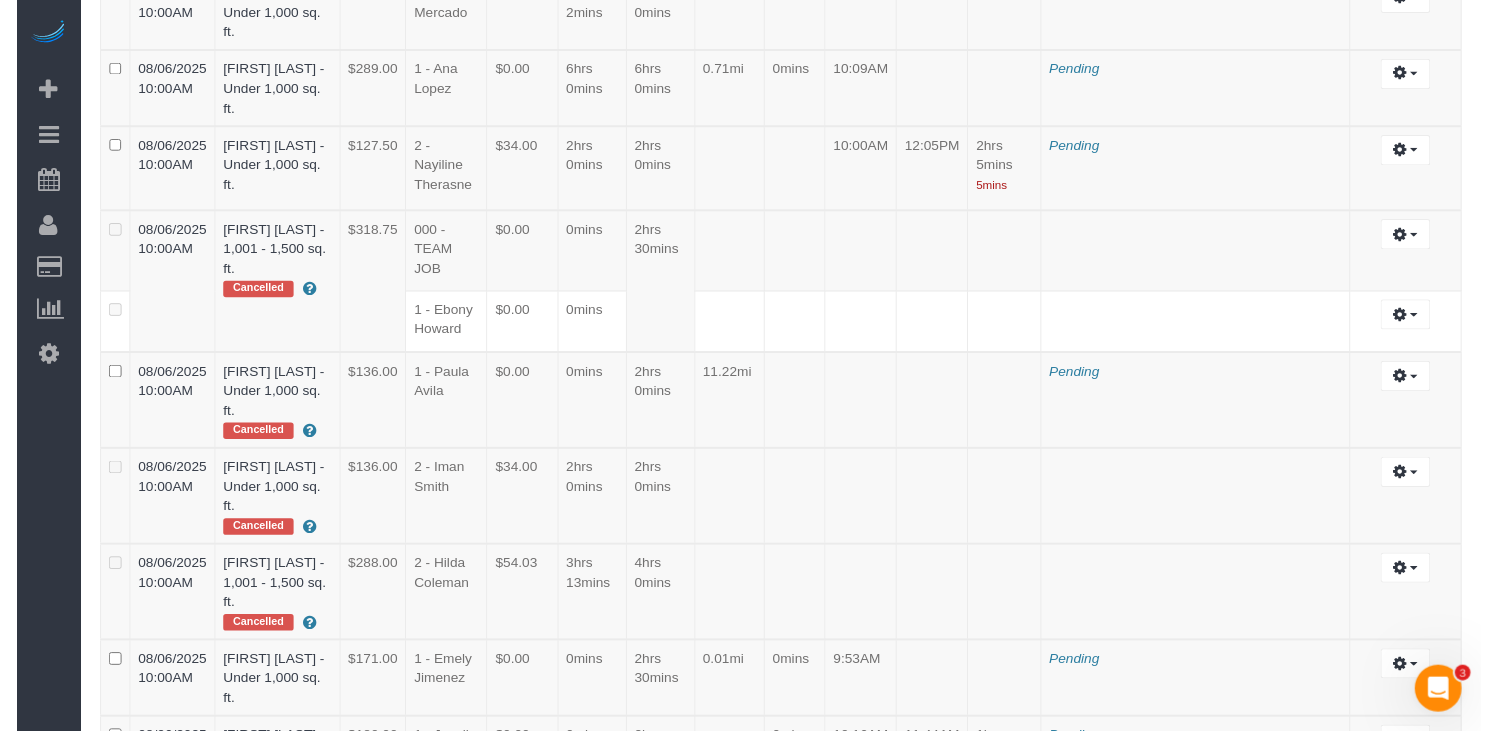scroll, scrollTop: 3703, scrollLeft: 0, axis: vertical 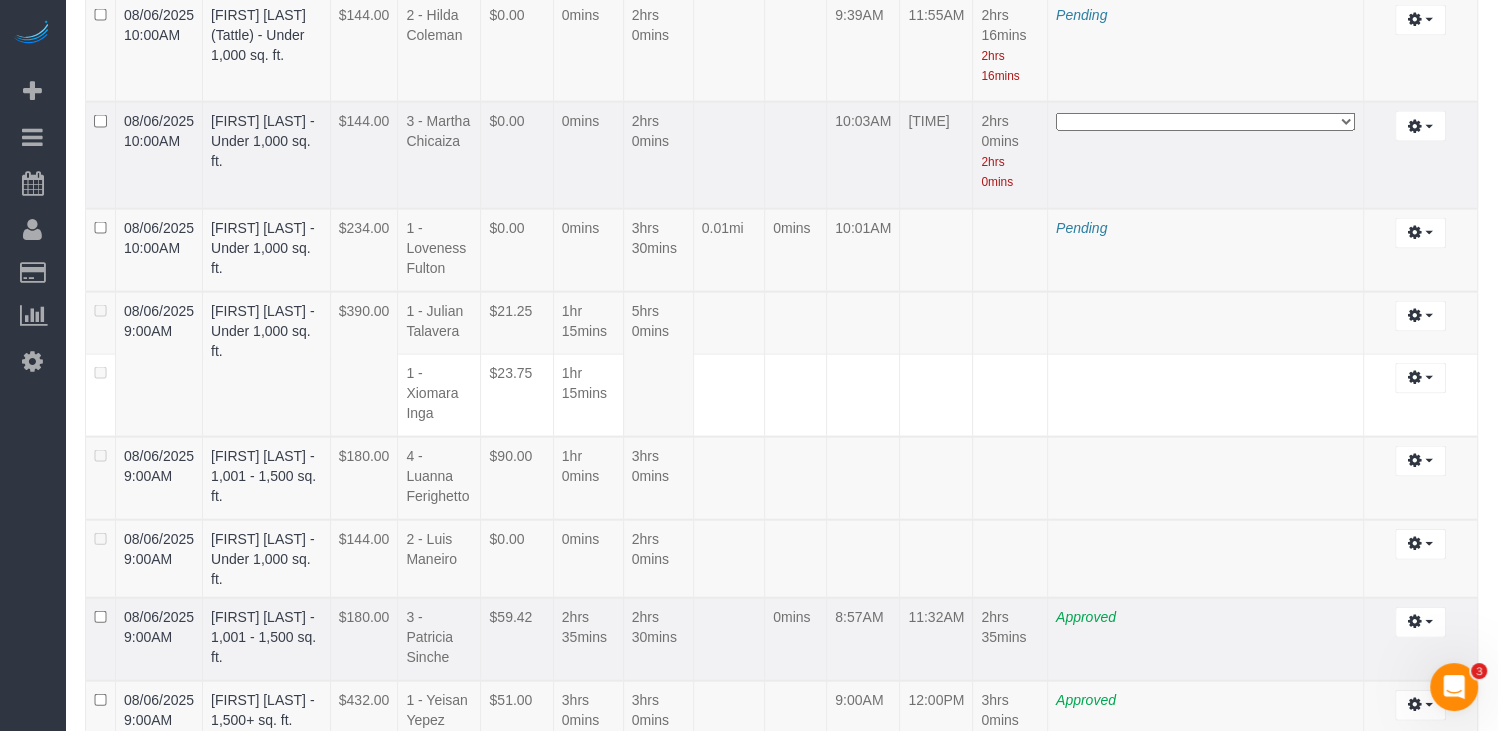 click on "**********" at bounding box center (1205, 122) 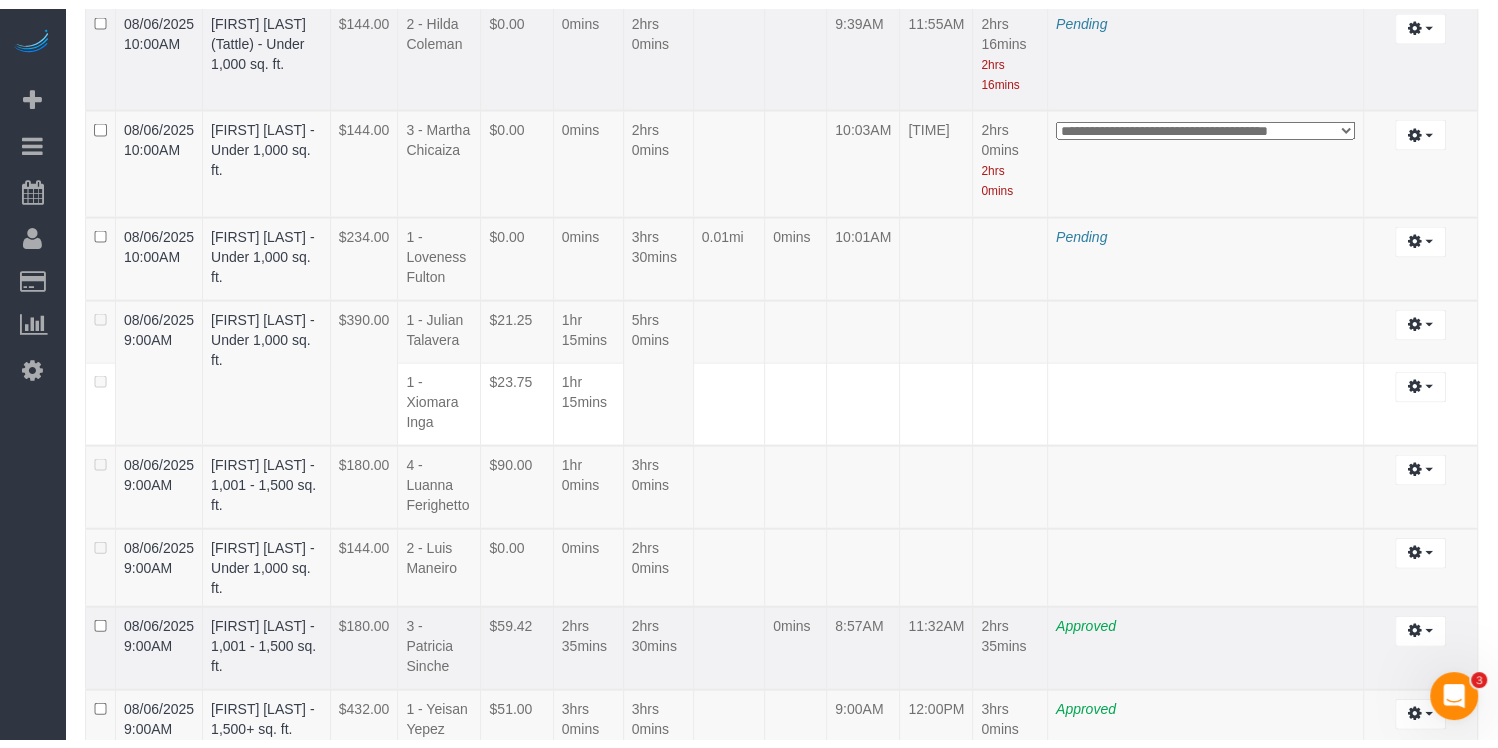 scroll, scrollTop: 2782, scrollLeft: 0, axis: vertical 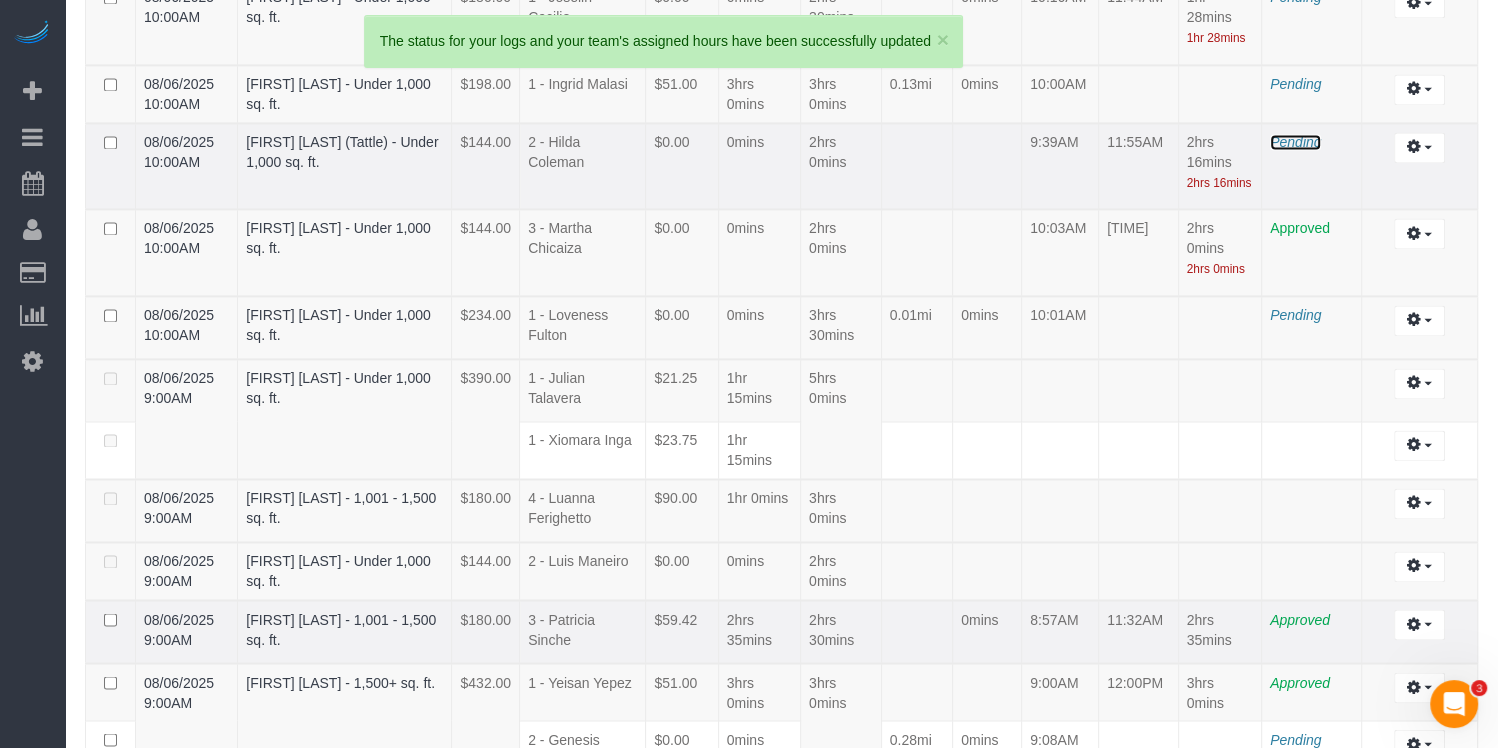 click on "Pending" at bounding box center (1295, 142) 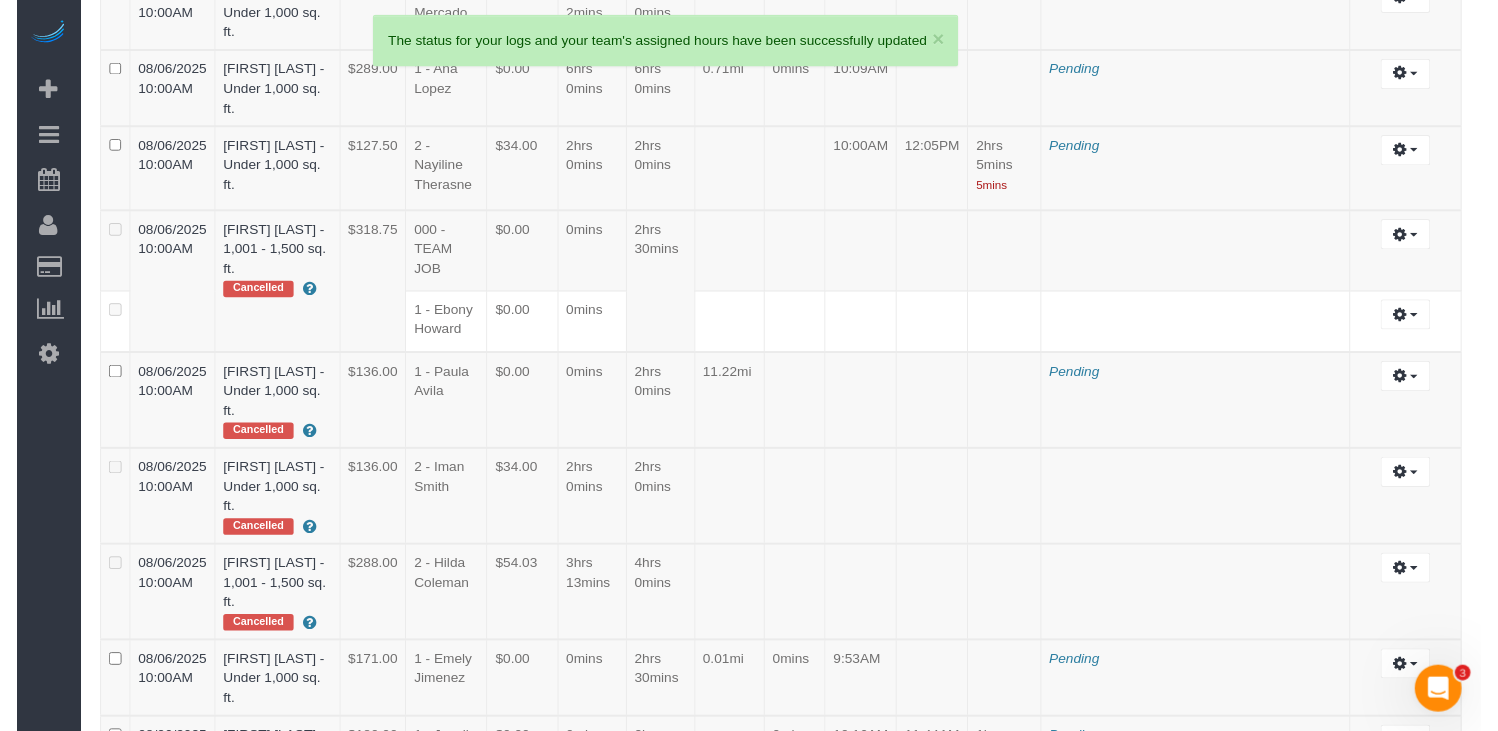 scroll, scrollTop: 3703, scrollLeft: 0, axis: vertical 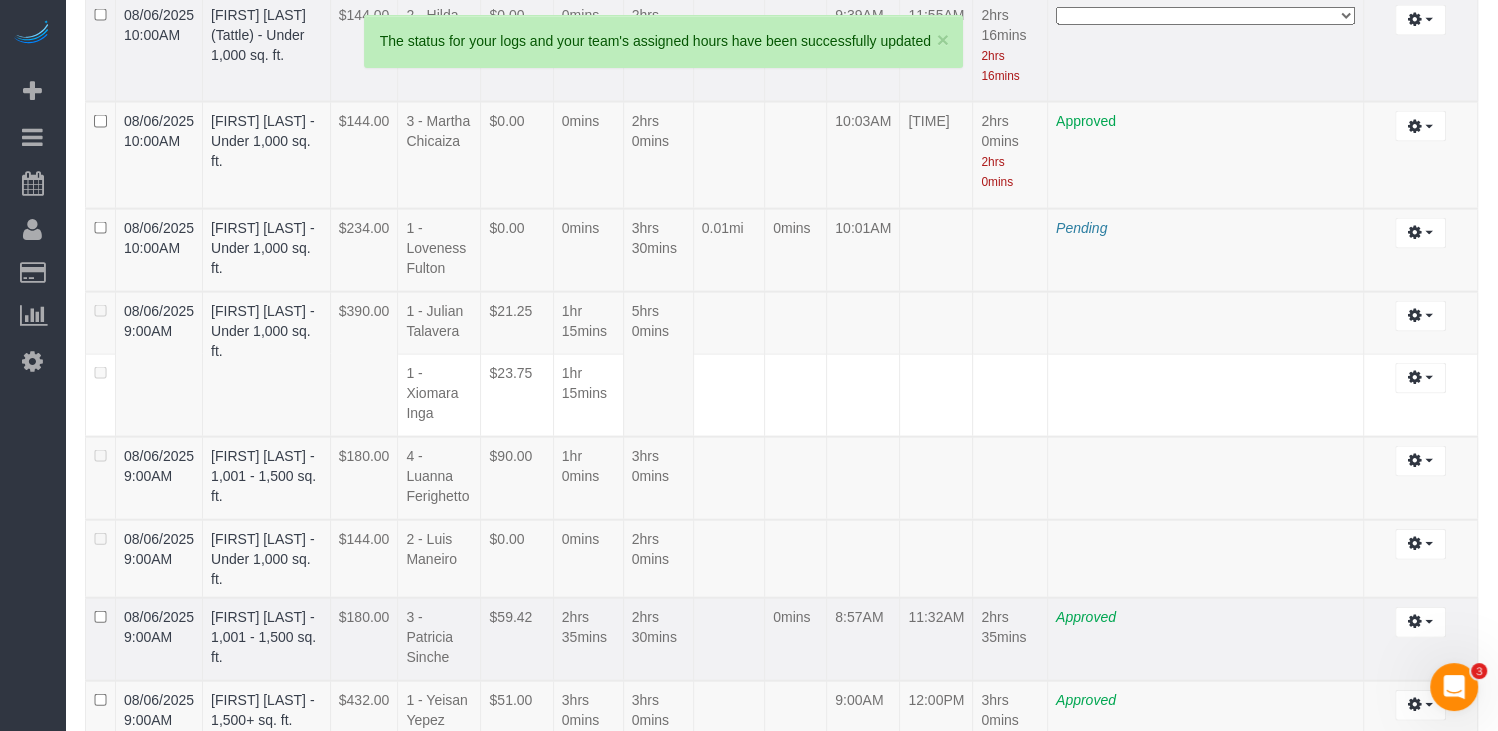 click on "**********" at bounding box center (1205, 16) 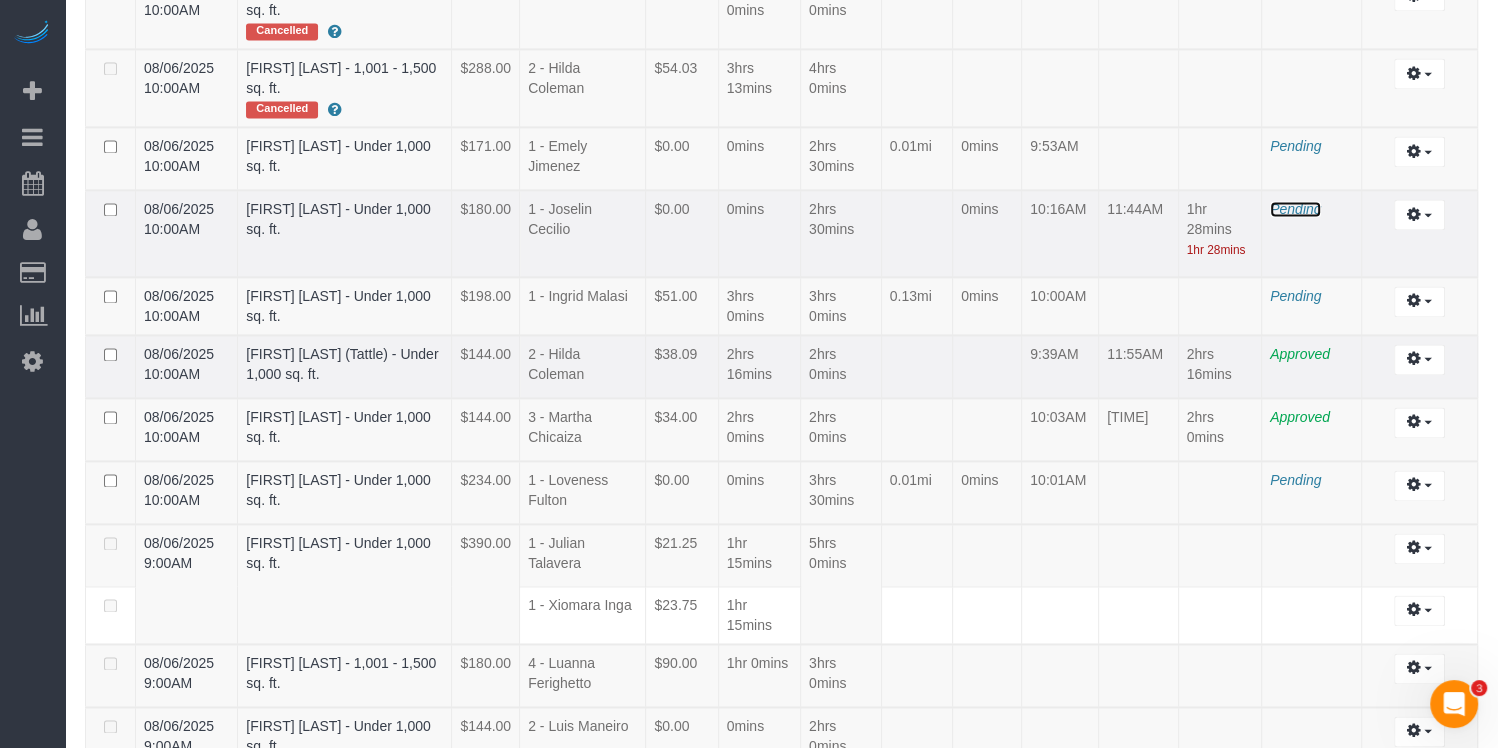 click on "Pending" at bounding box center [1295, 209] 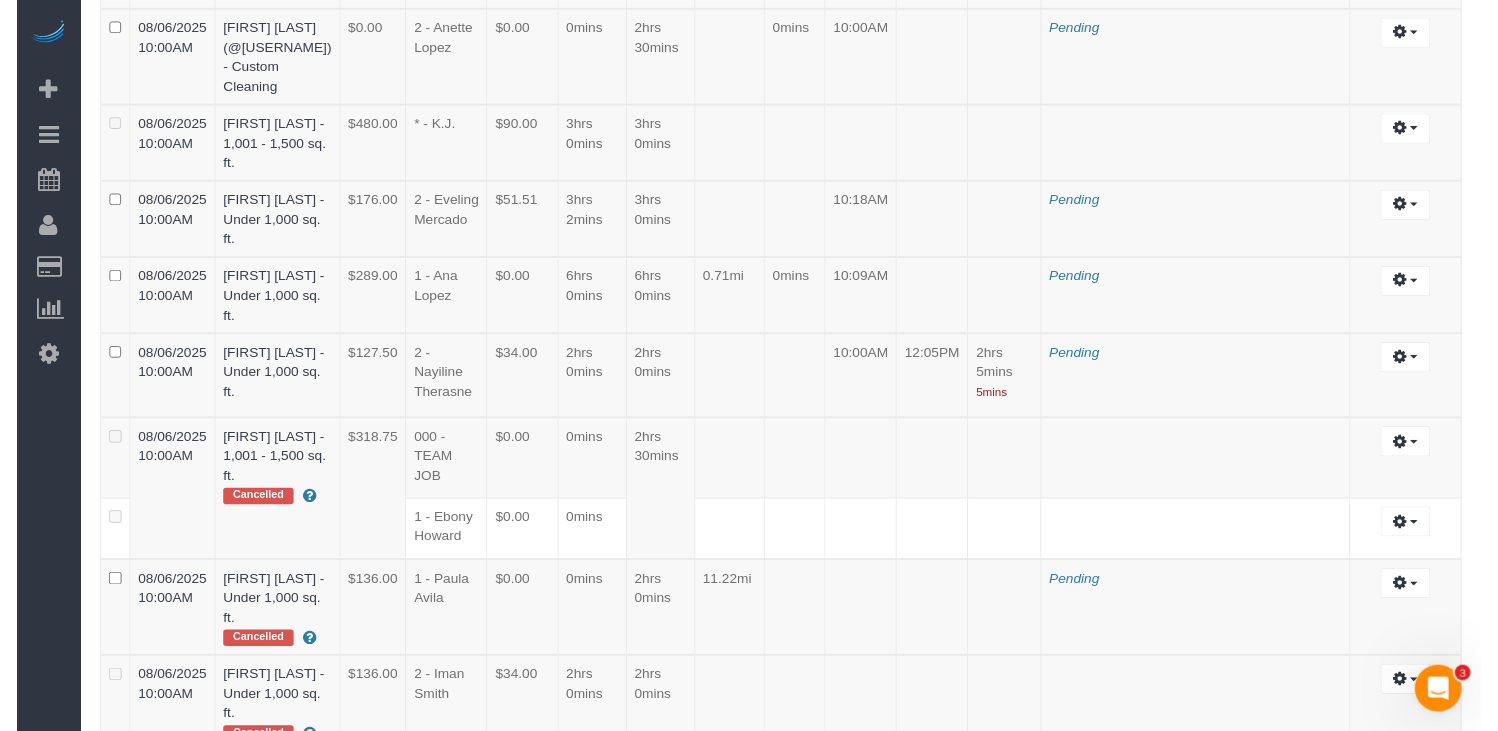 scroll, scrollTop: 3416, scrollLeft: 0, axis: vertical 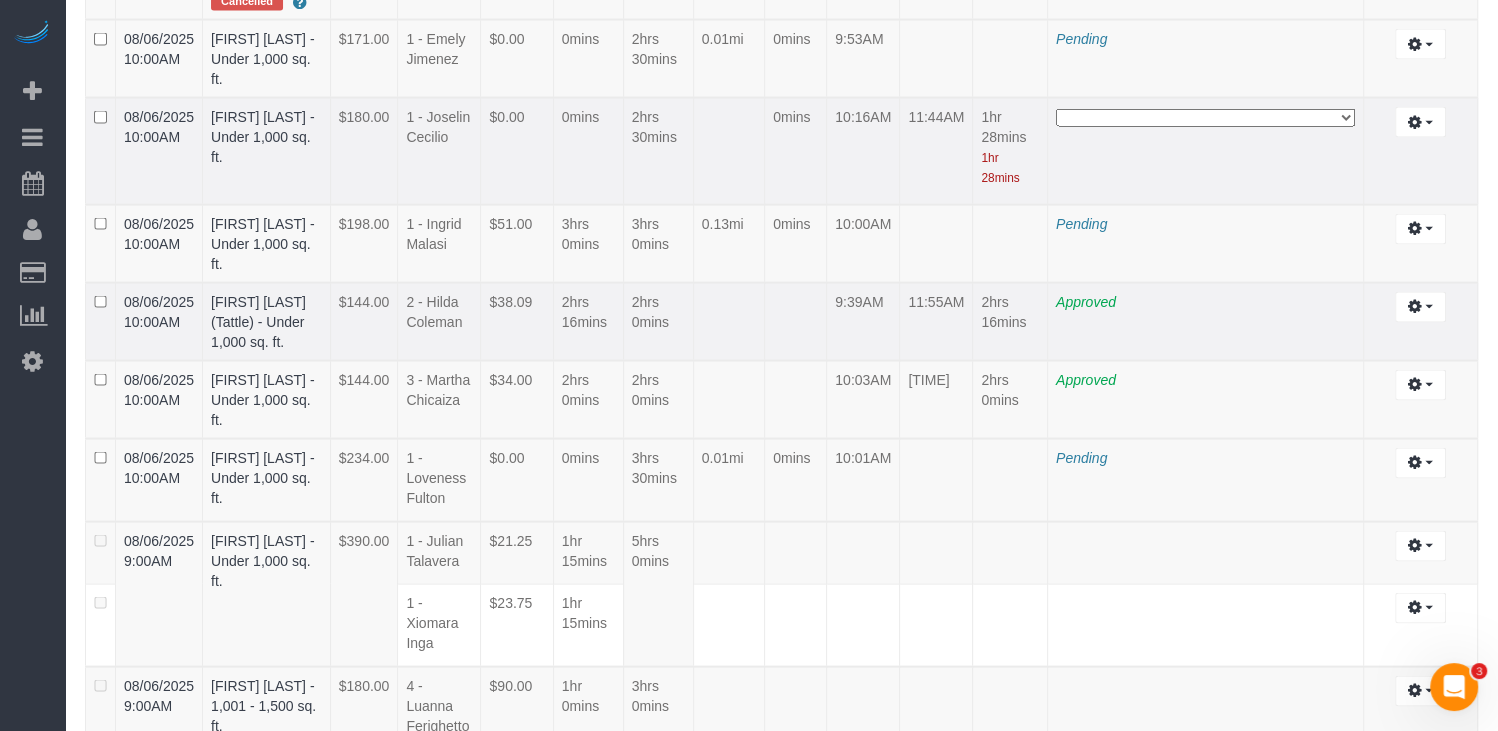 click on "**********" at bounding box center [1205, 151] 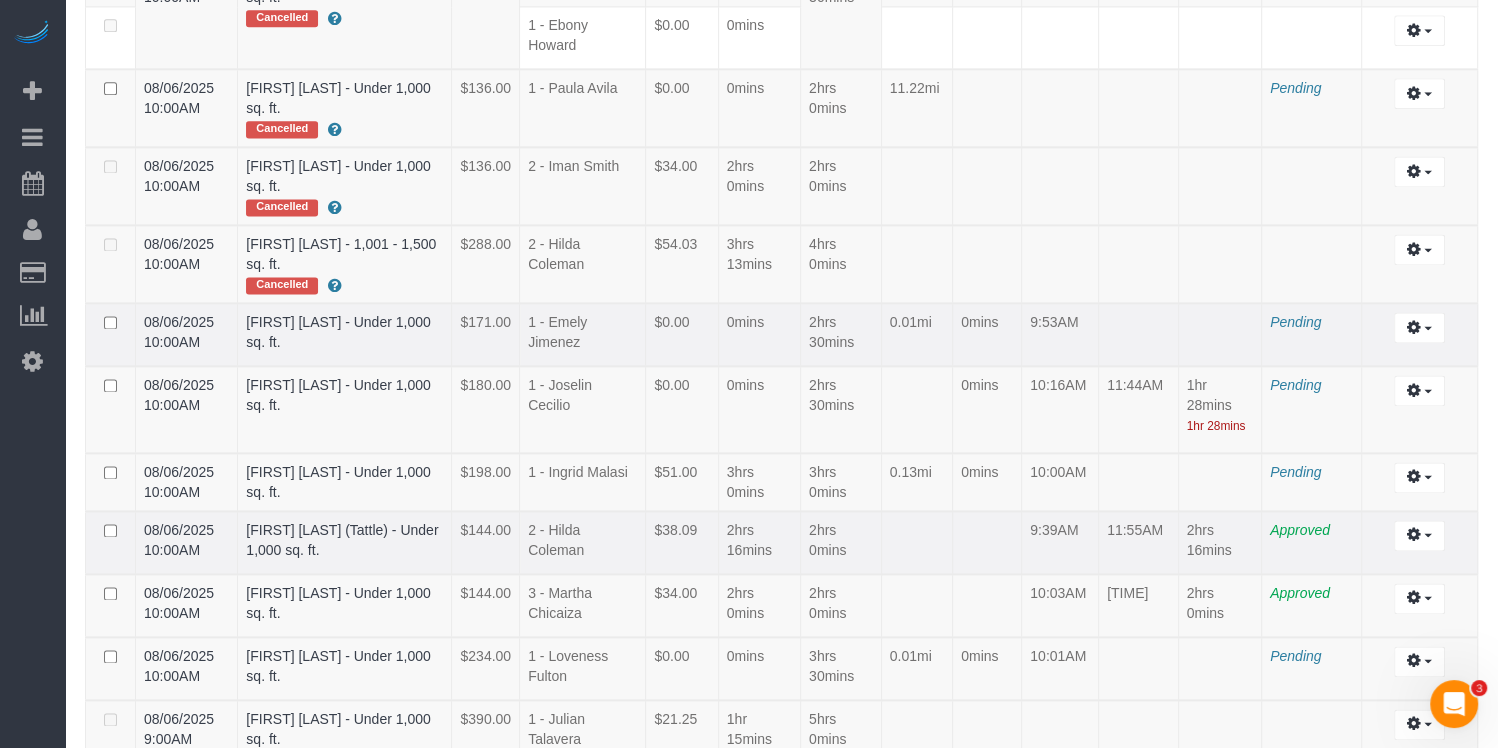 scroll, scrollTop: 2392, scrollLeft: 0, axis: vertical 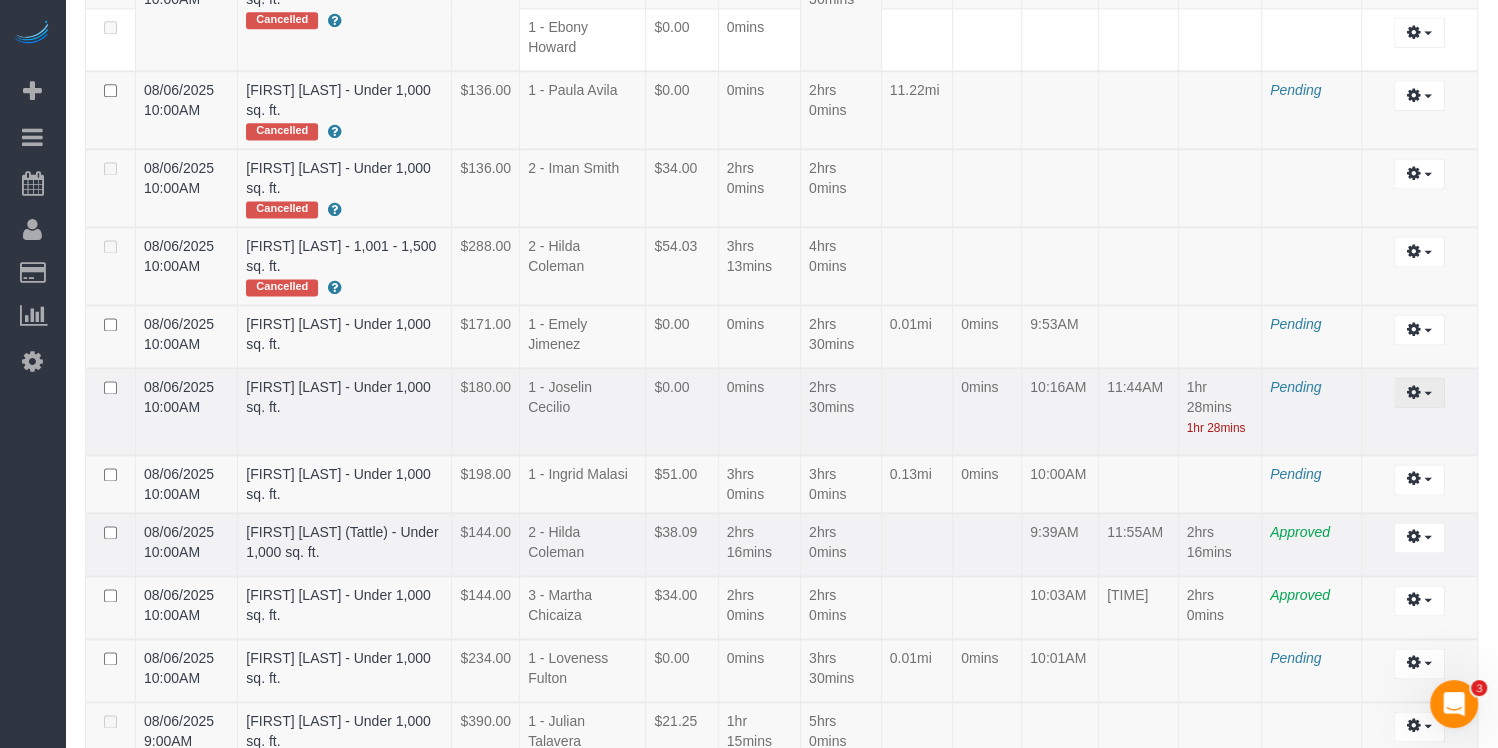 click at bounding box center [1419, 392] 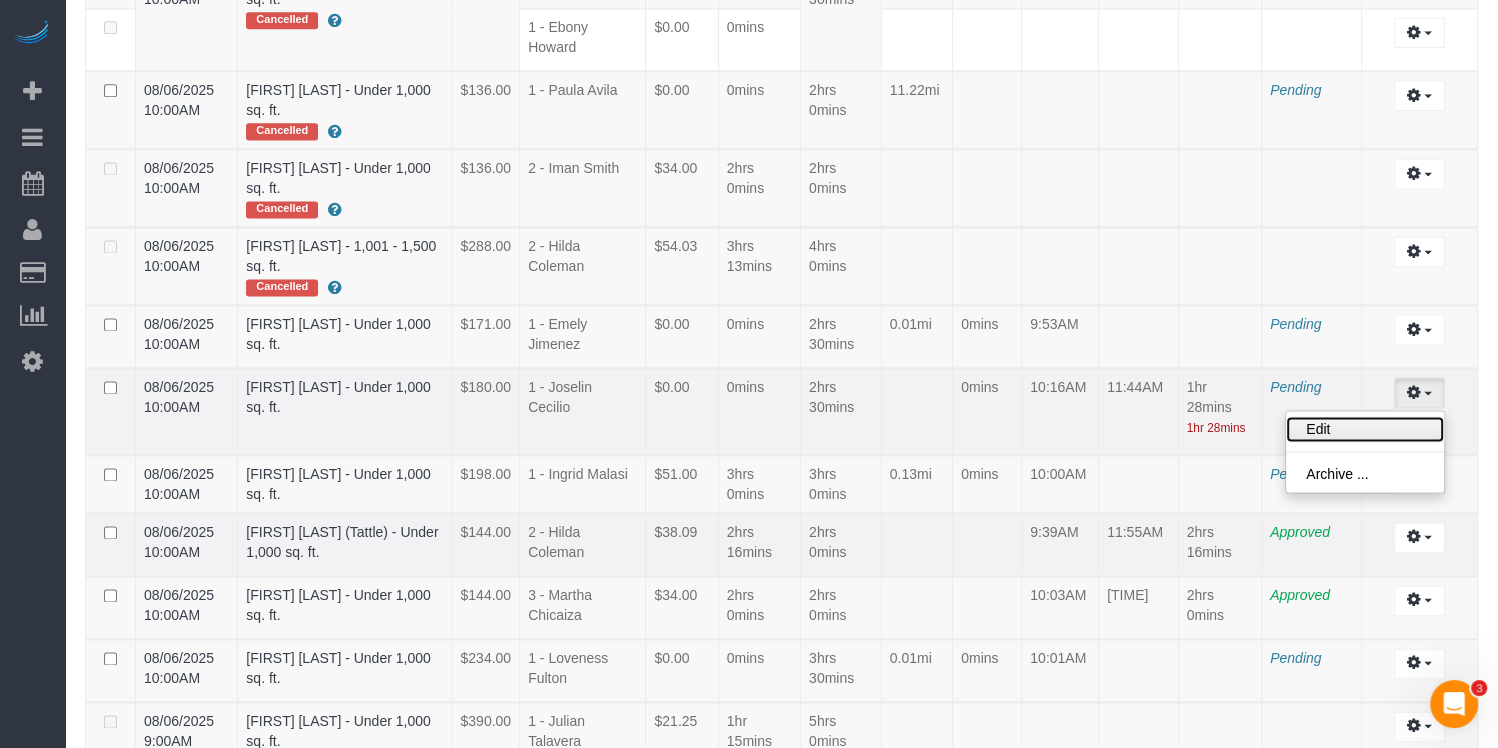 click on "Edit" at bounding box center [1365, 429] 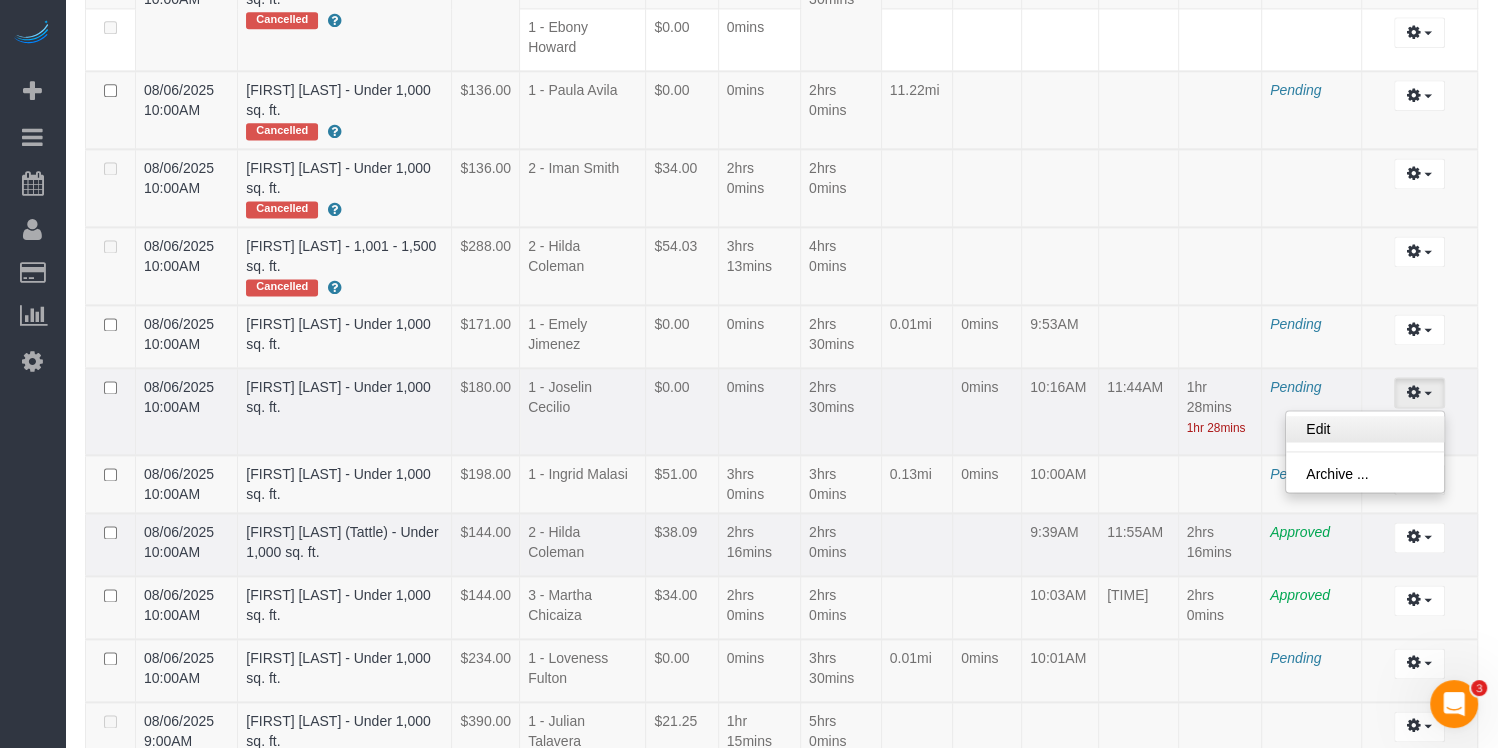 select on "draft" 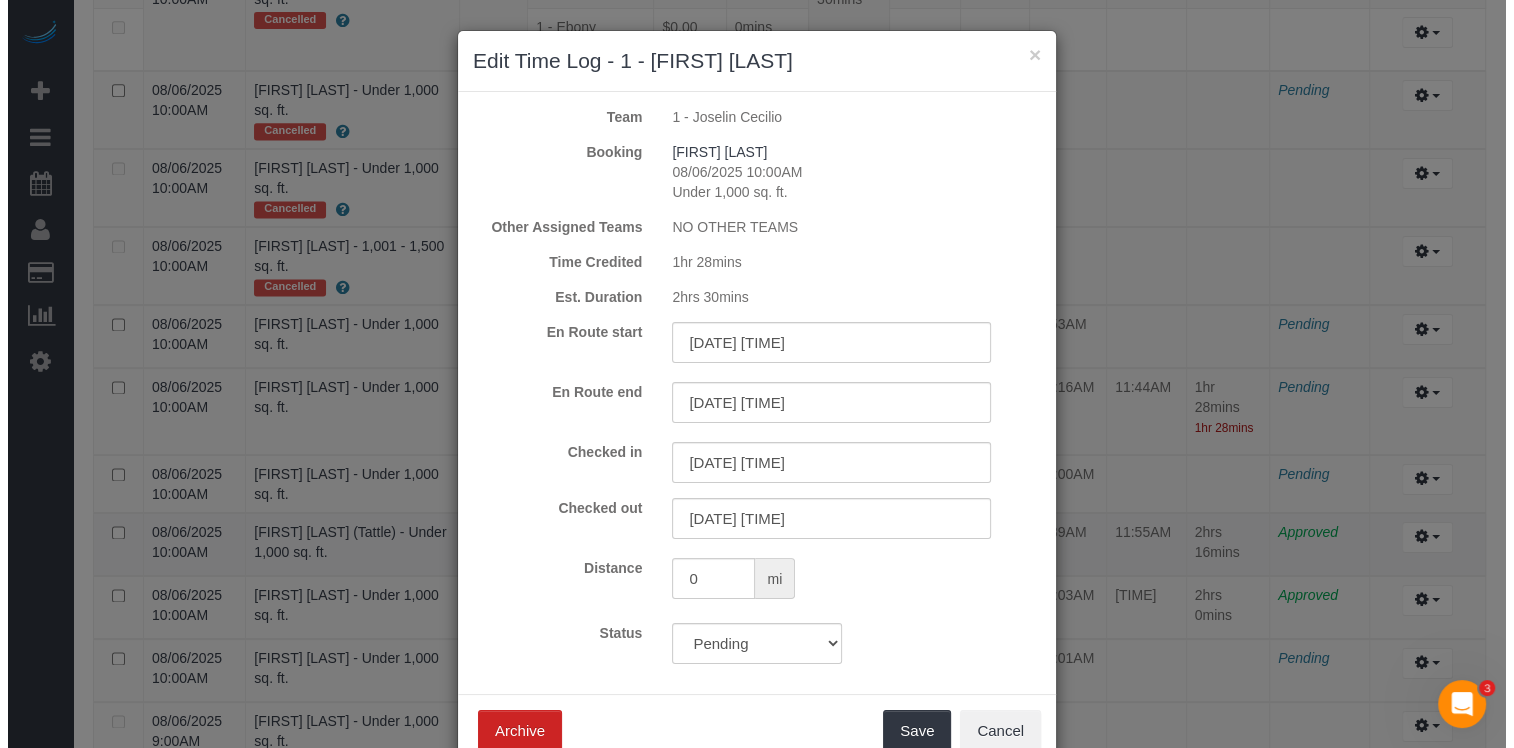 scroll, scrollTop: 2362, scrollLeft: 0, axis: vertical 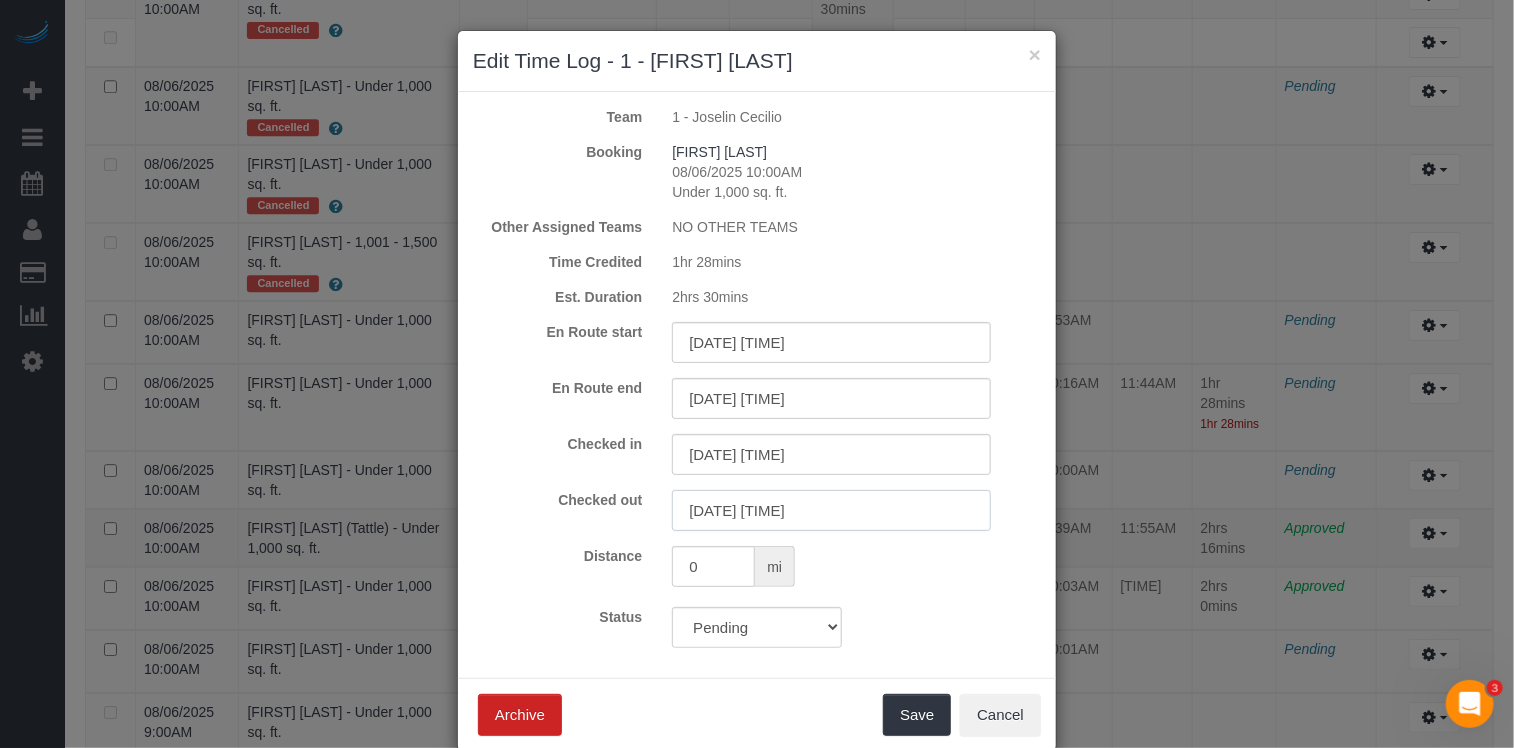 click on "08/06/2025 11:44AM" at bounding box center (831, 510) 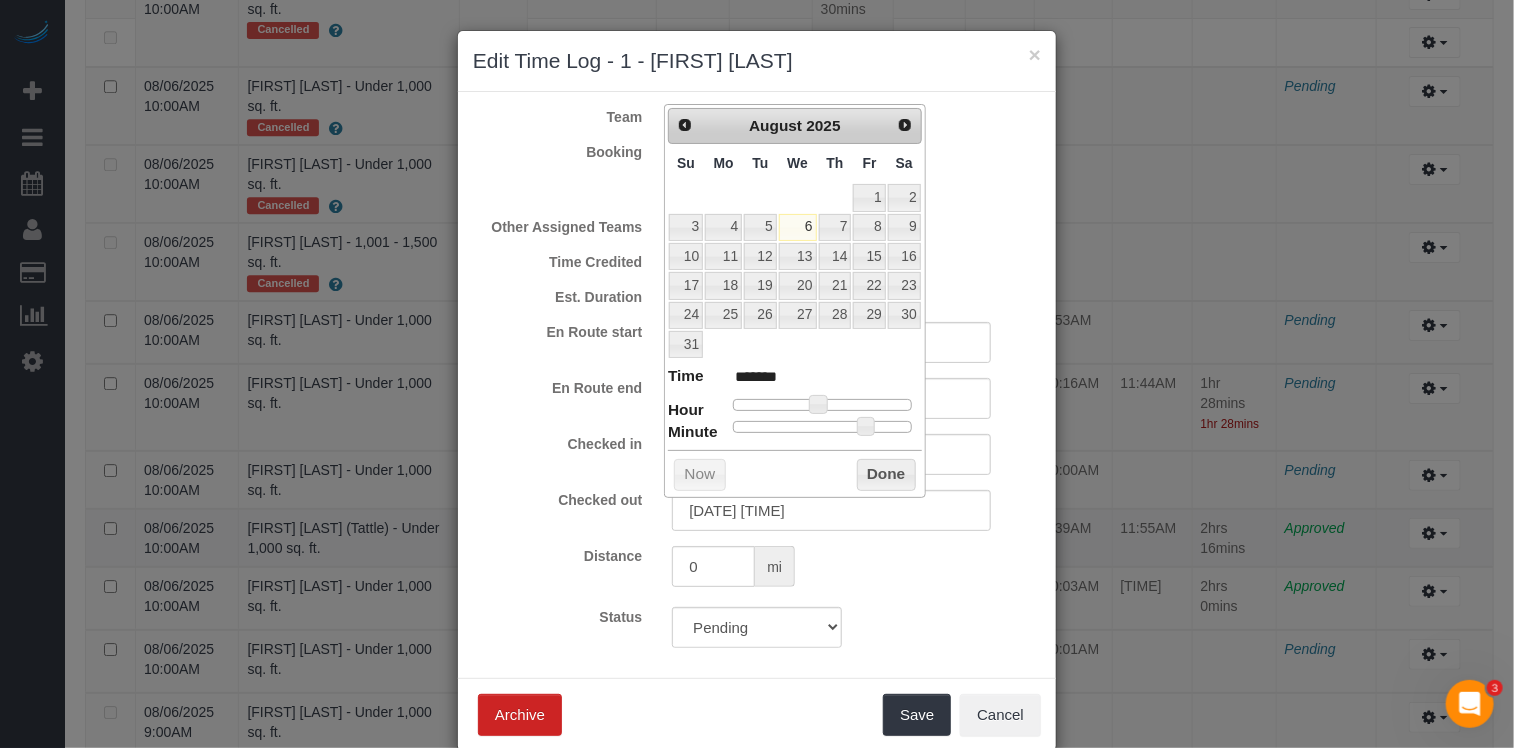type on "08/06/2025 11:45AM" 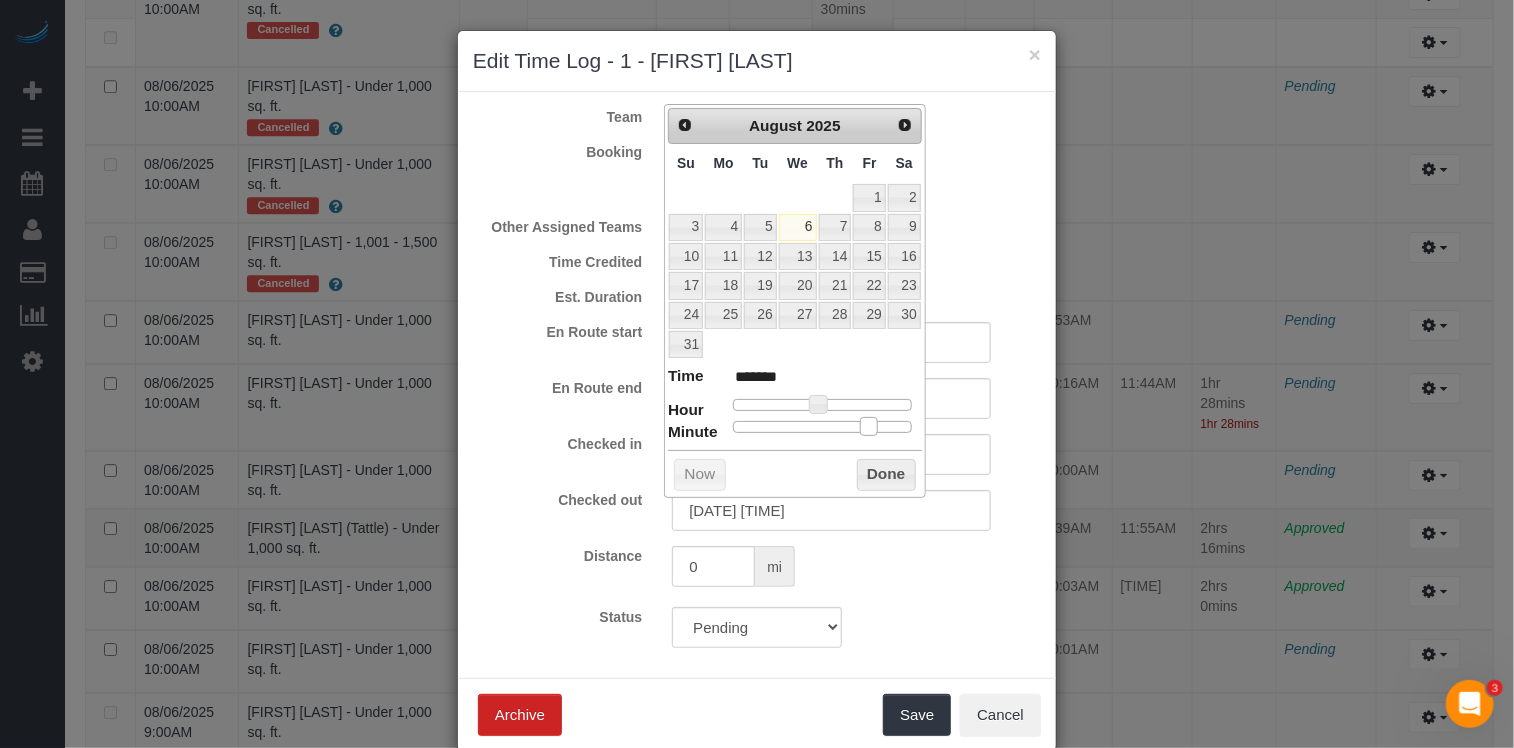 type on "08/06/2025 11:46AM" 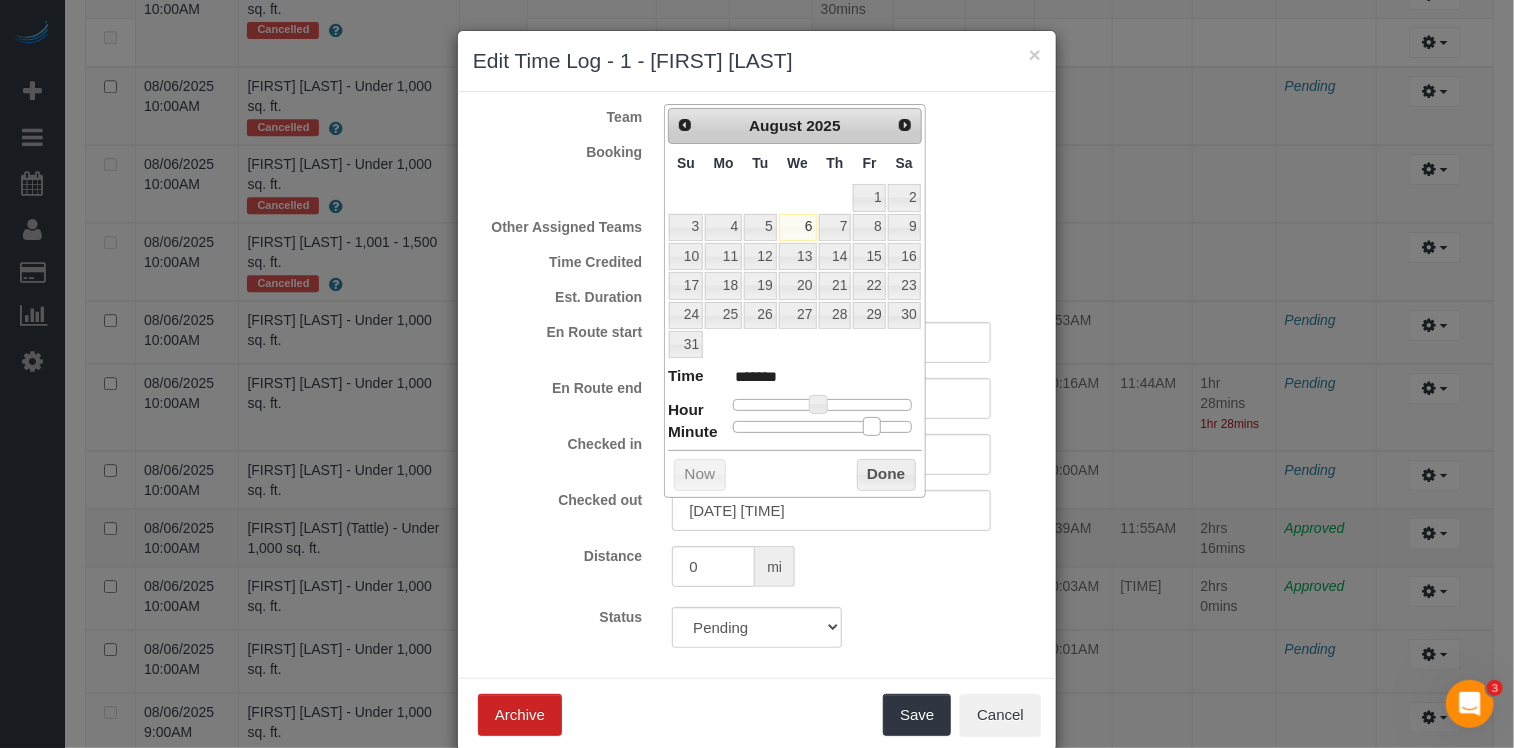 drag, startPoint x: 860, startPoint y: 419, endPoint x: 886, endPoint y: 450, distance: 40.459858 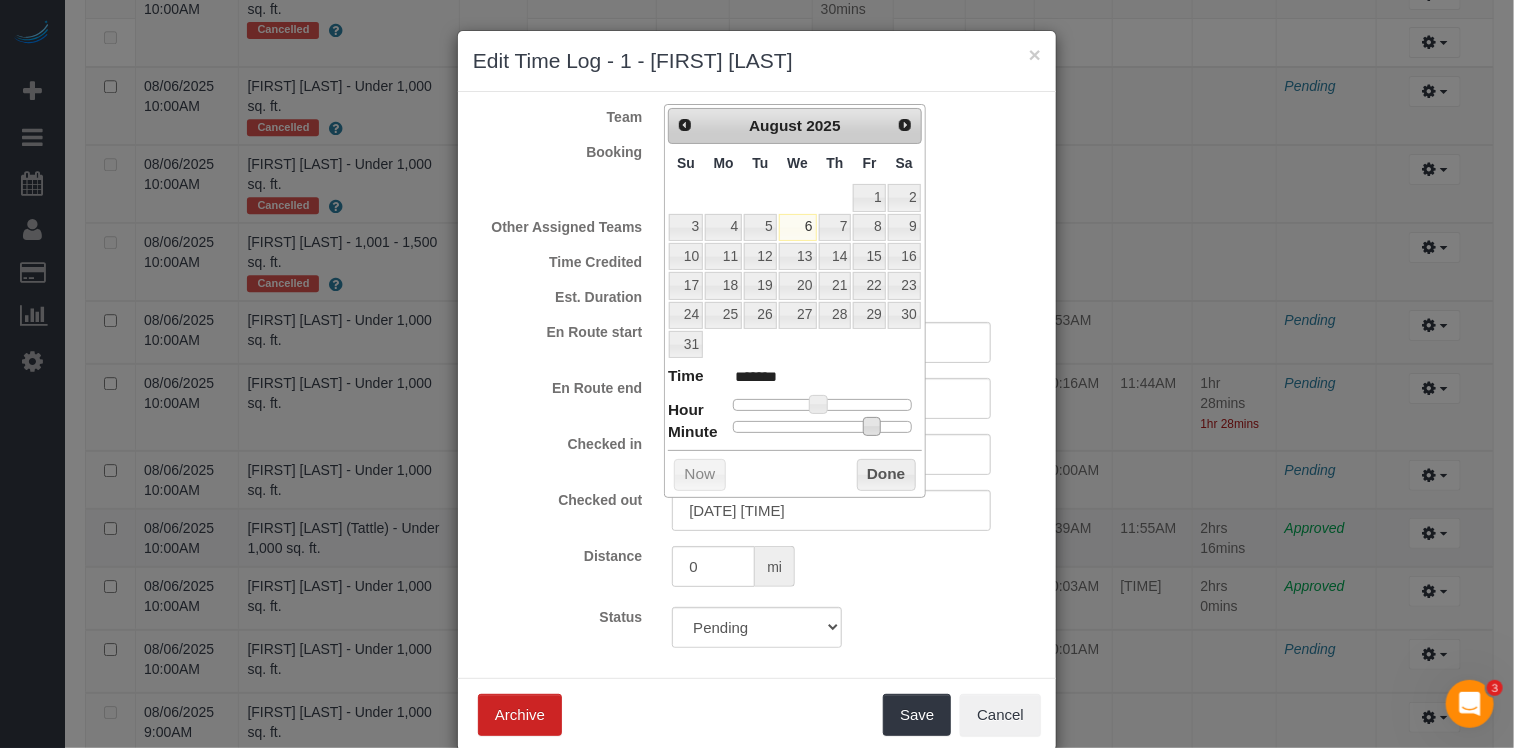 type on "08/06/2025 11:45AM" 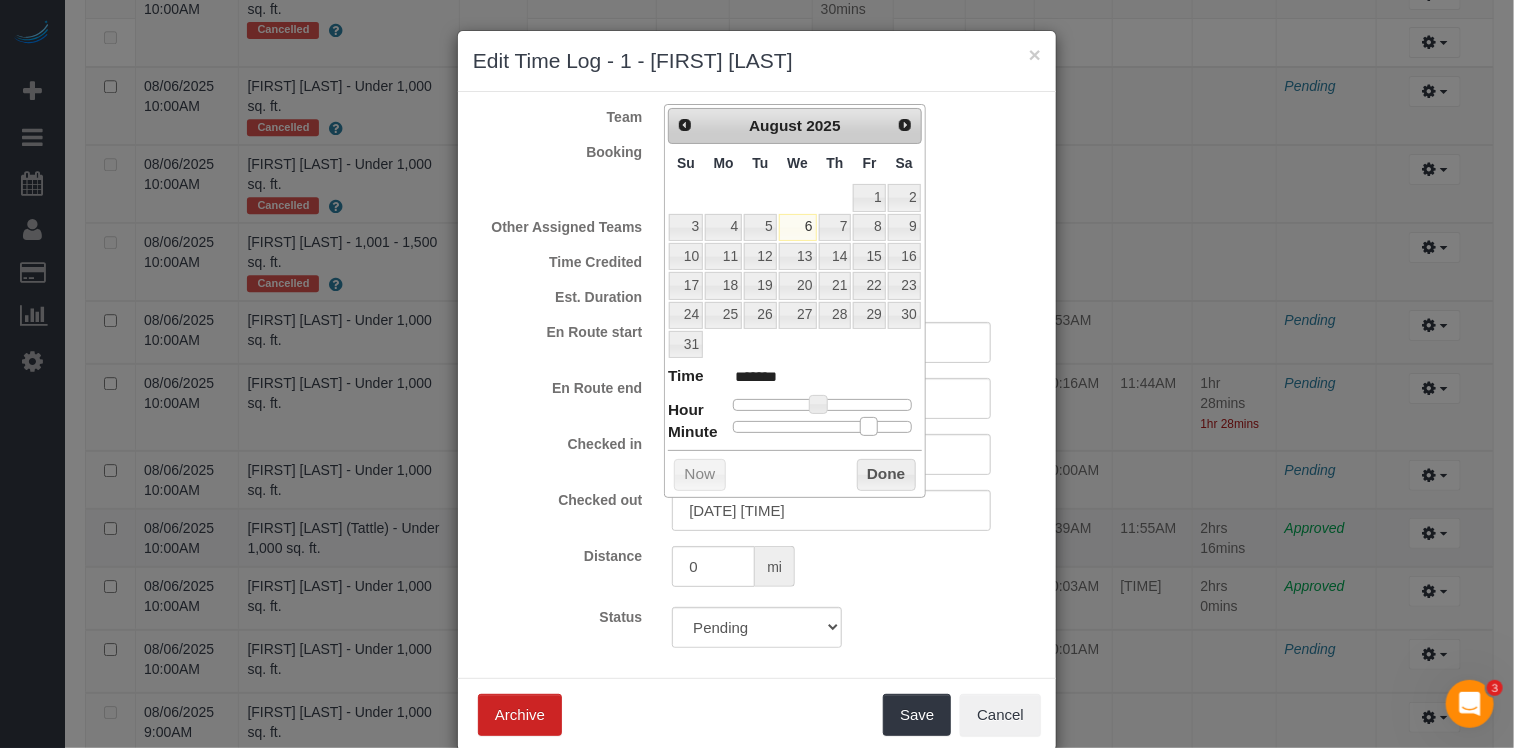 click at bounding box center (869, 426) 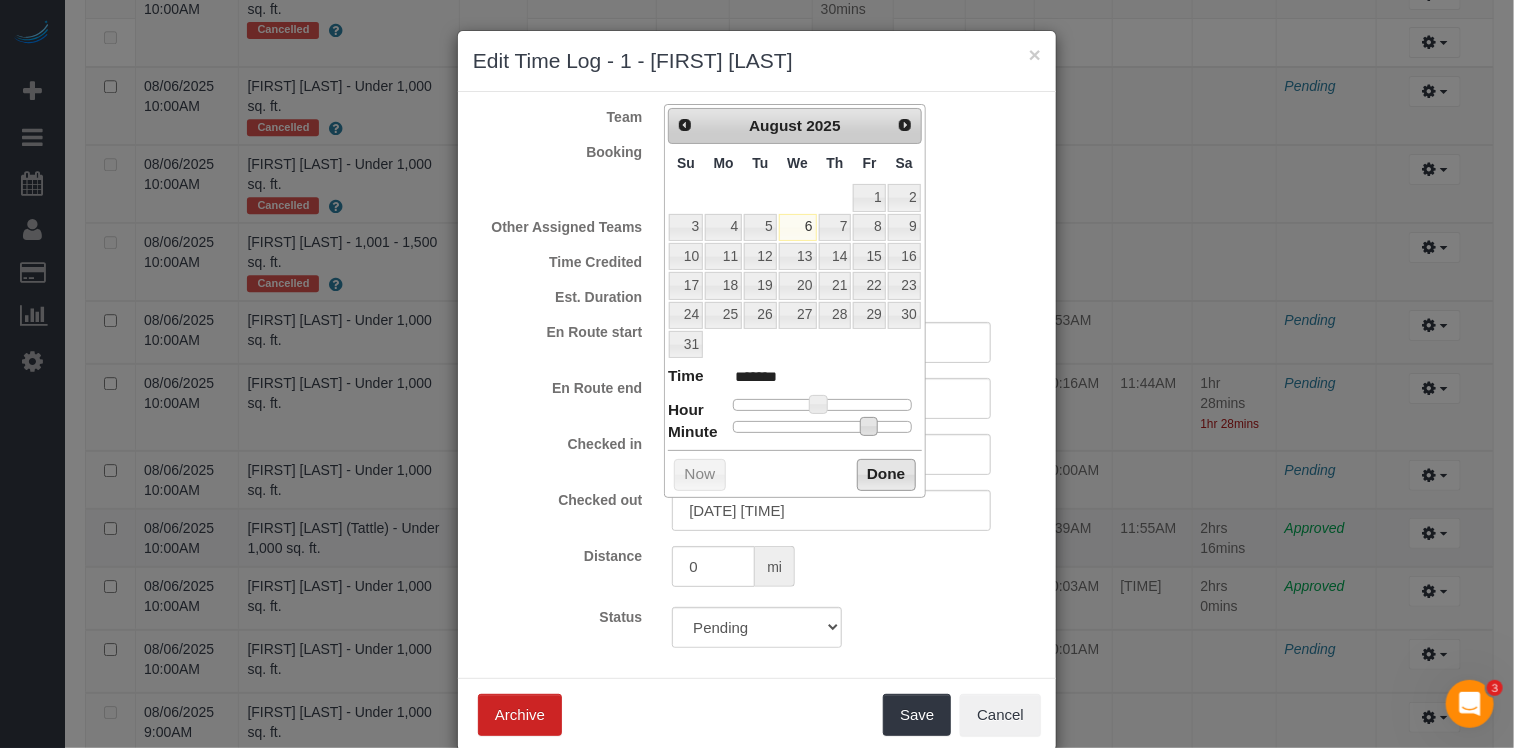 click on "Done" at bounding box center (886, 475) 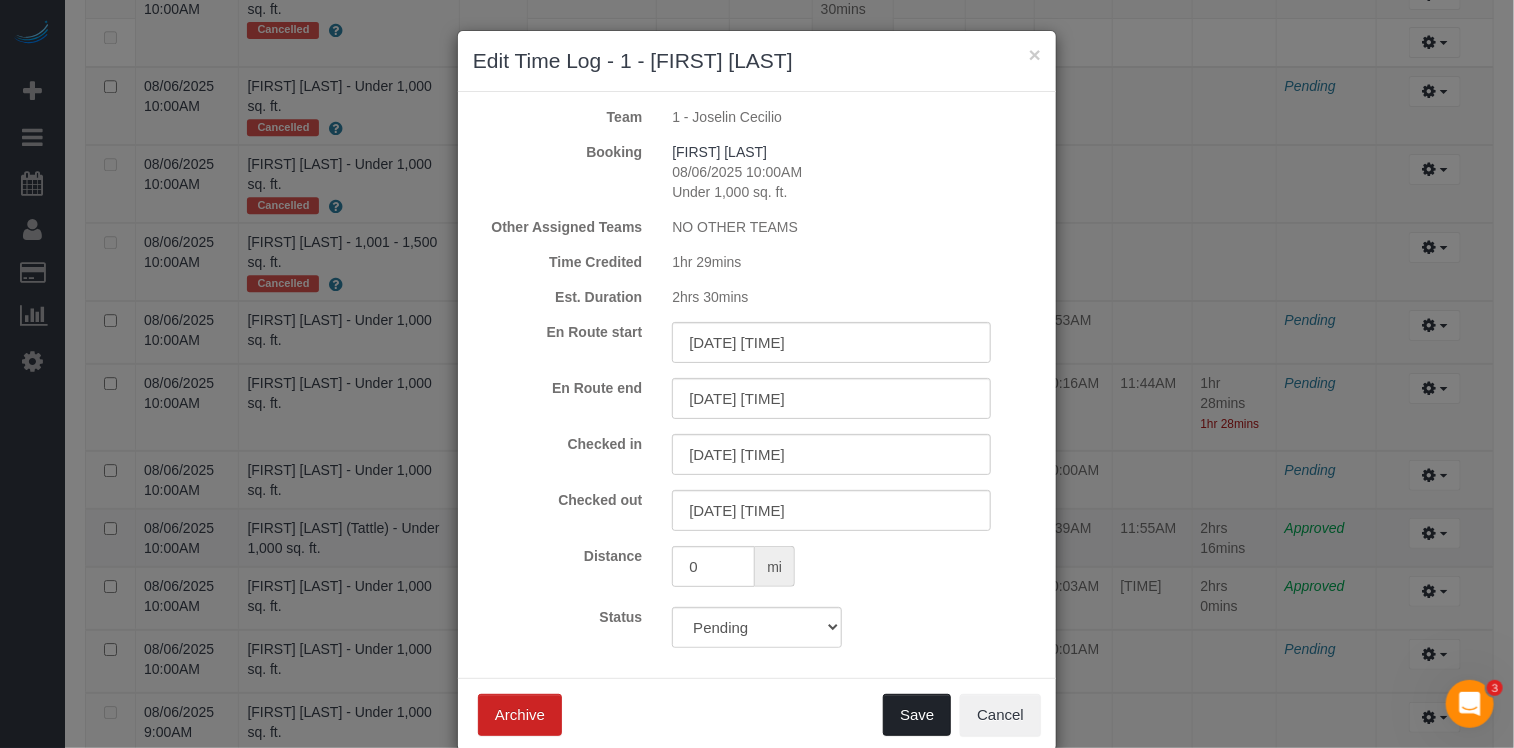 click on "Save" at bounding box center [917, 715] 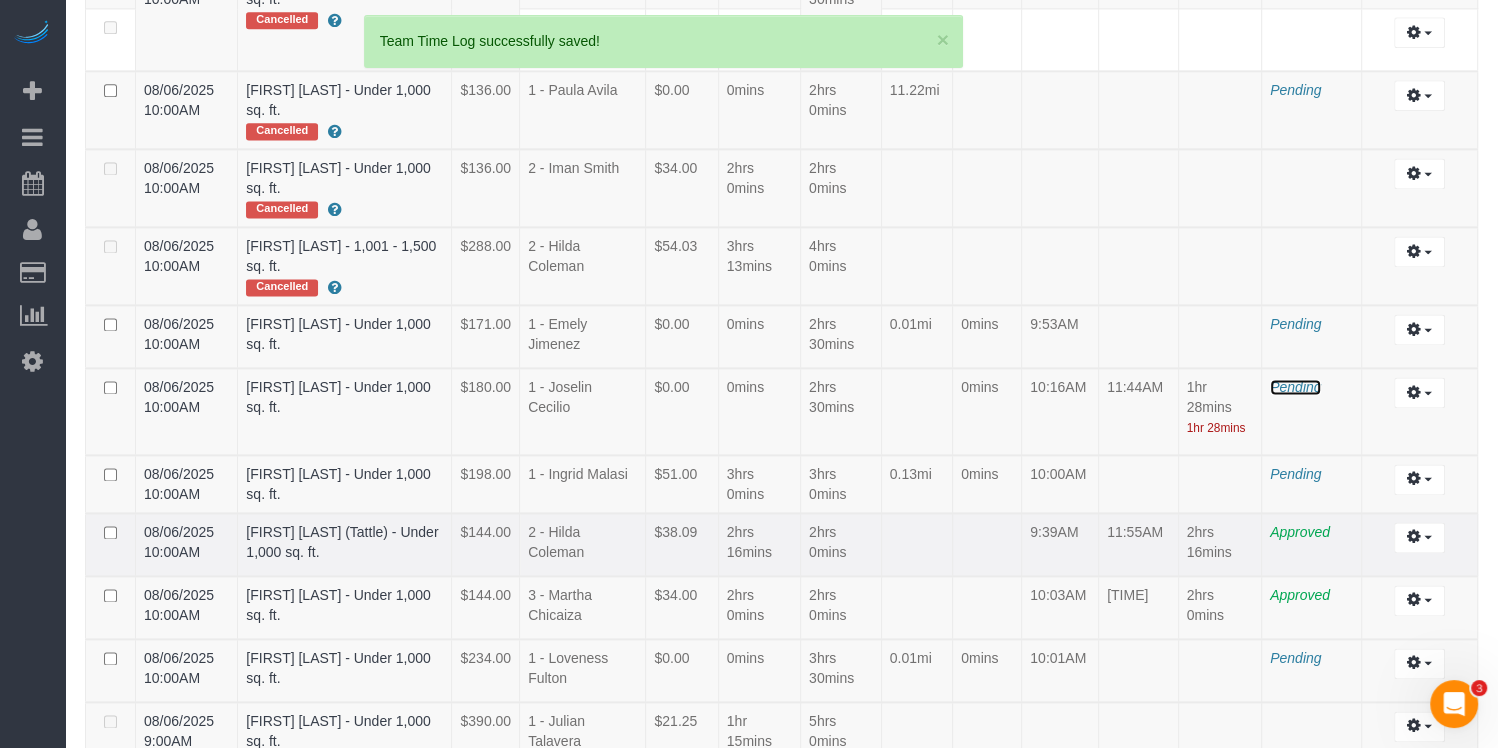 click on "Pending" at bounding box center [1295, 387] 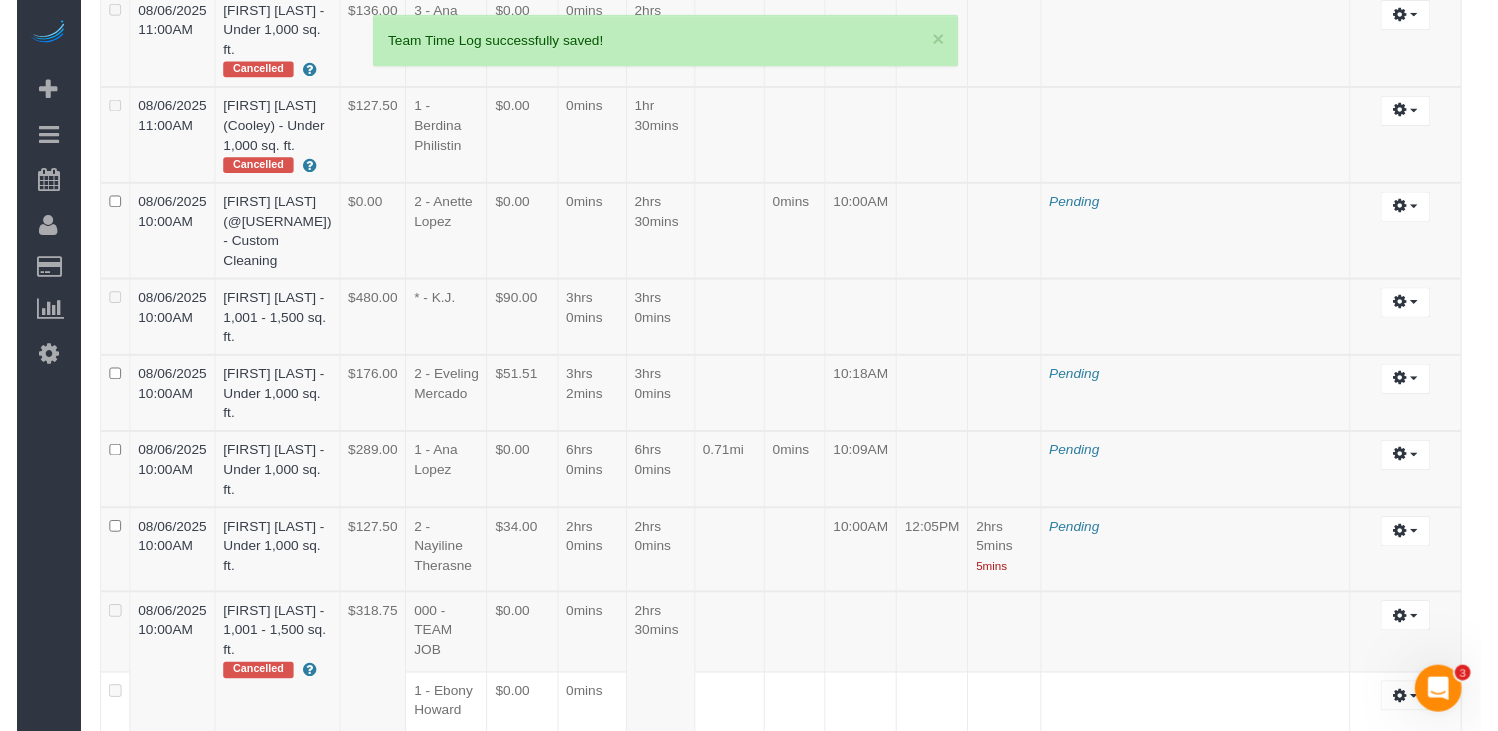 scroll, scrollTop: 3184, scrollLeft: 0, axis: vertical 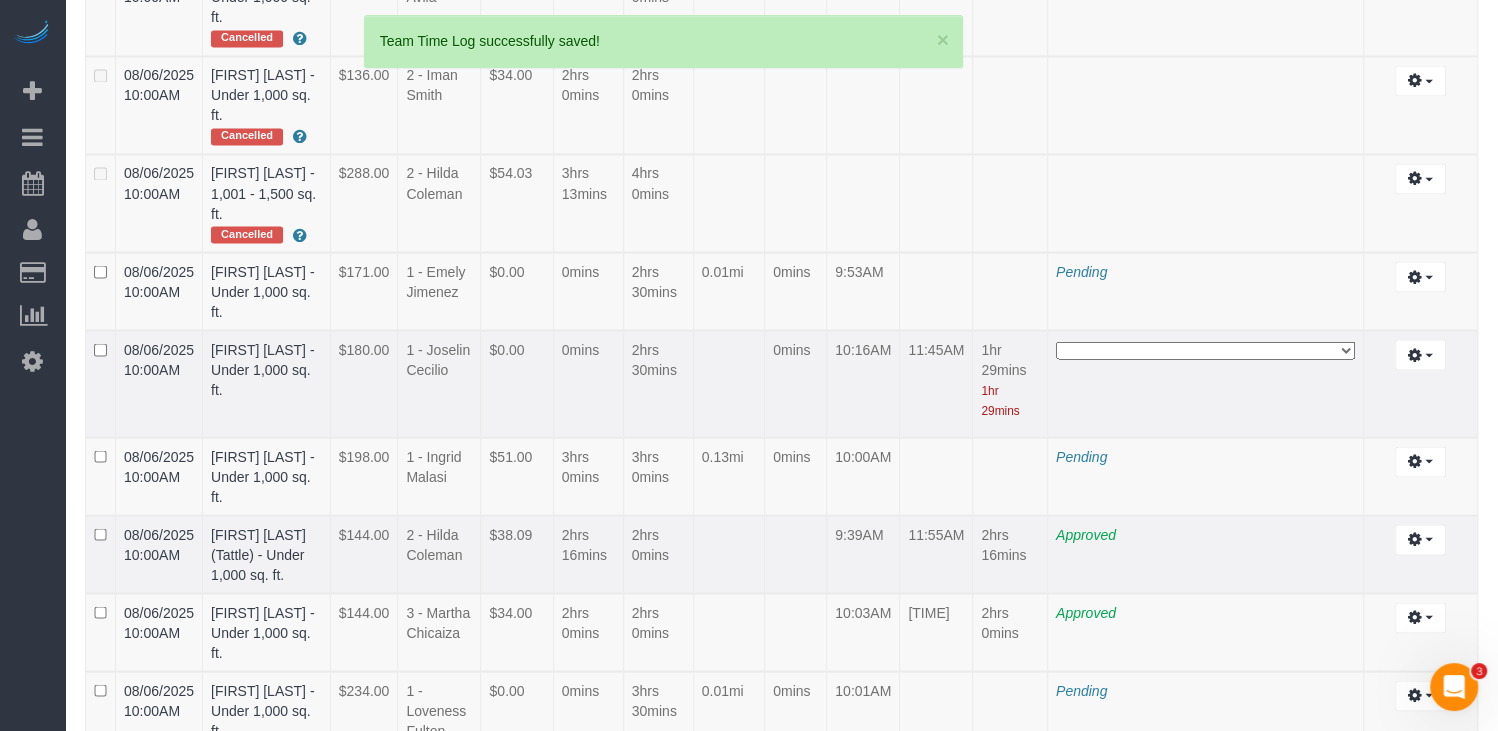 click on "**********" at bounding box center (1205, 350) 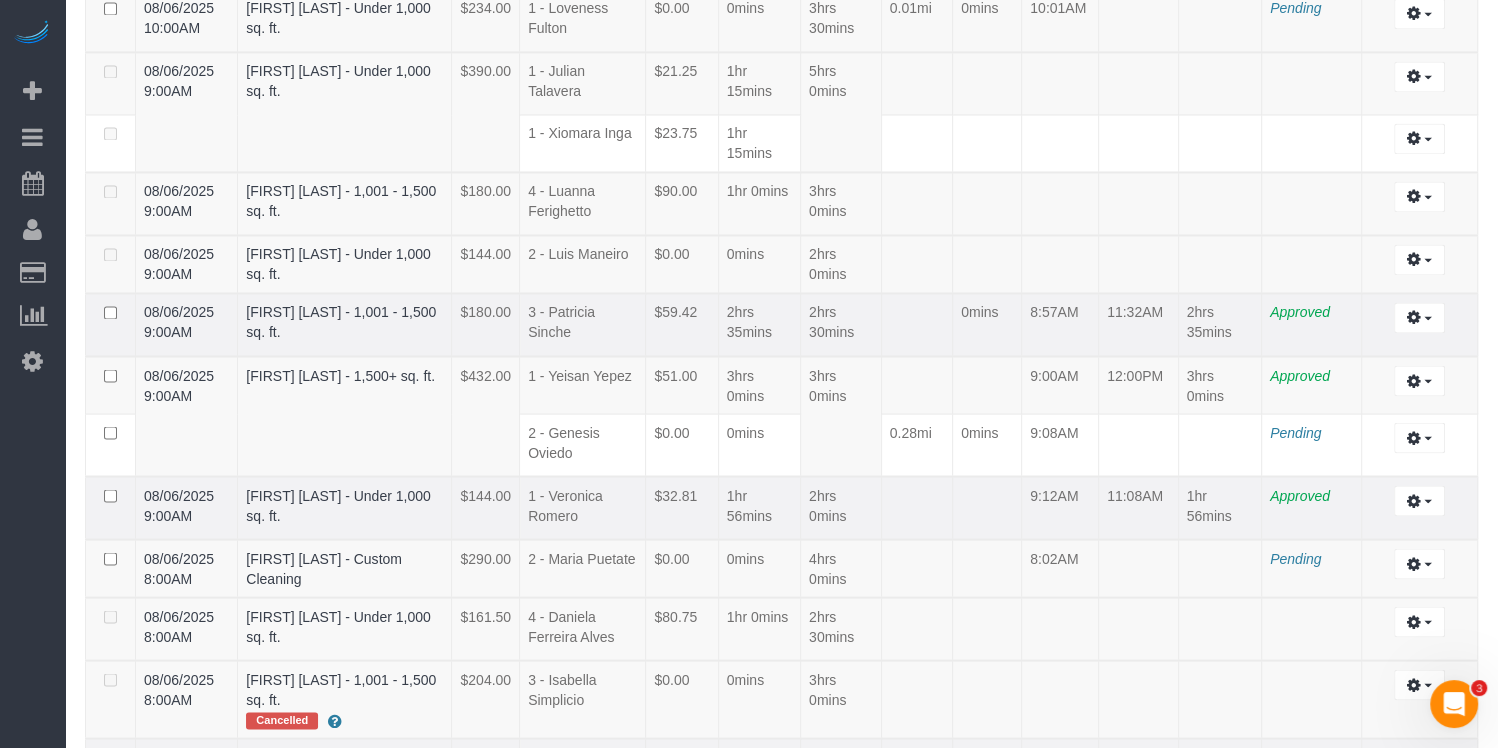 scroll, scrollTop: 3000, scrollLeft: 0, axis: vertical 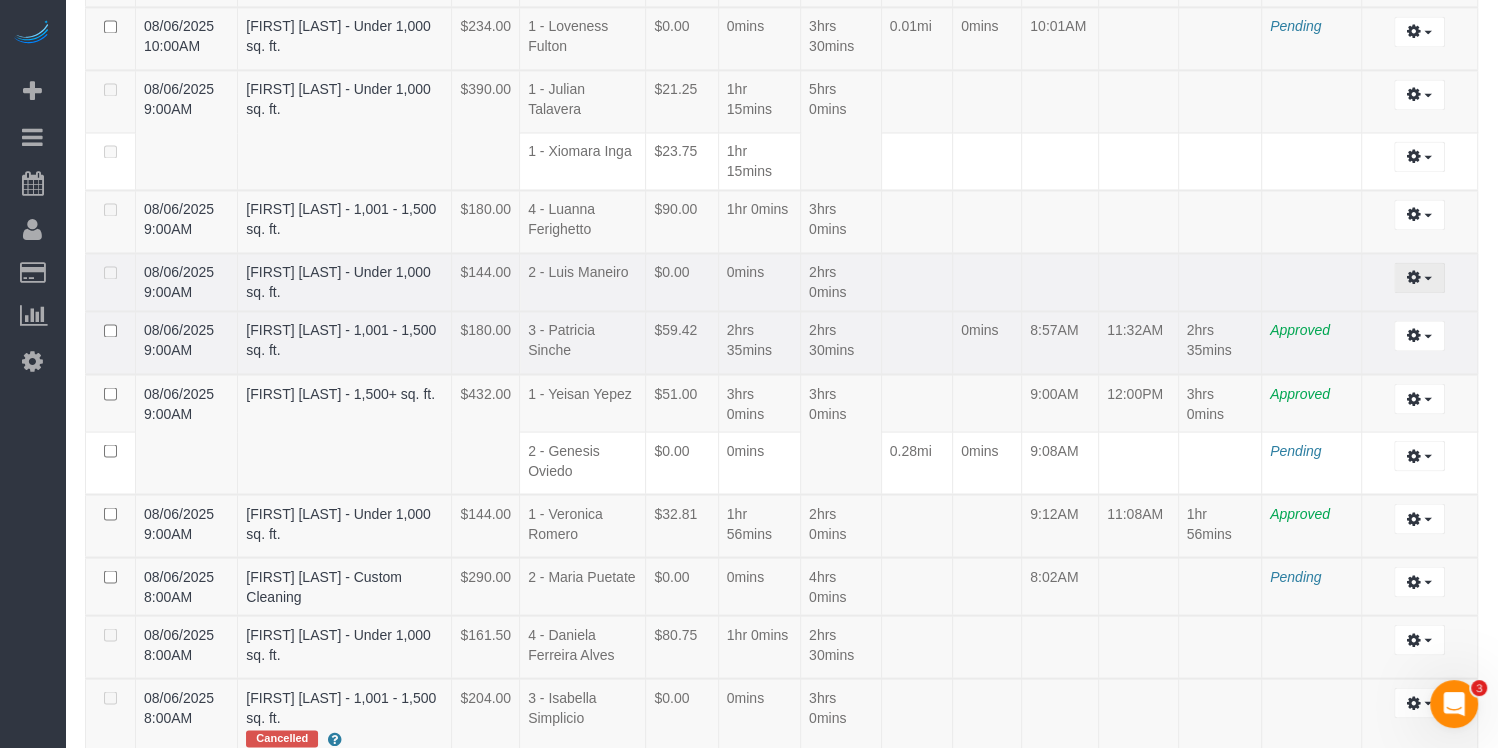 click at bounding box center [1419, 277] 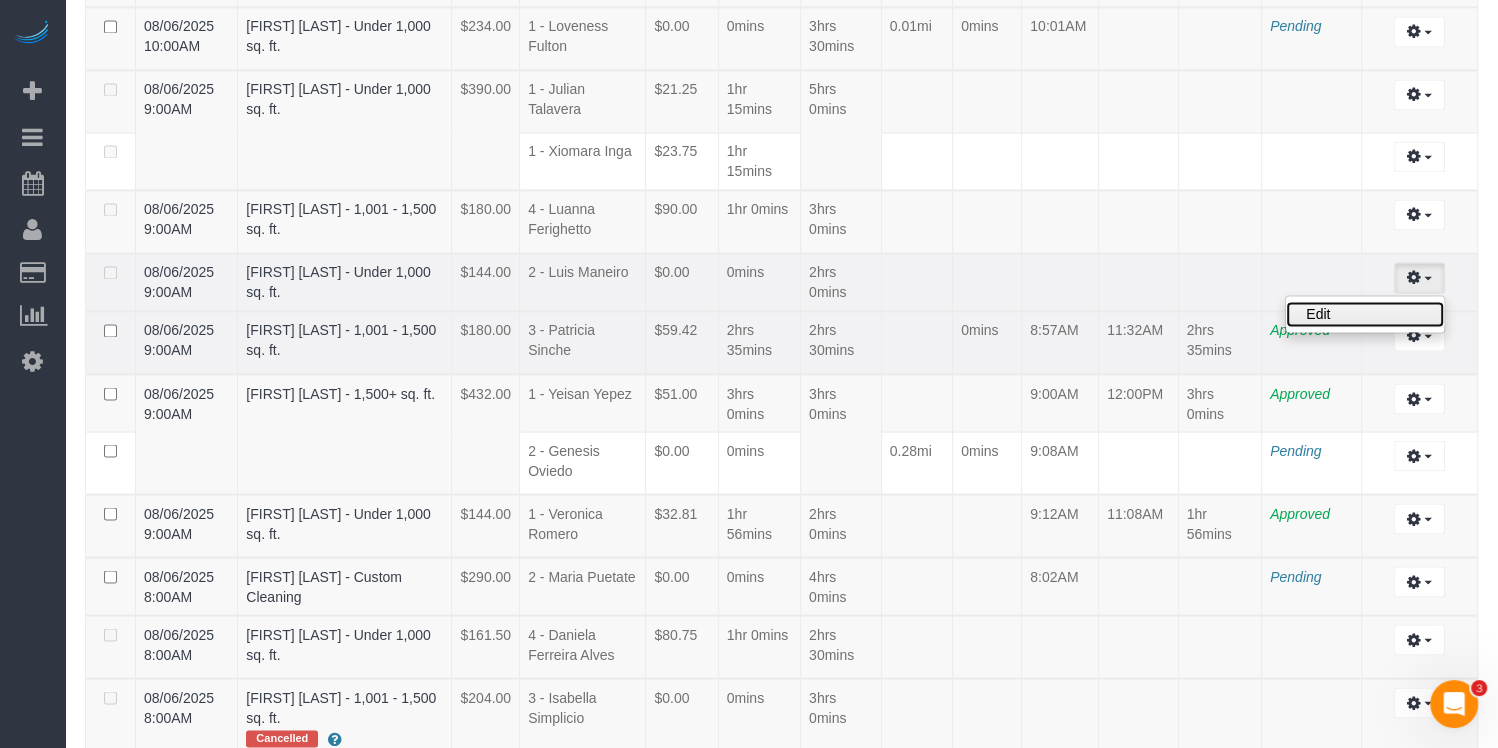 click on "Edit" at bounding box center [1365, 314] 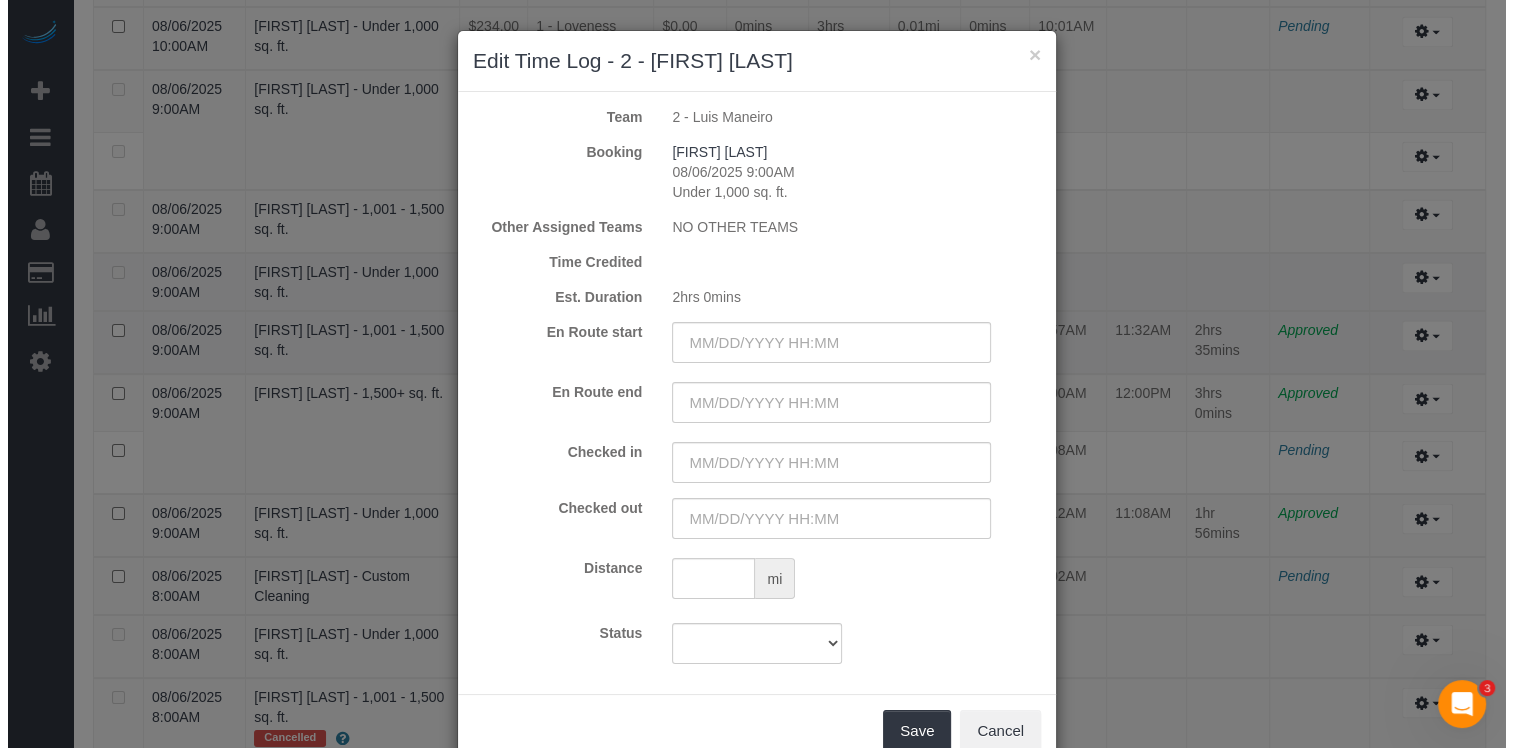 scroll, scrollTop: 2945, scrollLeft: 0, axis: vertical 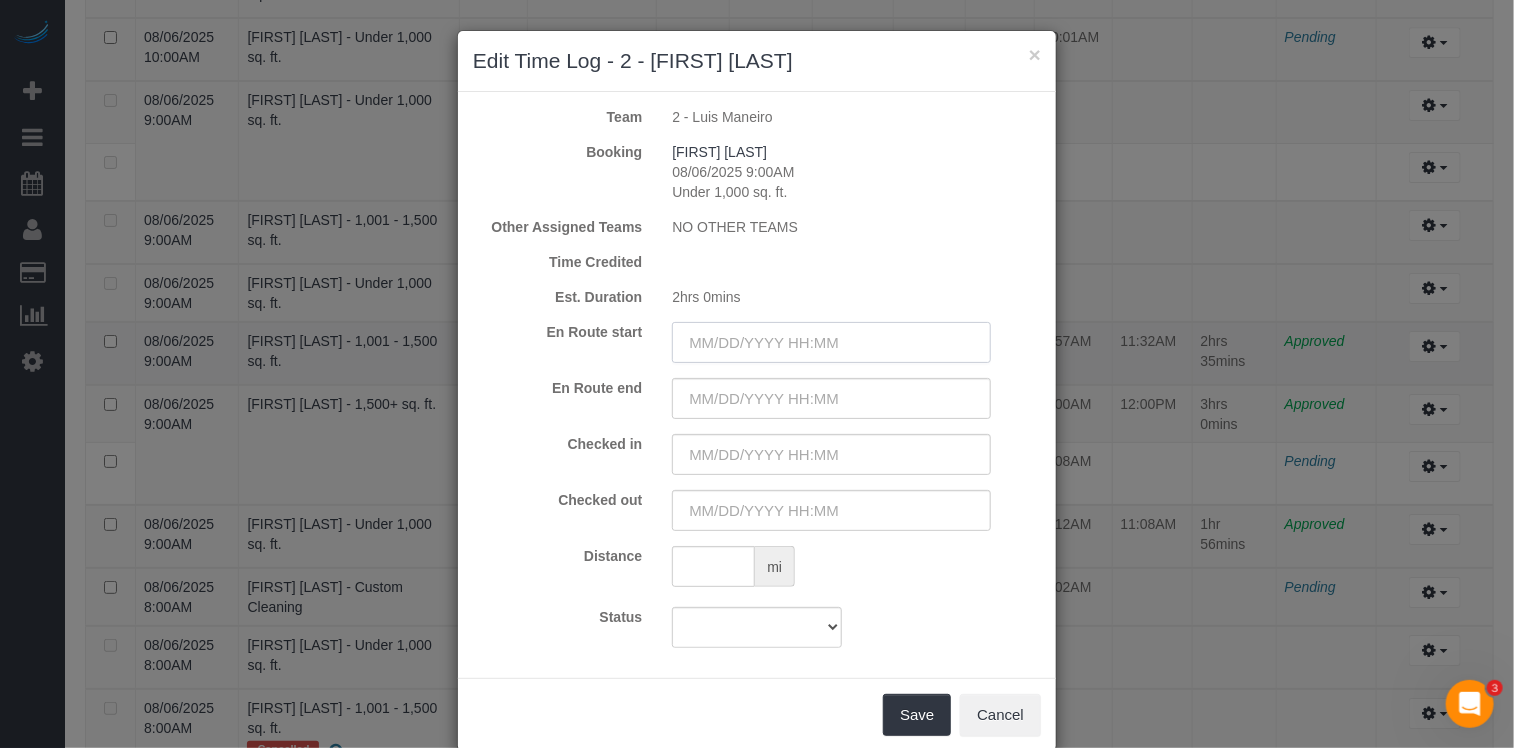 click at bounding box center [831, 342] 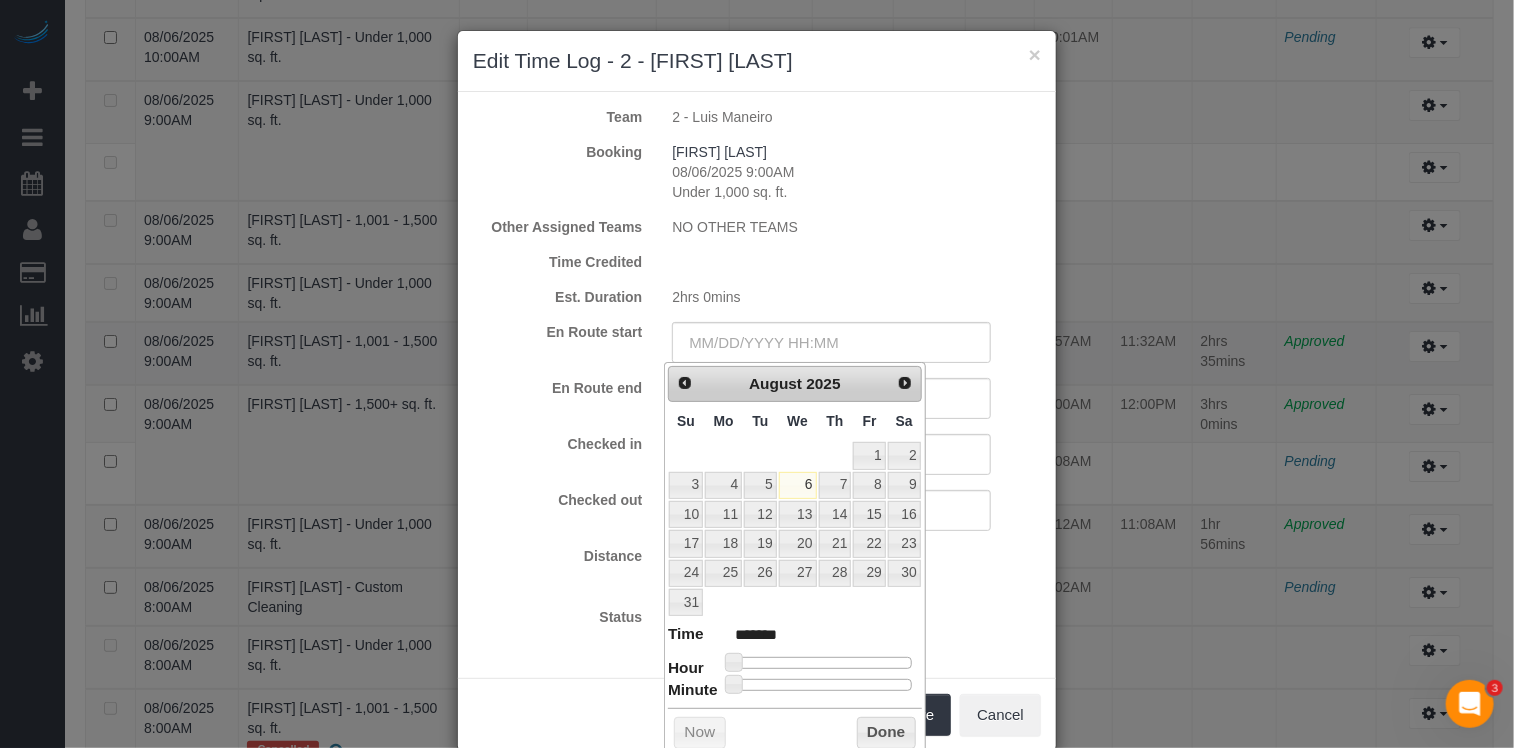 type on "08/06/2025 8:00AM" 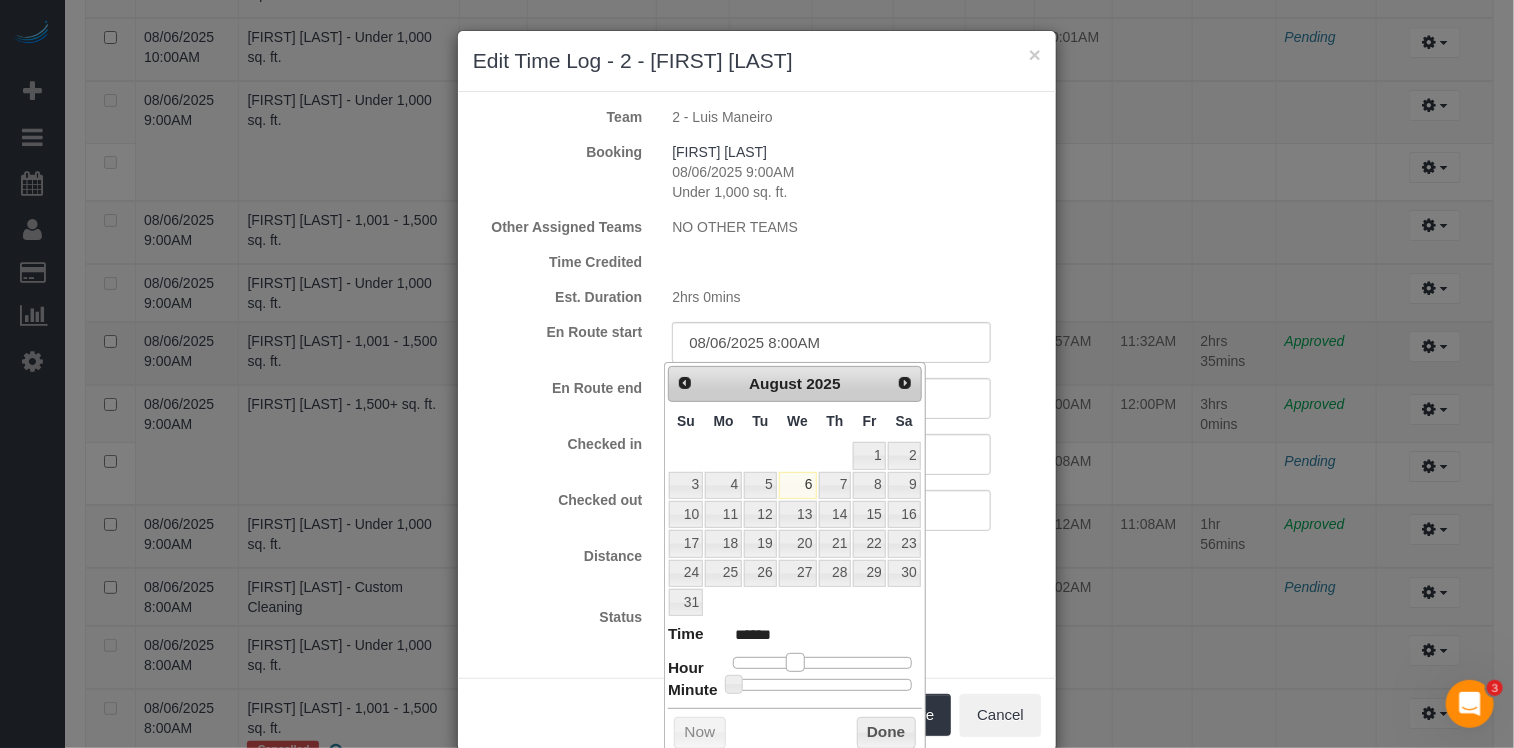 click at bounding box center (822, 663) 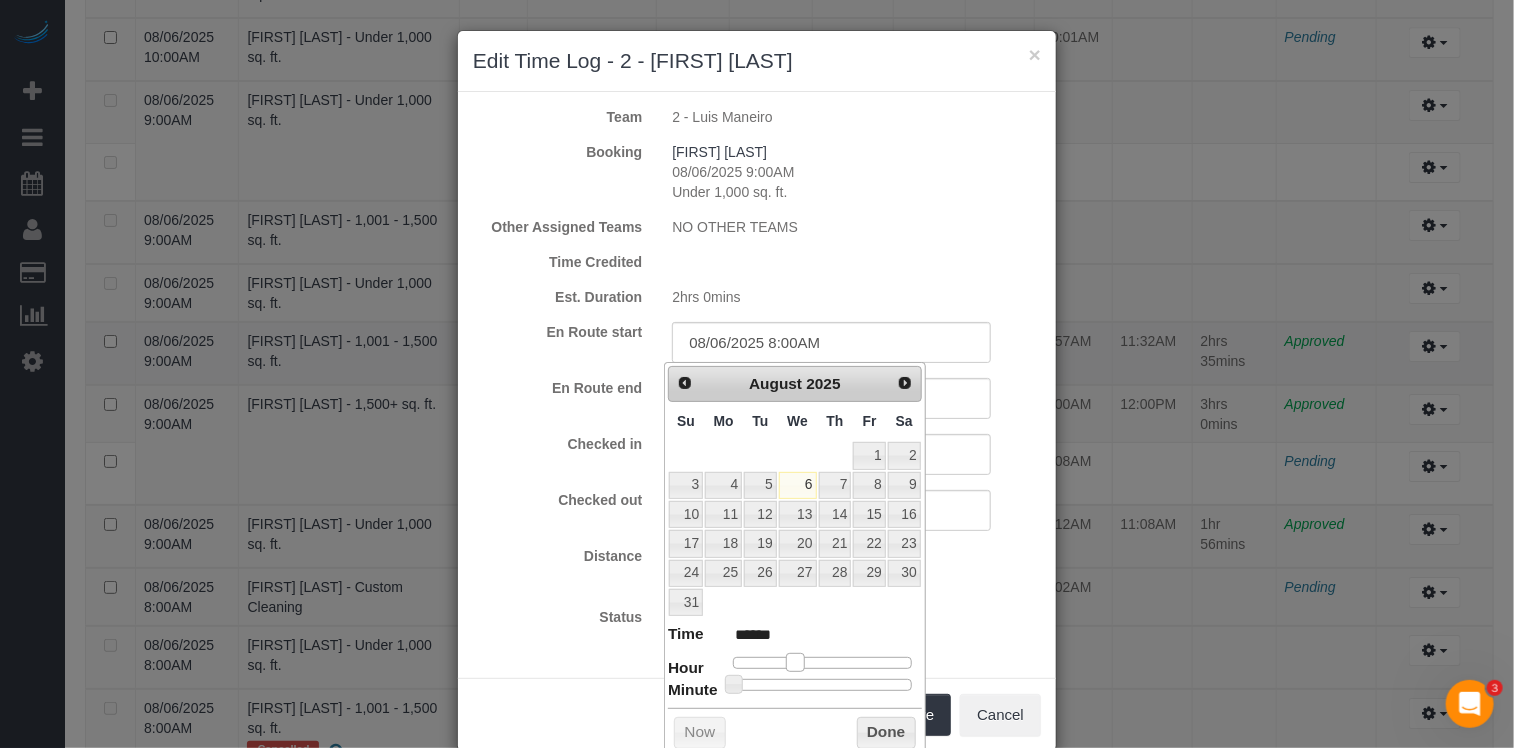 type on "08/06/2025 9:00AM" 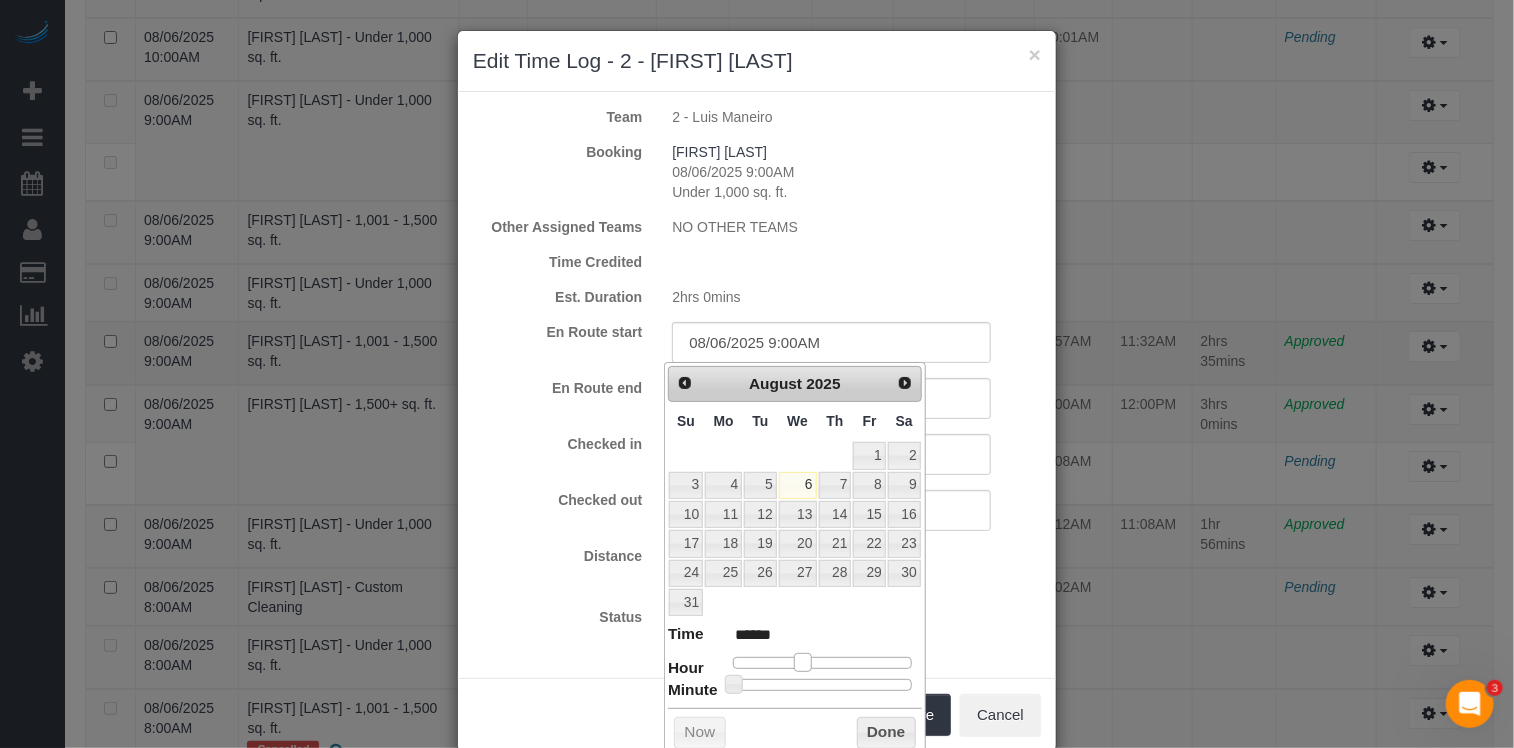 drag, startPoint x: 794, startPoint y: 652, endPoint x: 829, endPoint y: 630, distance: 41.340054 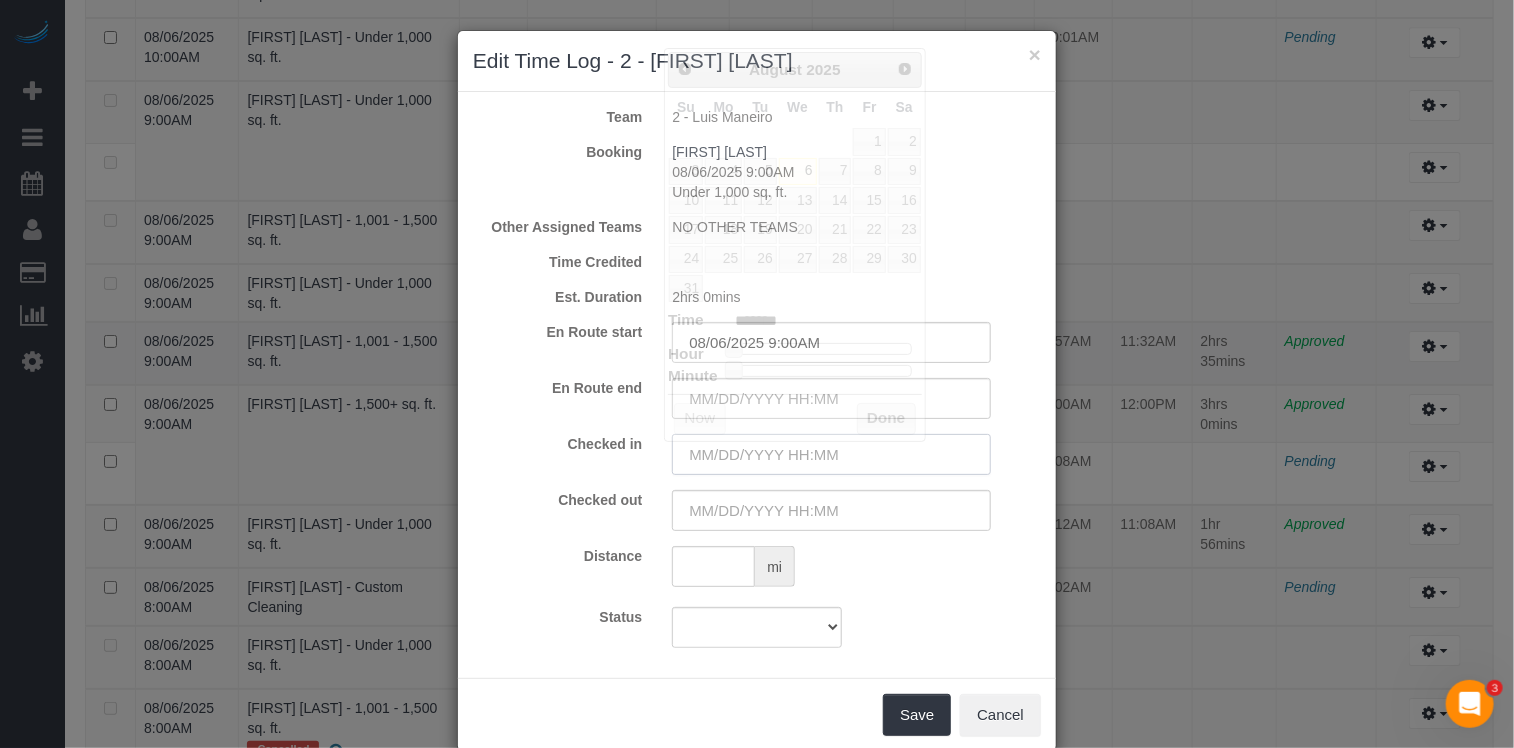 click at bounding box center [831, 454] 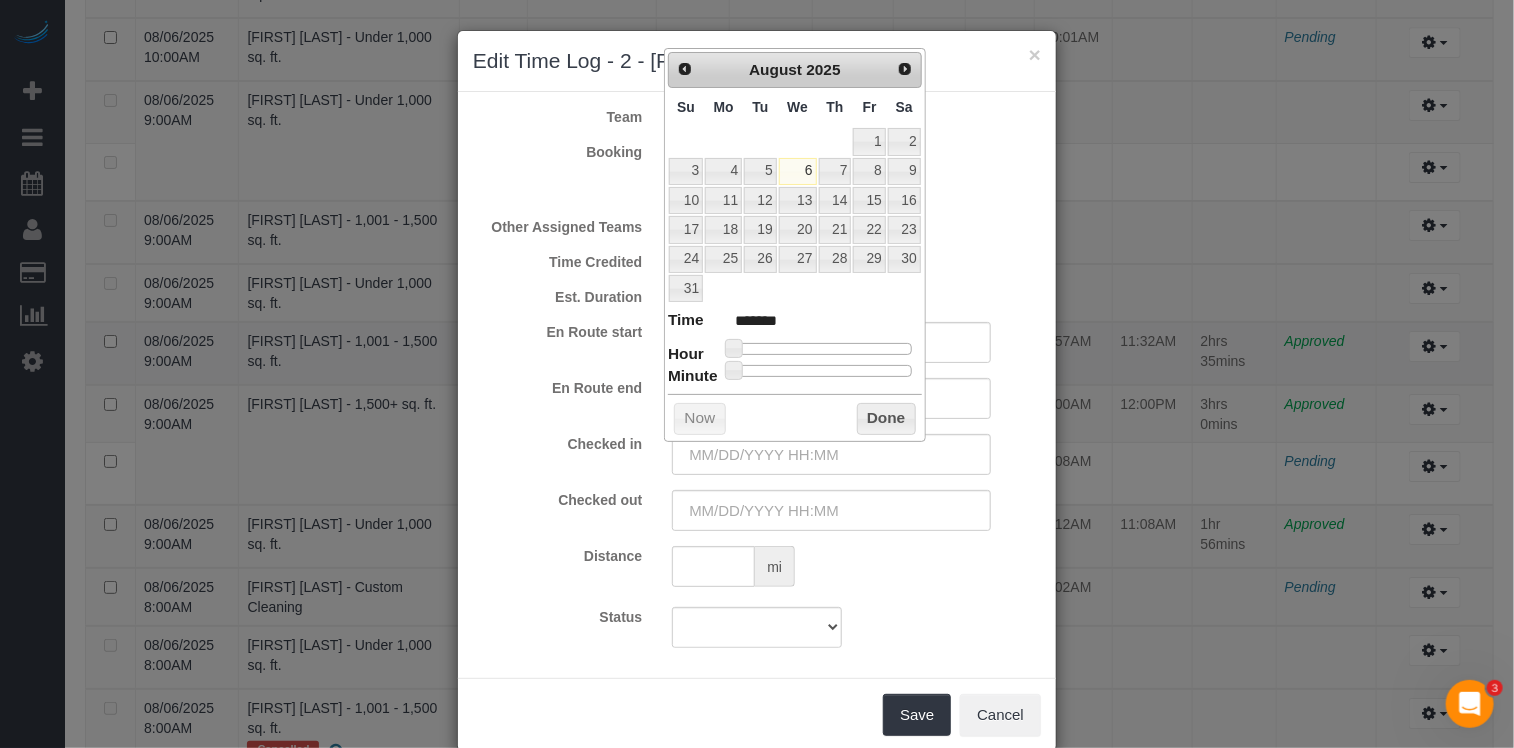 type on "08/06/2025 9:00AM" 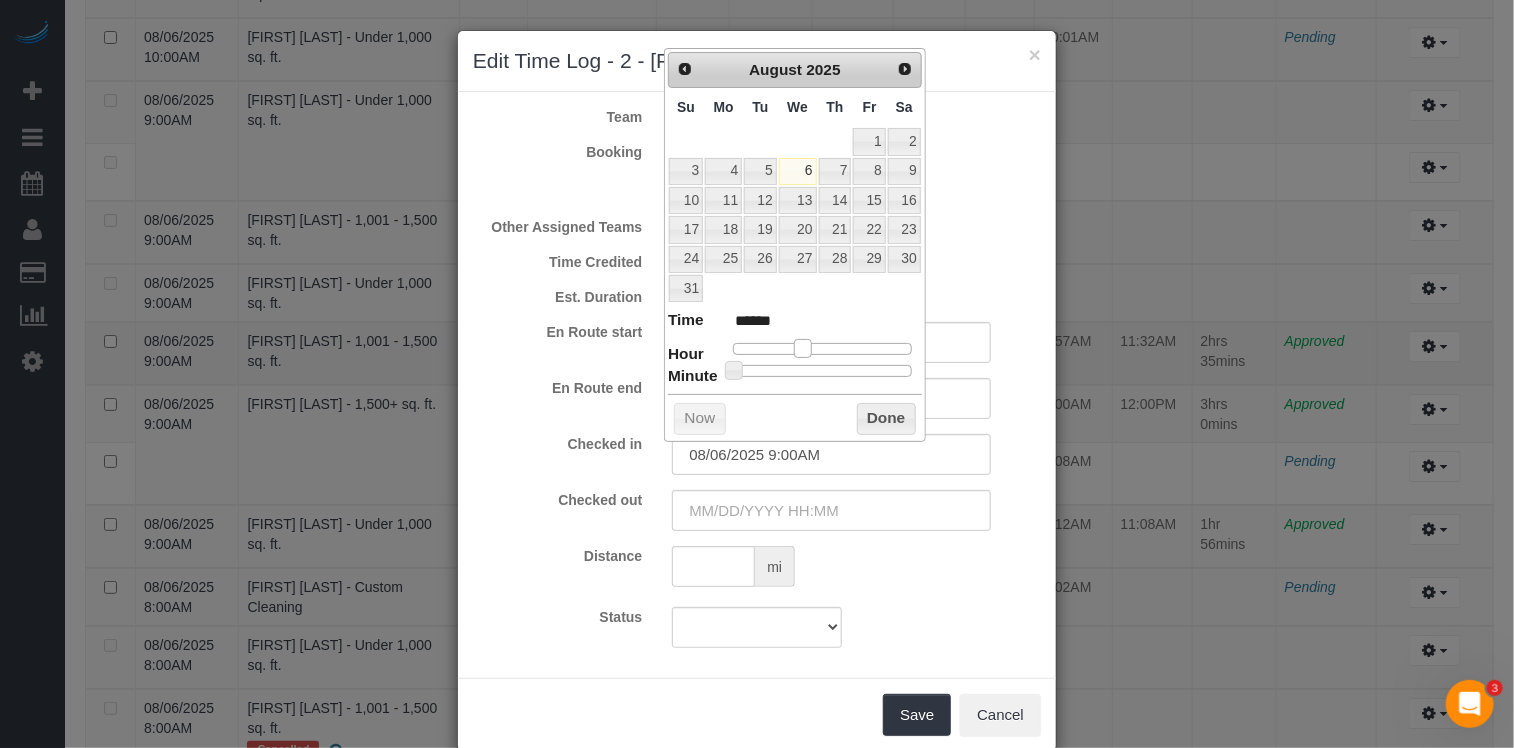click at bounding box center [822, 349] 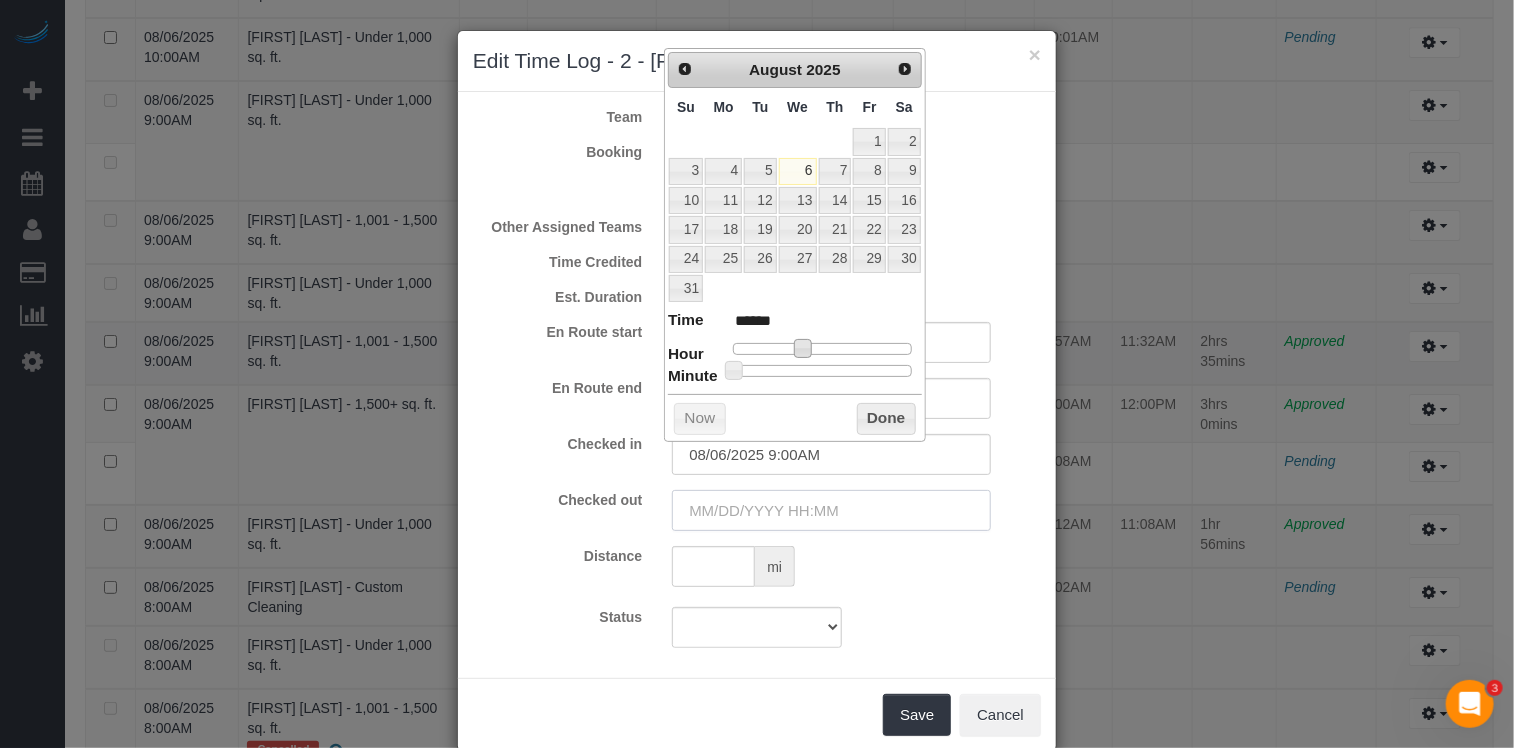 click at bounding box center (831, 510) 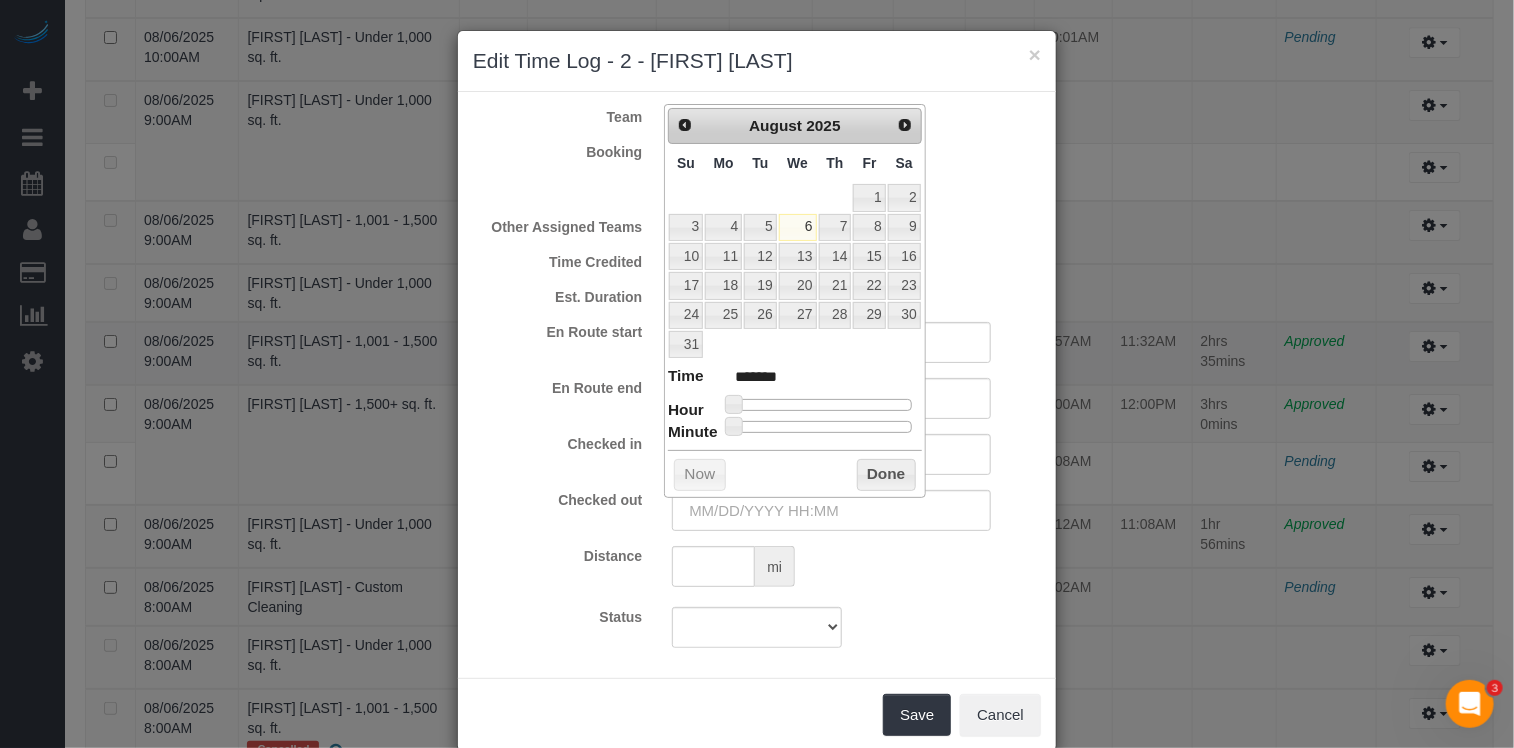 type on "08/06/2025 9:00AM" 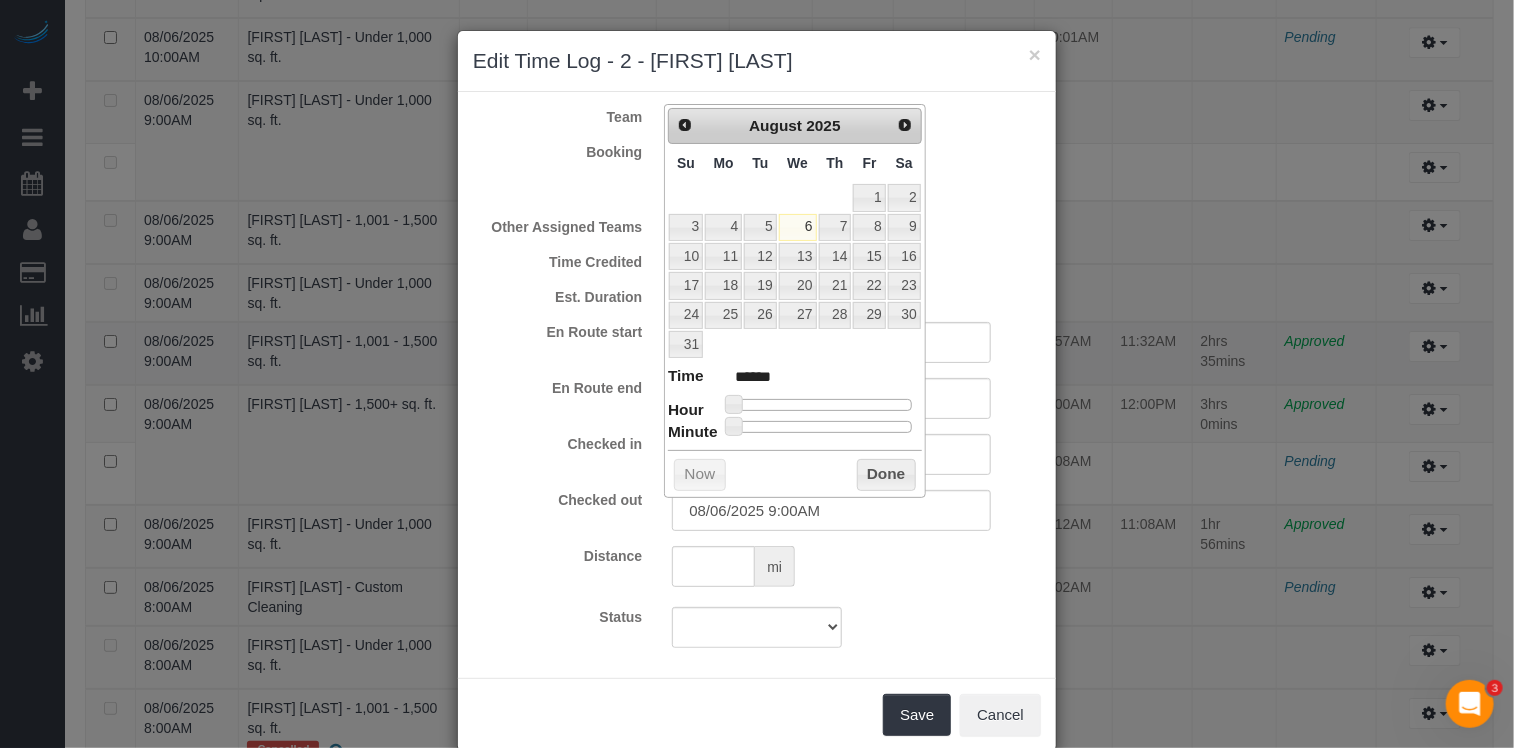 click at bounding box center (822, 405) 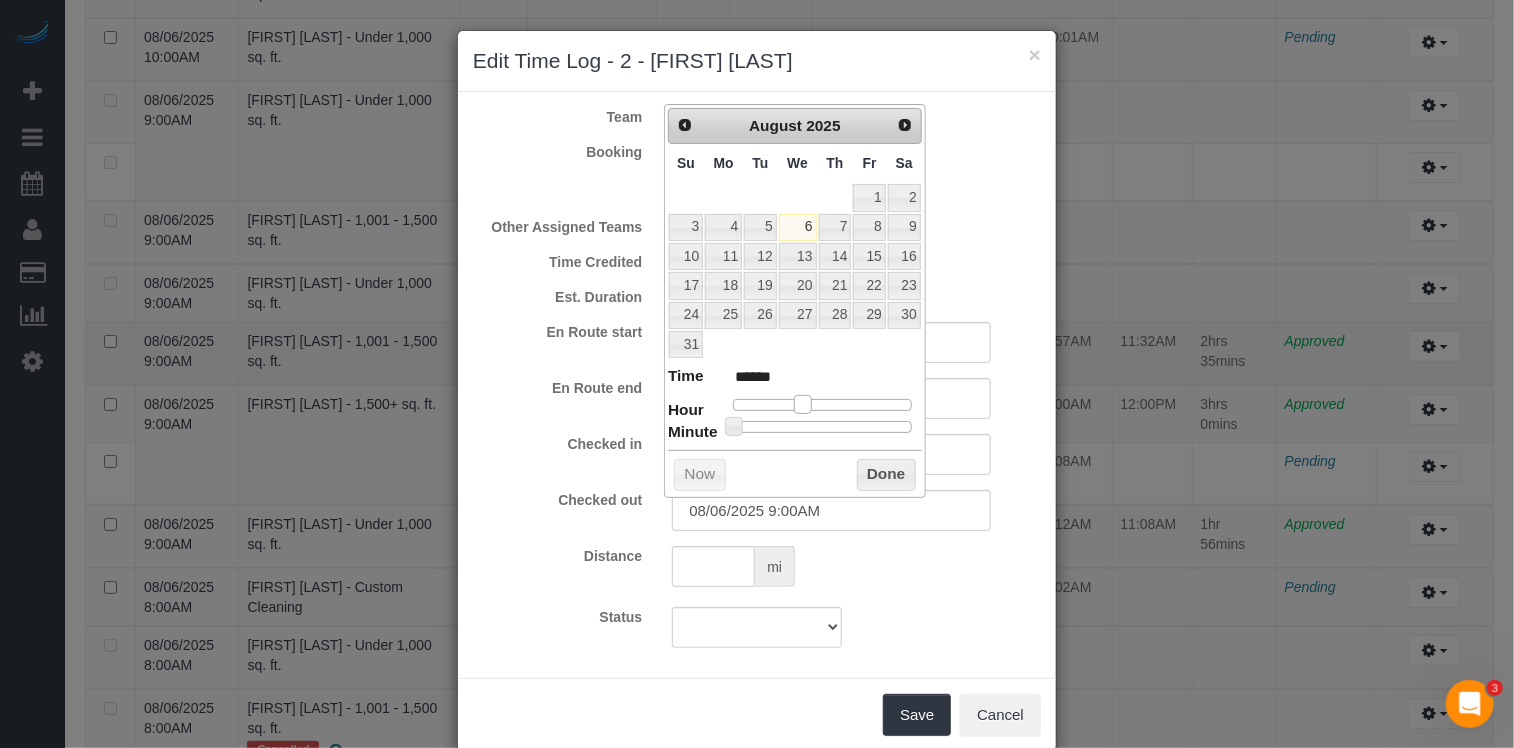 type on "08/06/2025 10:00AM" 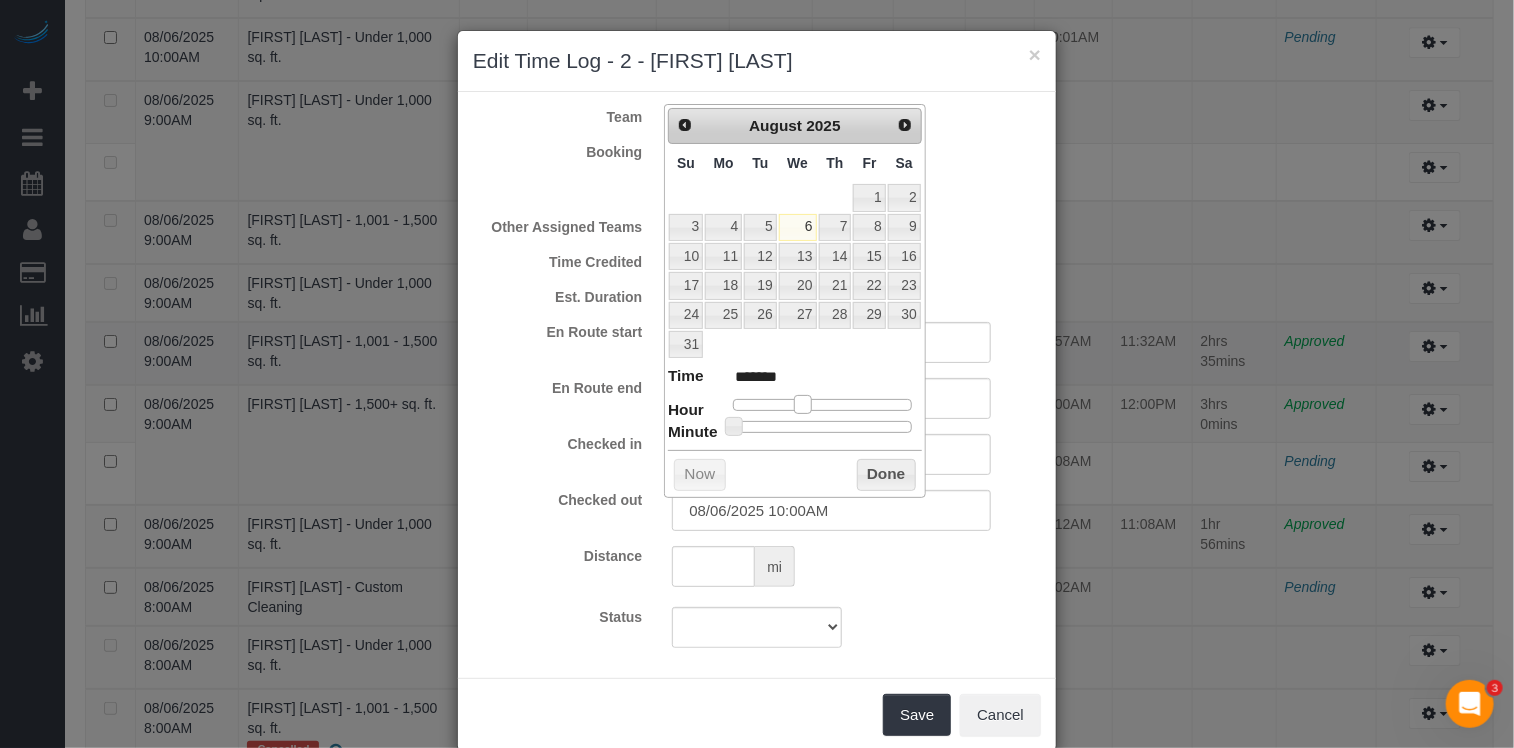 type on "08/06/2025 11:00AM" 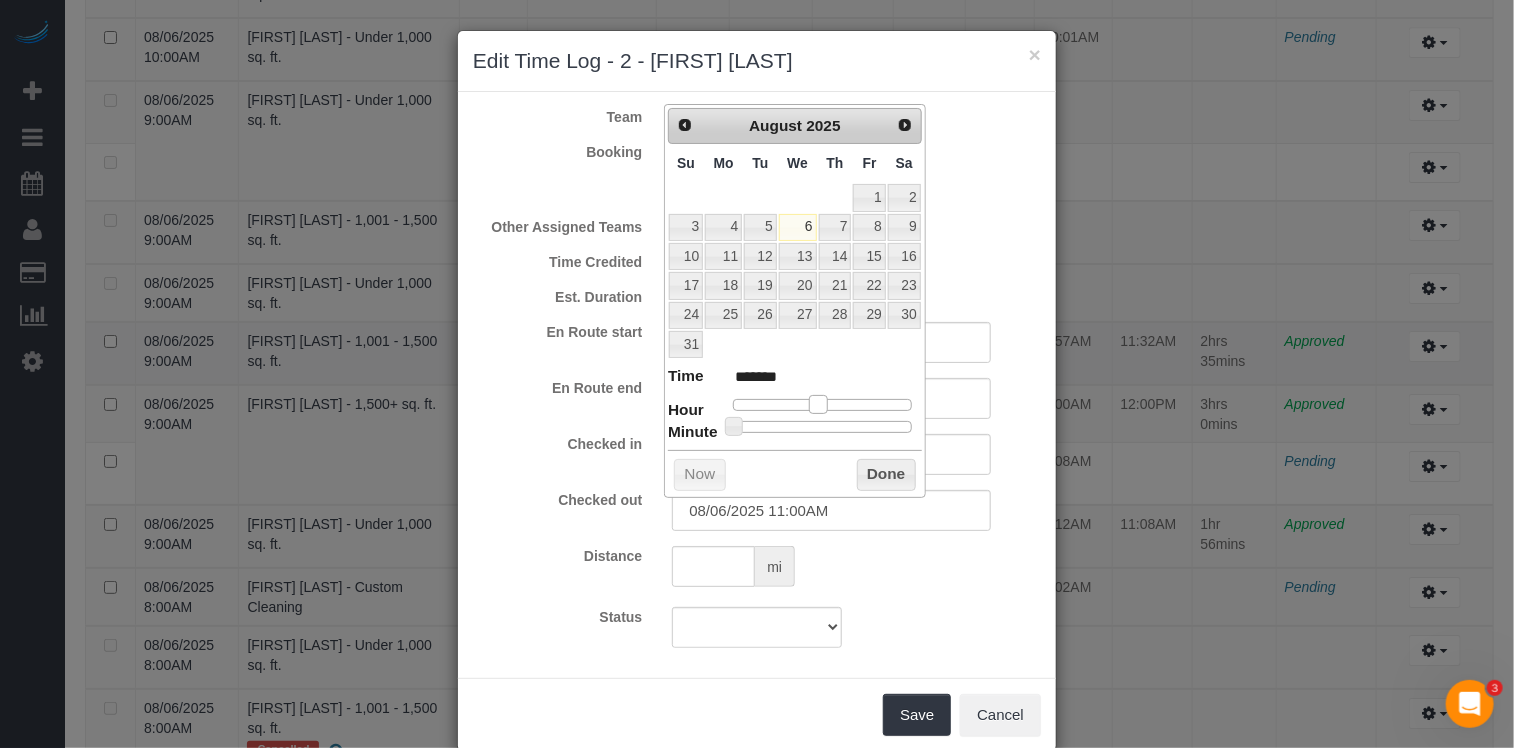 drag, startPoint x: 801, startPoint y: 400, endPoint x: 818, endPoint y: 400, distance: 17 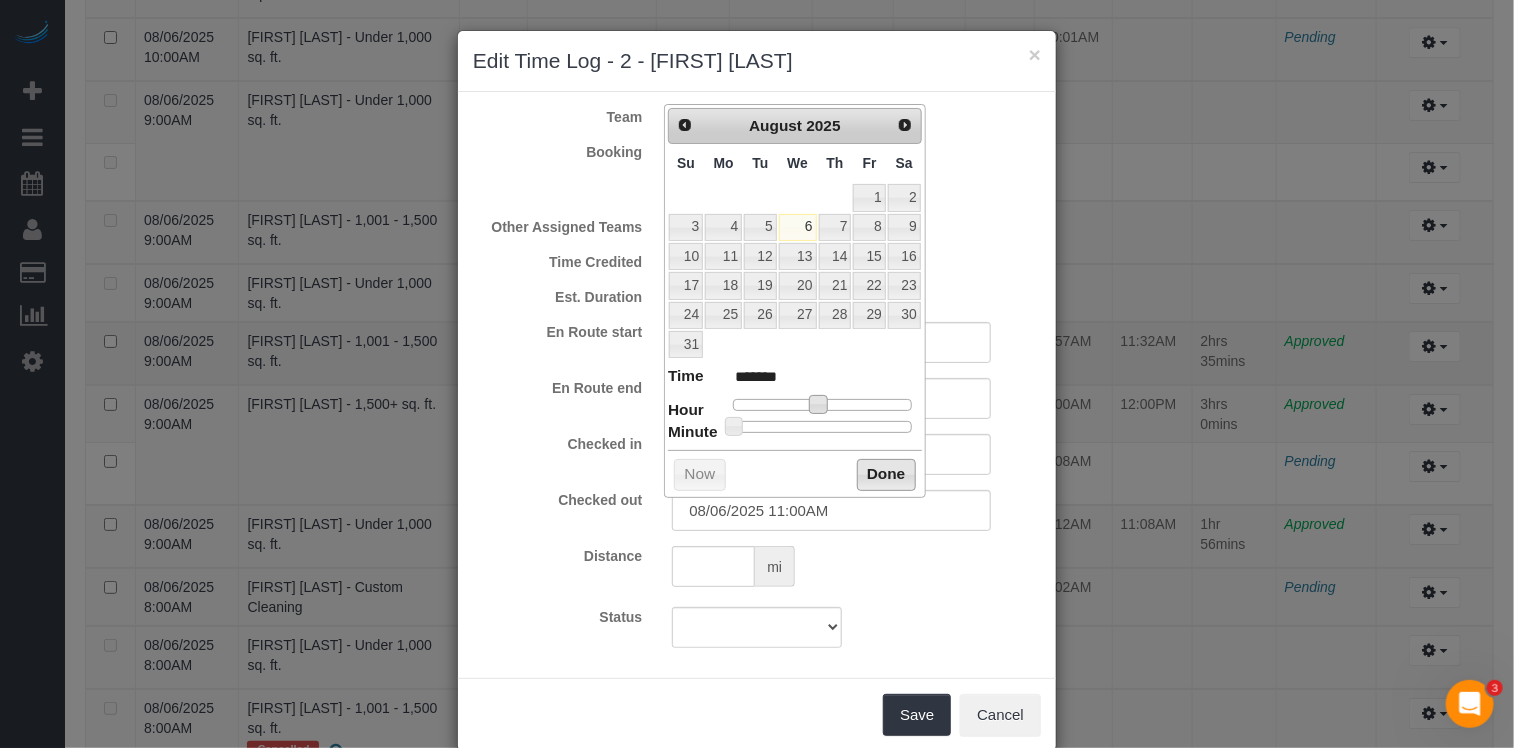 click on "Done" at bounding box center [886, 475] 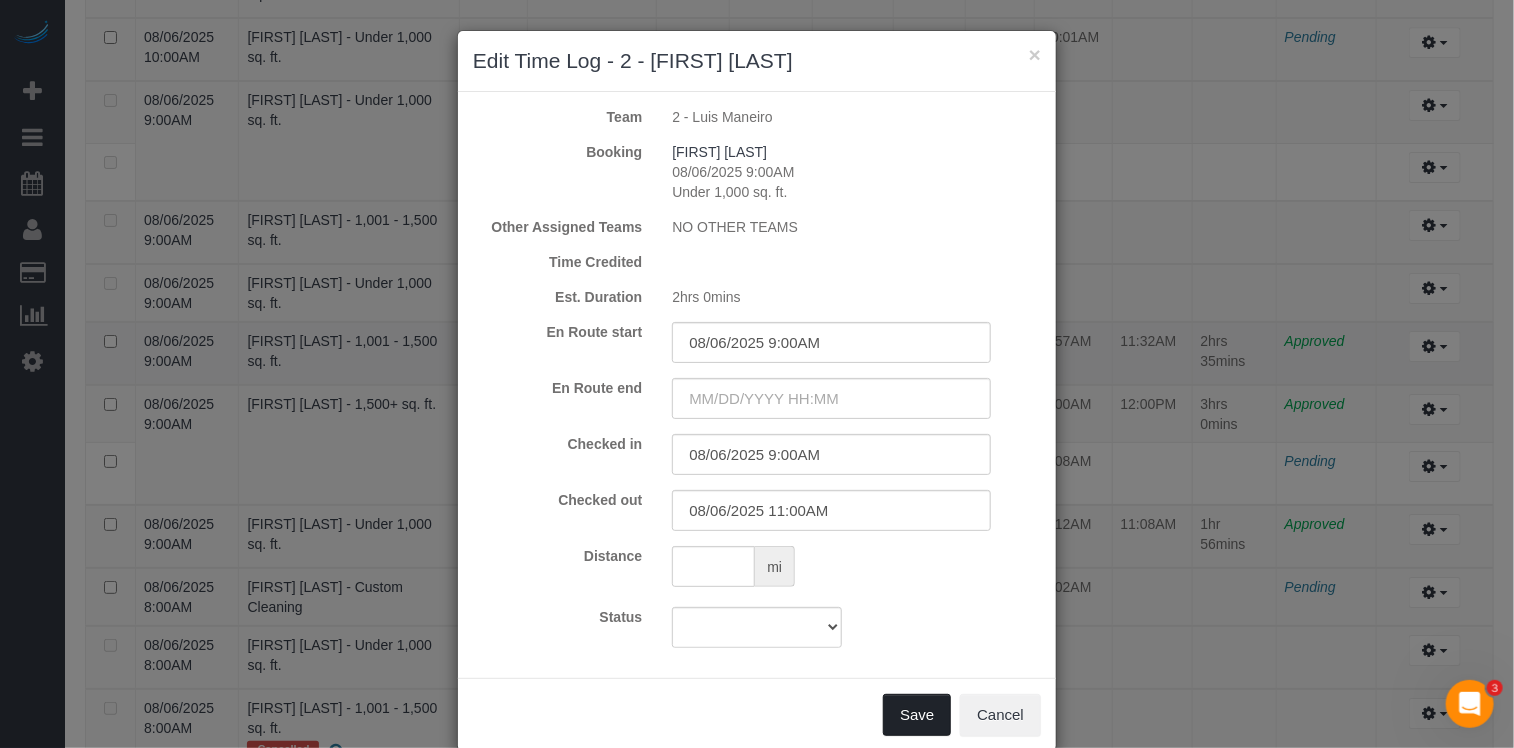 click on "Save" at bounding box center (917, 715) 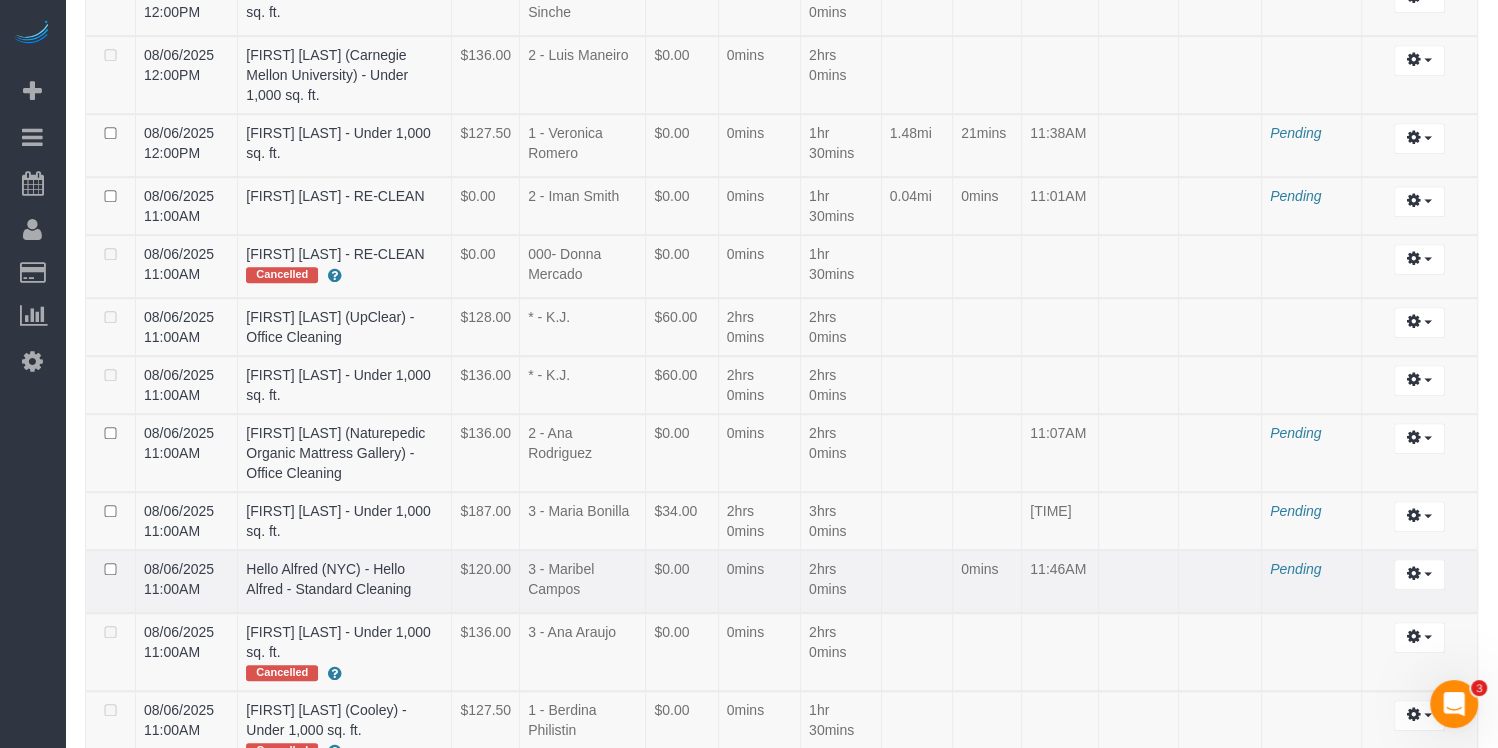 scroll, scrollTop: 1247, scrollLeft: 0, axis: vertical 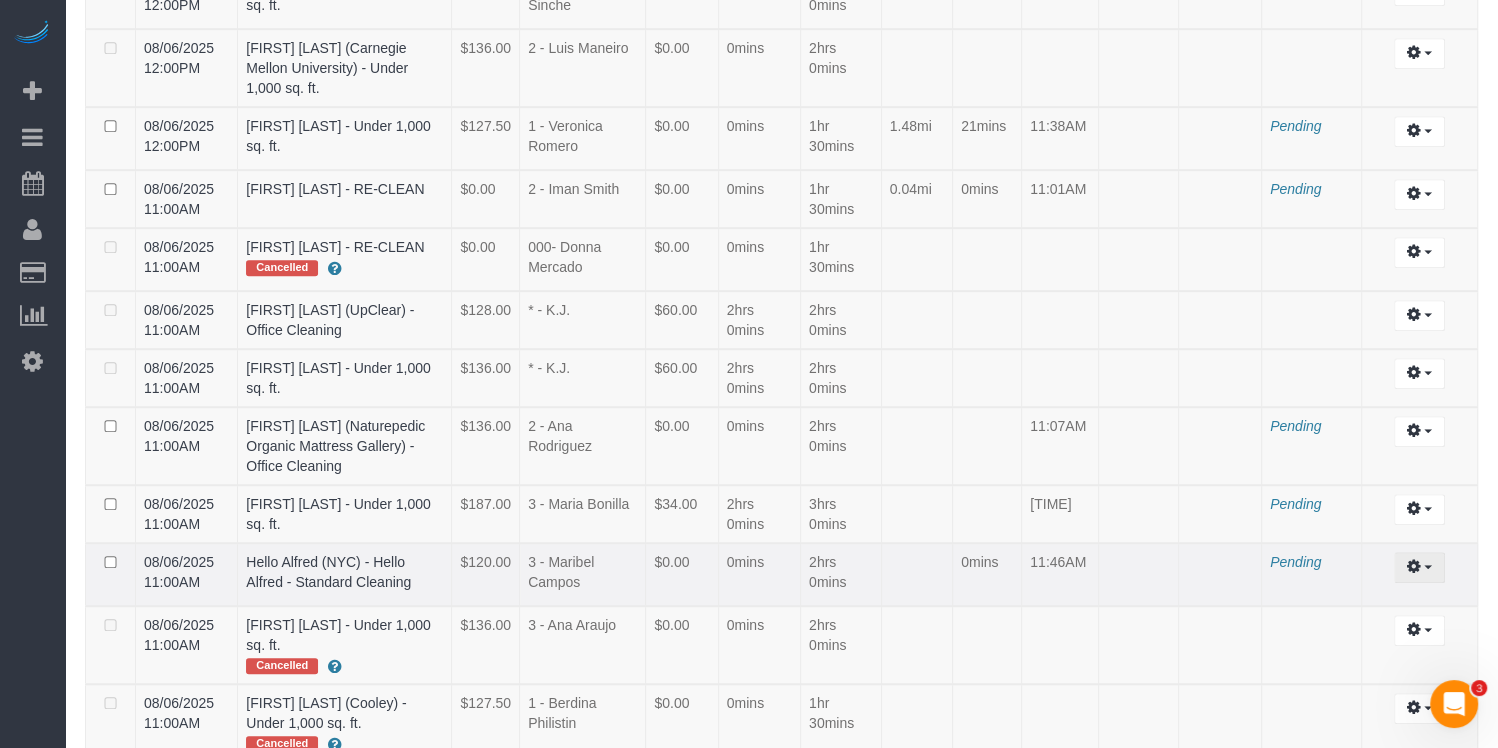 click at bounding box center [1414, 566] 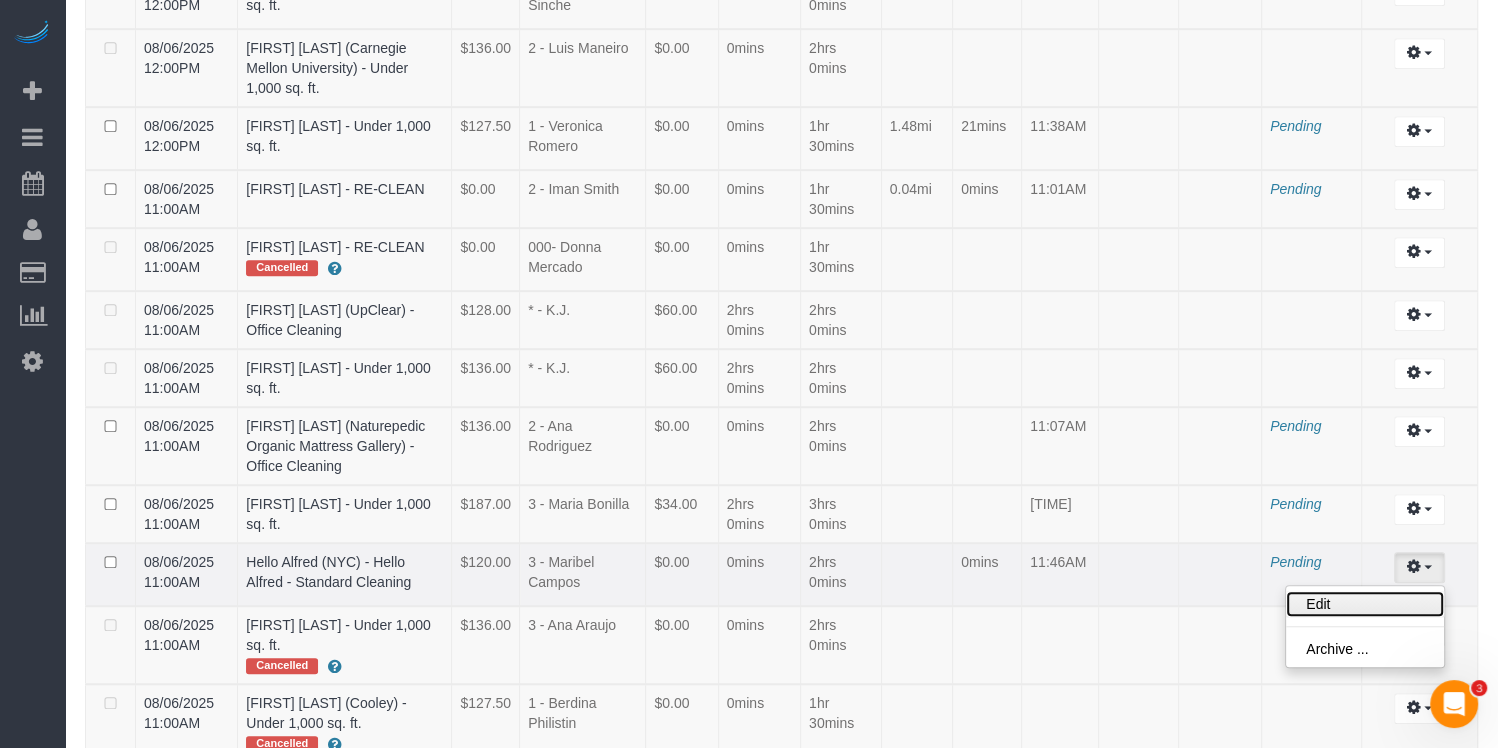 click on "Edit" at bounding box center (1365, 604) 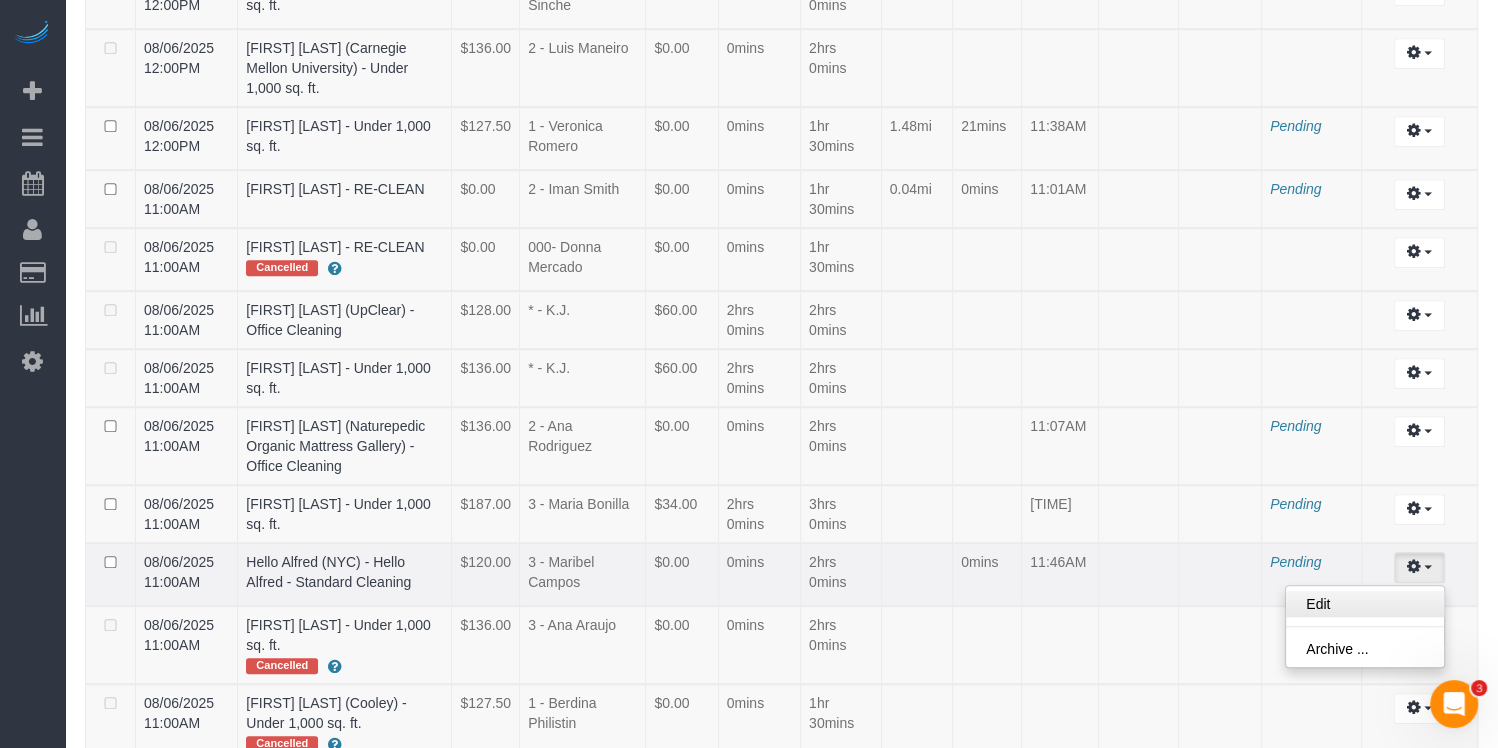 select on "draft" 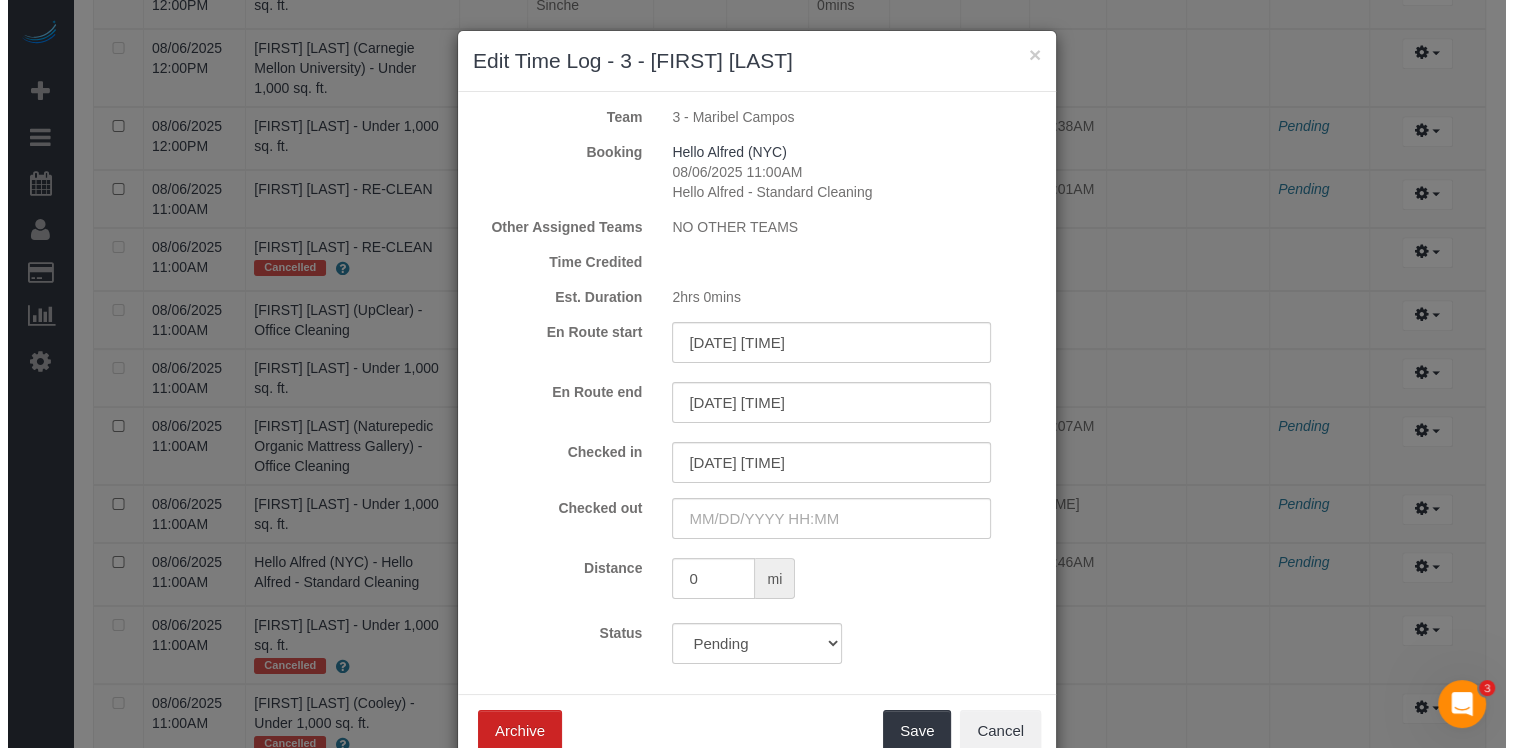 scroll, scrollTop: 1242, scrollLeft: 0, axis: vertical 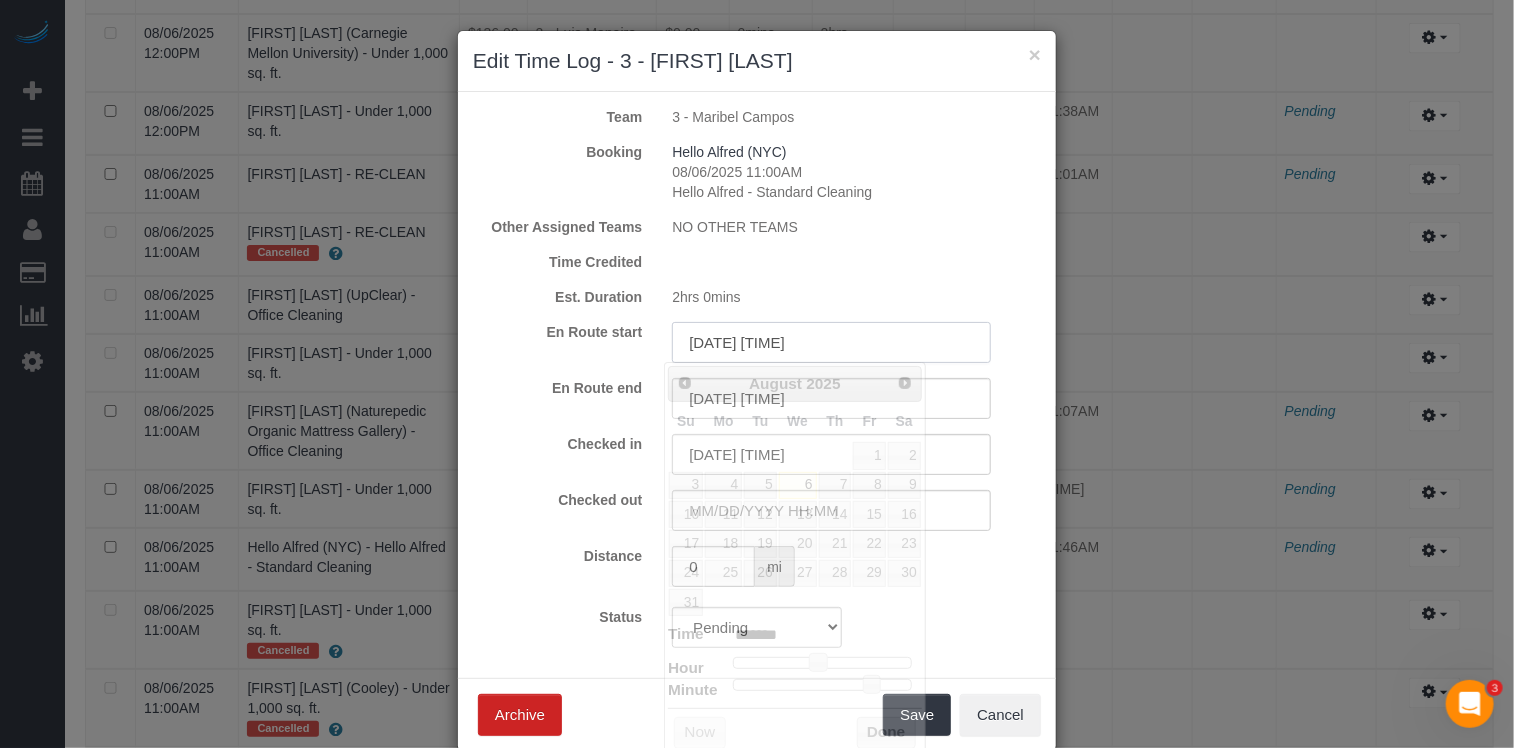 click on "08/06/2025 11:46AM" at bounding box center [831, 342] 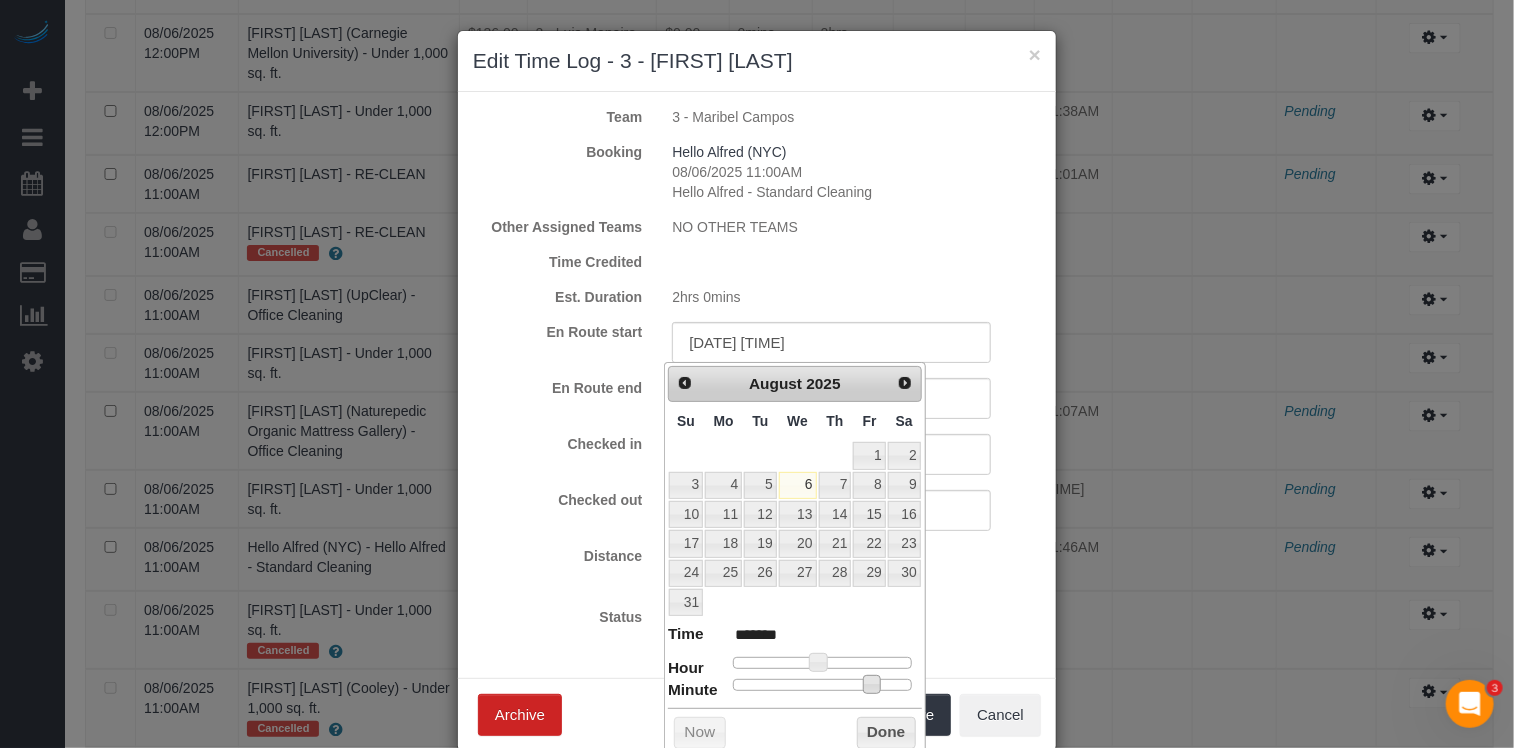 type on "08/06/2025 11:47AM" 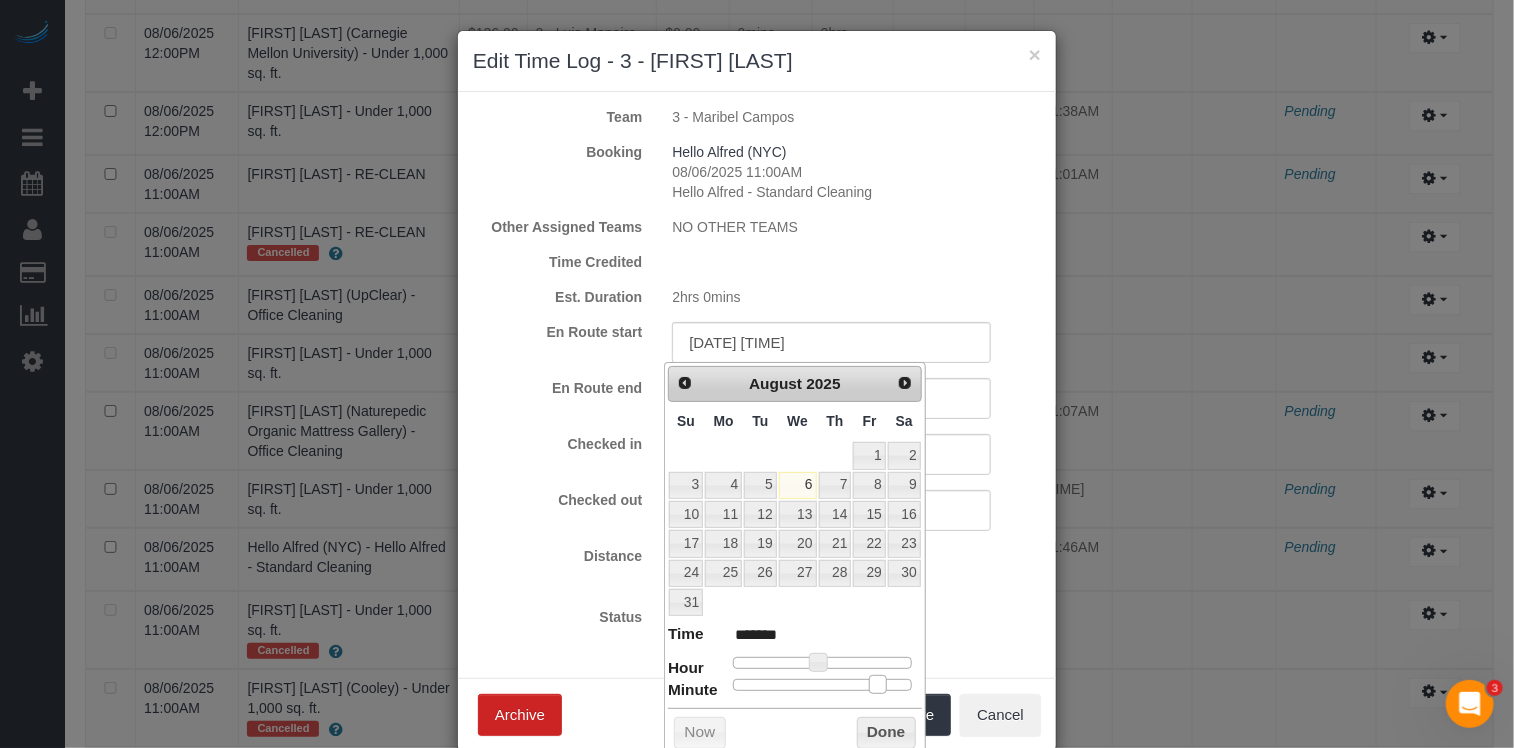 type on "08/06/2025 11:51AM" 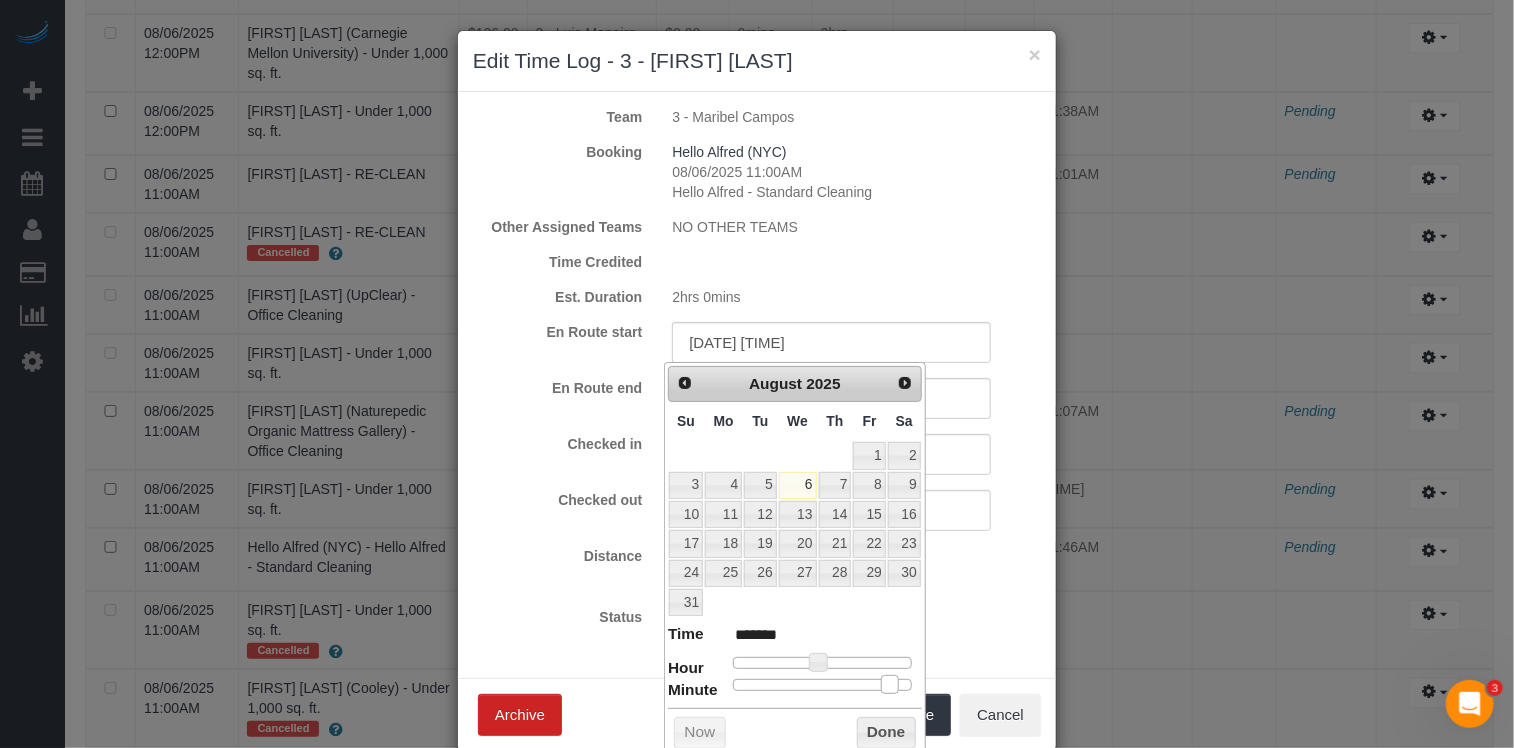 type on "08/06/2025 11:53AM" 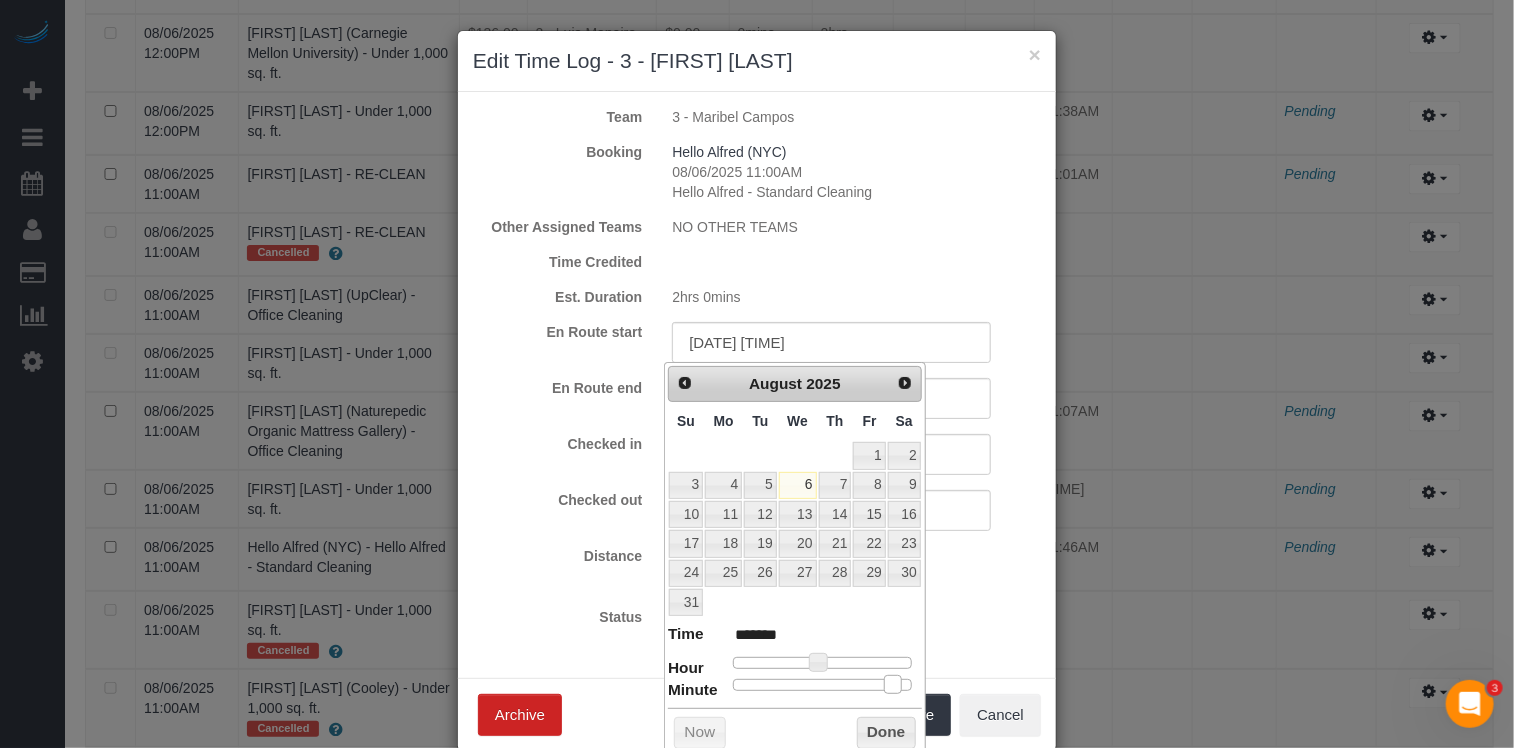 type on "08/06/2025 11:54AM" 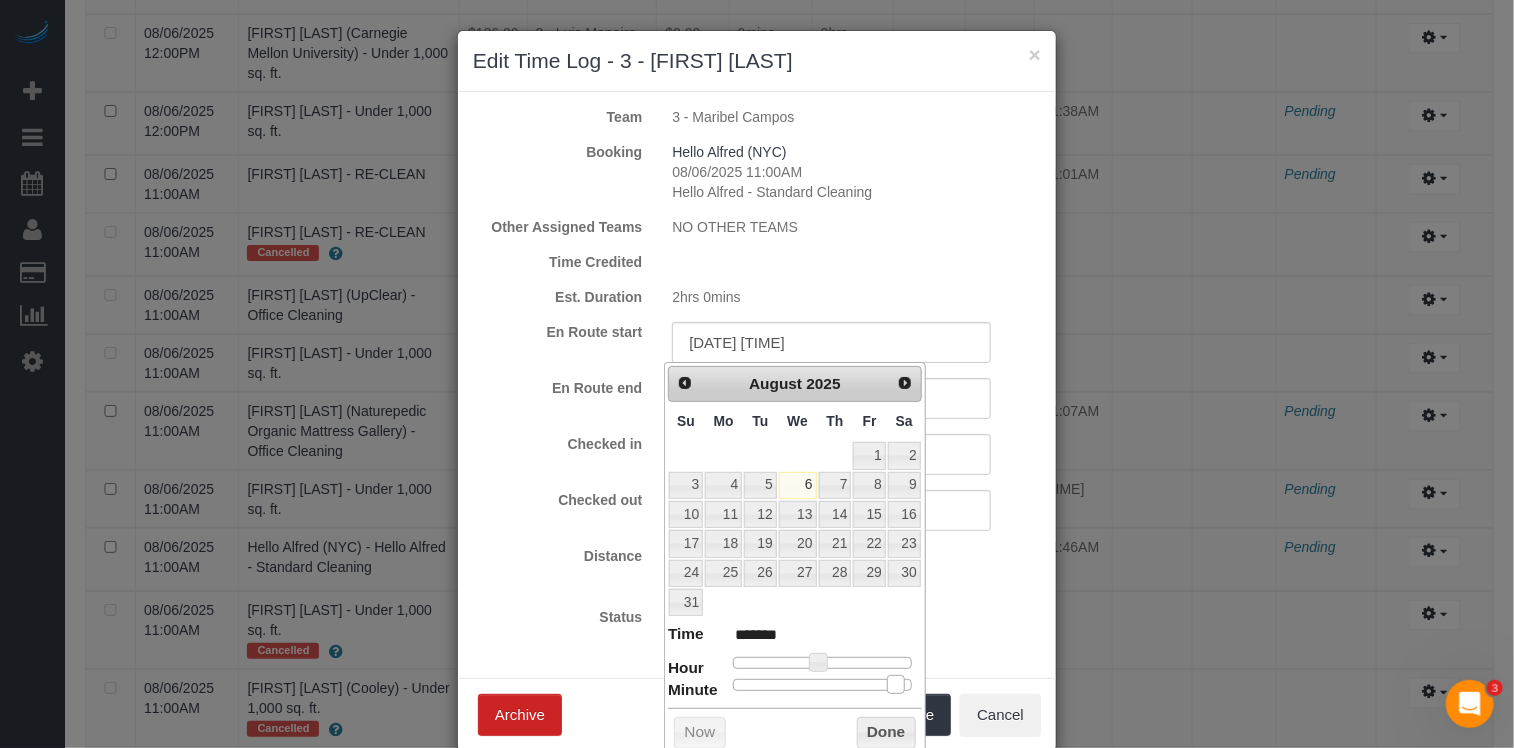 type on "08/06/2025 11:55AM" 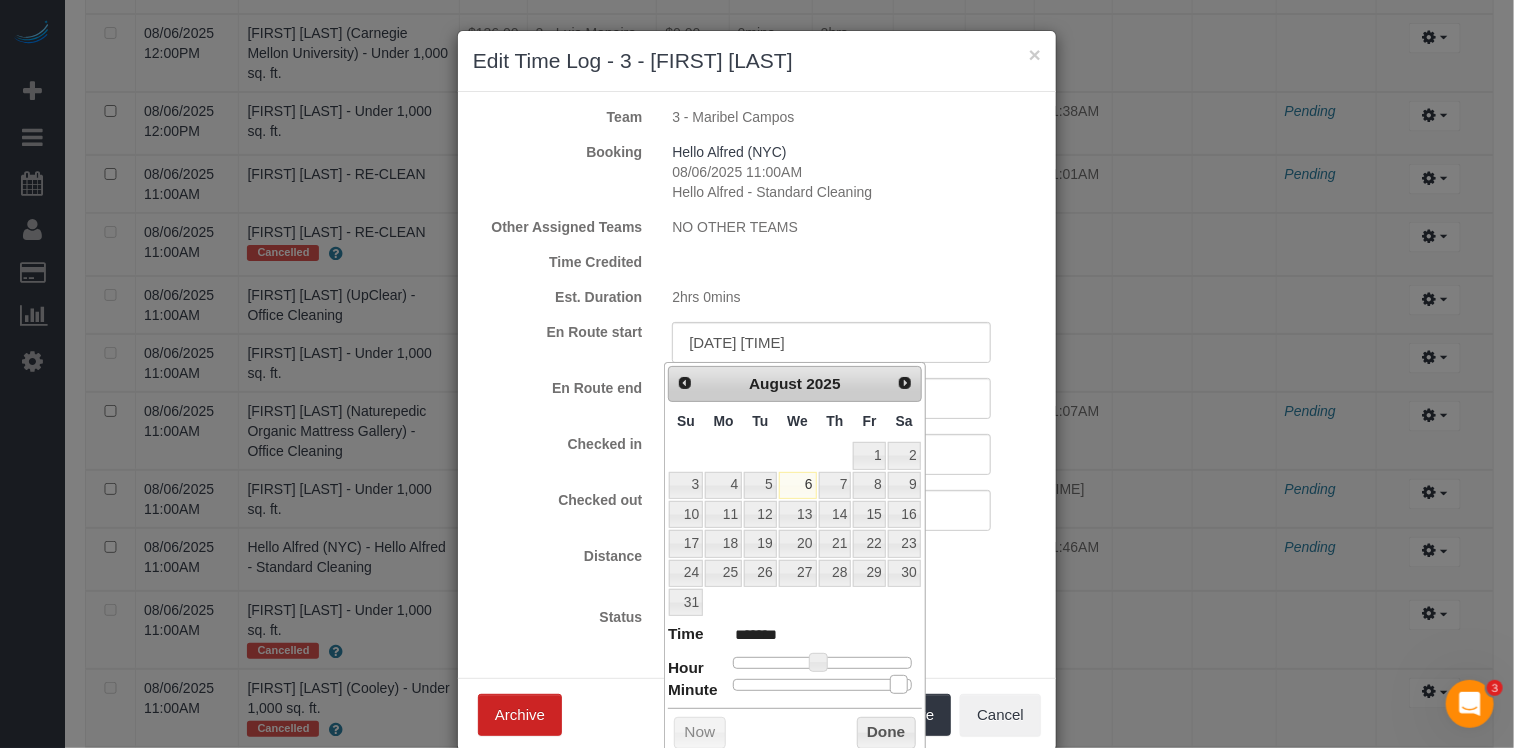 type on "08/06/2025 11:56AM" 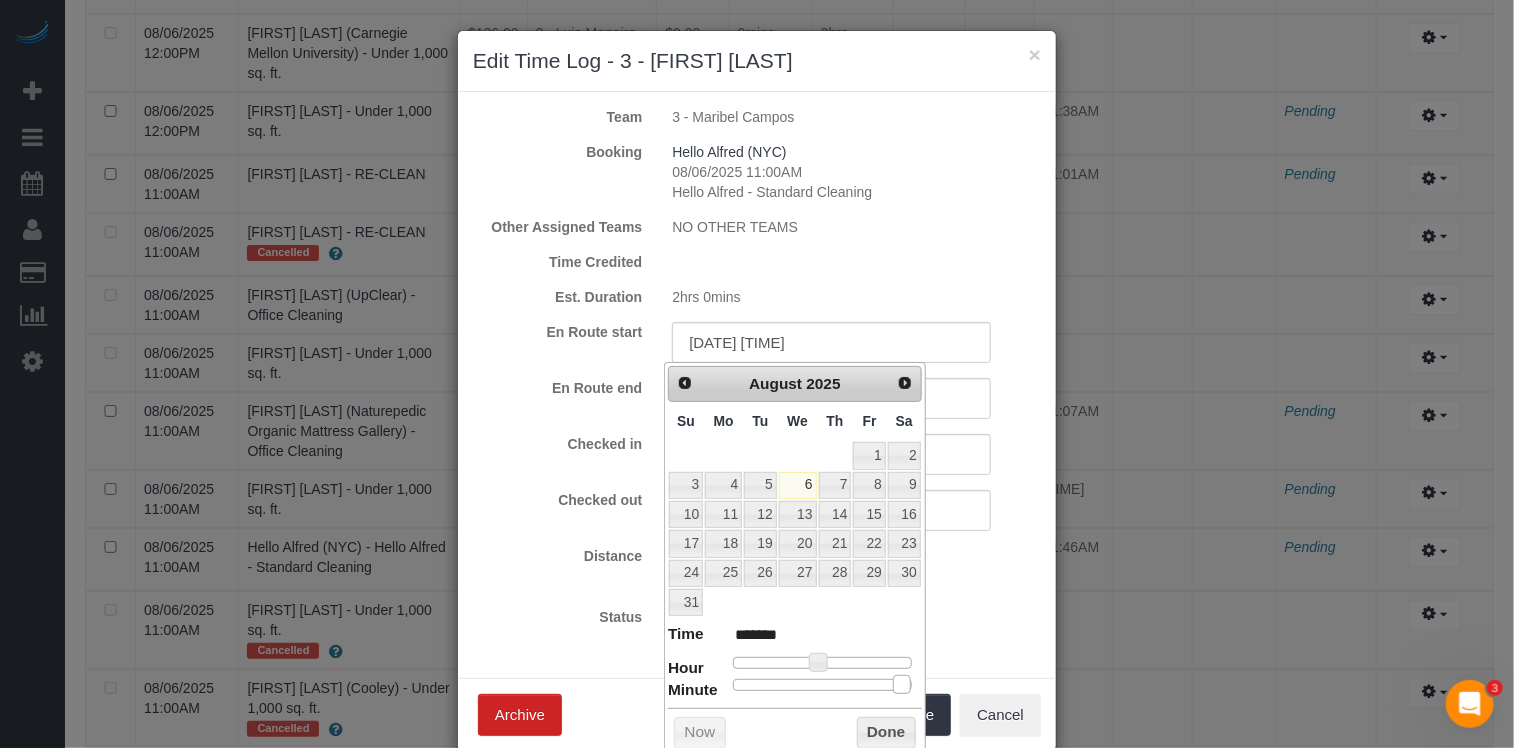 drag, startPoint x: 874, startPoint y: 677, endPoint x: 903, endPoint y: 679, distance: 29.068884 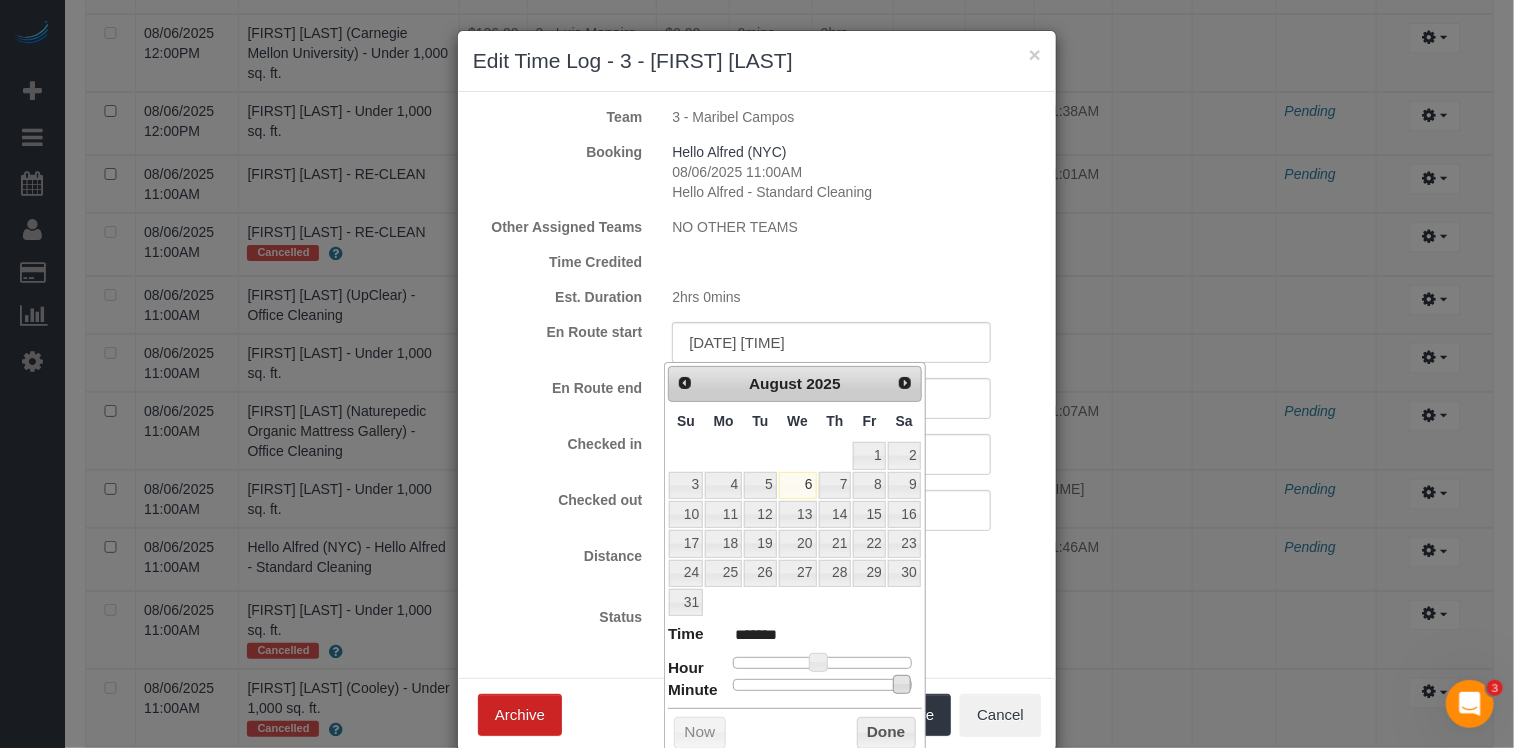 type on "08/06/2025 11:55AM" 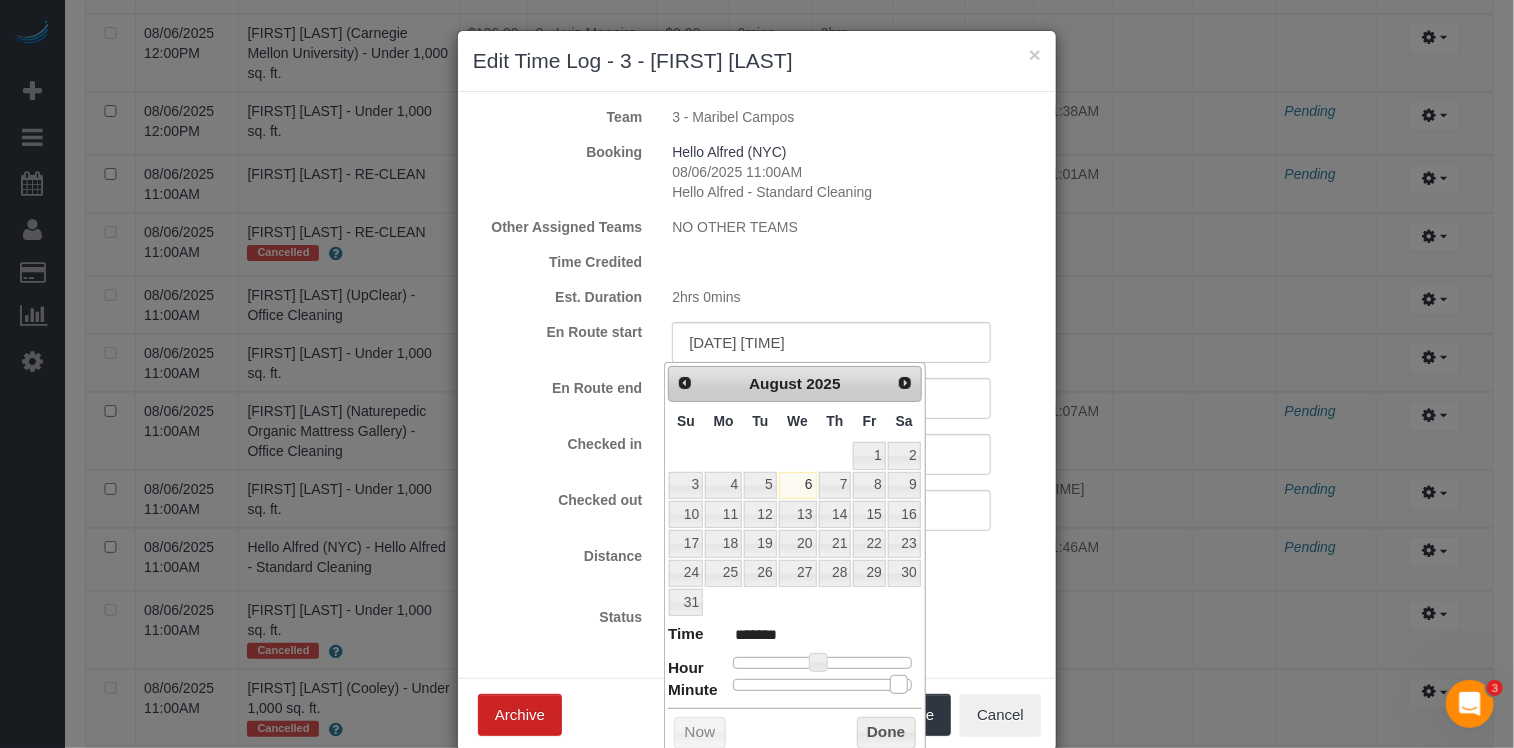 type on "08/06/2025 11:54AM" 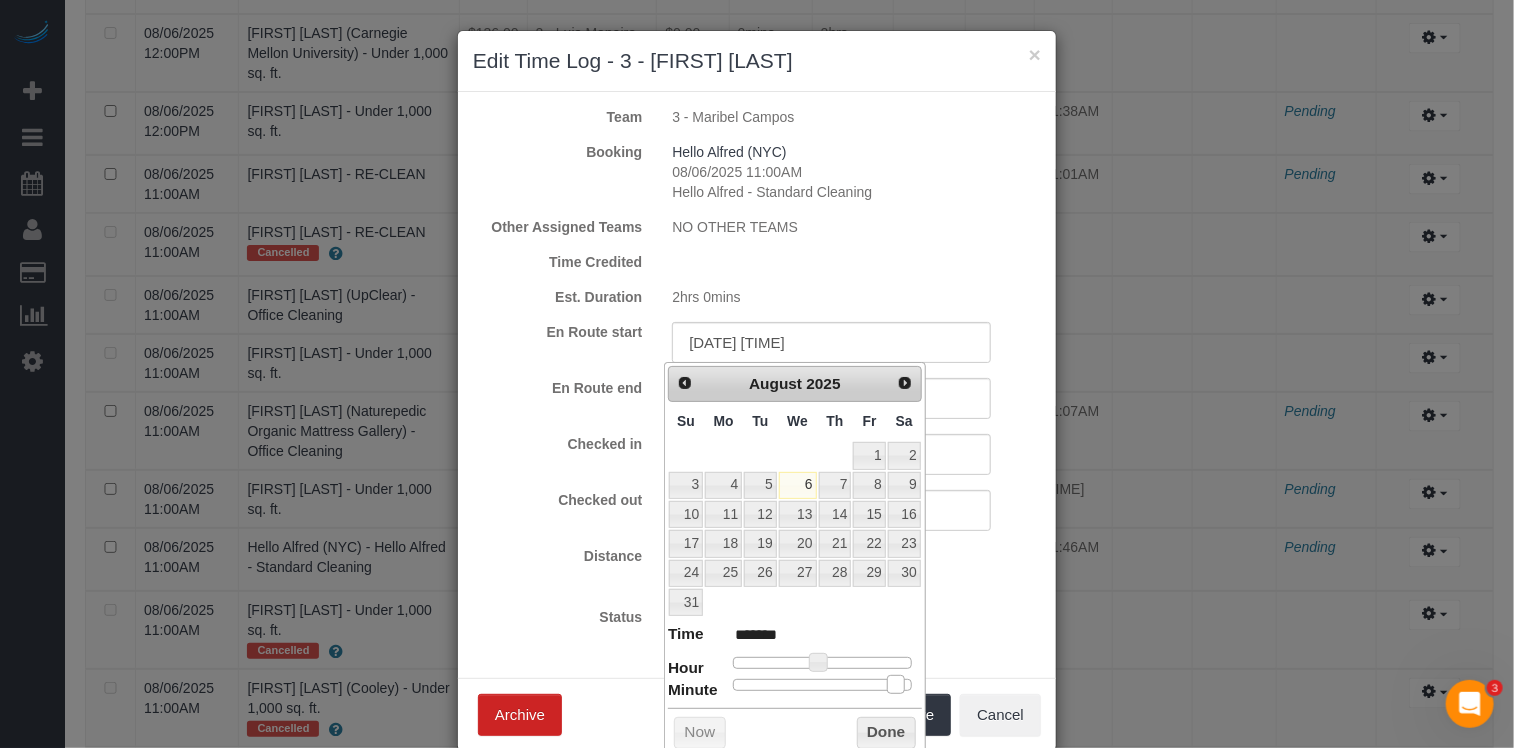 type on "08/06/2025 11:55AM" 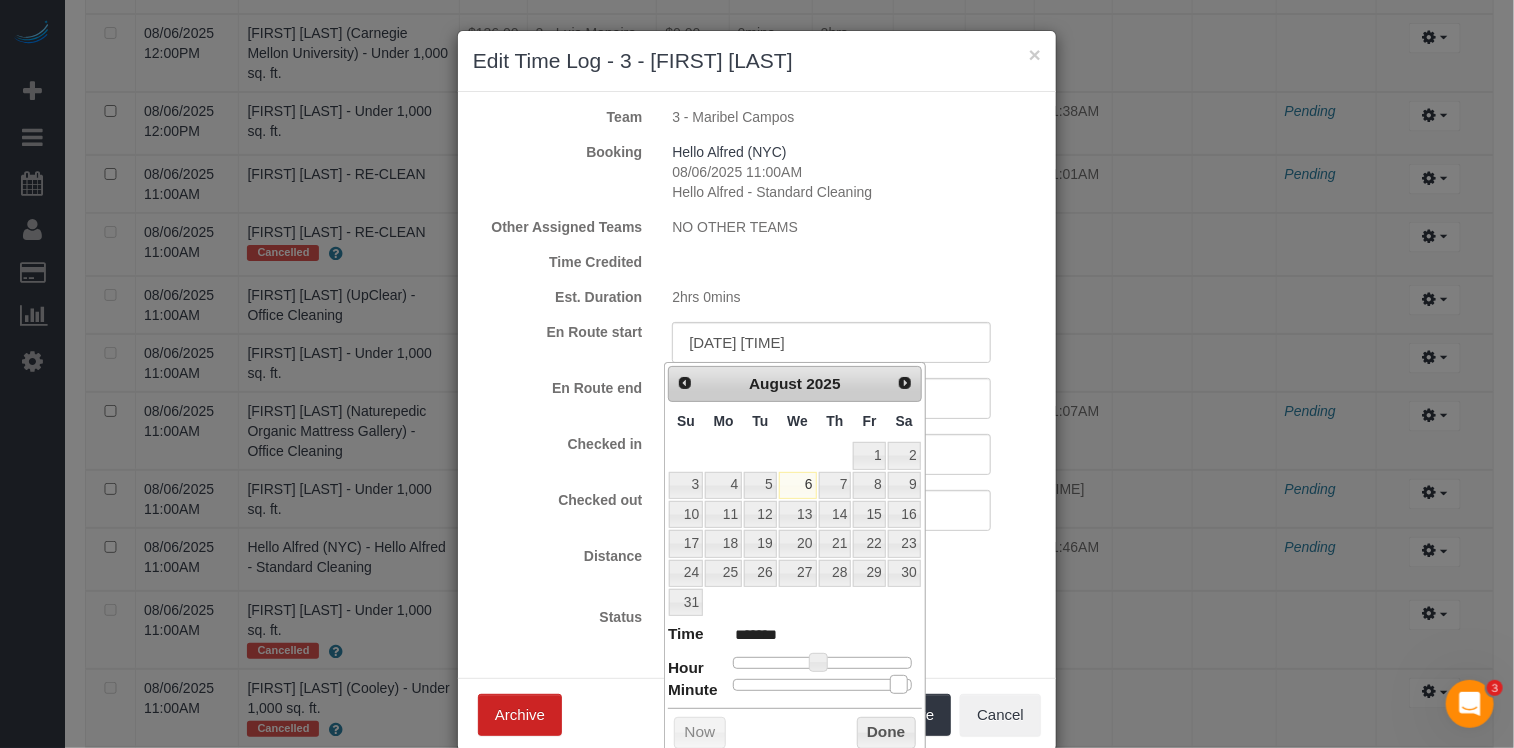 click at bounding box center [899, 684] 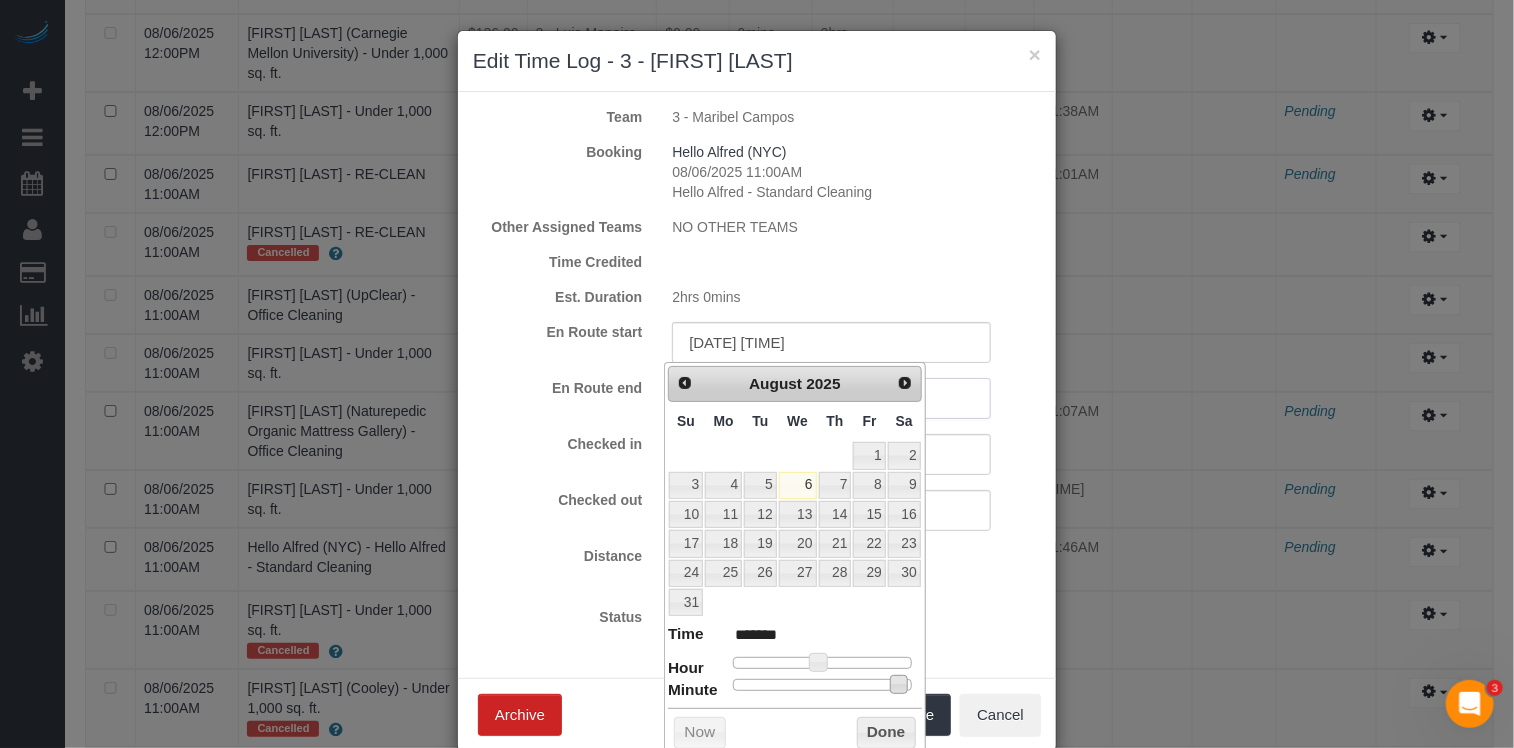 drag, startPoint x: 975, startPoint y: 394, endPoint x: 971, endPoint y: 406, distance: 12.649111 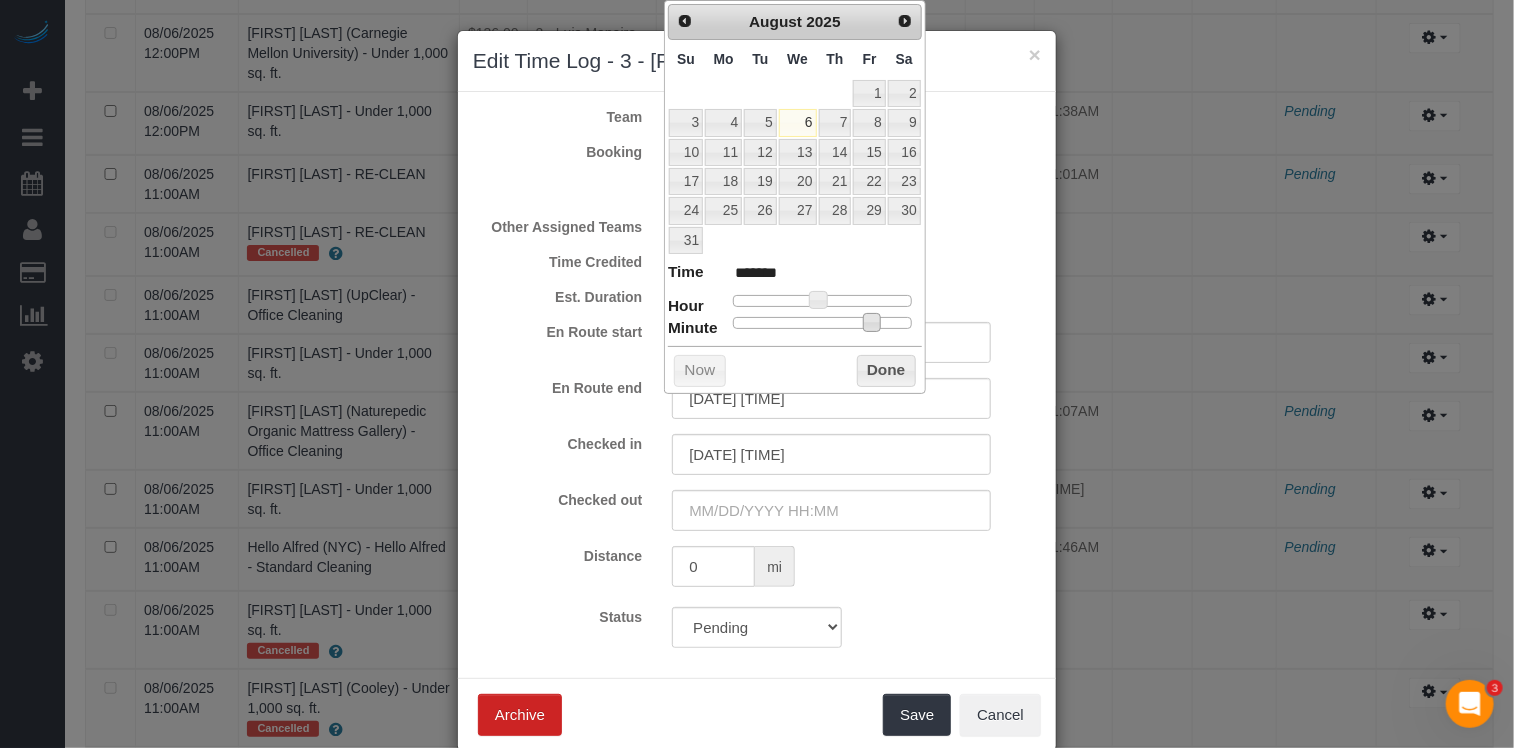 type on "08/06/2025 11:49AM" 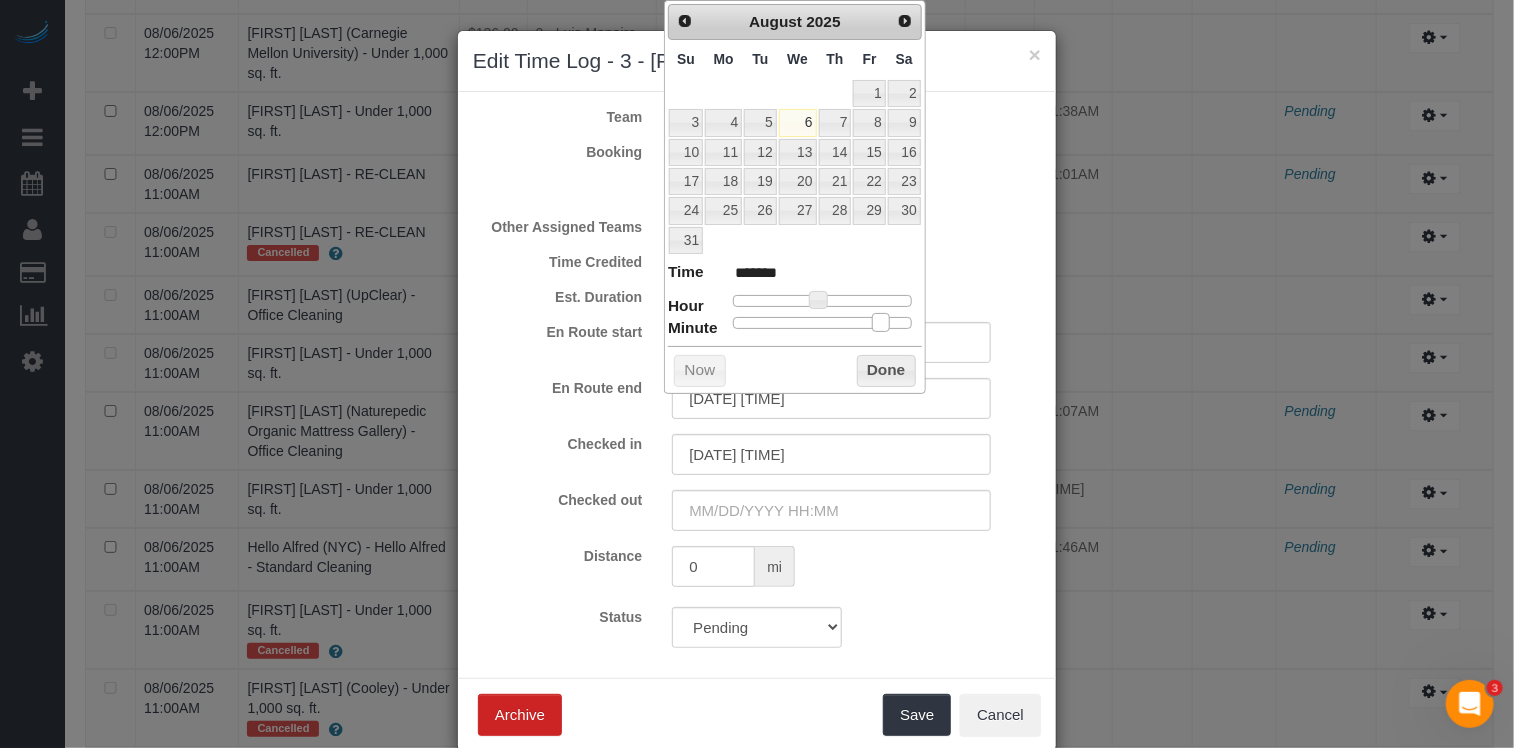 type on "08/06/2025 11:50AM" 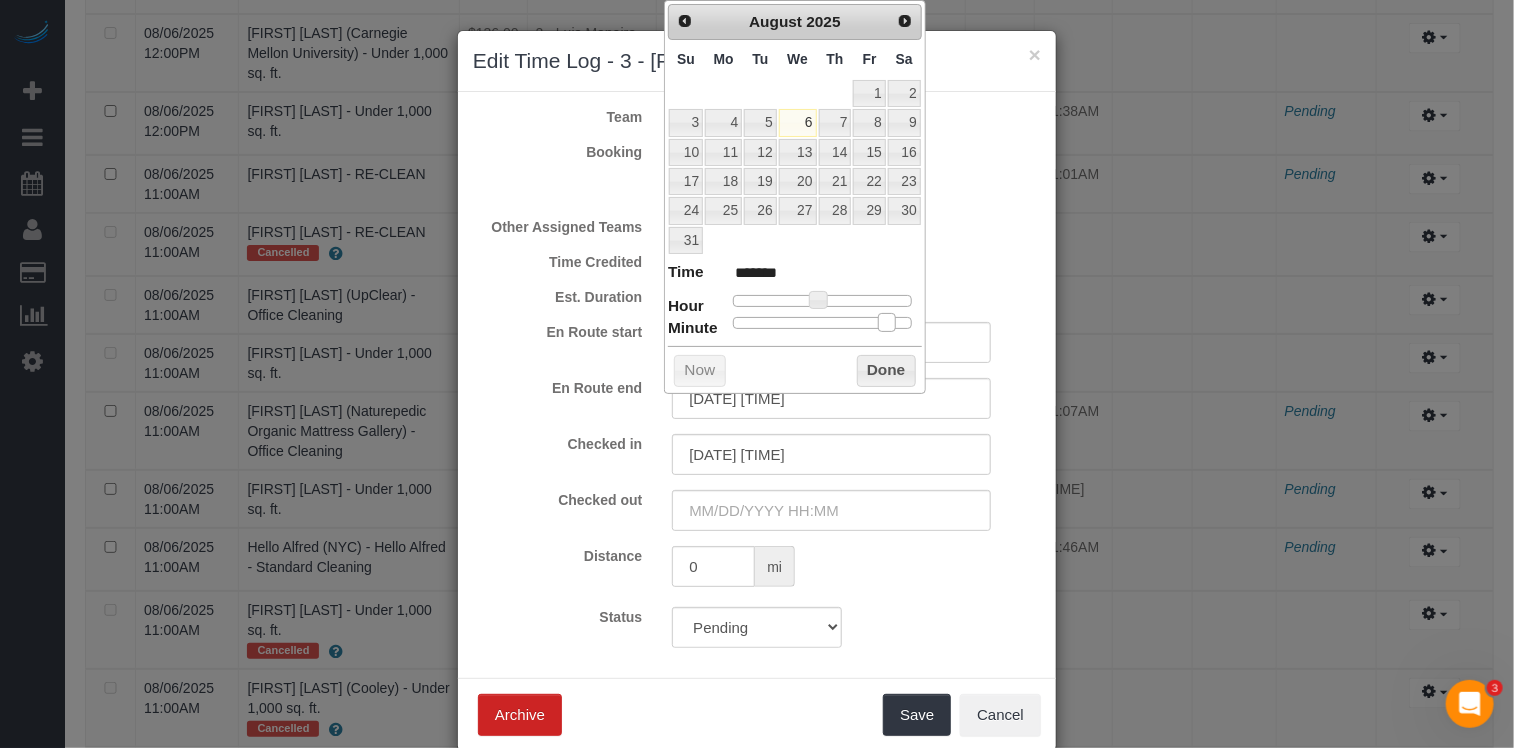 type on "08/06/2025 11:52AM" 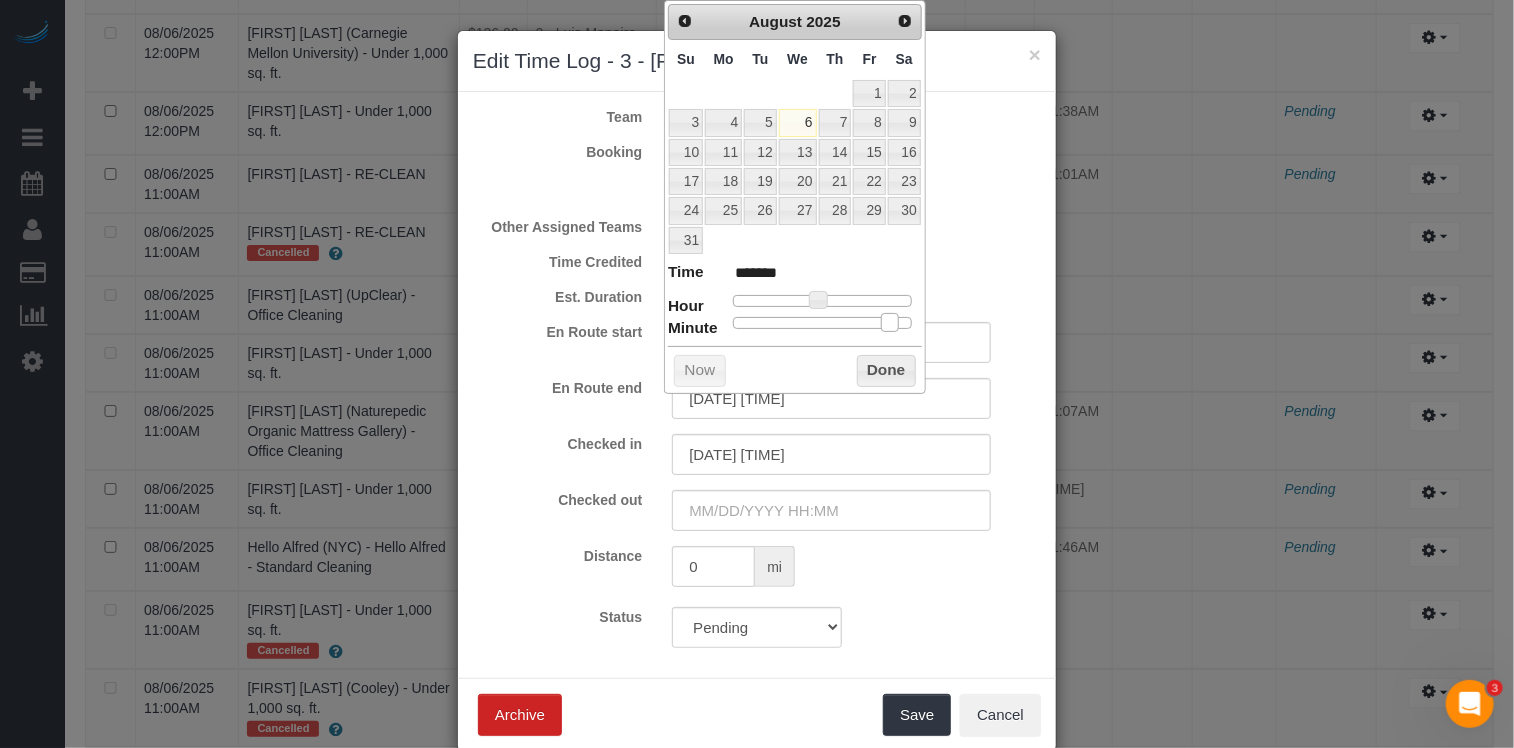 type on "08/06/2025 11:53AM" 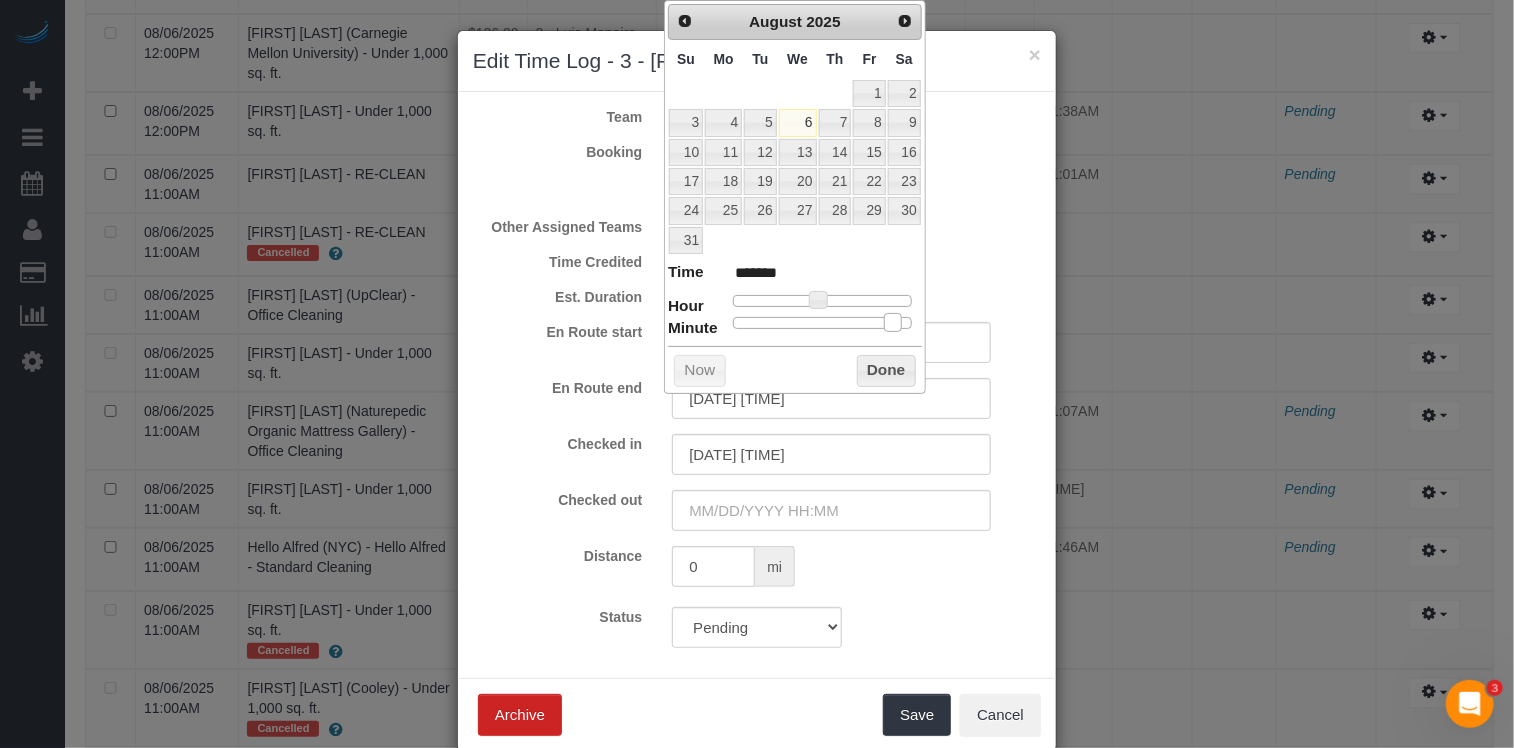 type on "08/06/2025 11:54AM" 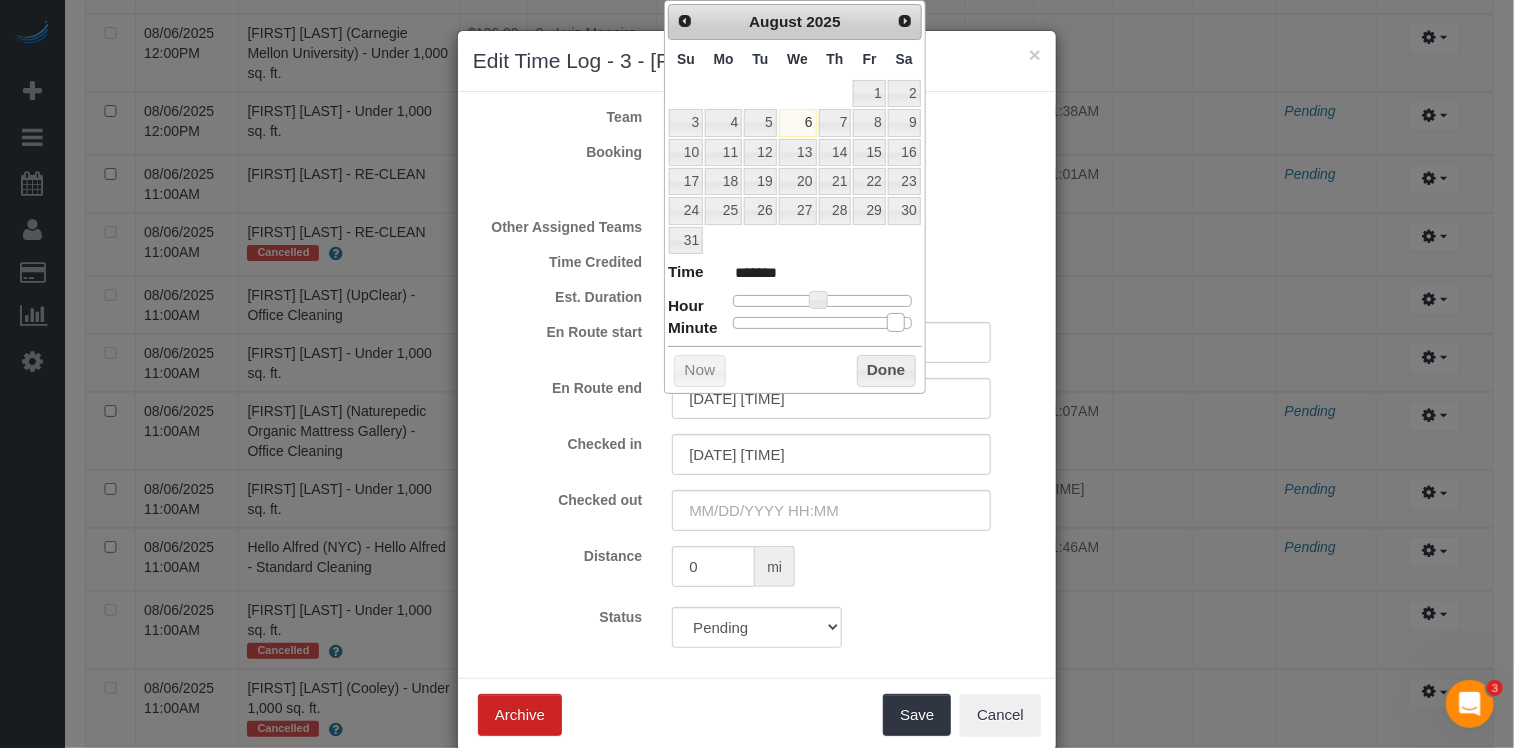 type on "08/06/2025 11:55AM" 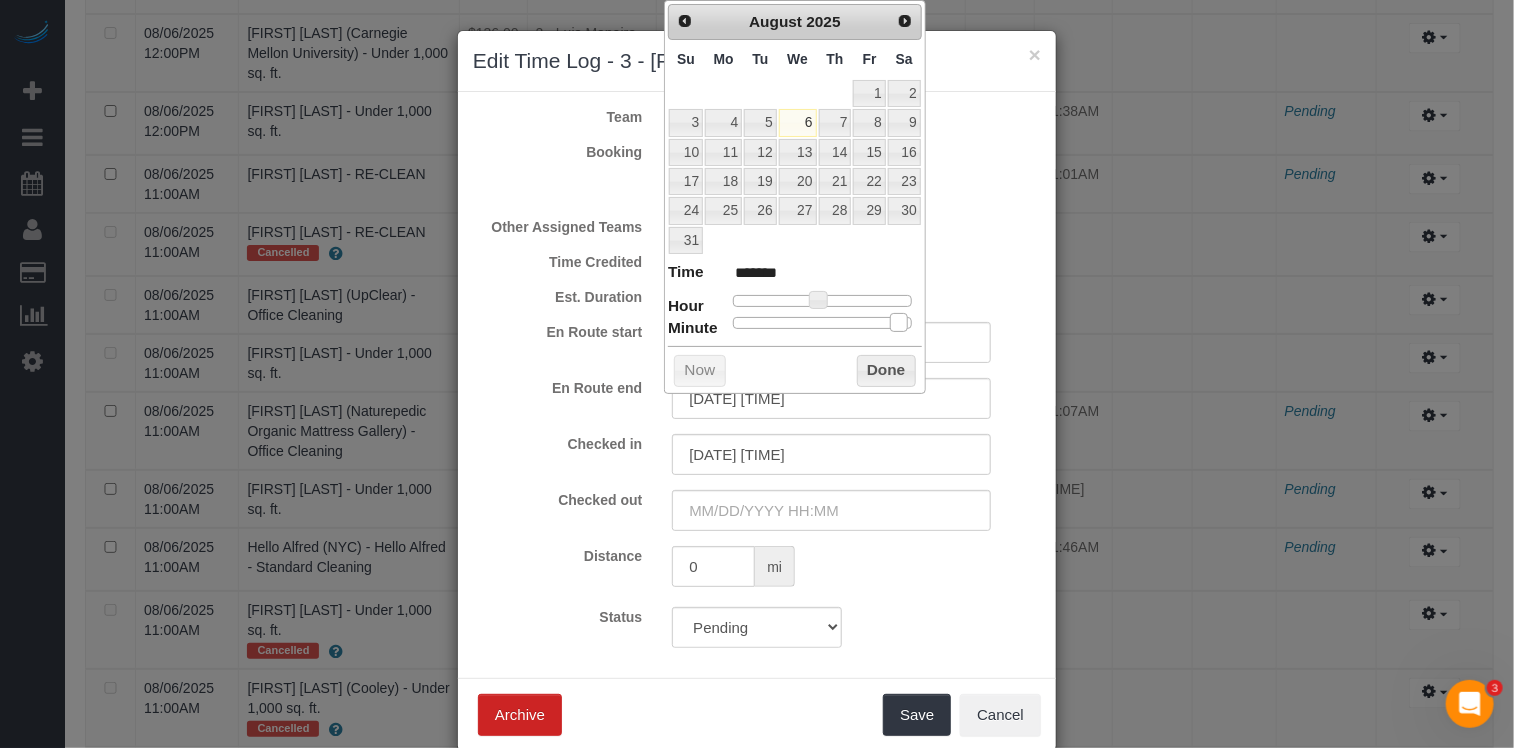 drag, startPoint x: 871, startPoint y: 315, endPoint x: 842, endPoint y: 414, distance: 103.16007 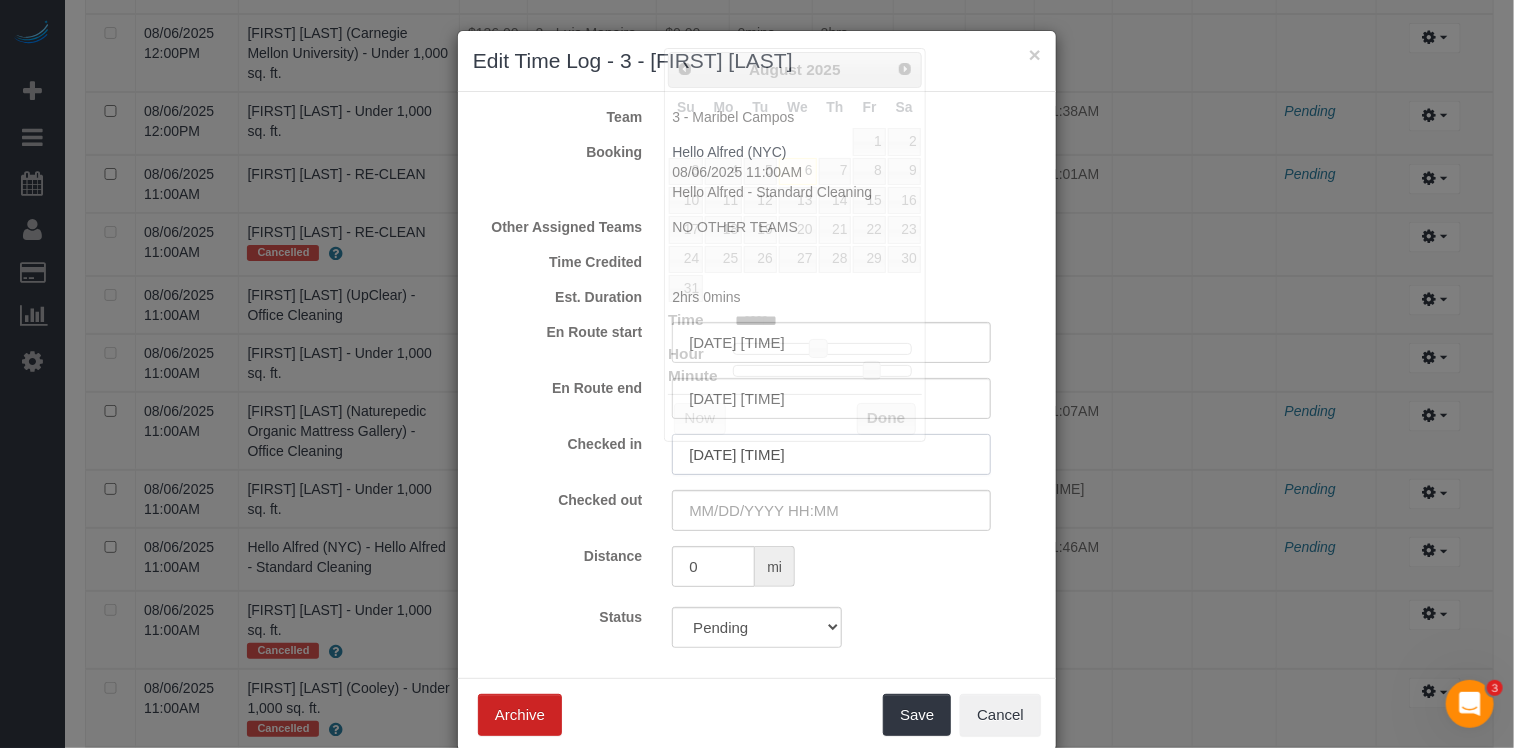 click on "08/06/2025 11:46AM" at bounding box center [831, 454] 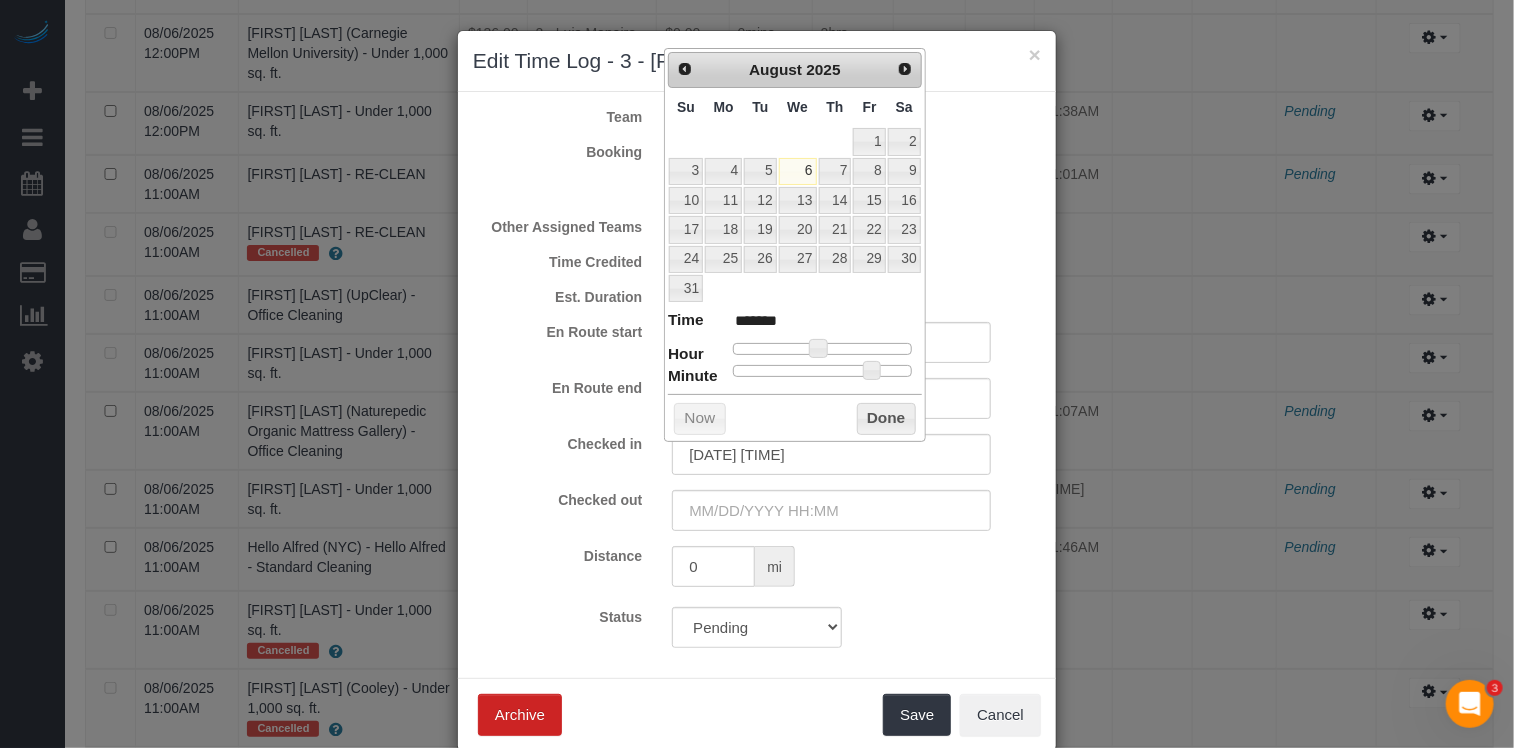 type on "08/06/2025 11:47AM" 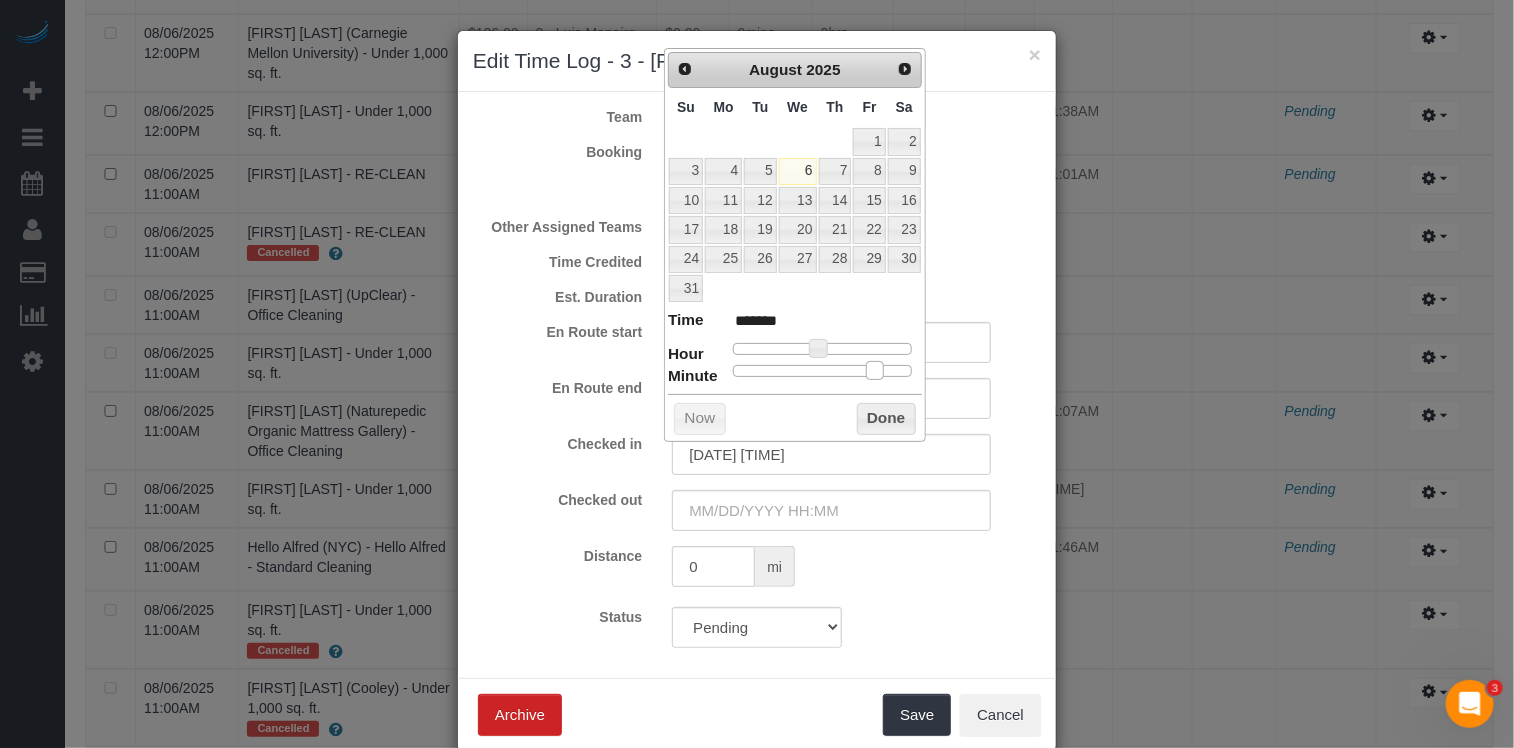 type on "08/06/2025 11:48AM" 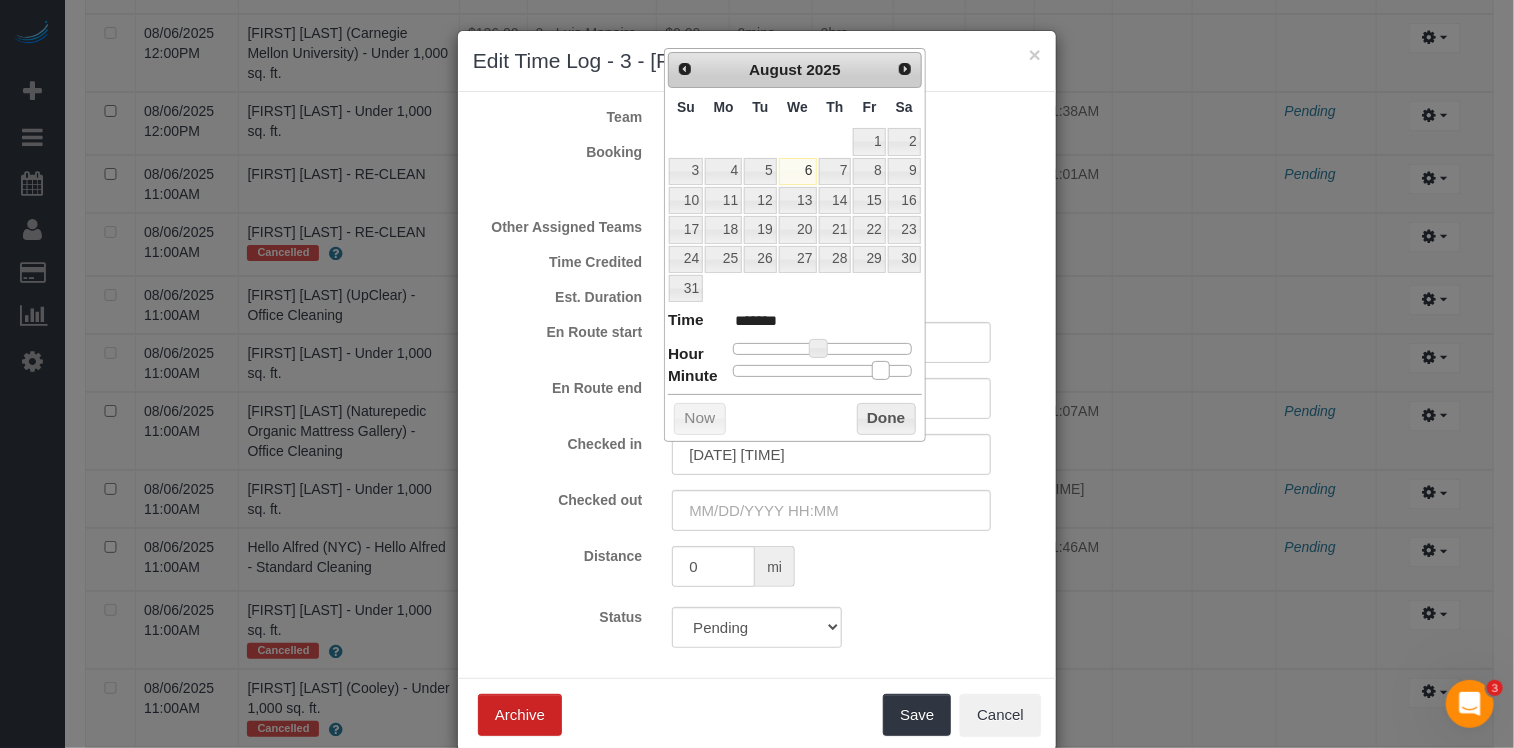 type on "08/06/2025 11:50AM" 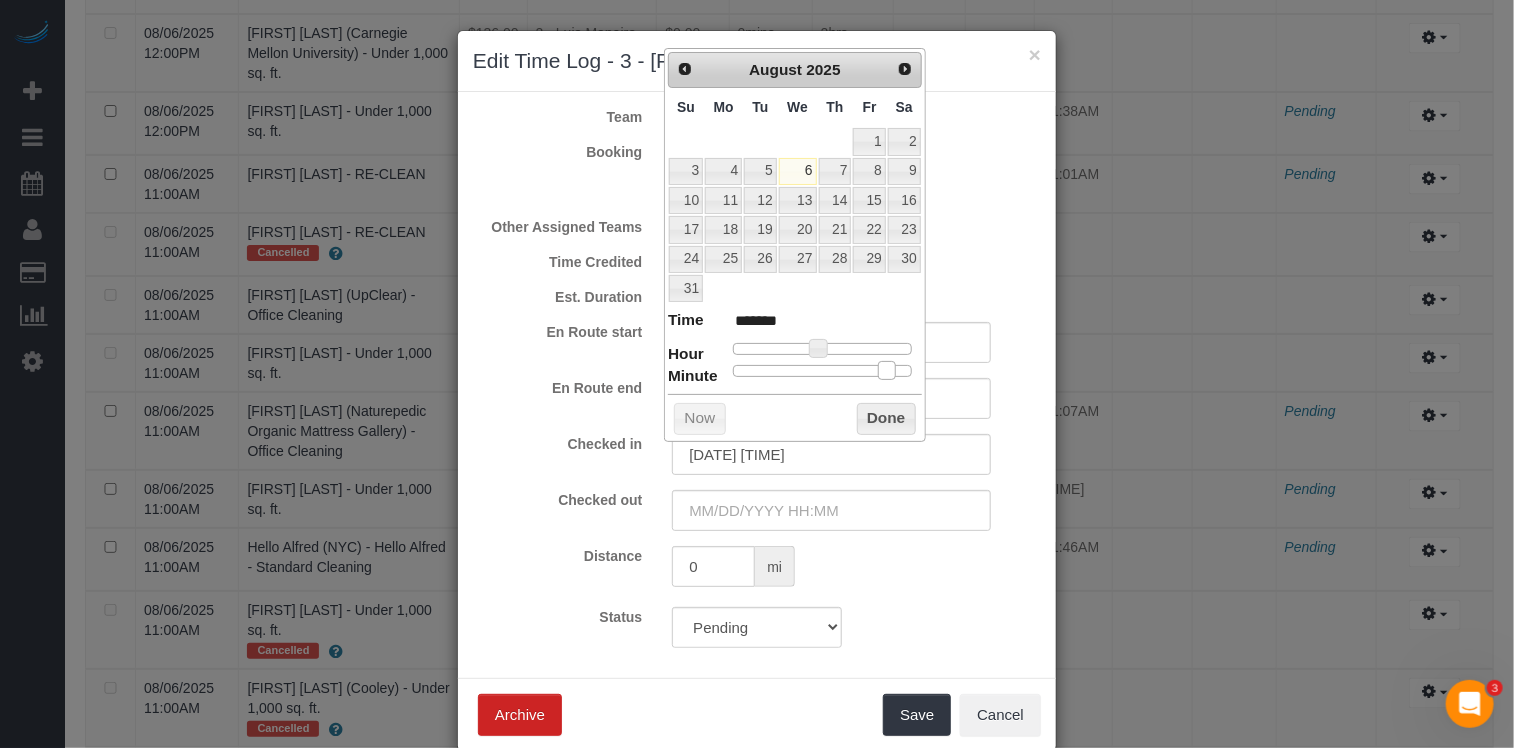 type on "08/06/2025 11:52AM" 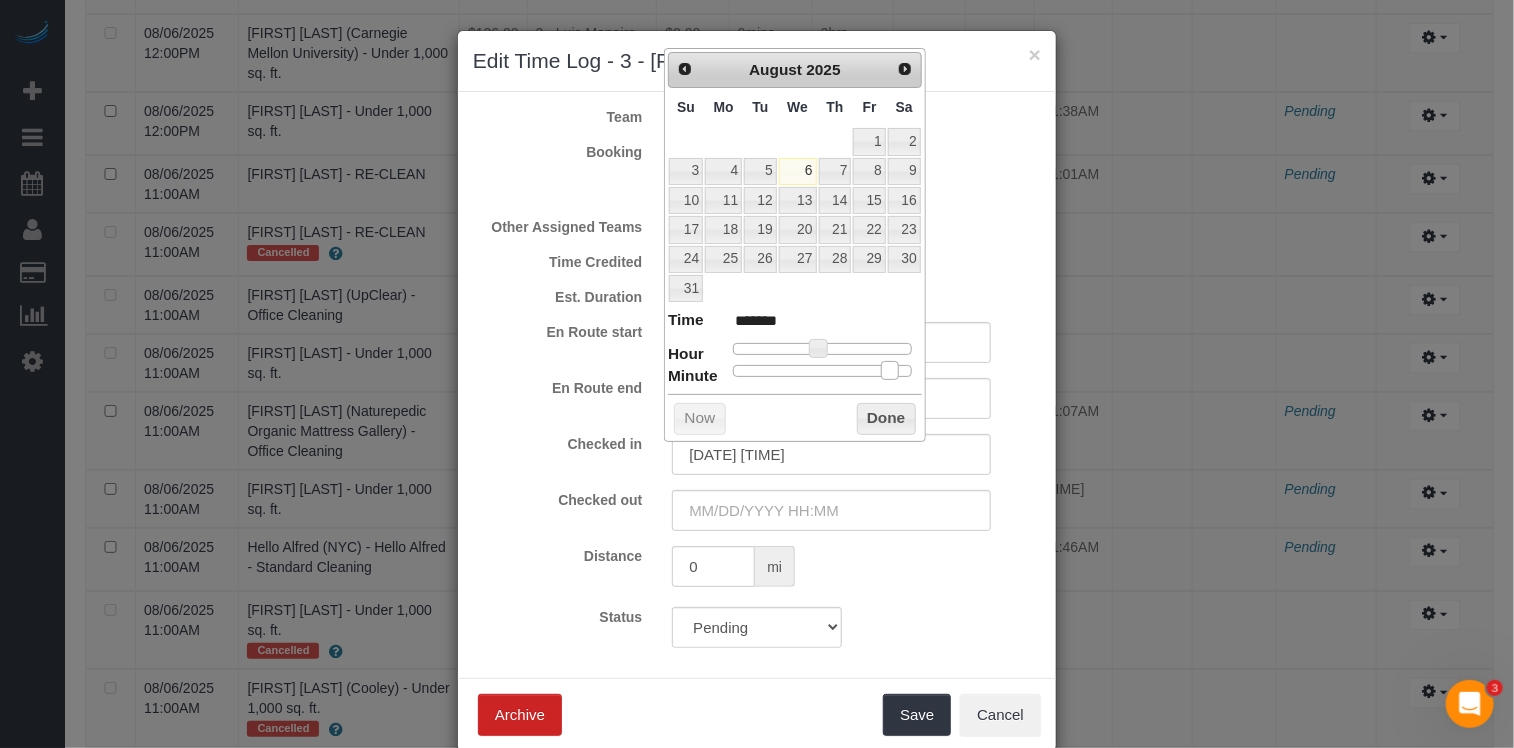 type on "08/06/2025 11:53AM" 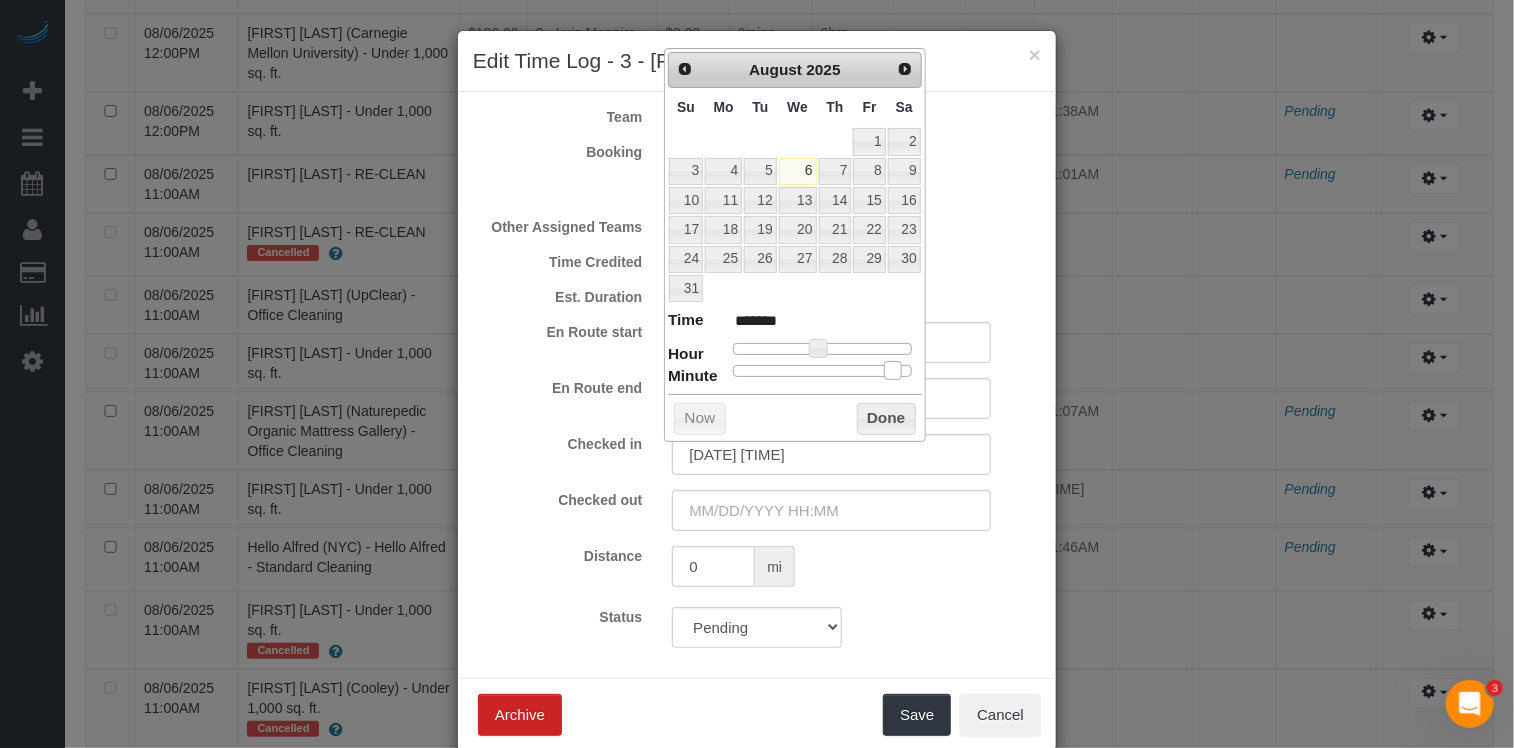 type on "08/06/2025 11:54AM" 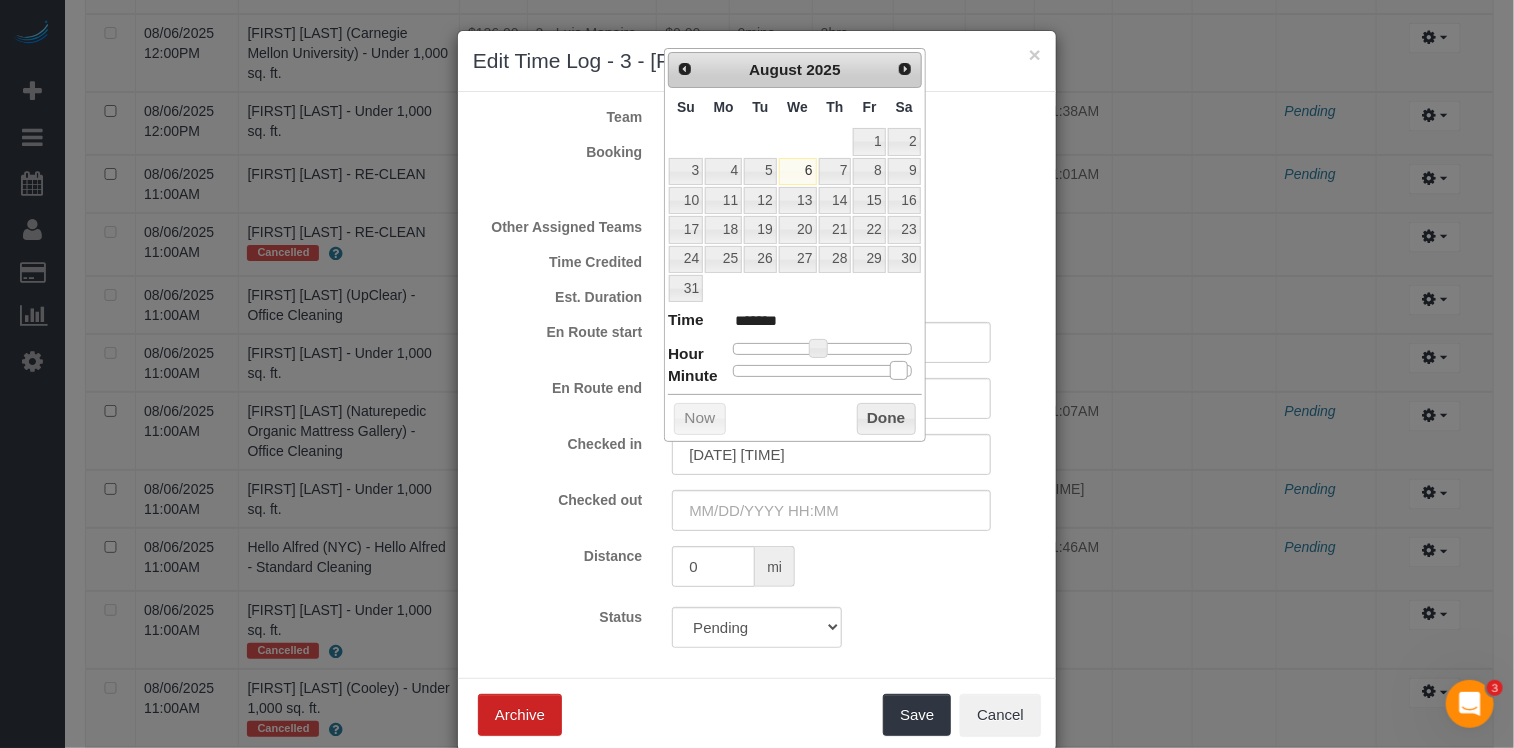 drag, startPoint x: 873, startPoint y: 363, endPoint x: 902, endPoint y: 366, distance: 29.15476 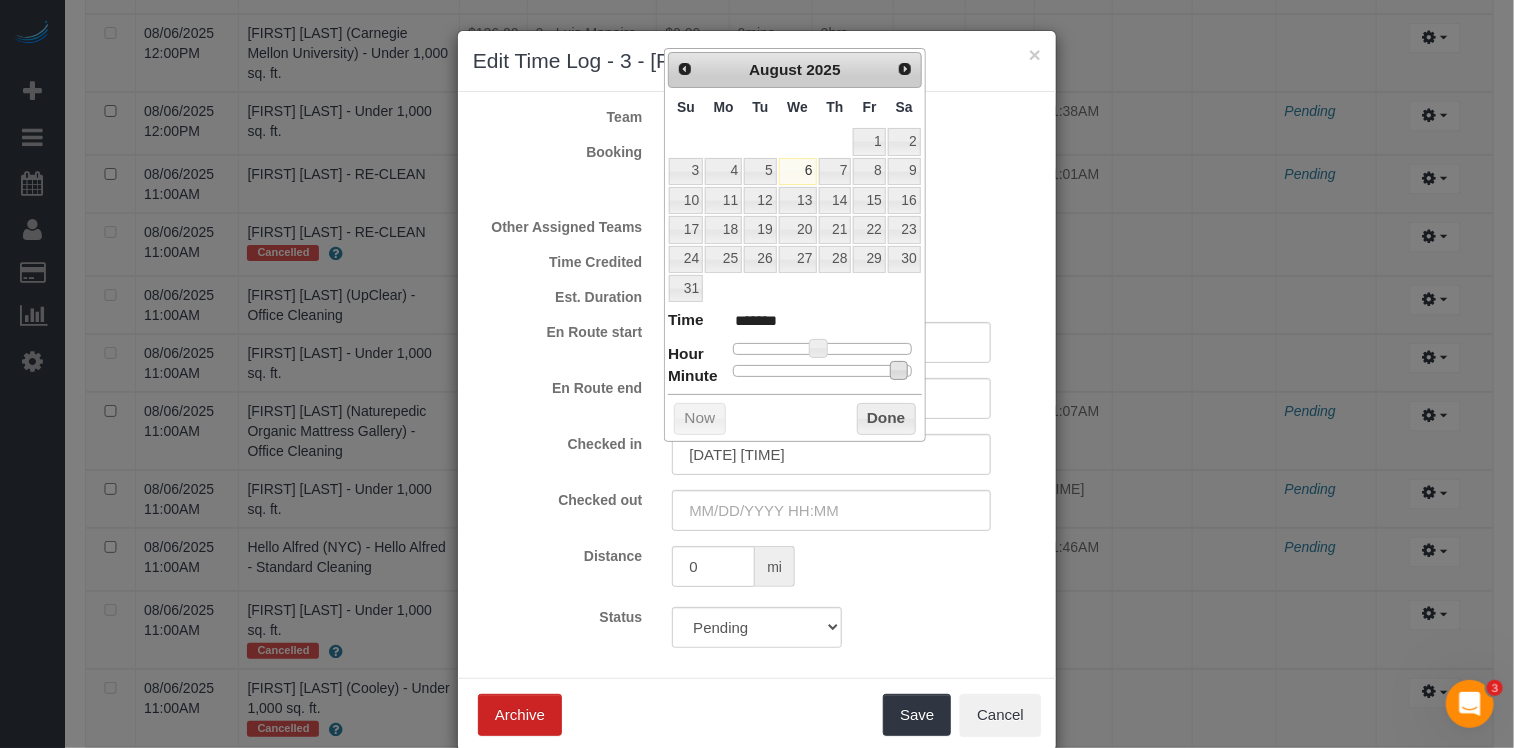 click on "Done" at bounding box center [886, 419] 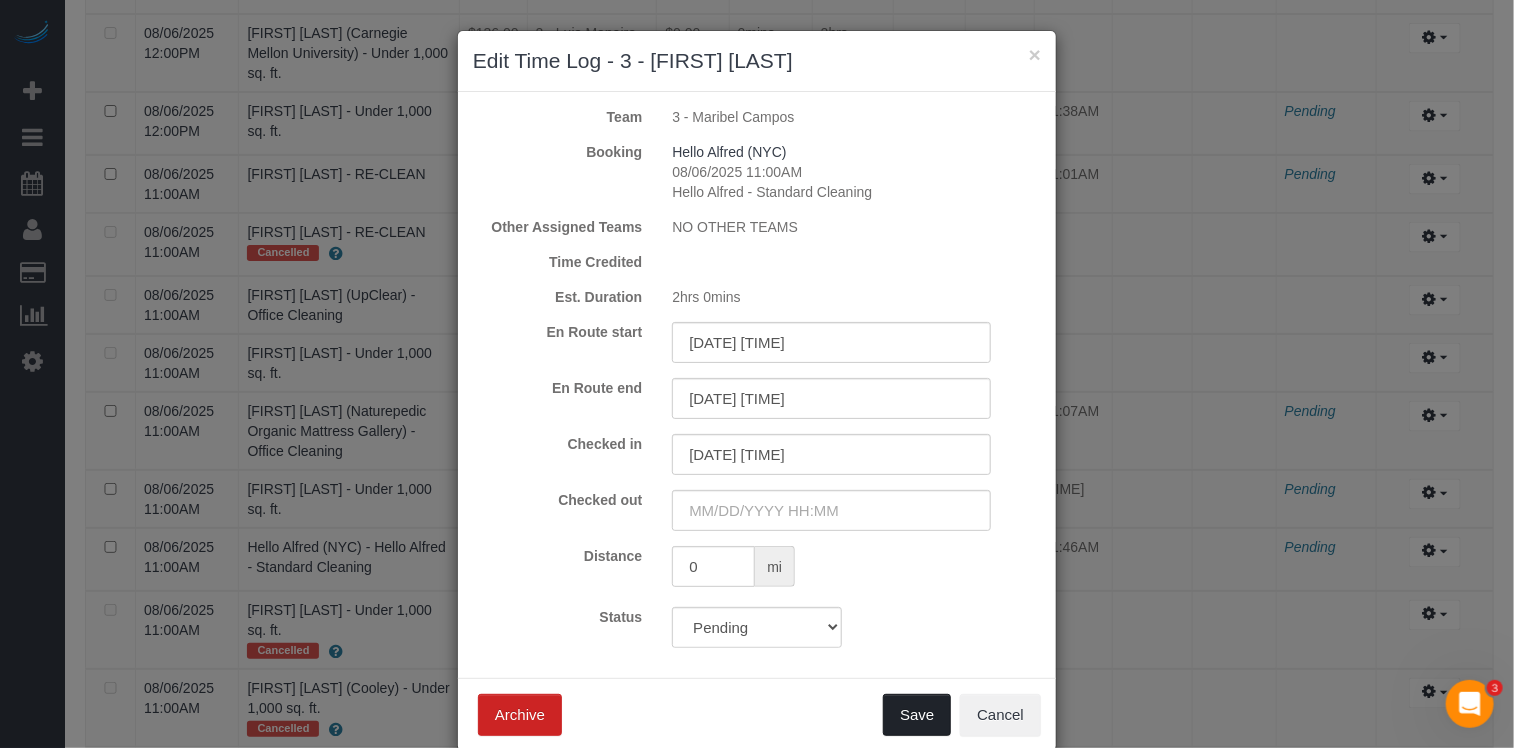 click on "Save" at bounding box center [917, 715] 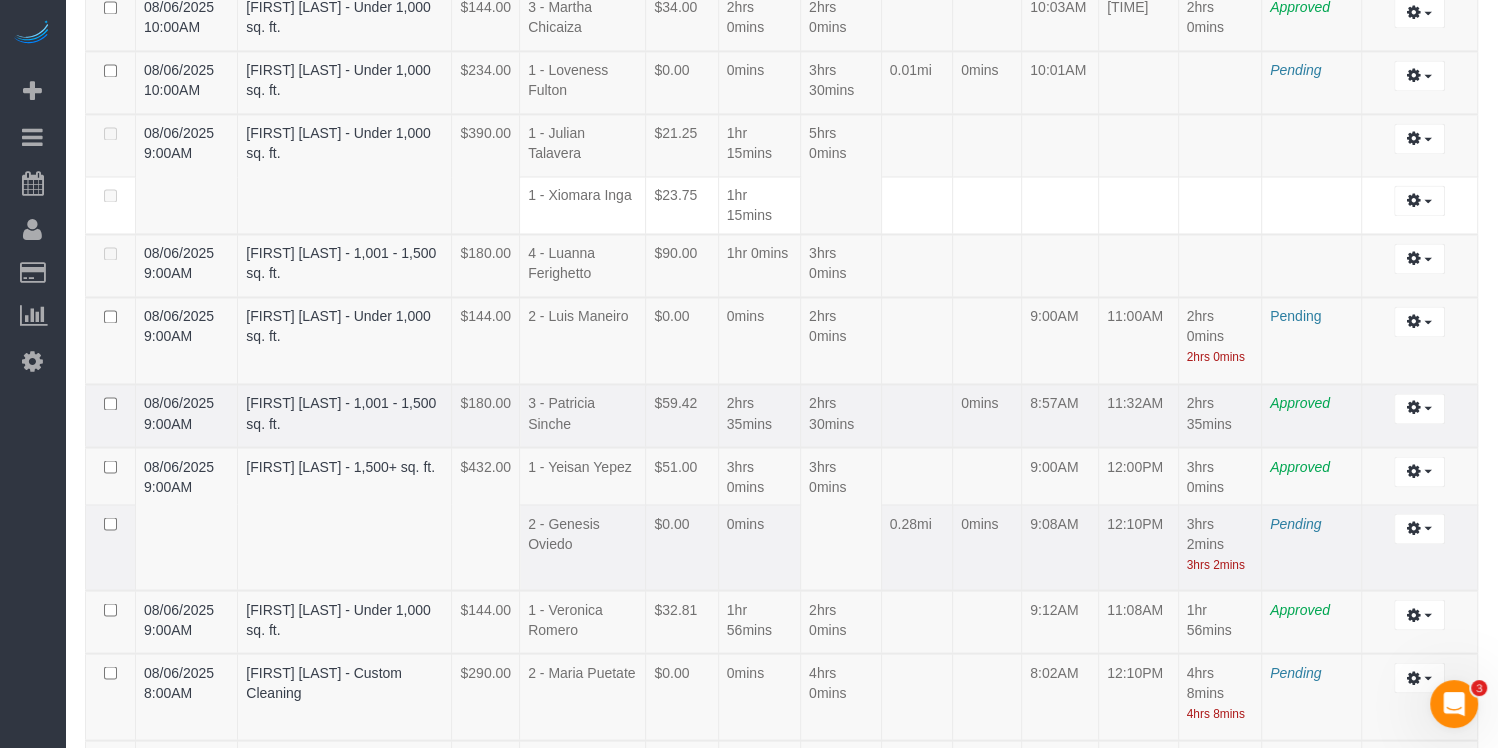 scroll, scrollTop: 2948, scrollLeft: 0, axis: vertical 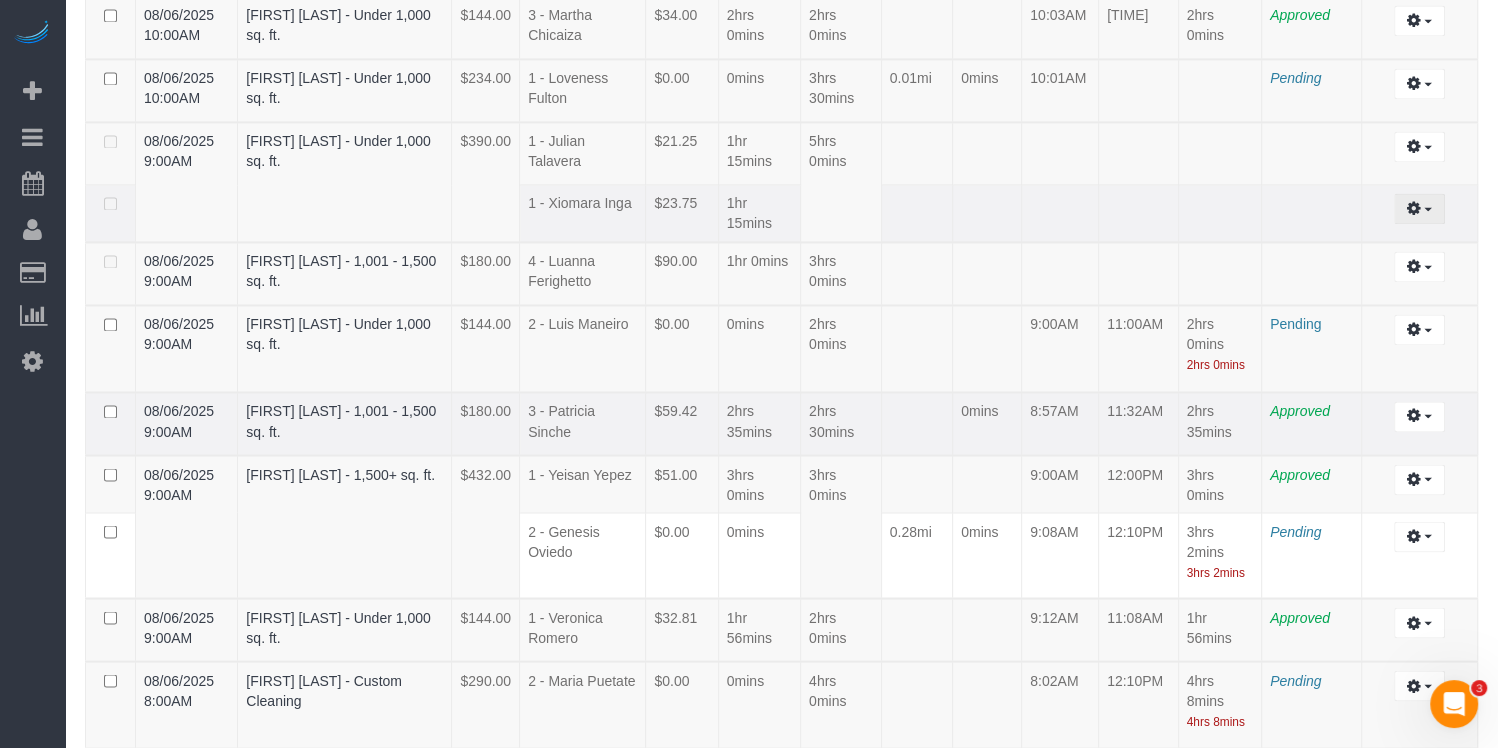 click at bounding box center (1419, 208) 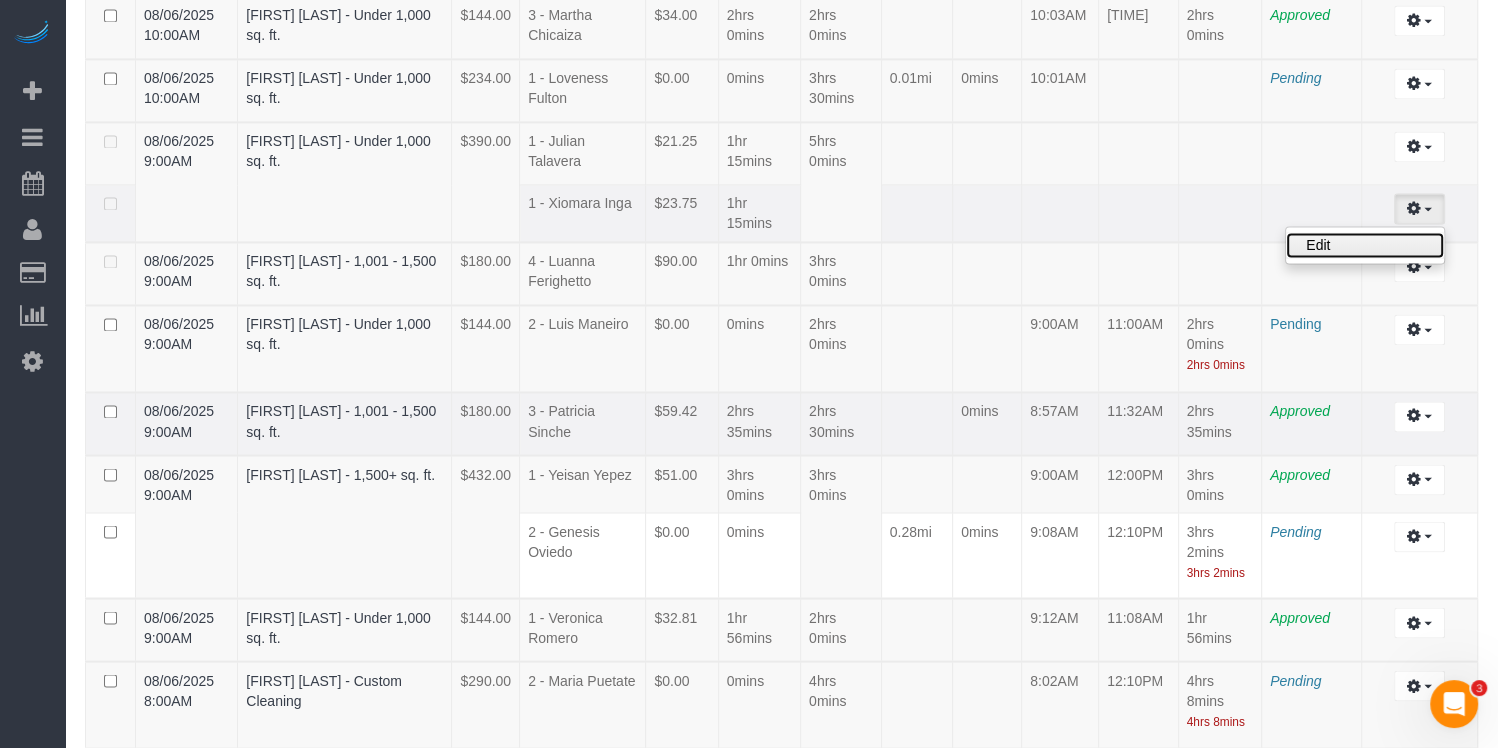 click on "Edit" at bounding box center [1365, 245] 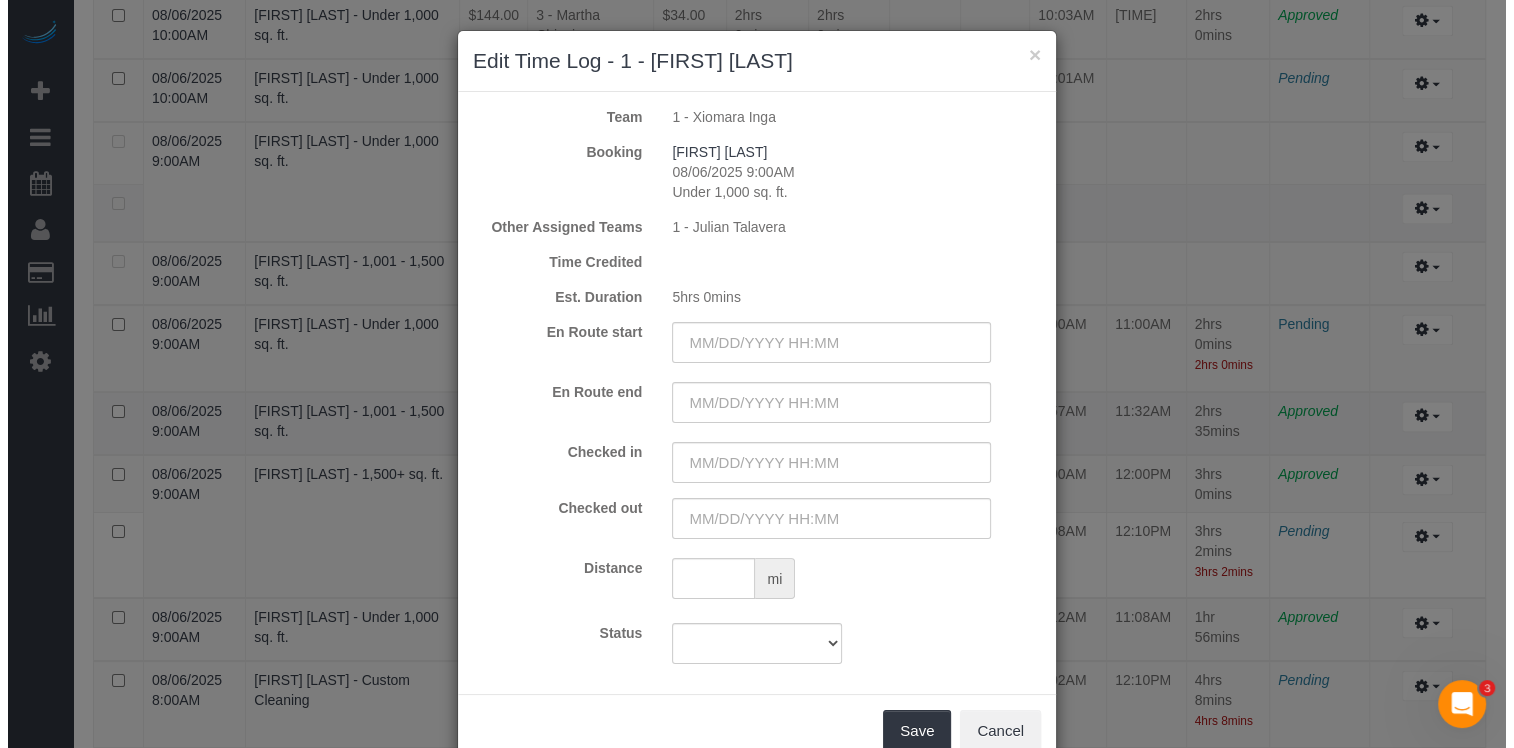 scroll, scrollTop: 2894, scrollLeft: 0, axis: vertical 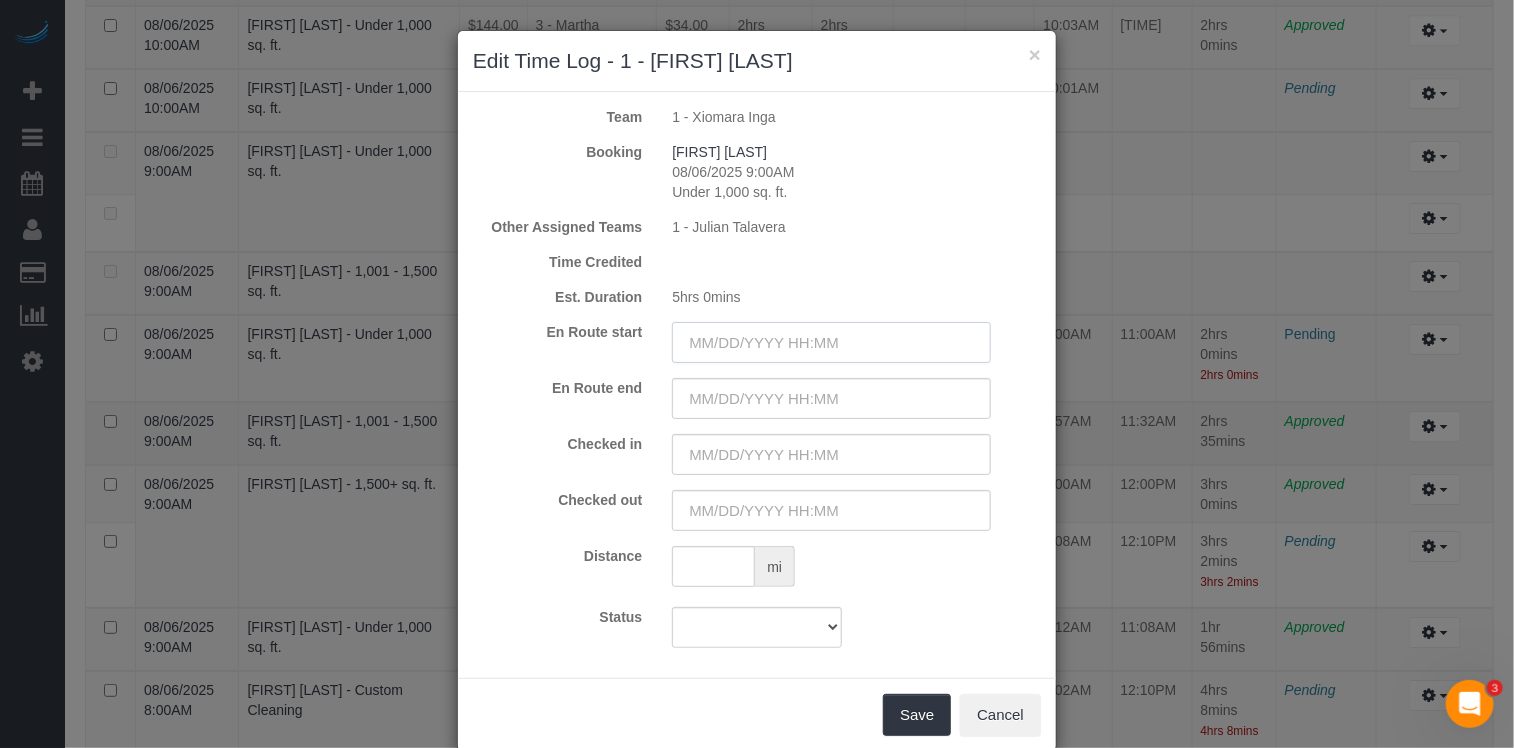 drag, startPoint x: 842, startPoint y: 335, endPoint x: 830, endPoint y: 352, distance: 20.808653 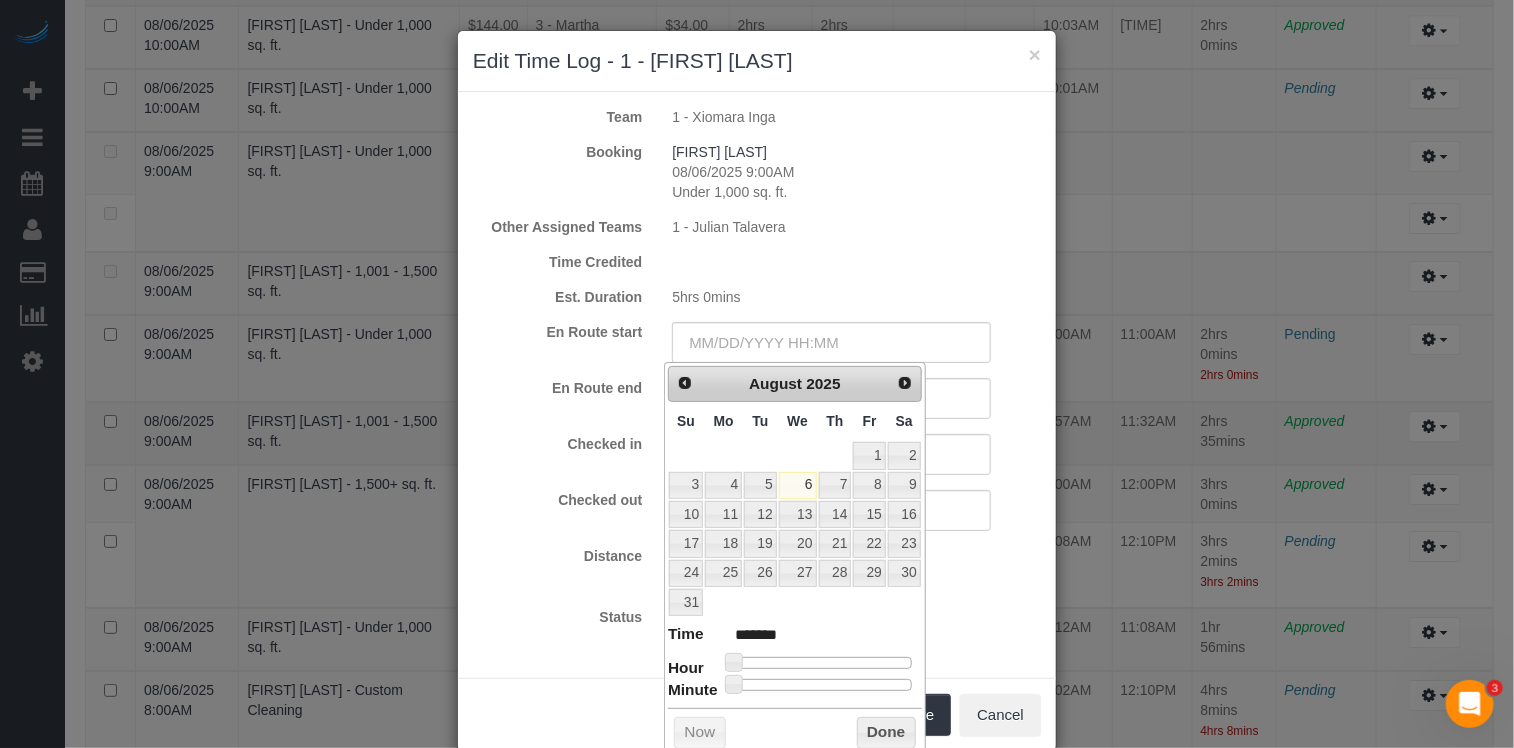 type on "08/06/2025 9:00AM" 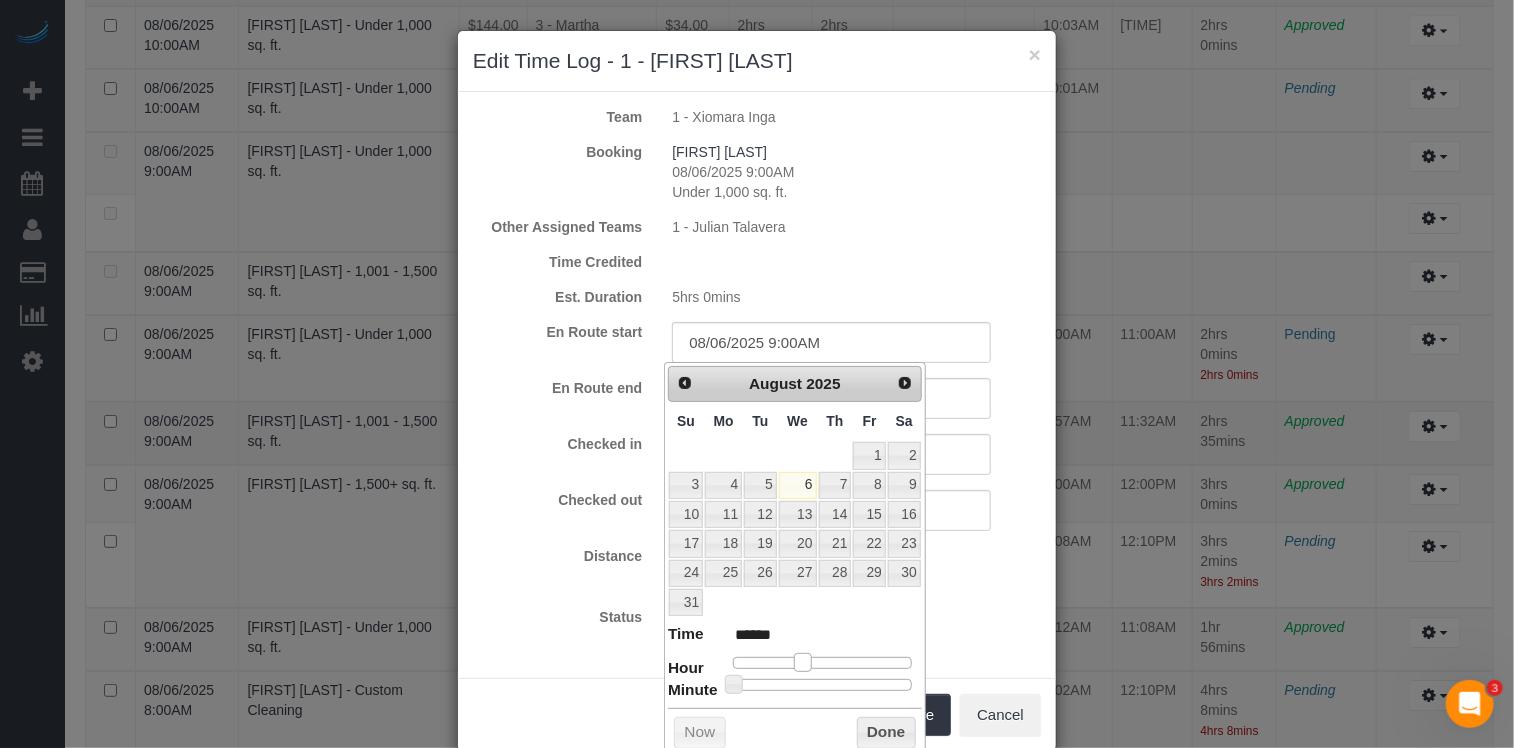 click at bounding box center [822, 663] 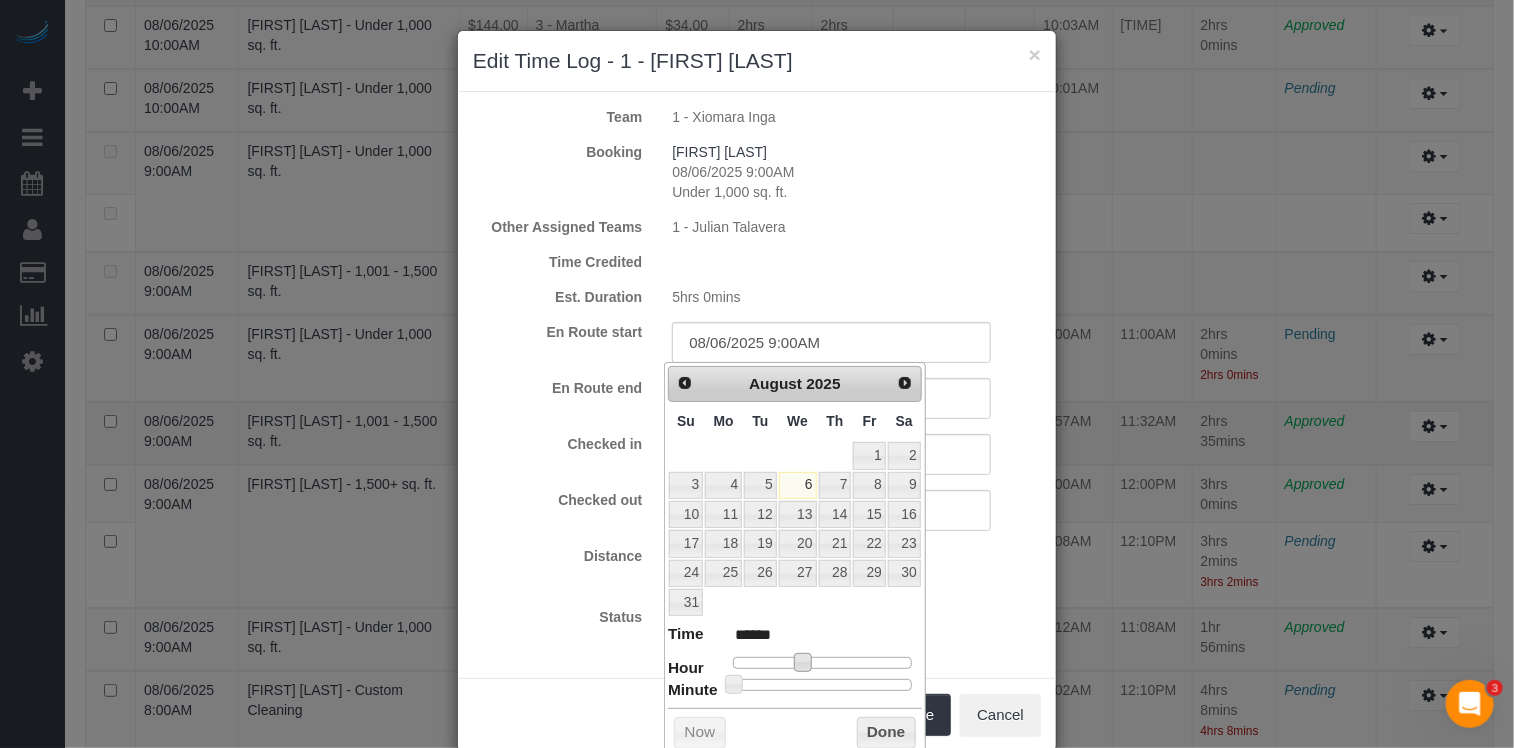 type on "08/06/2025 9:13AM" 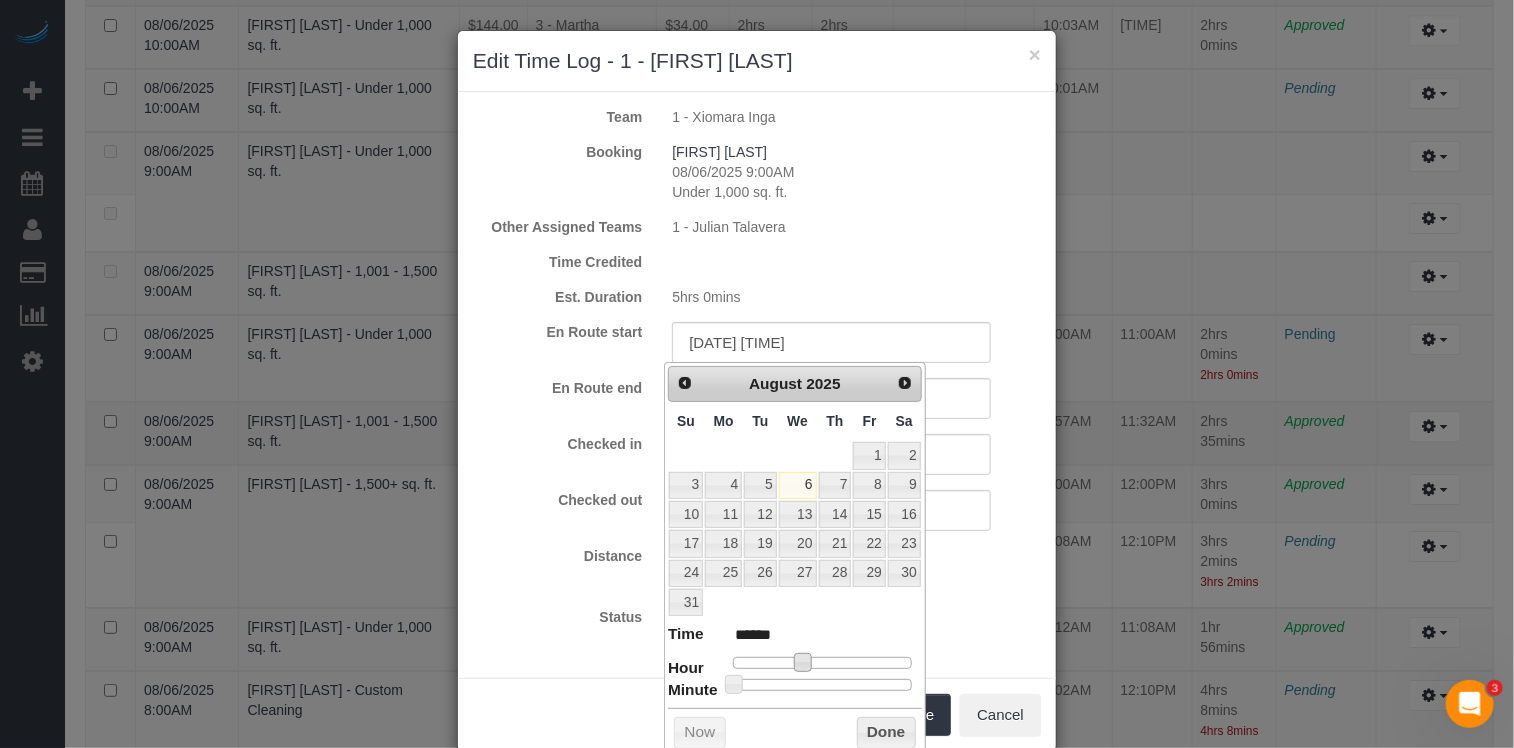 click at bounding box center (822, 685) 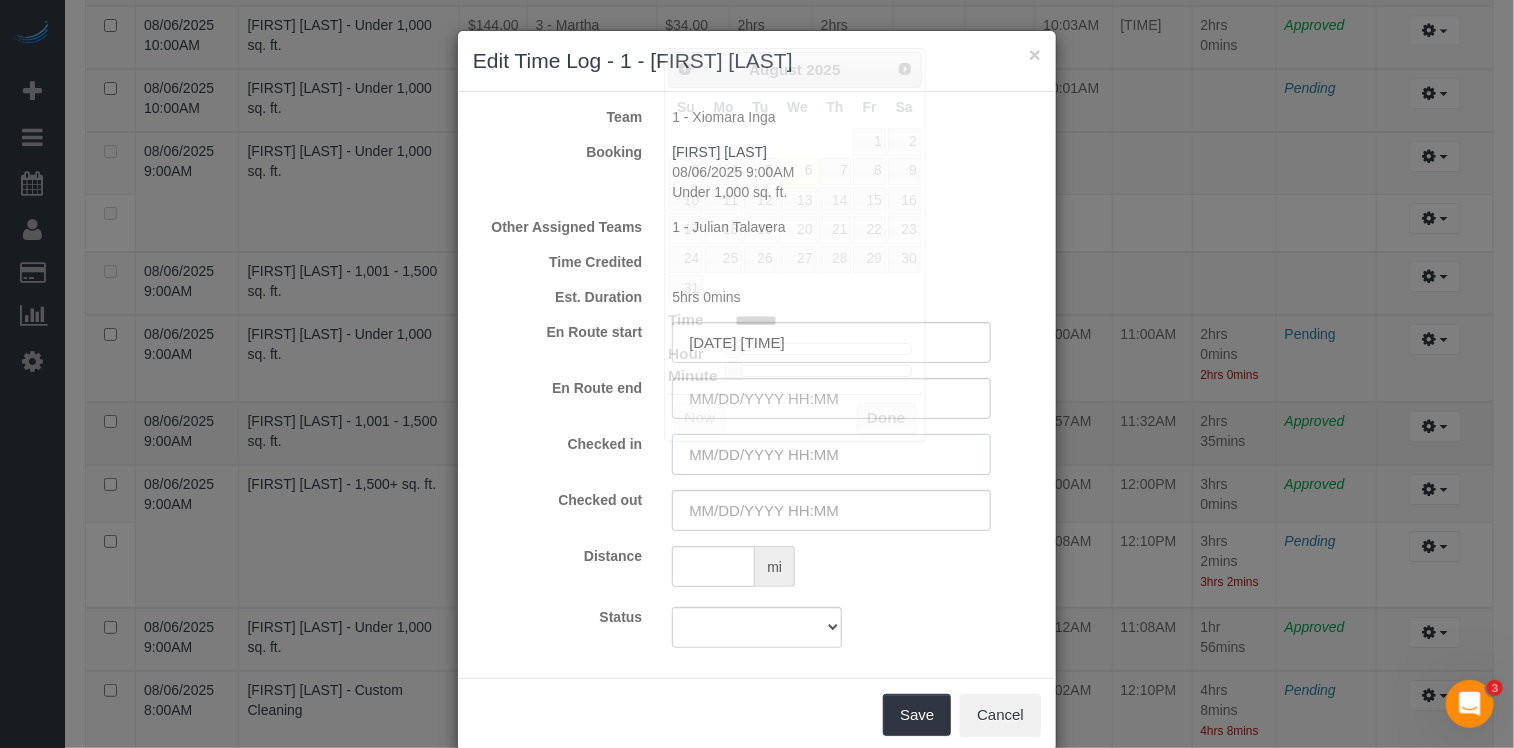 click at bounding box center (831, 454) 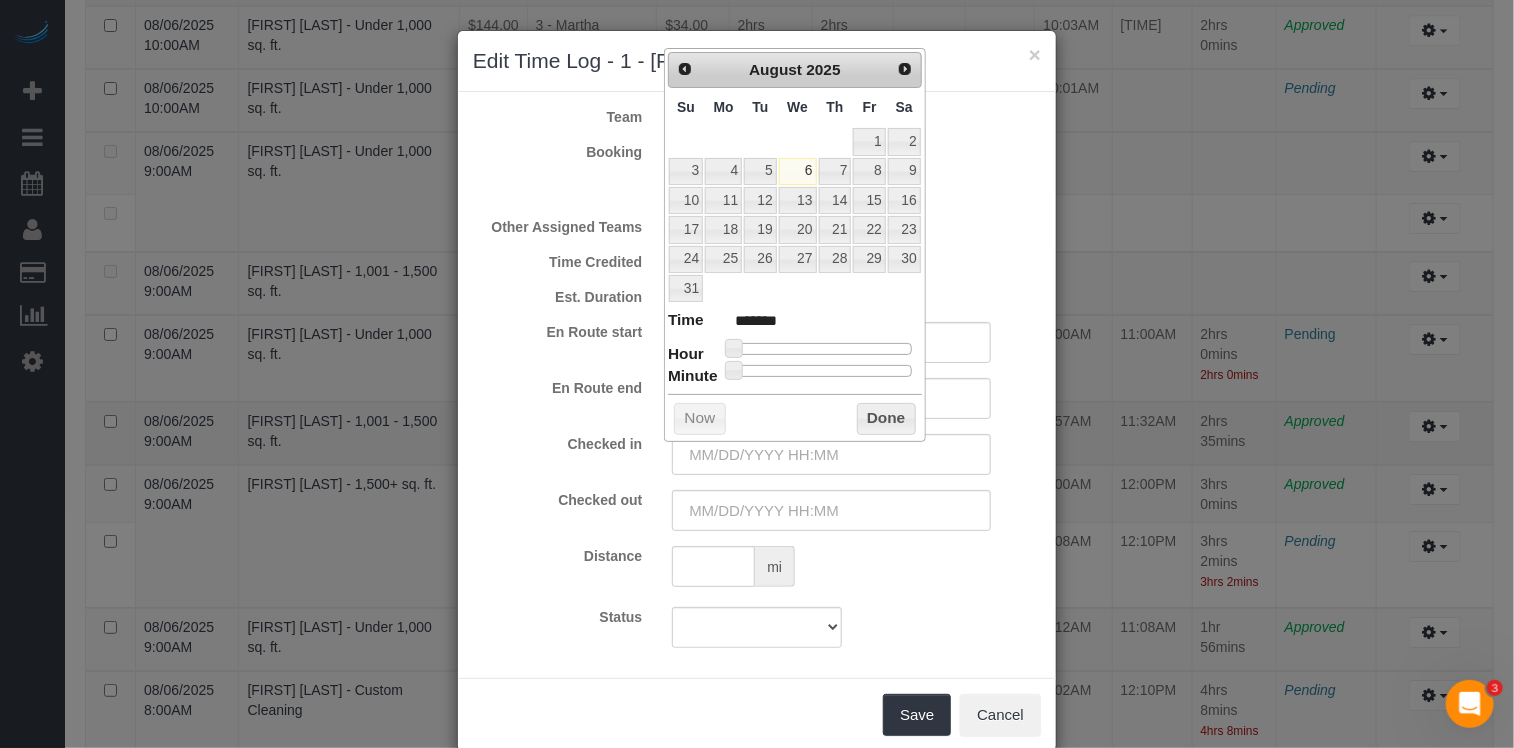type on "08/06/2025 8:00AM" 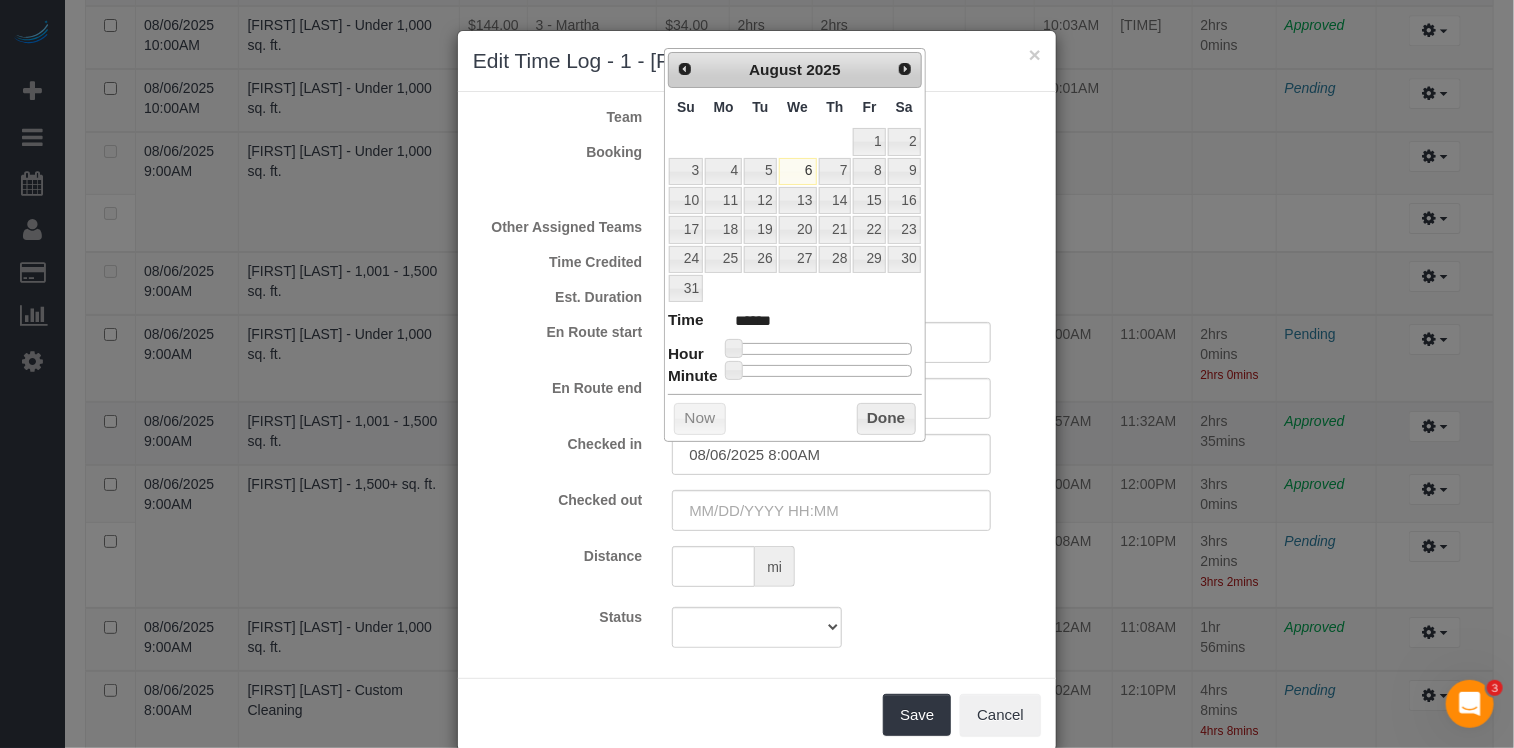 click at bounding box center (822, 349) 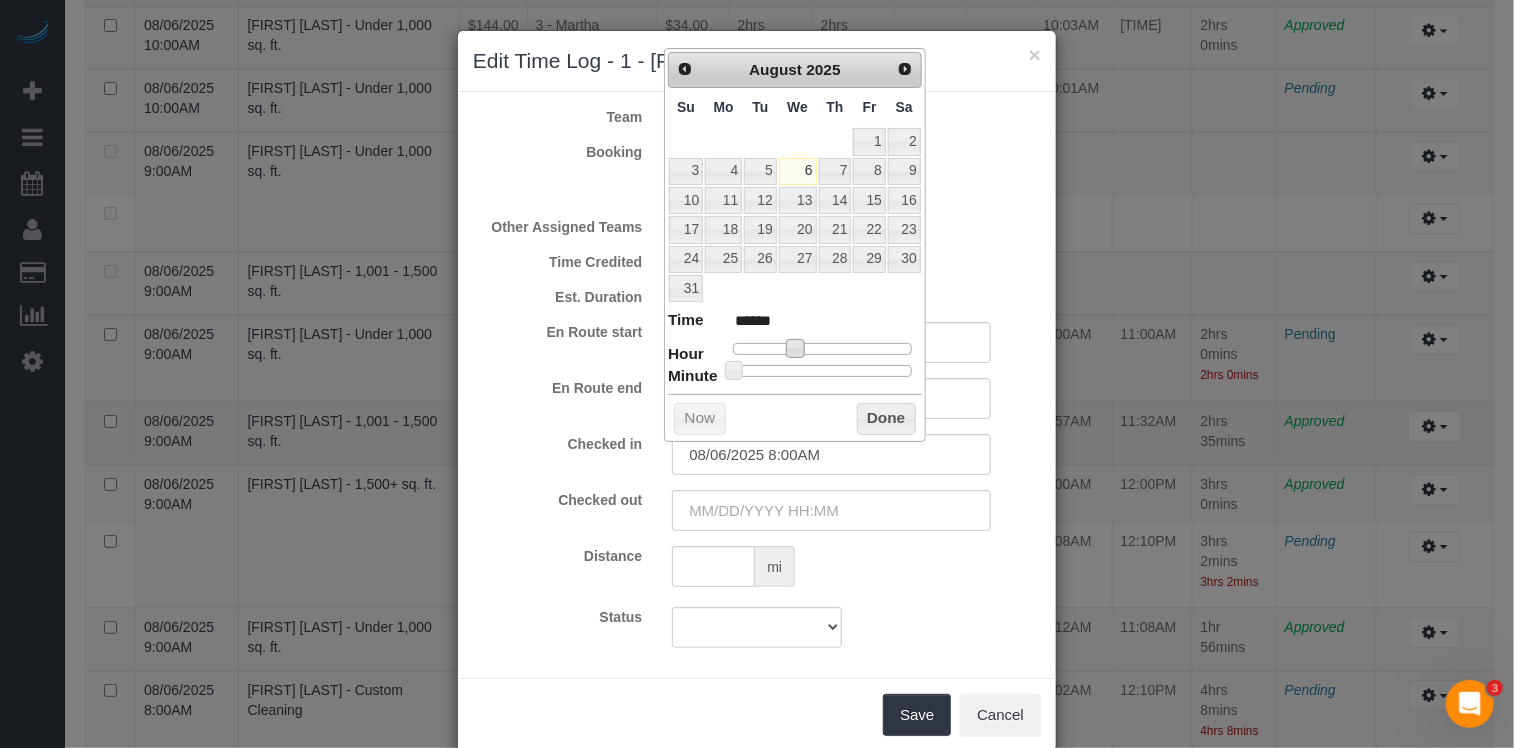 type on "08/06/2025 9:00AM" 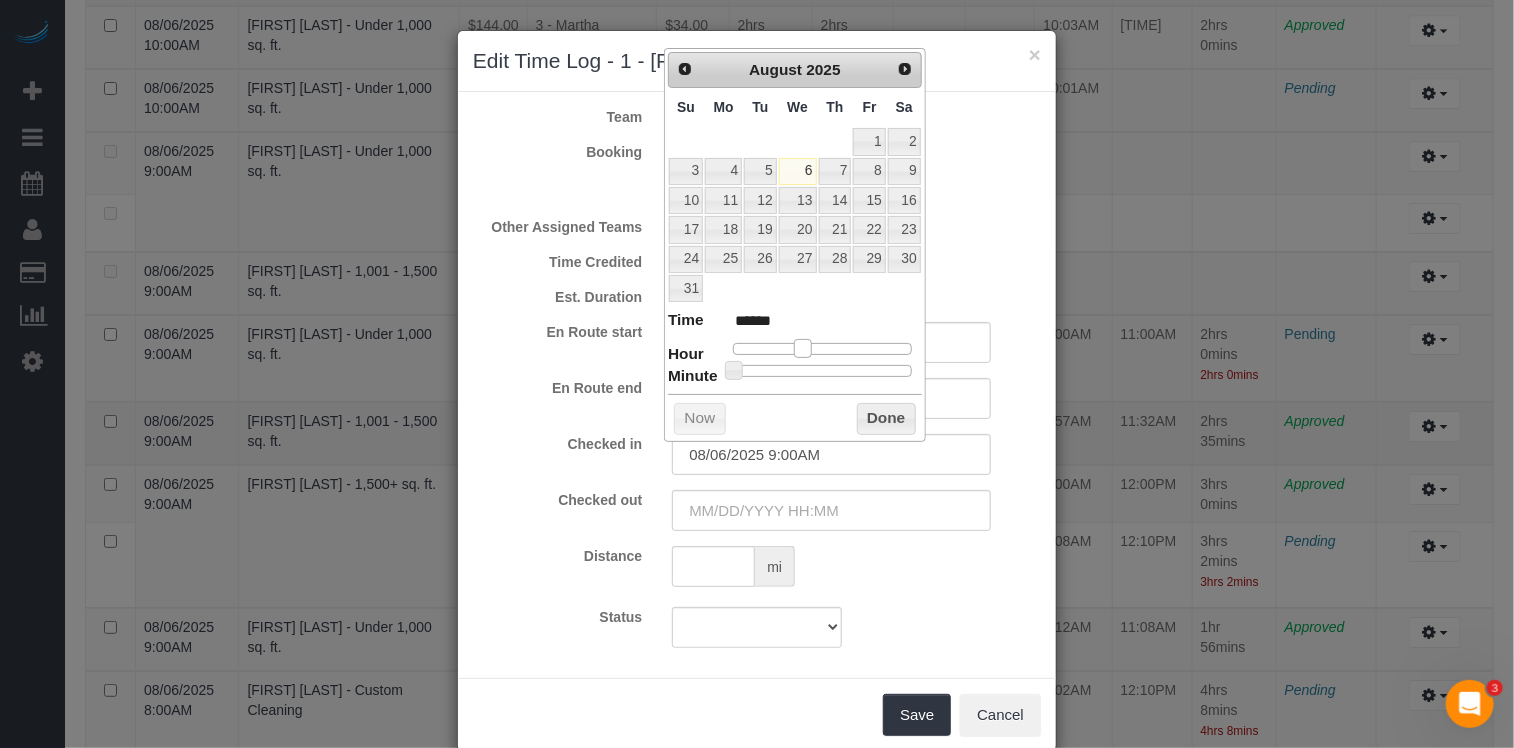 type on "08/06/2025 10:00AM" 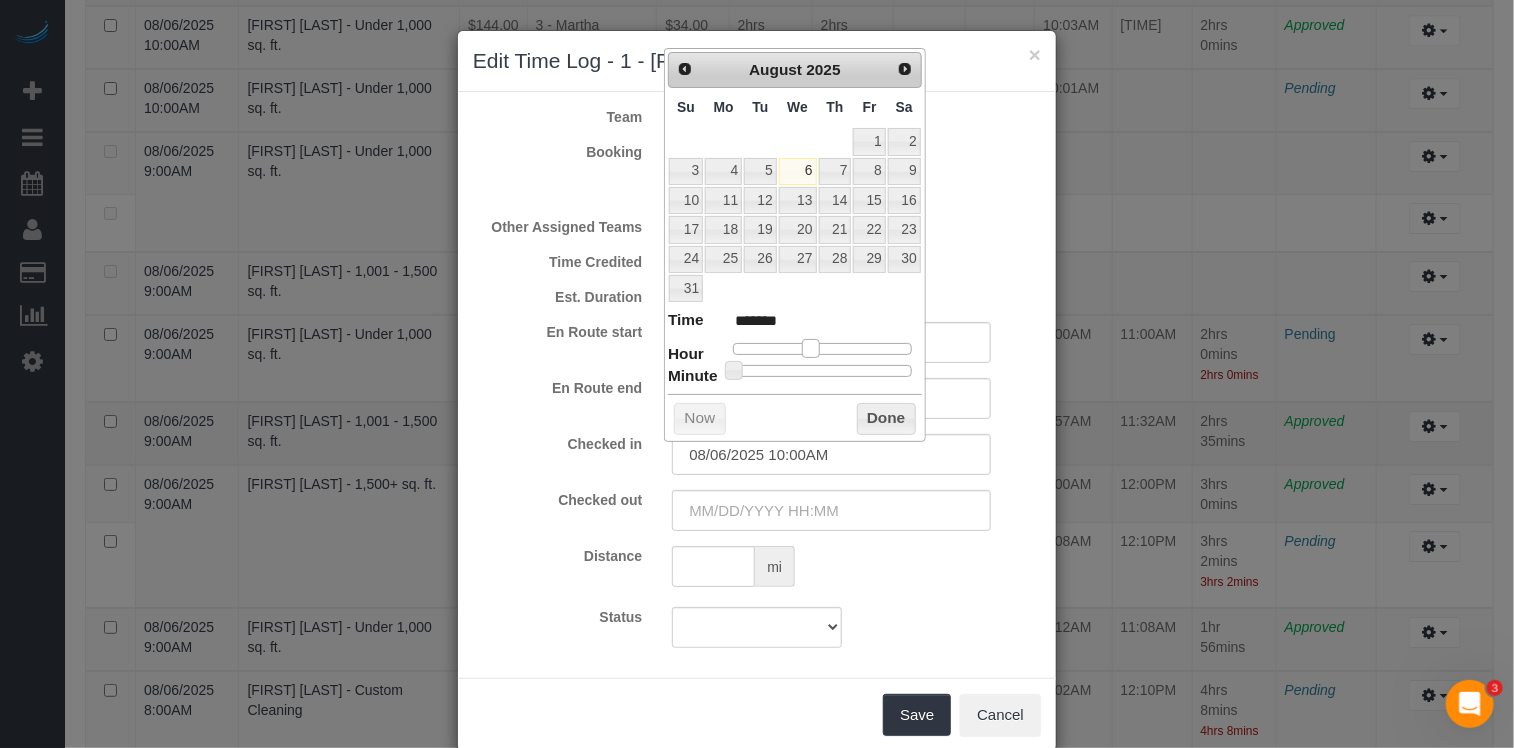 type on "08/06/2025 9:00AM" 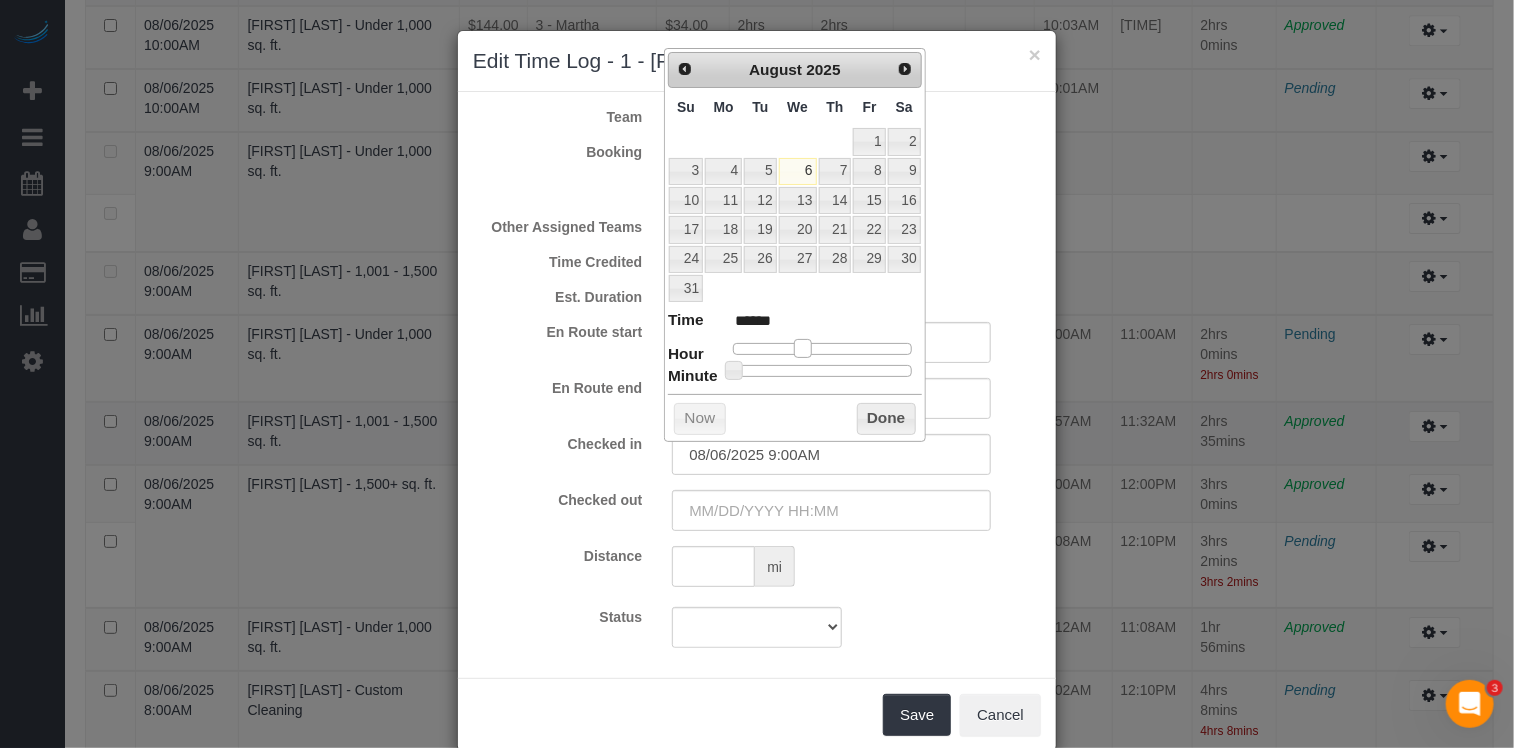 click on "Time ****** Hour Minute Second Millisecond Microsecond Time Zone ***** ***** ***** ***** ***** ***** ***** ***** ***** ***** ***** ***** ***** ***** ***** ***** ***** ***** ***** ***** ***** ***** ***** ***** ***** ***** ***** ***** ***** ***** ***** ***** ***** ***** ***** ***** ***** ***** ***** *****" at bounding box center [795, 343] 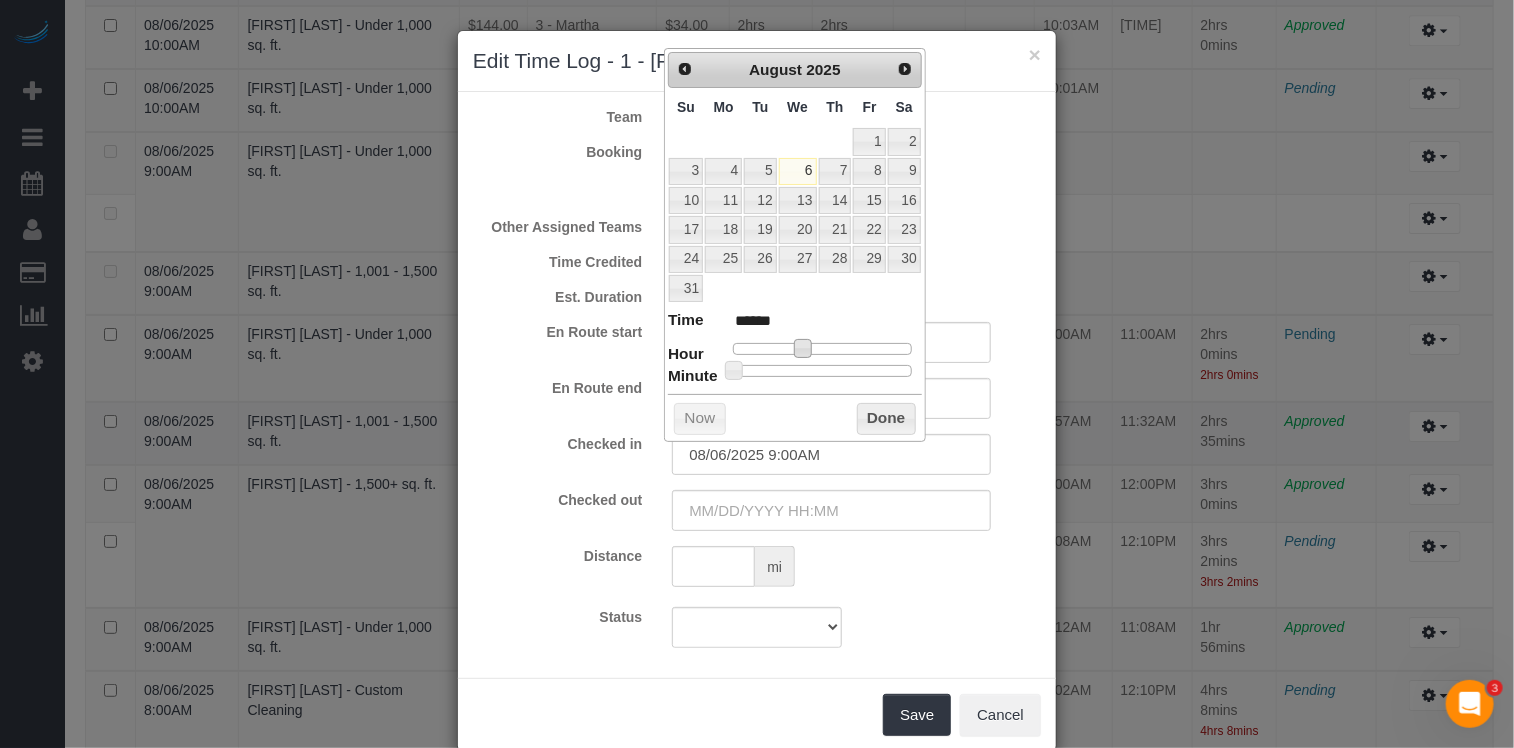 type on "08/06/2025 9:08AM" 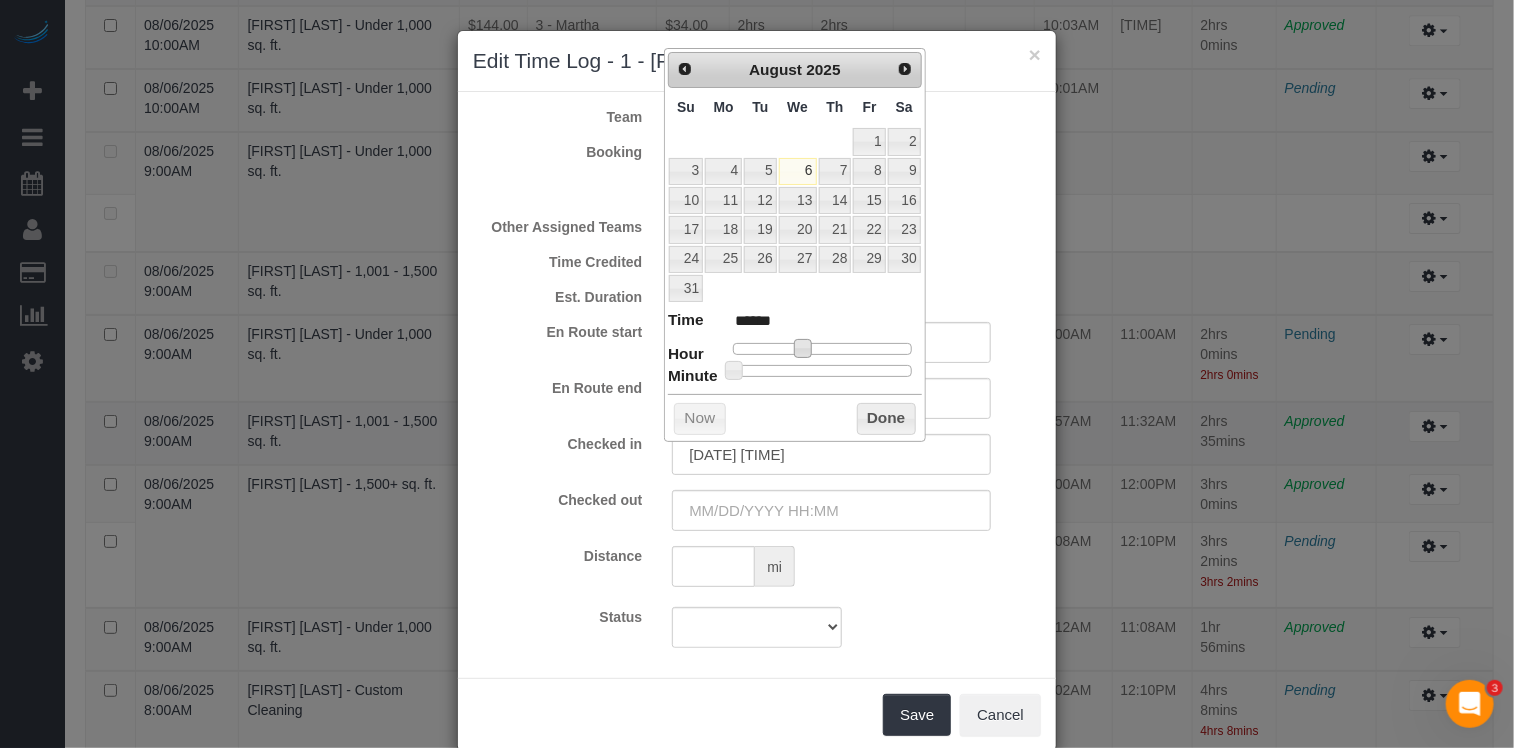 click at bounding box center [822, 371] 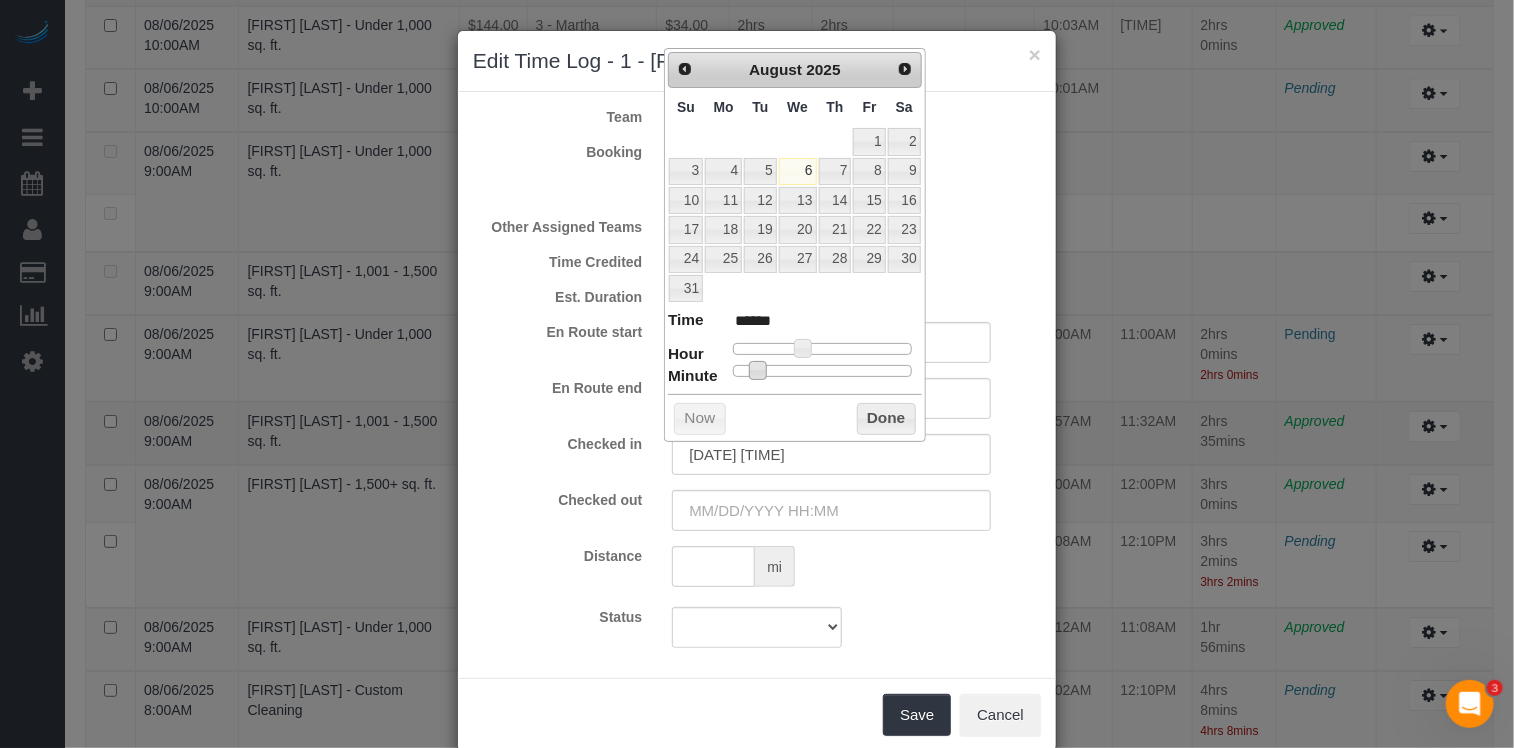 type on "08/06/2025 9:10AM" 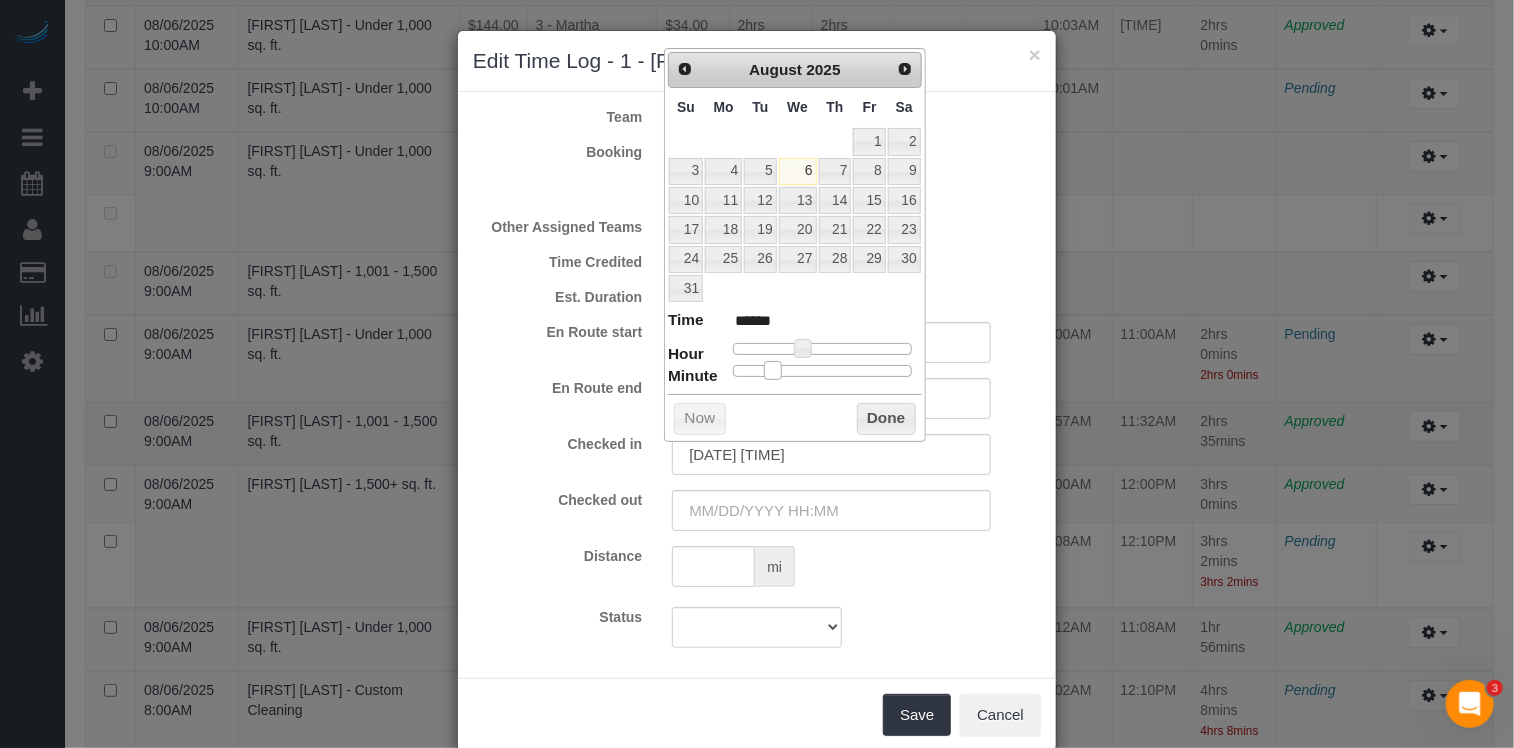 type on "08/06/2025 9:14AM" 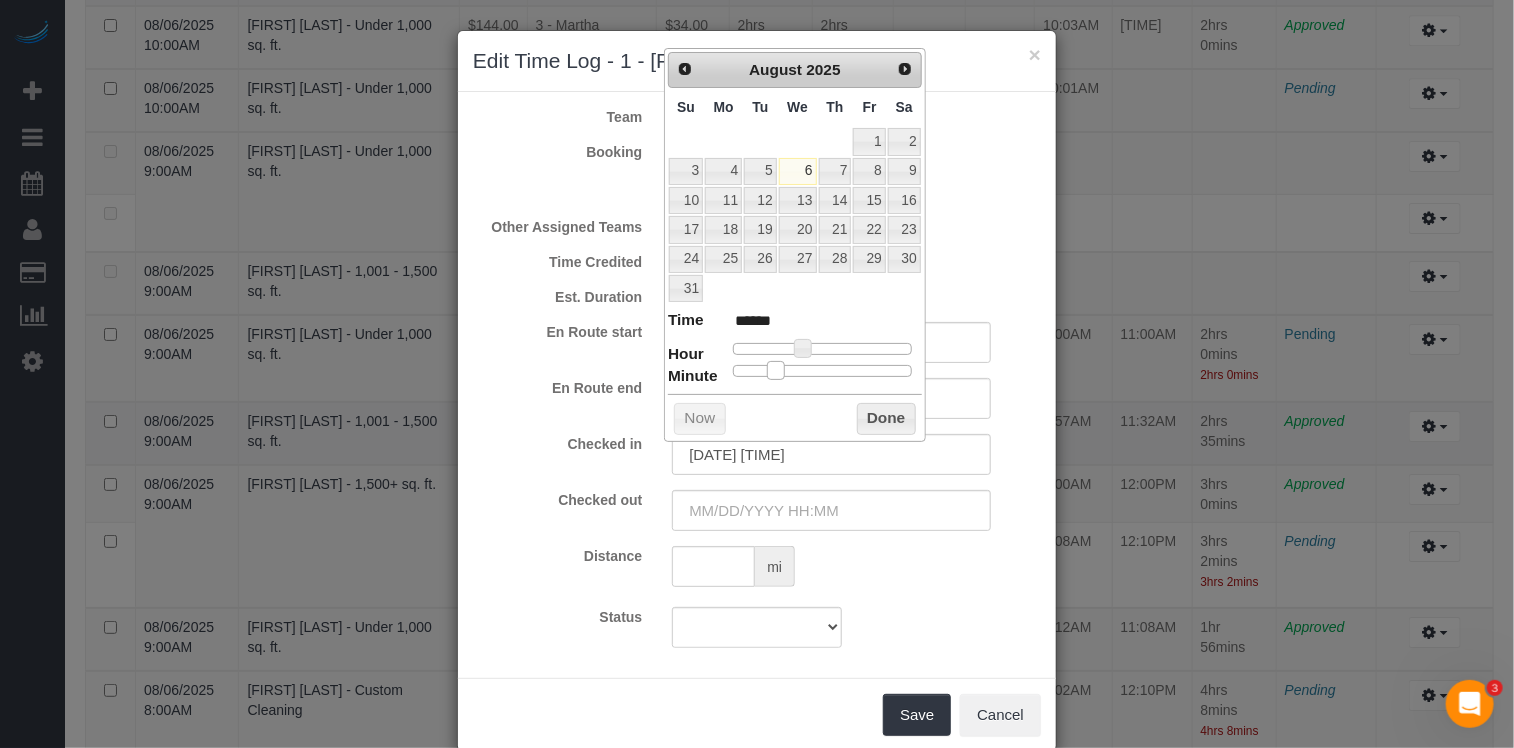 type on "08/06/2025 9:13AM" 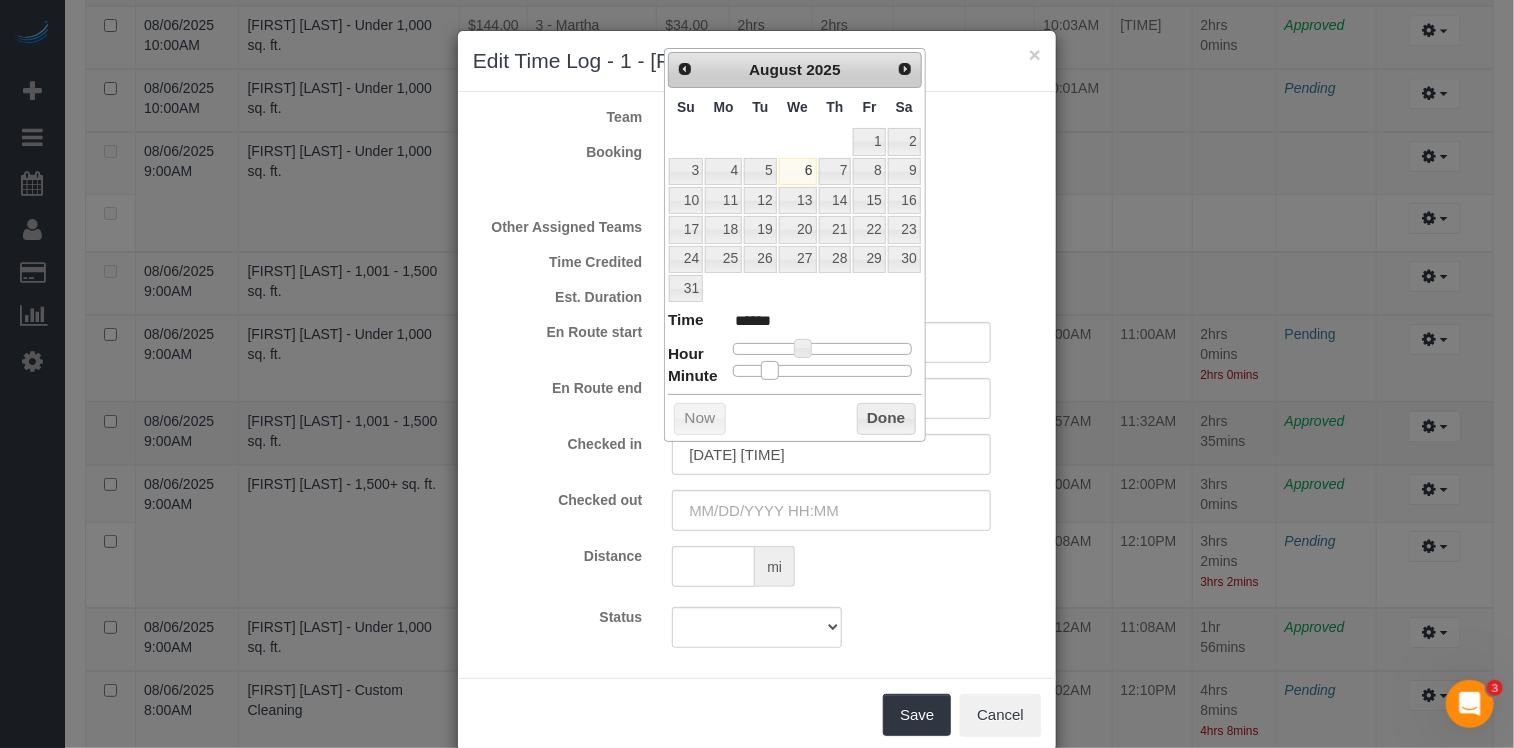 drag, startPoint x: 756, startPoint y: 363, endPoint x: 770, endPoint y: 363, distance: 14 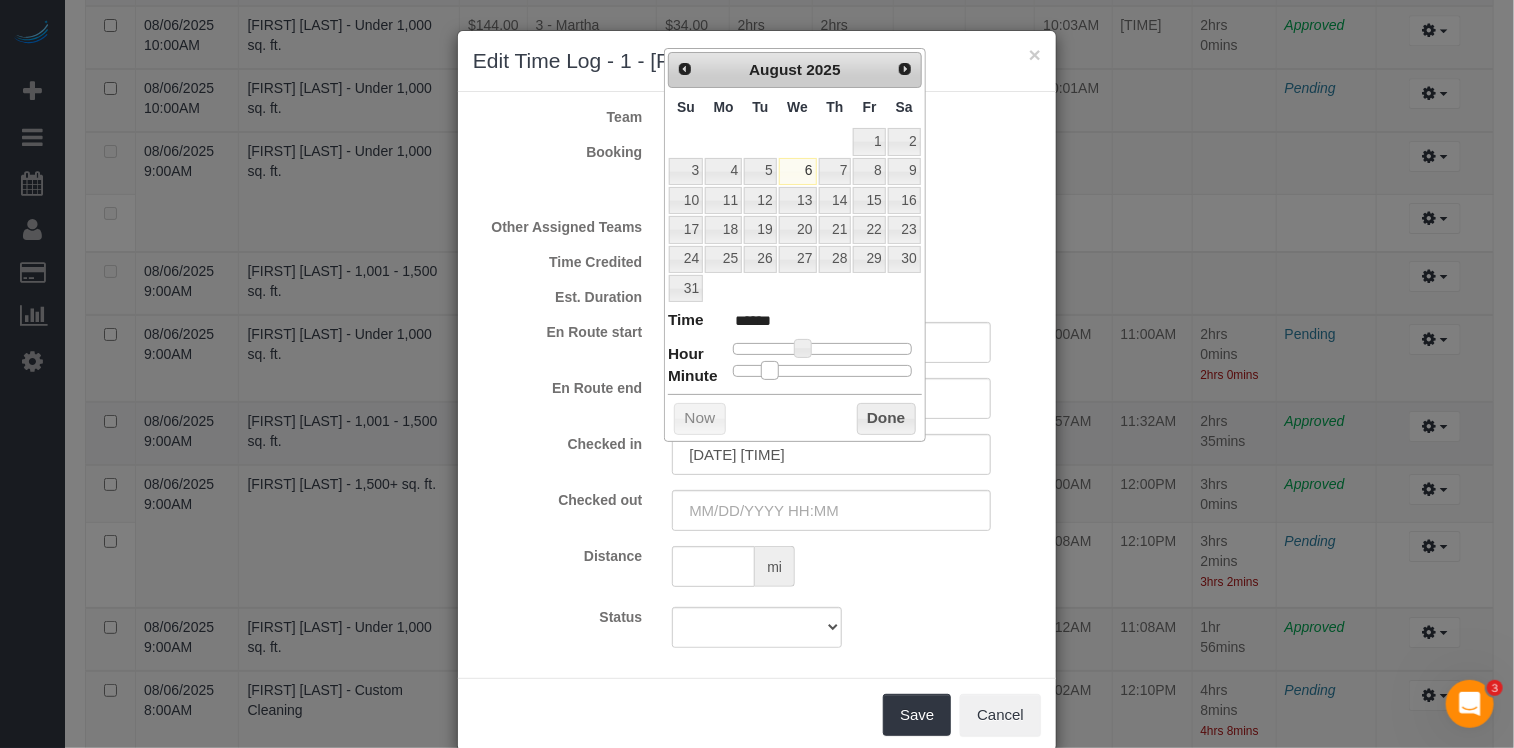 type on "08/06/2025 9:13AM" 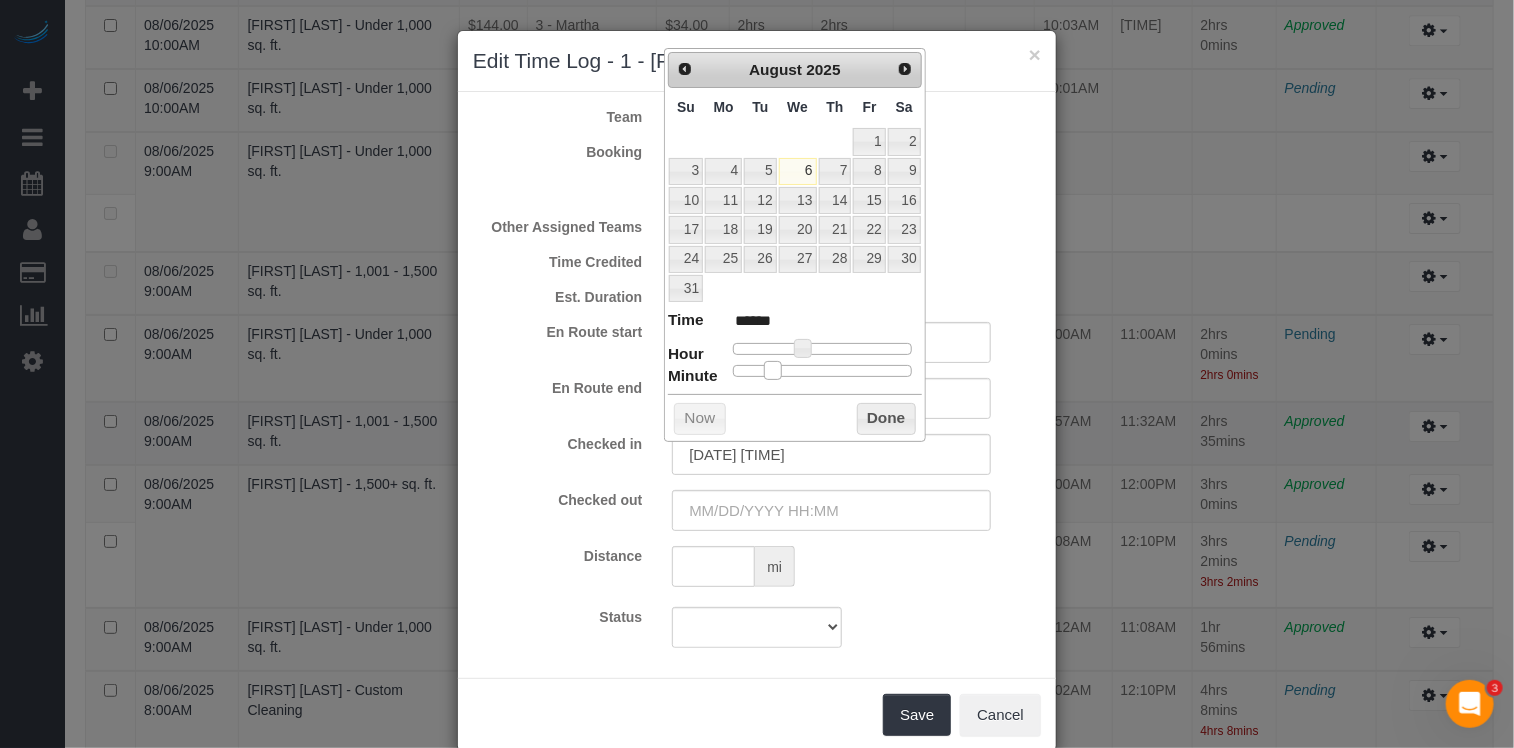 click at bounding box center (773, 370) 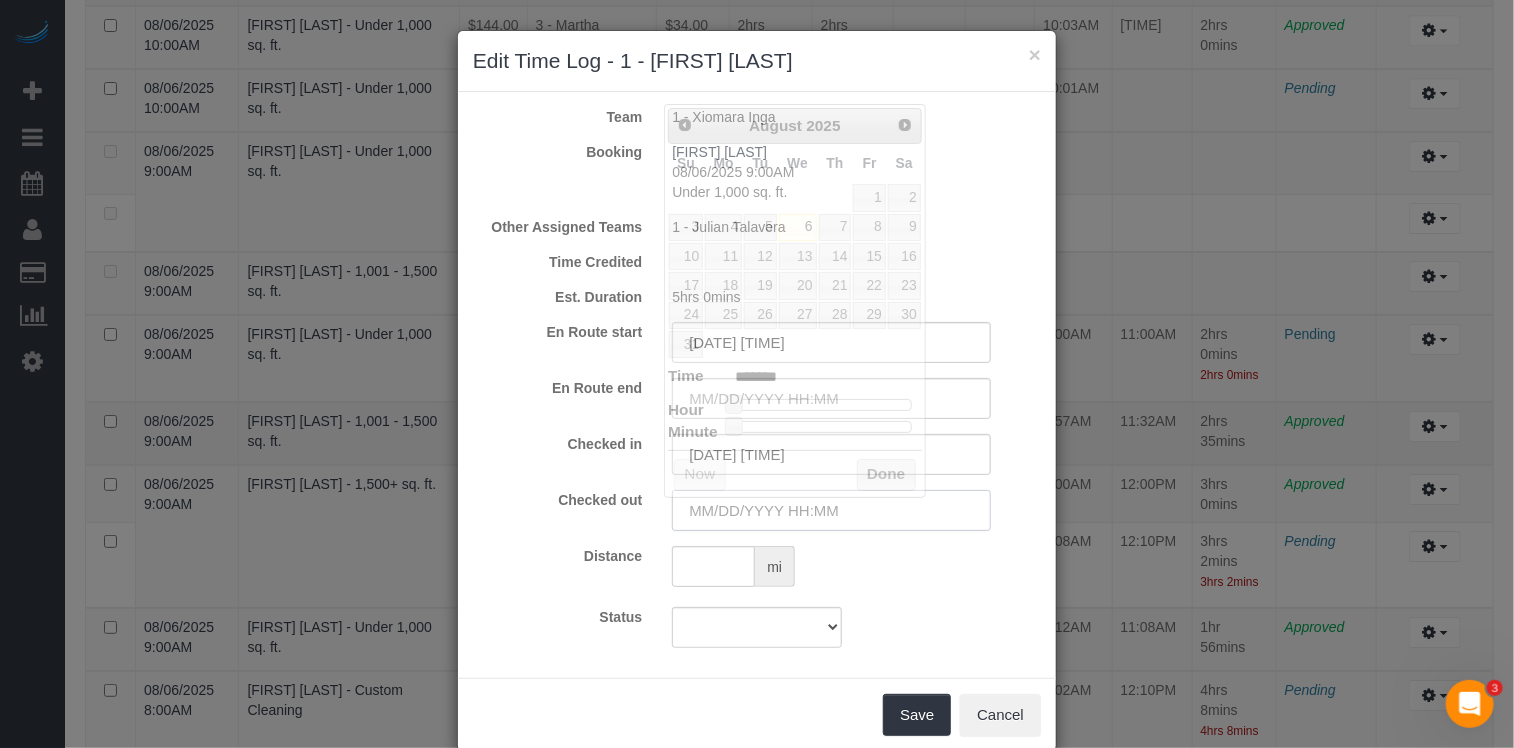 click at bounding box center [831, 510] 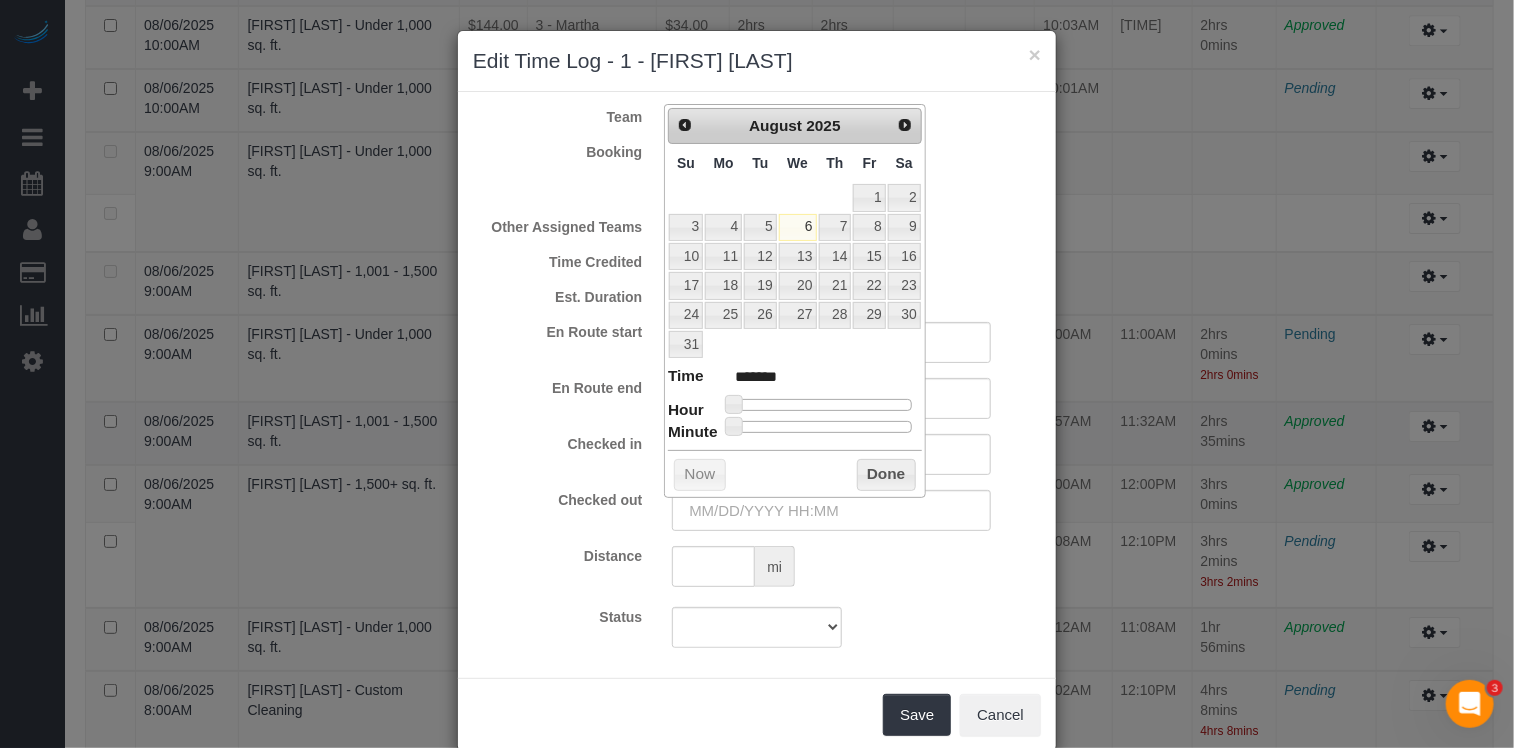 type on "08/06/2025 2:00PM" 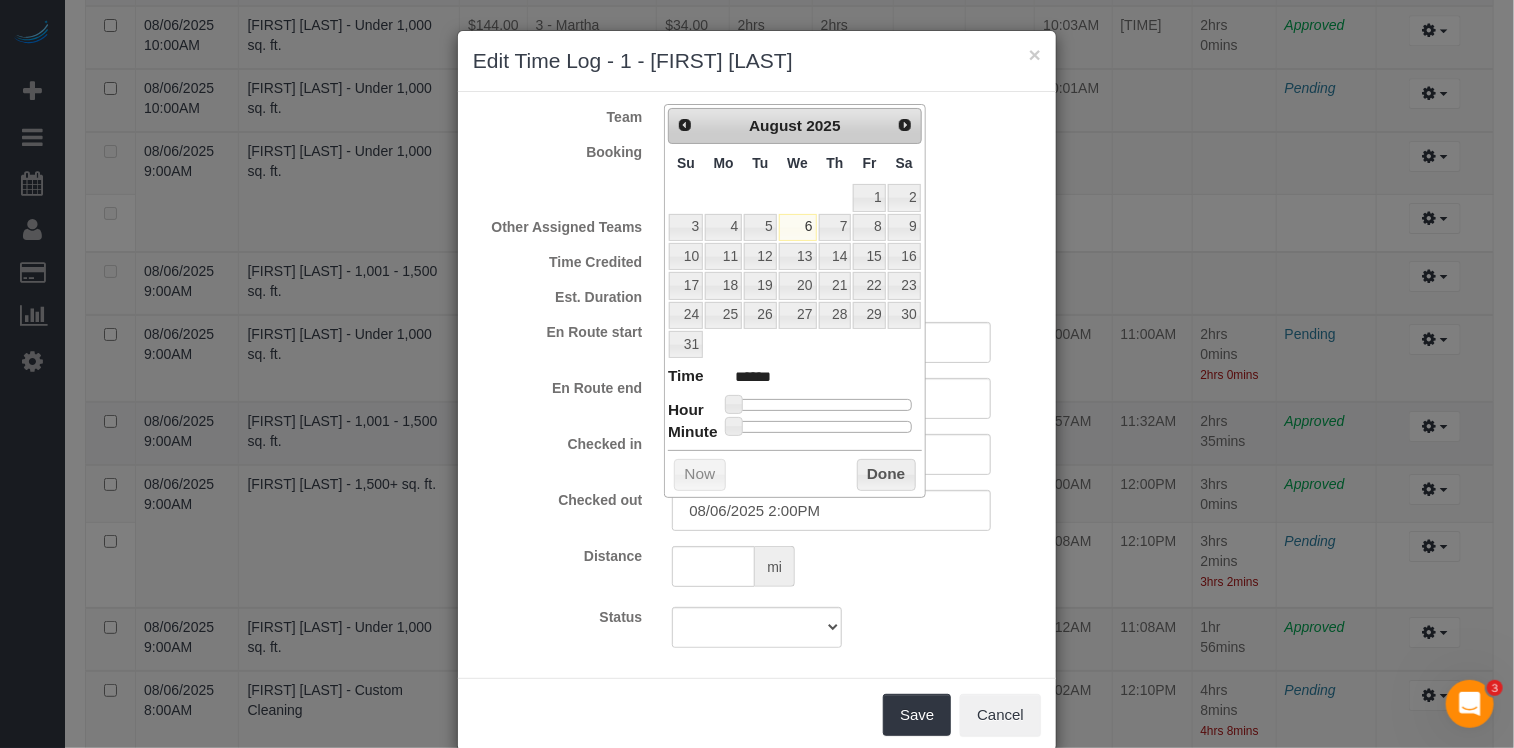 click at bounding box center (822, 405) 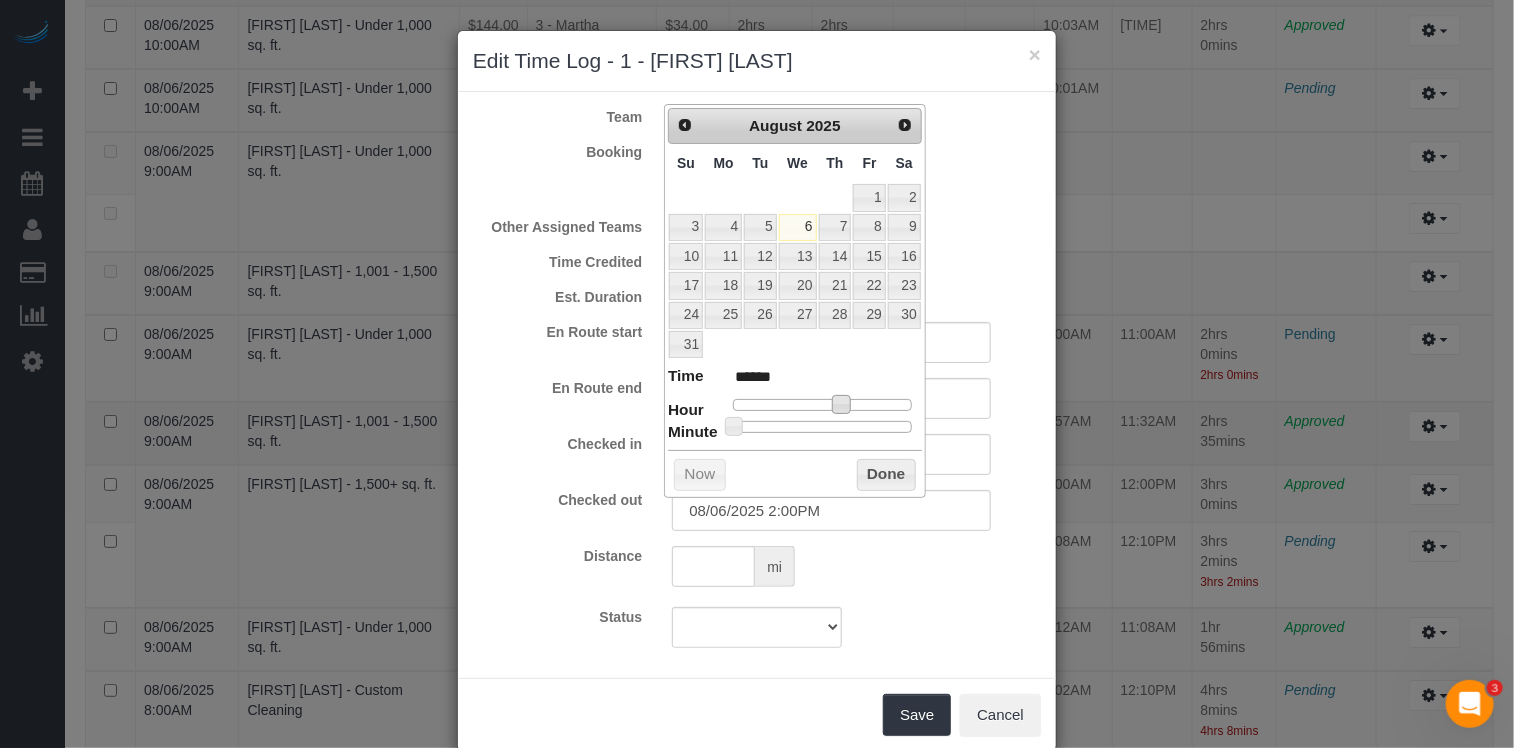 type on "08/06/2025 8:00AM" 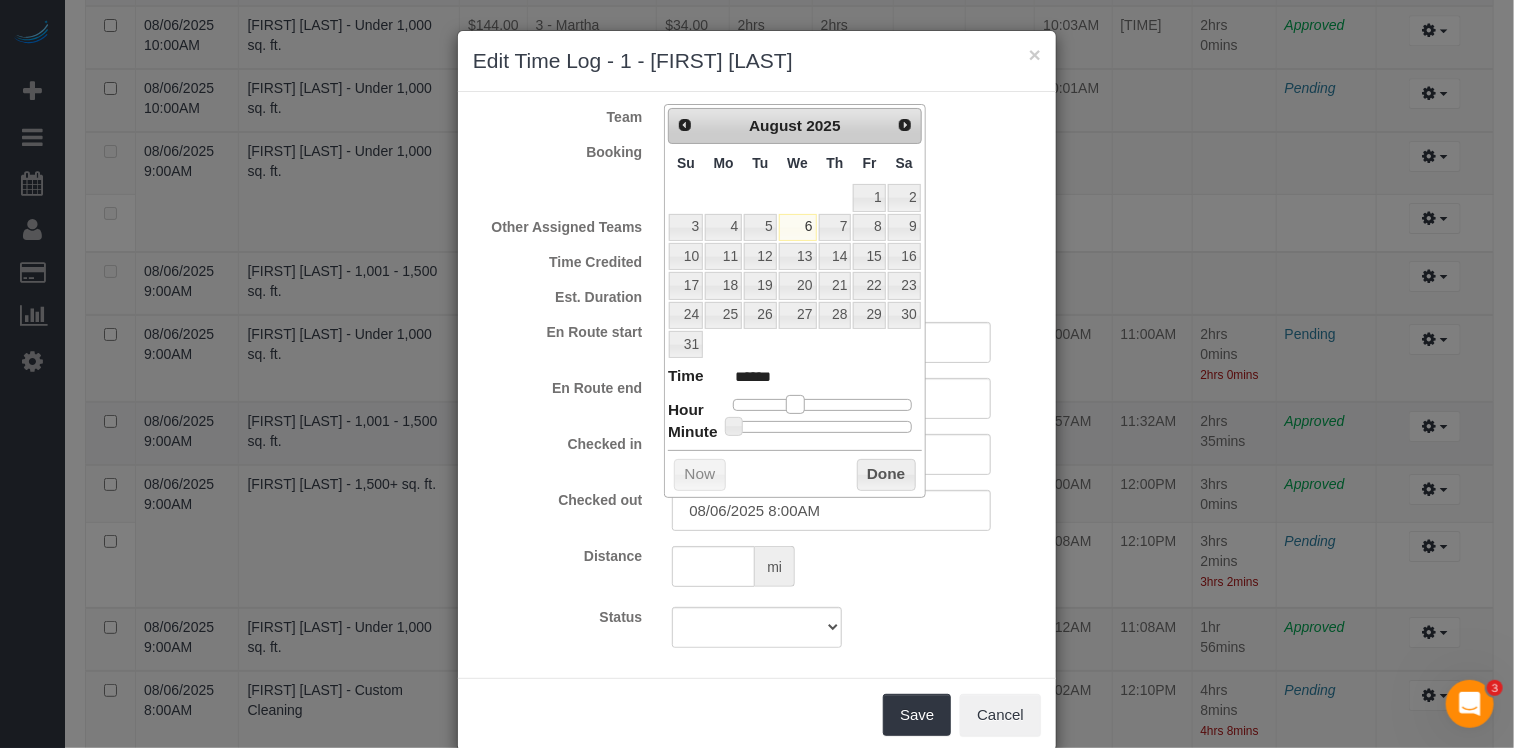 type on "08/06/2025 9:00AM" 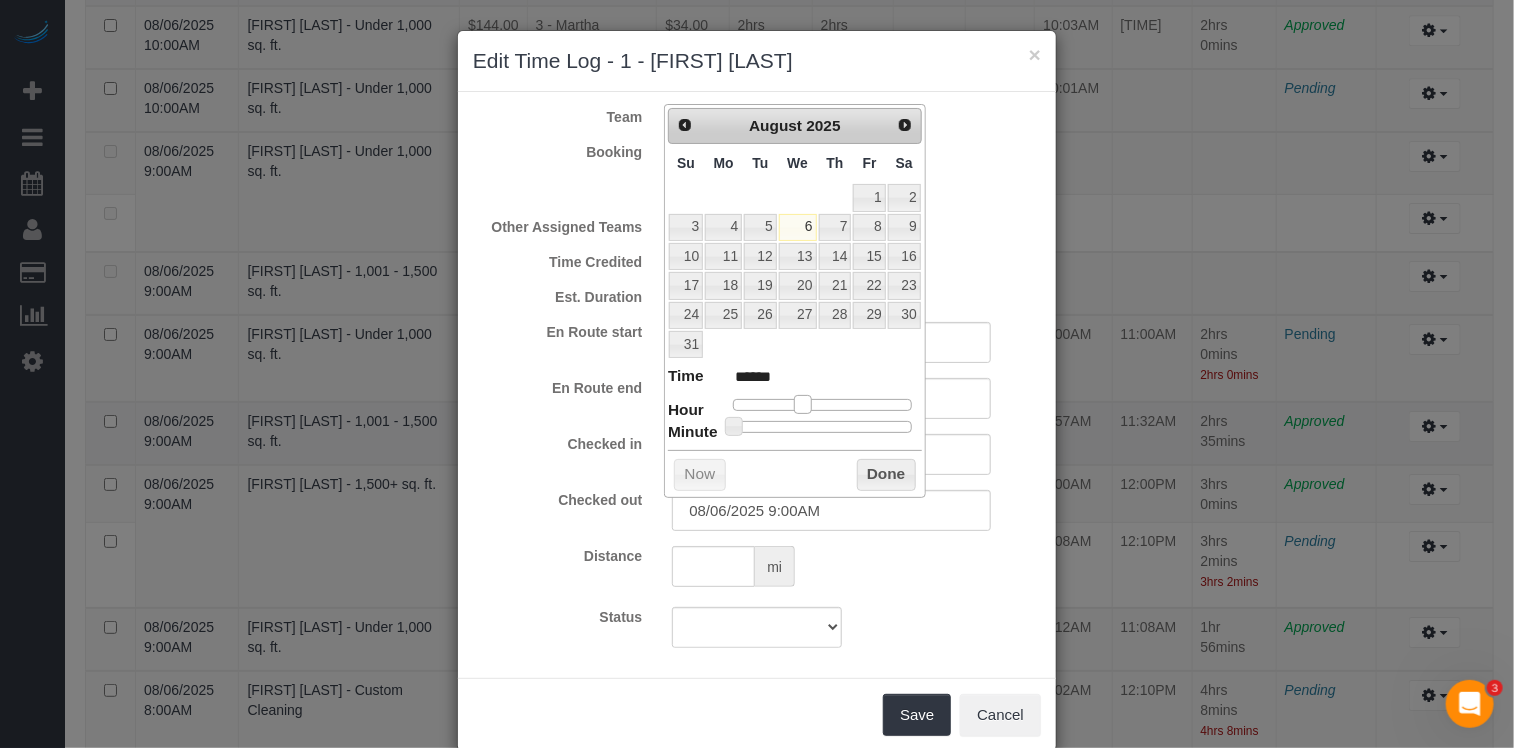 type on "08/06/2025 10:00AM" 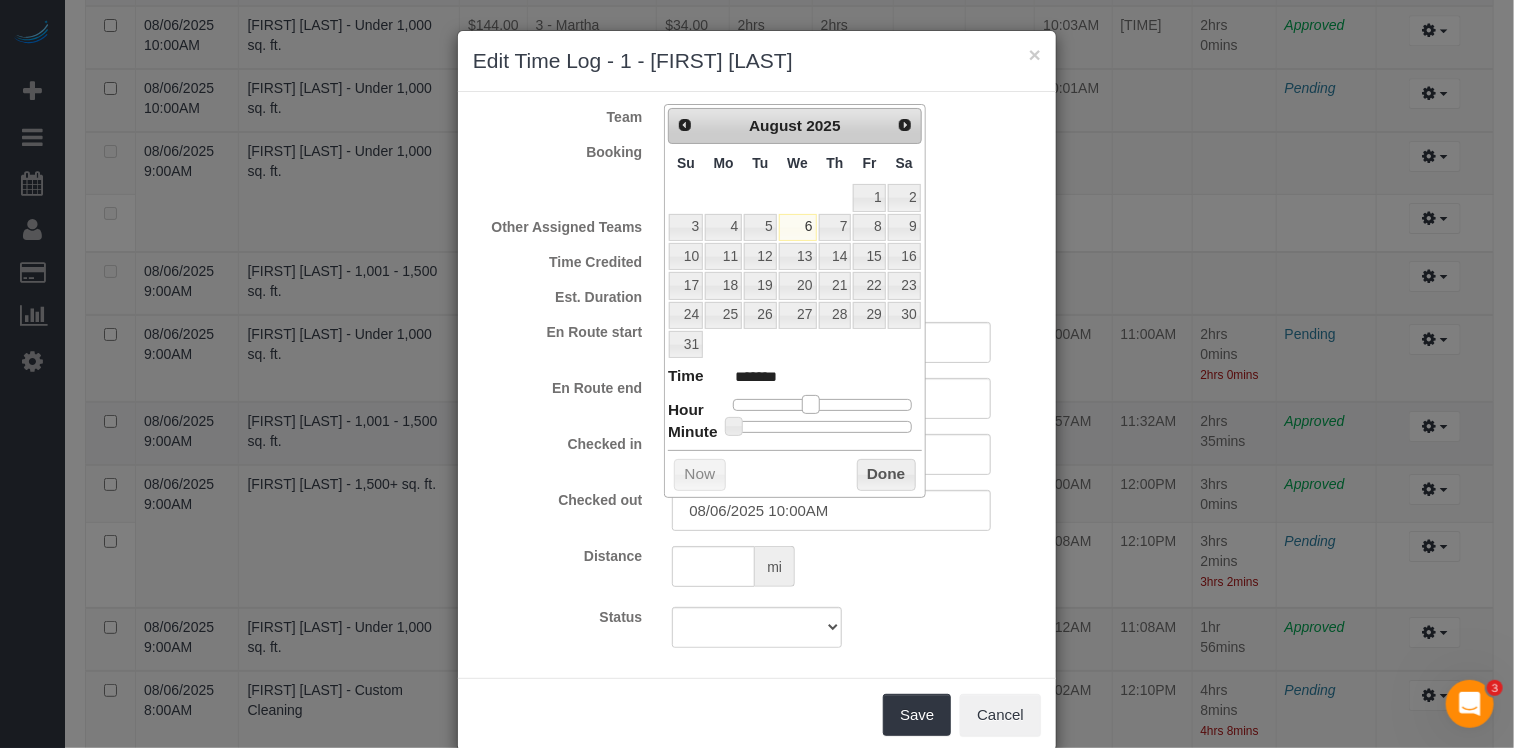 type on "08/06/2025 11:00AM" 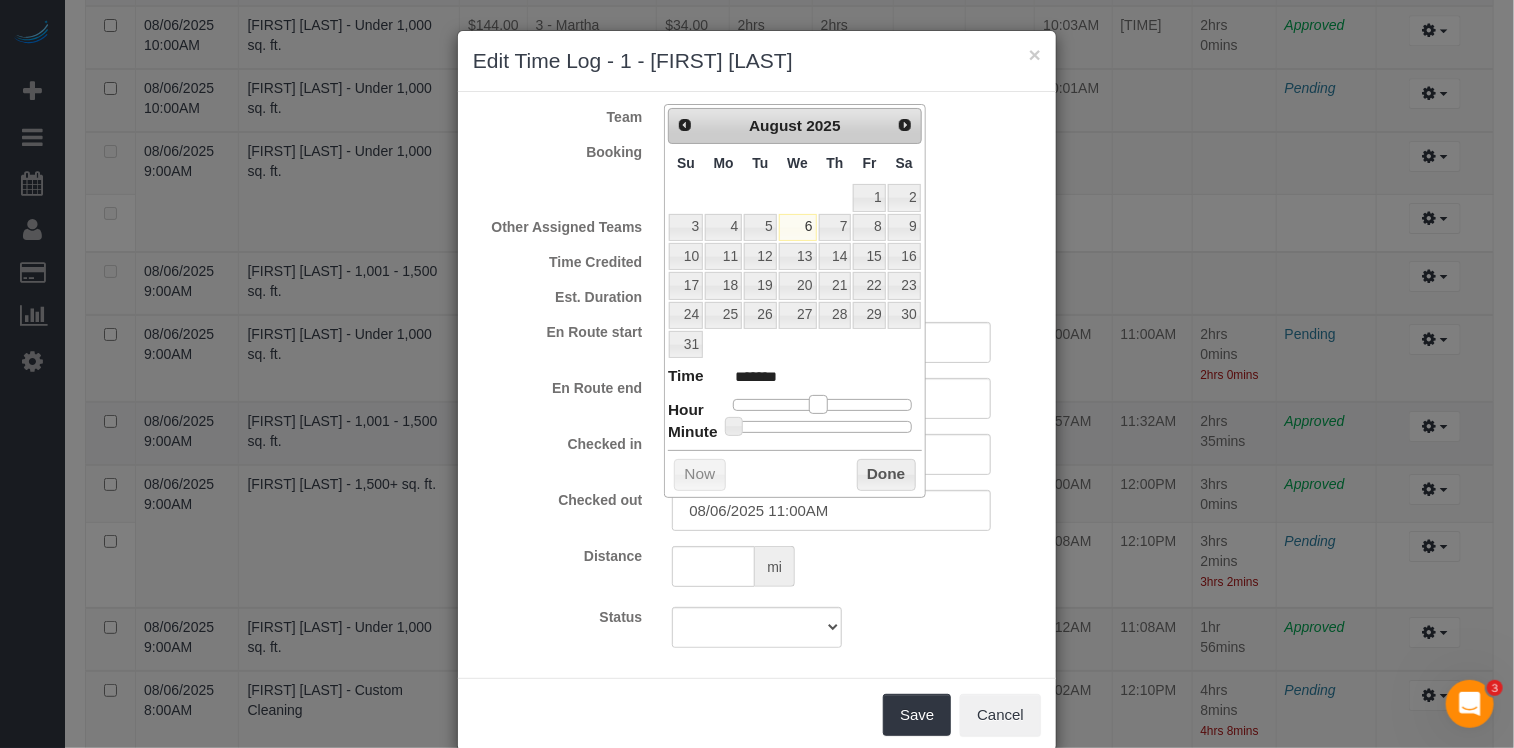 drag, startPoint x: 792, startPoint y: 398, endPoint x: 852, endPoint y: 408, distance: 60.827625 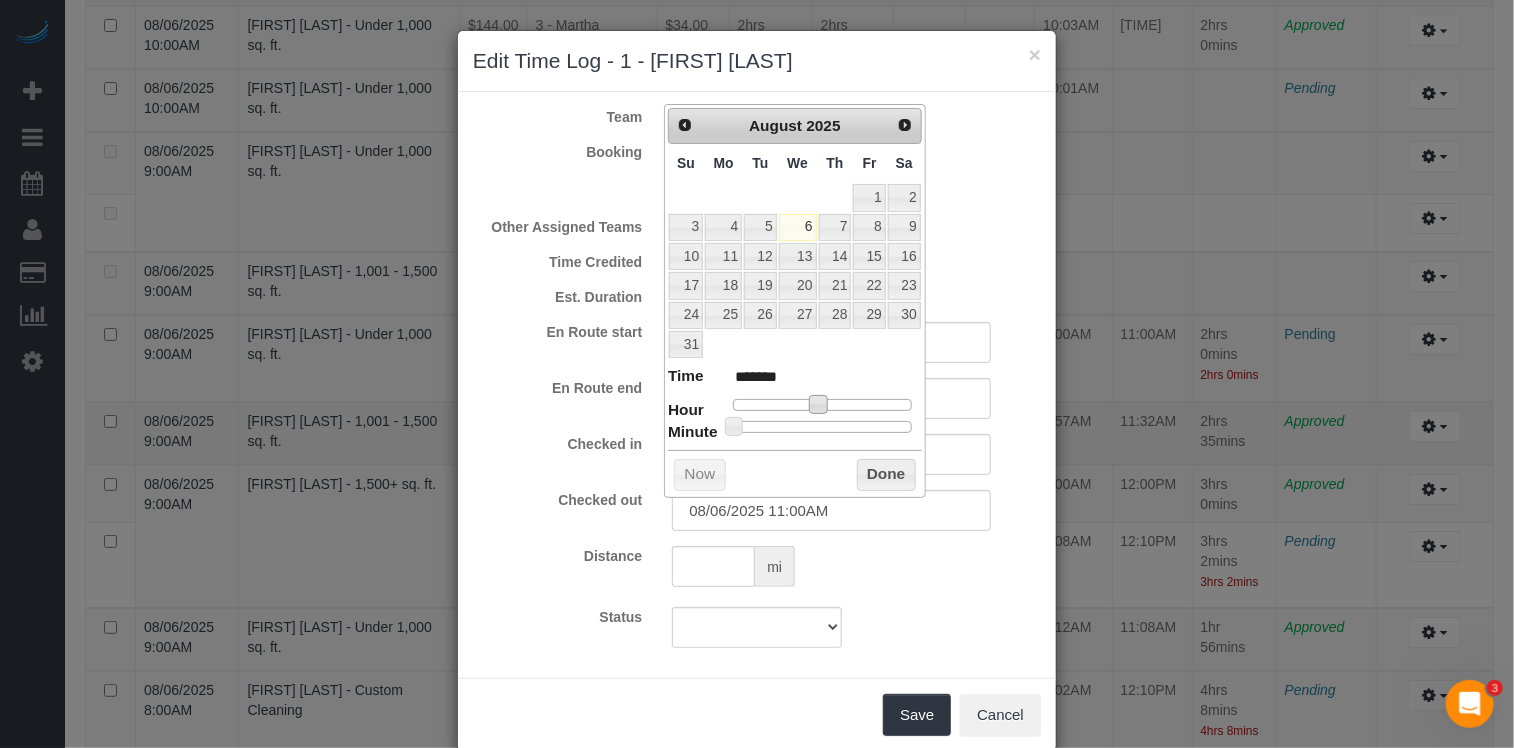 type on "08/06/2025 11:51AM" 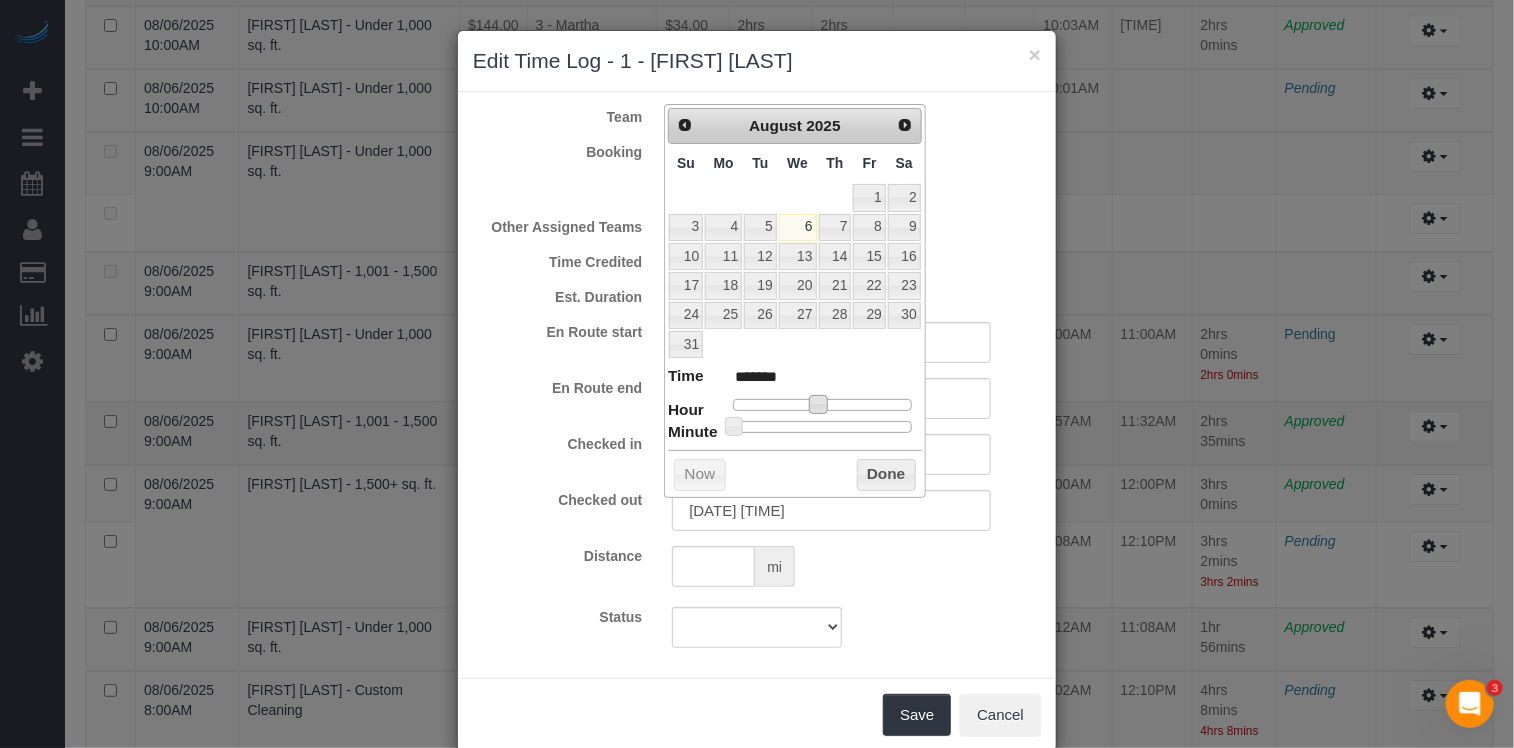 click at bounding box center (822, 427) 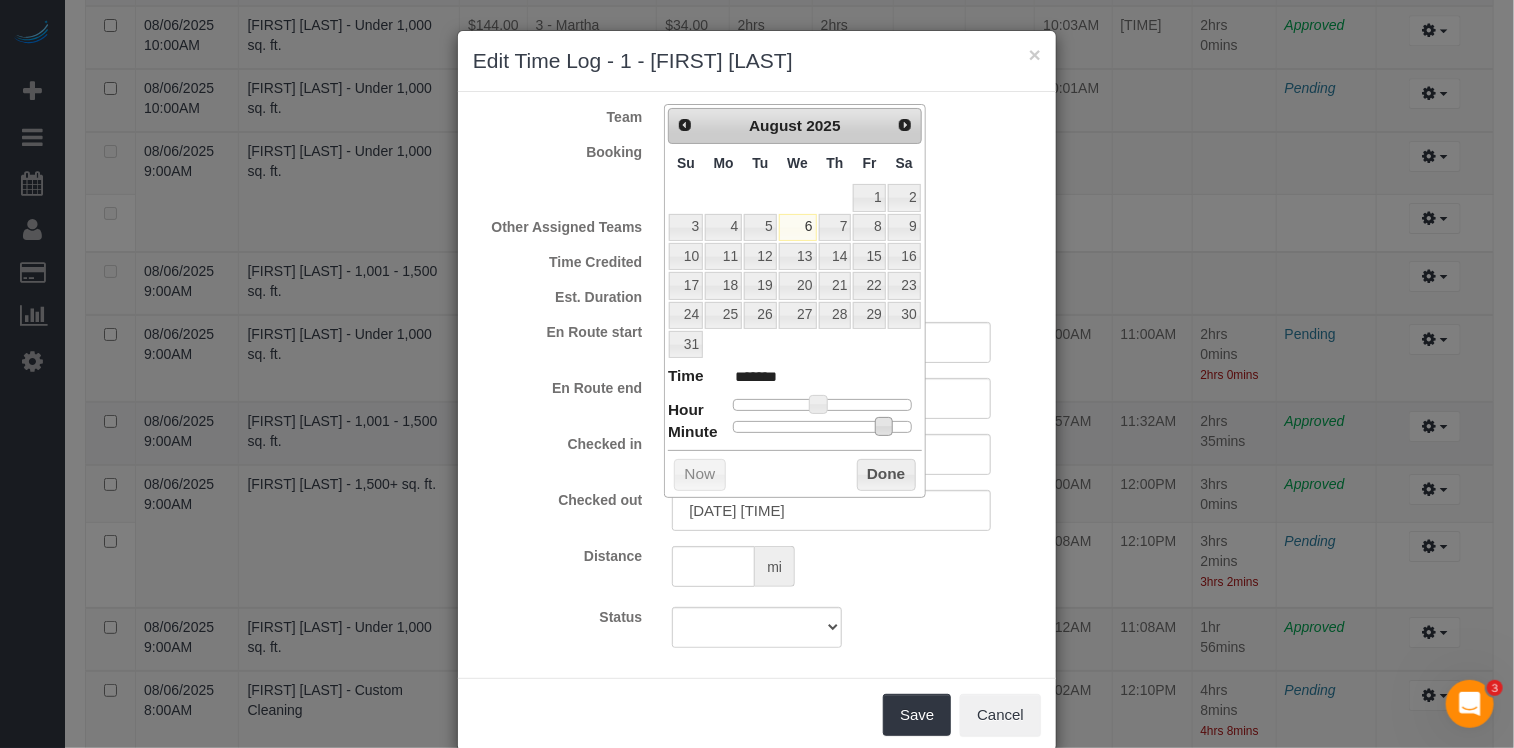 type on "08/06/2025 11:49AM" 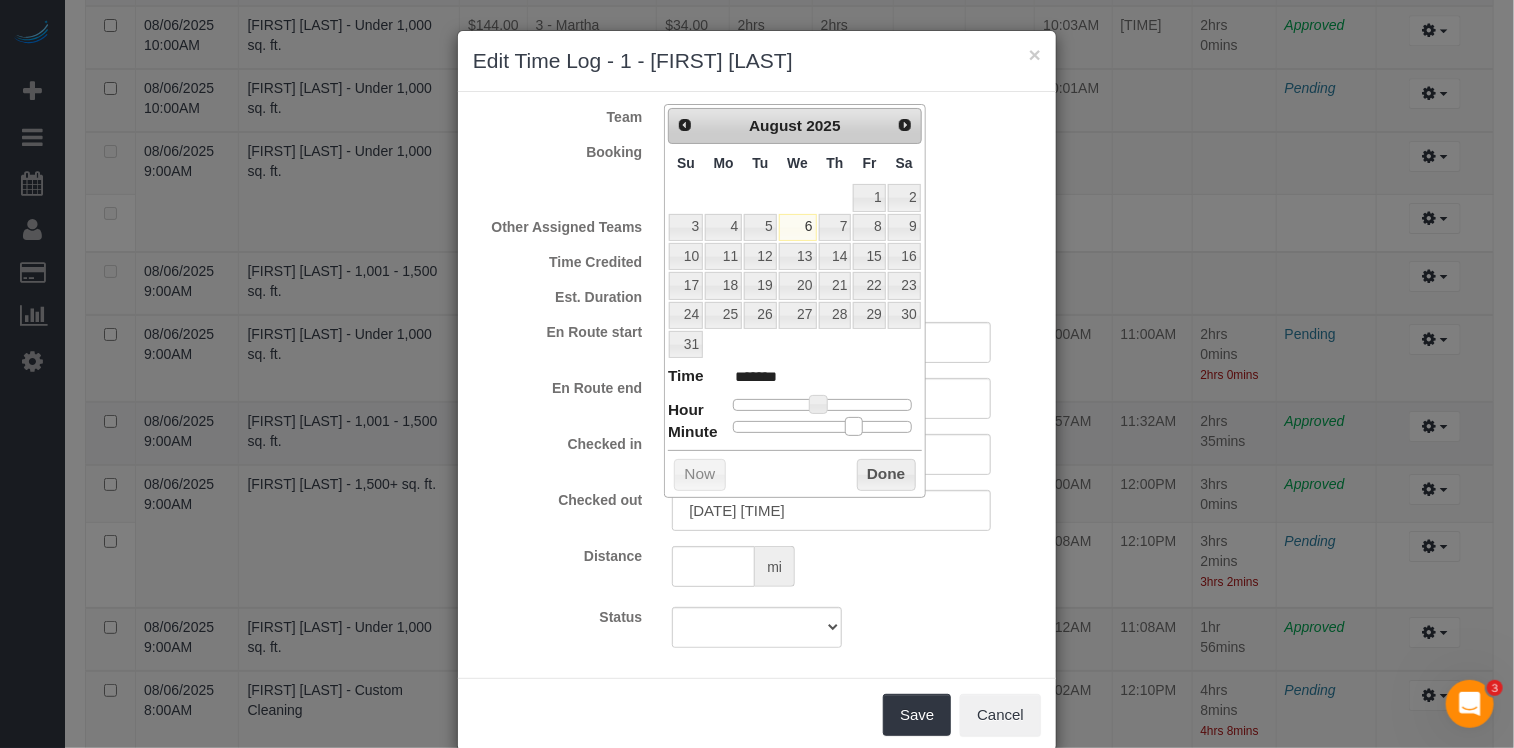 type on "08/06/2025 11:39AM" 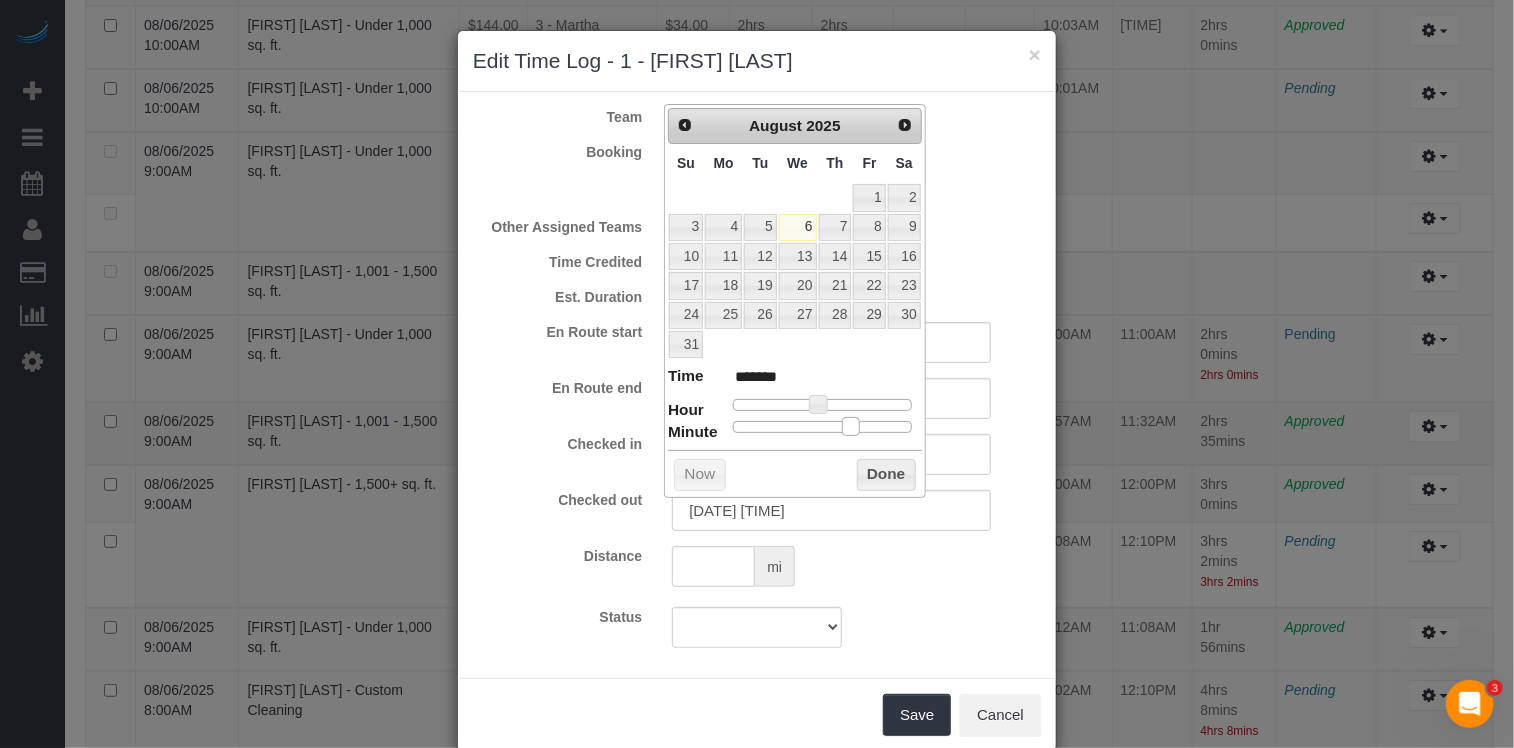 drag, startPoint x: 884, startPoint y: 419, endPoint x: 853, endPoint y: 420, distance: 31.016125 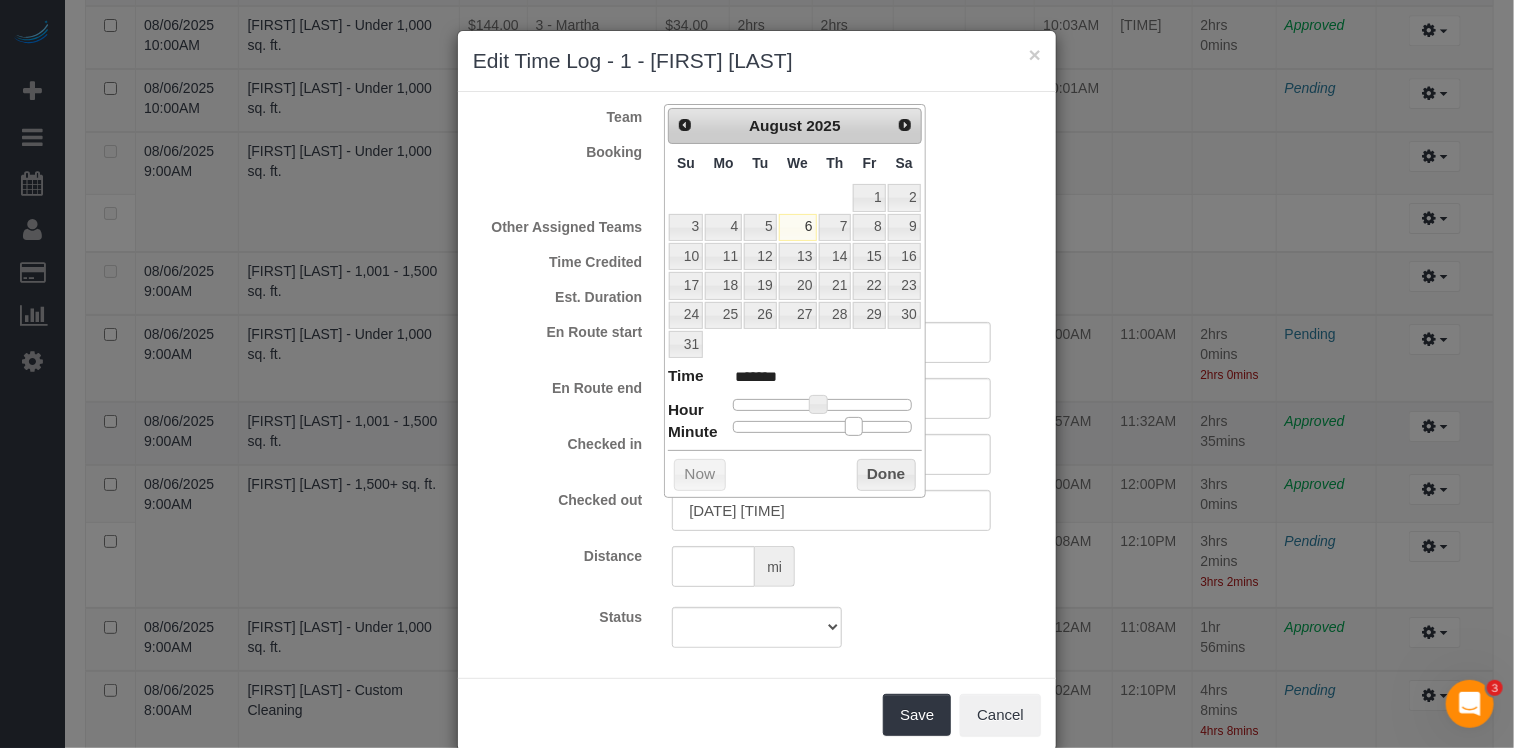 drag, startPoint x: 851, startPoint y: 423, endPoint x: 861, endPoint y: 425, distance: 10.198039 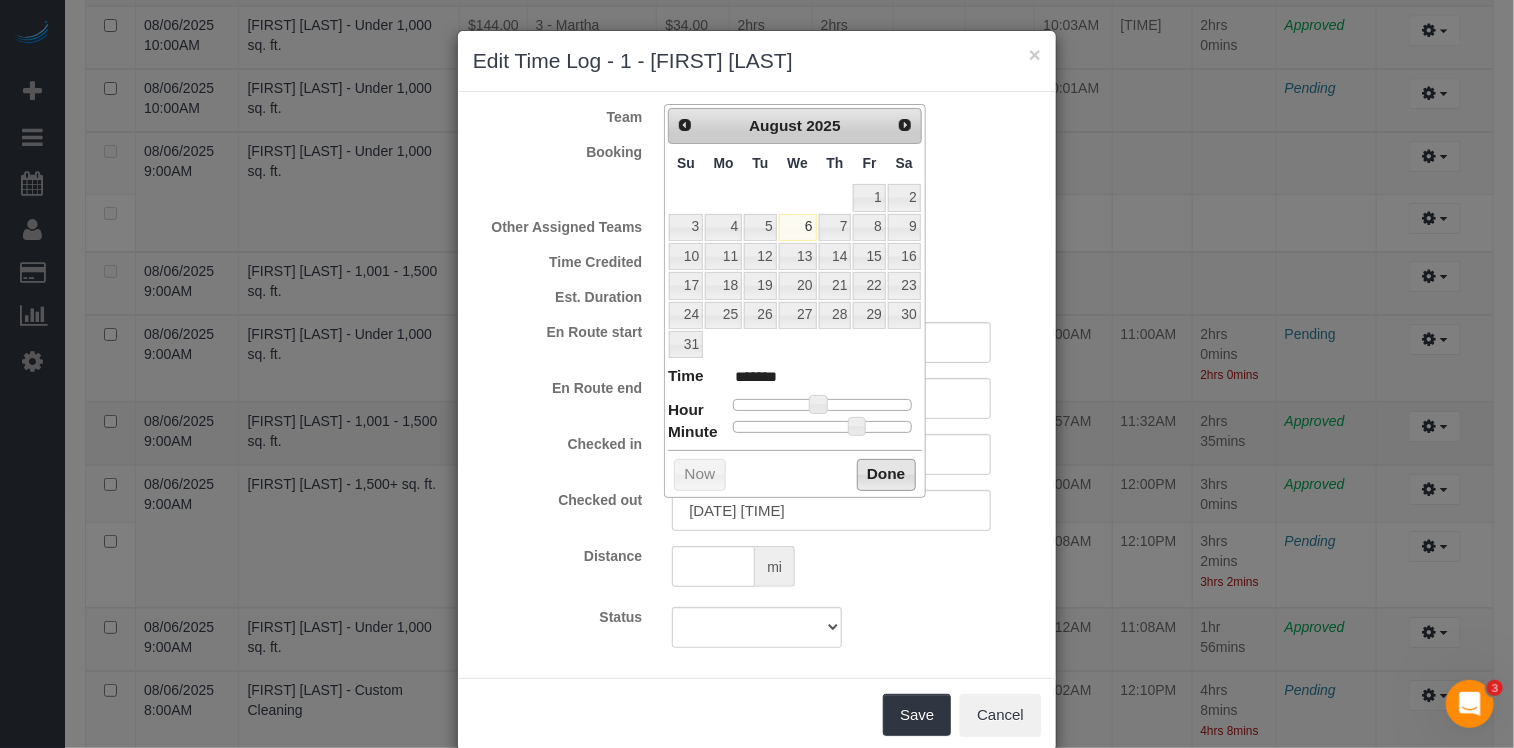 click on "Done" at bounding box center (886, 475) 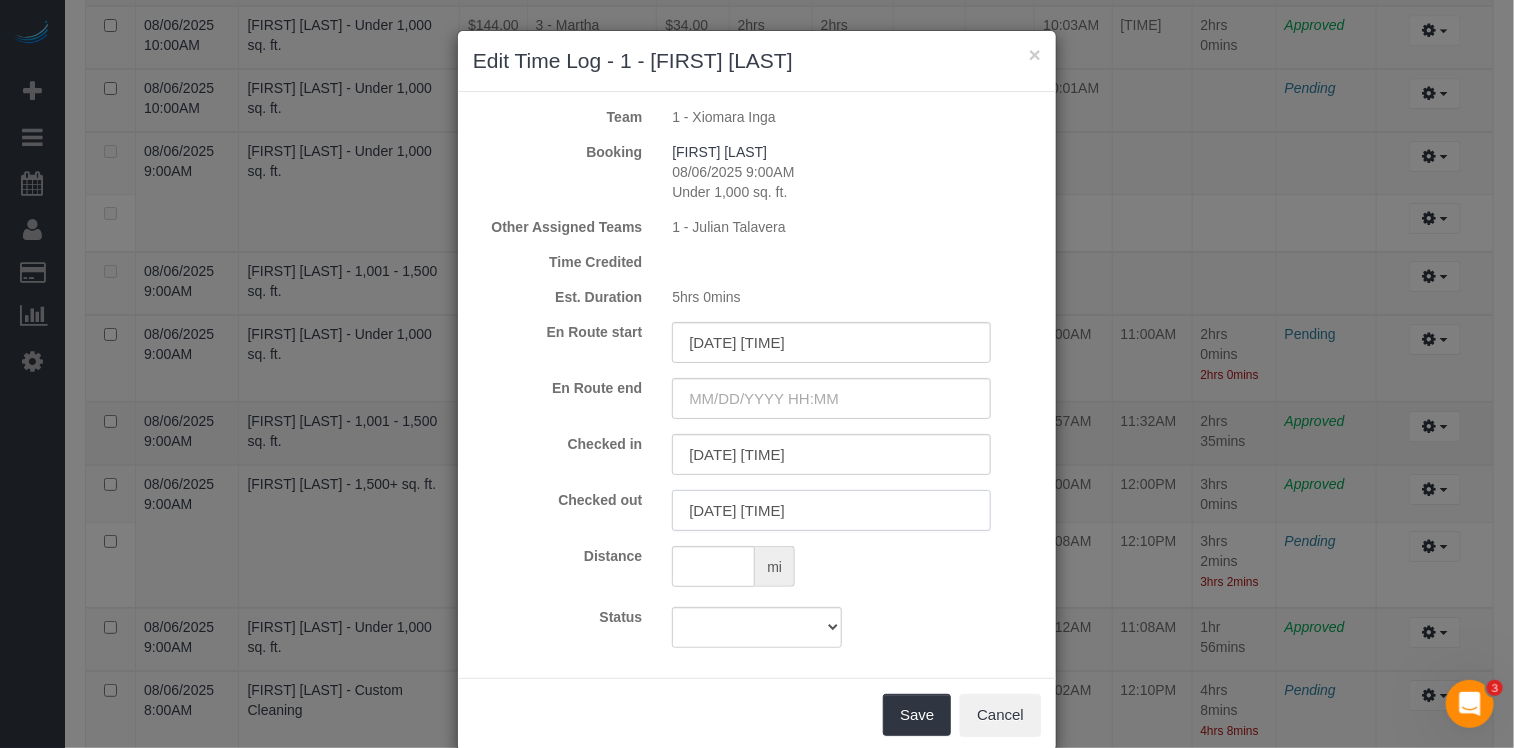 click on "08/06/2025 11:41AM" at bounding box center (831, 510) 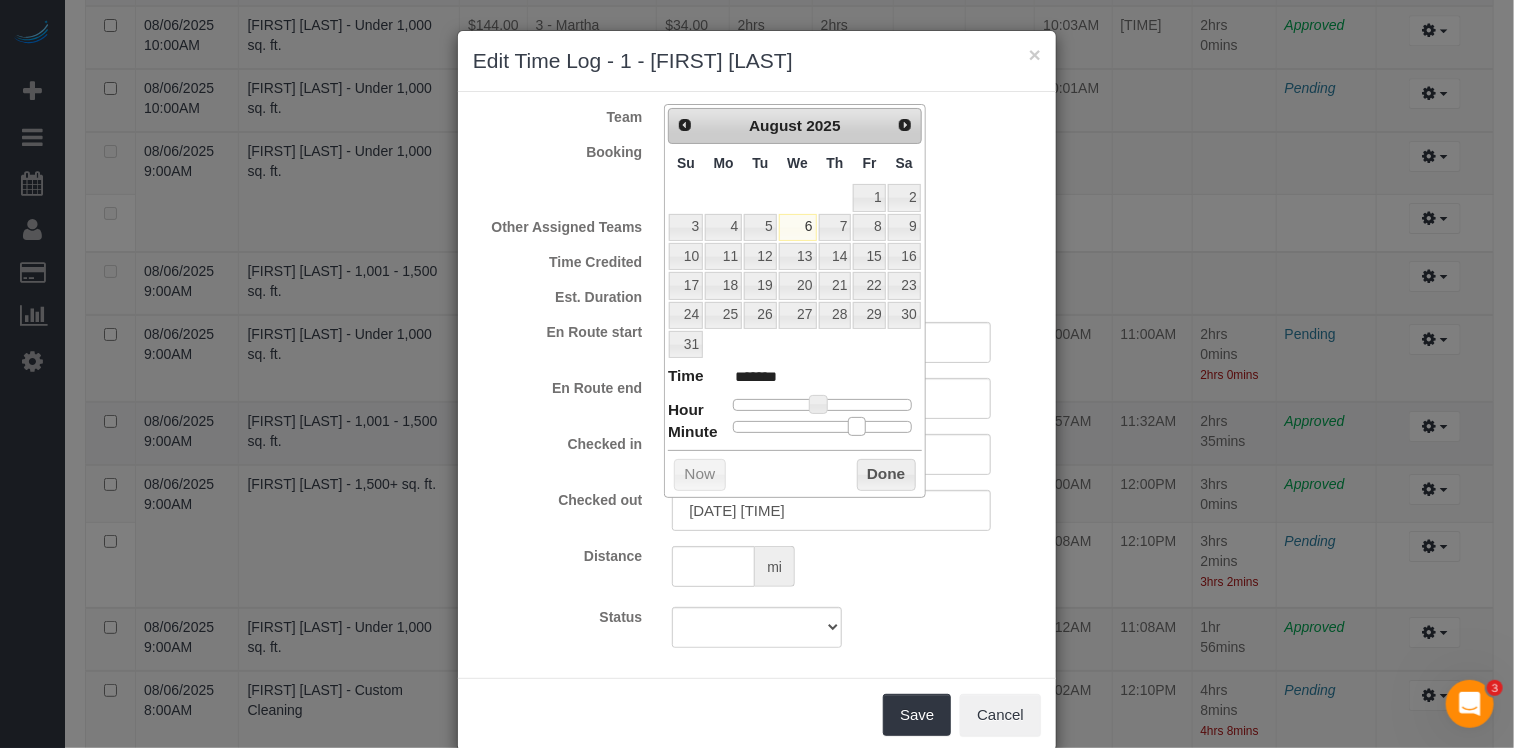 type on "08/06/2025 11:40AM" 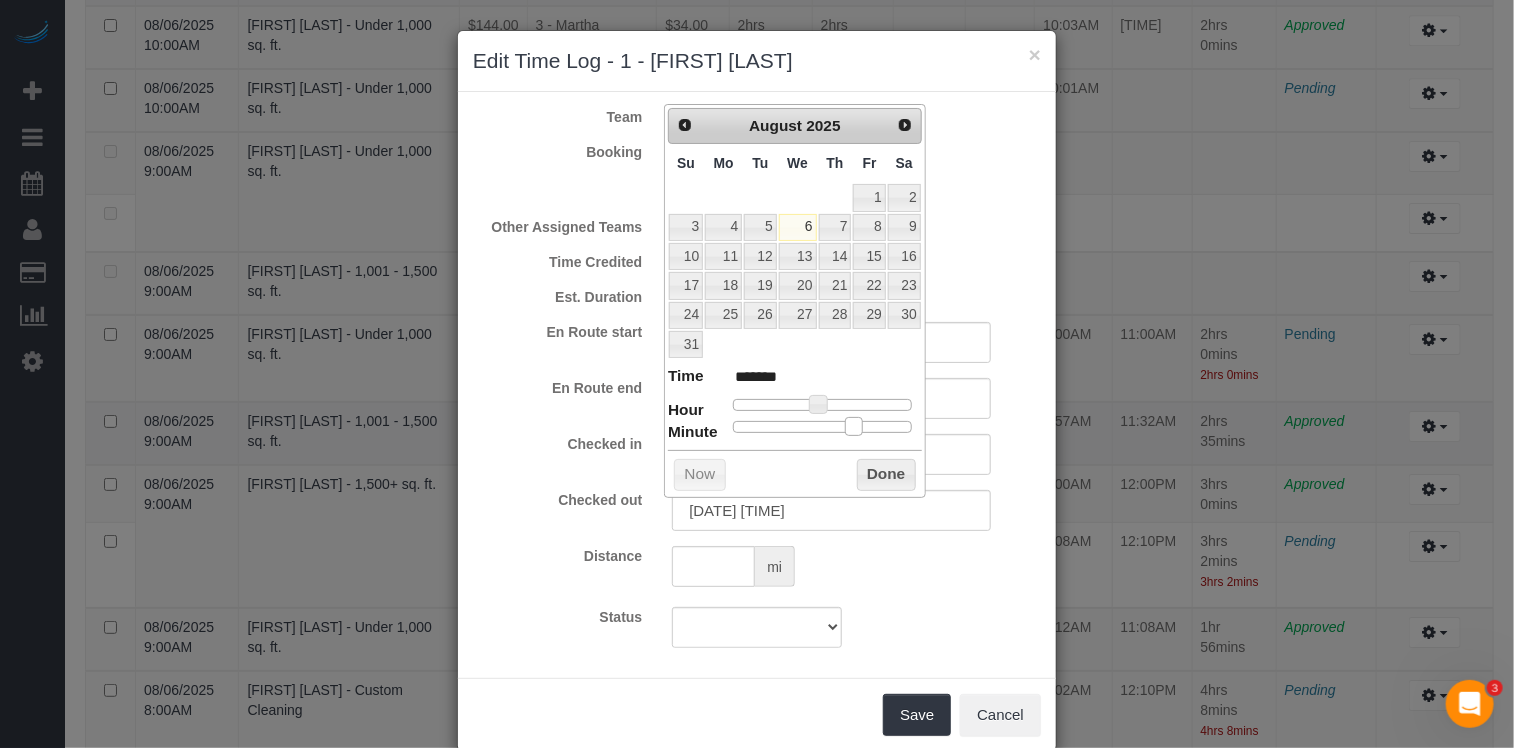 click at bounding box center [854, 426] 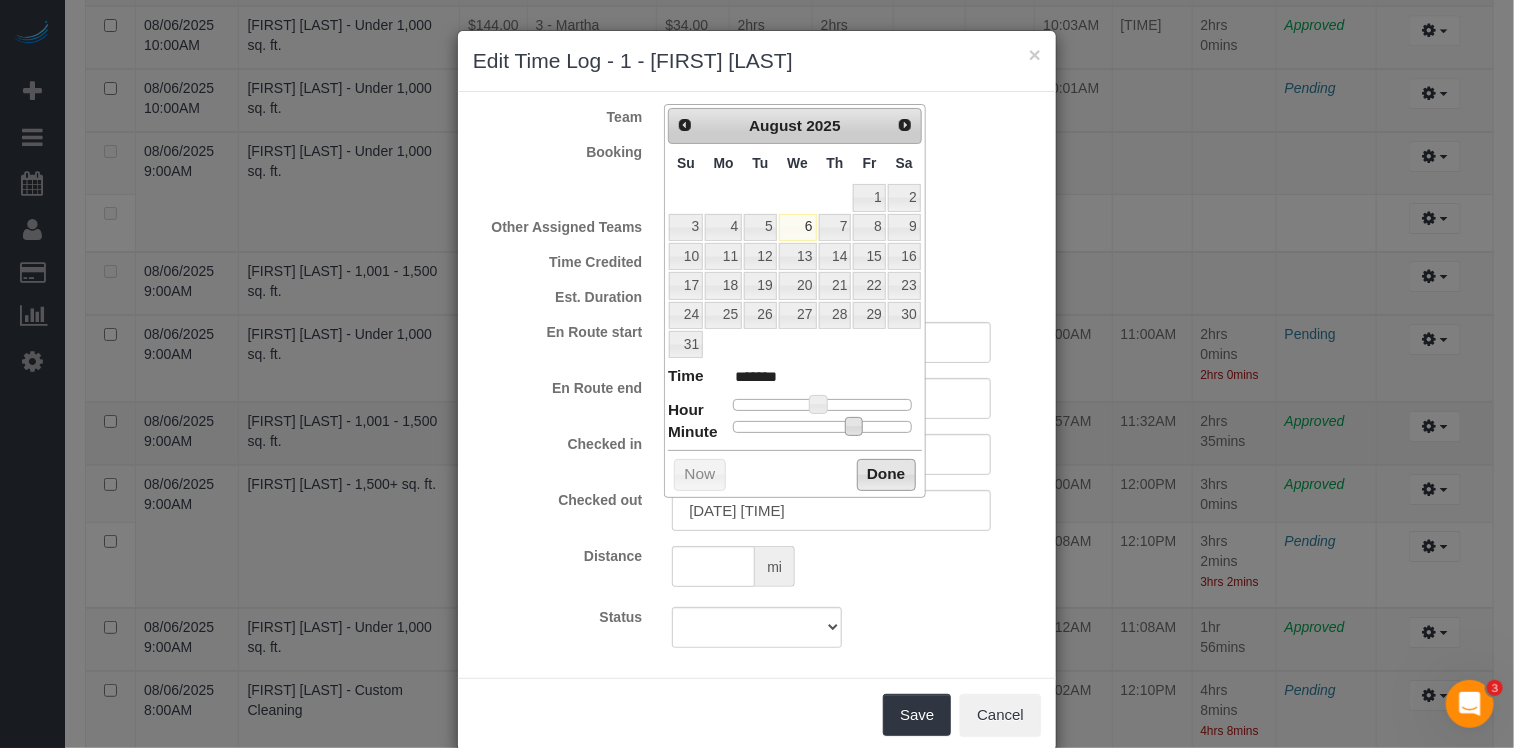 click on "Done" at bounding box center (886, 475) 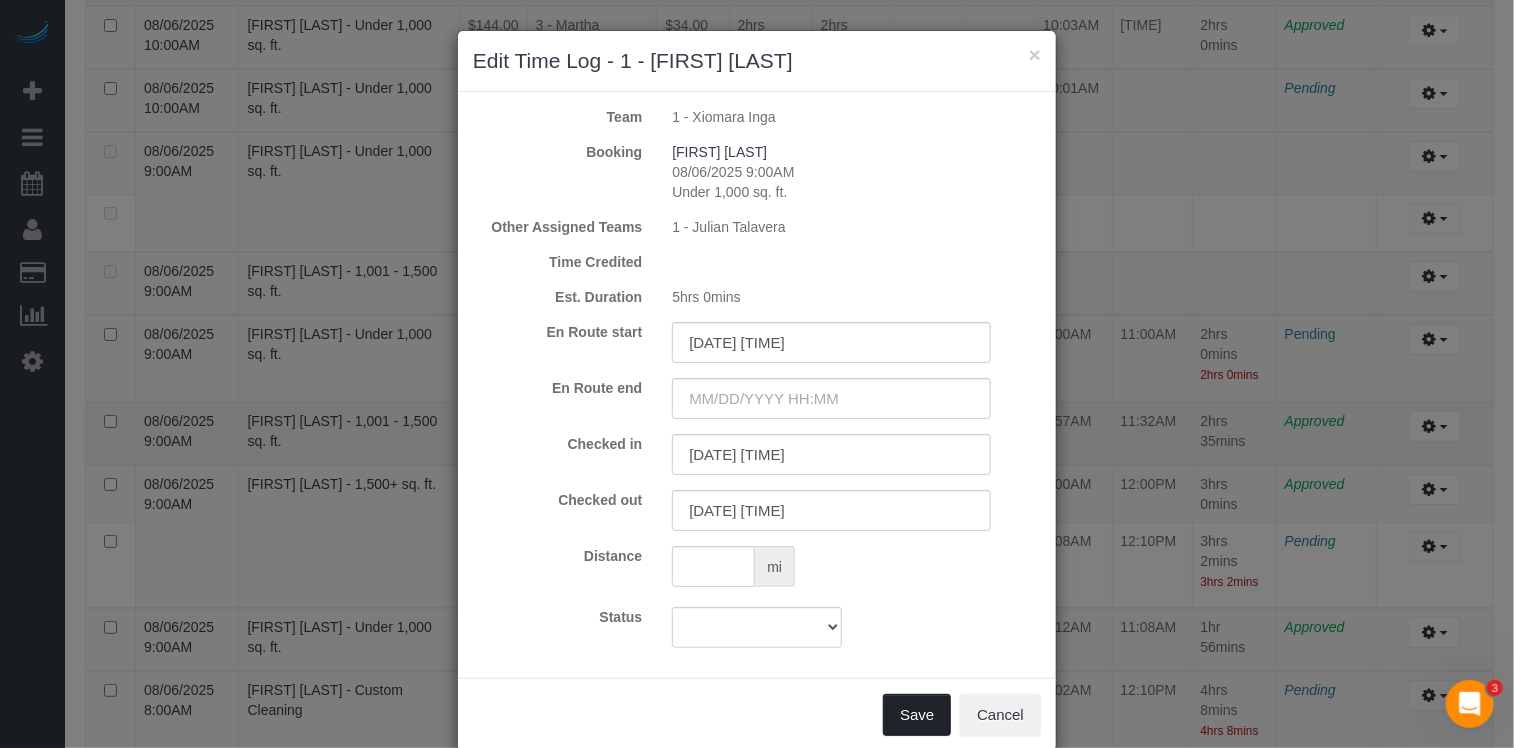 click on "Save" at bounding box center [917, 715] 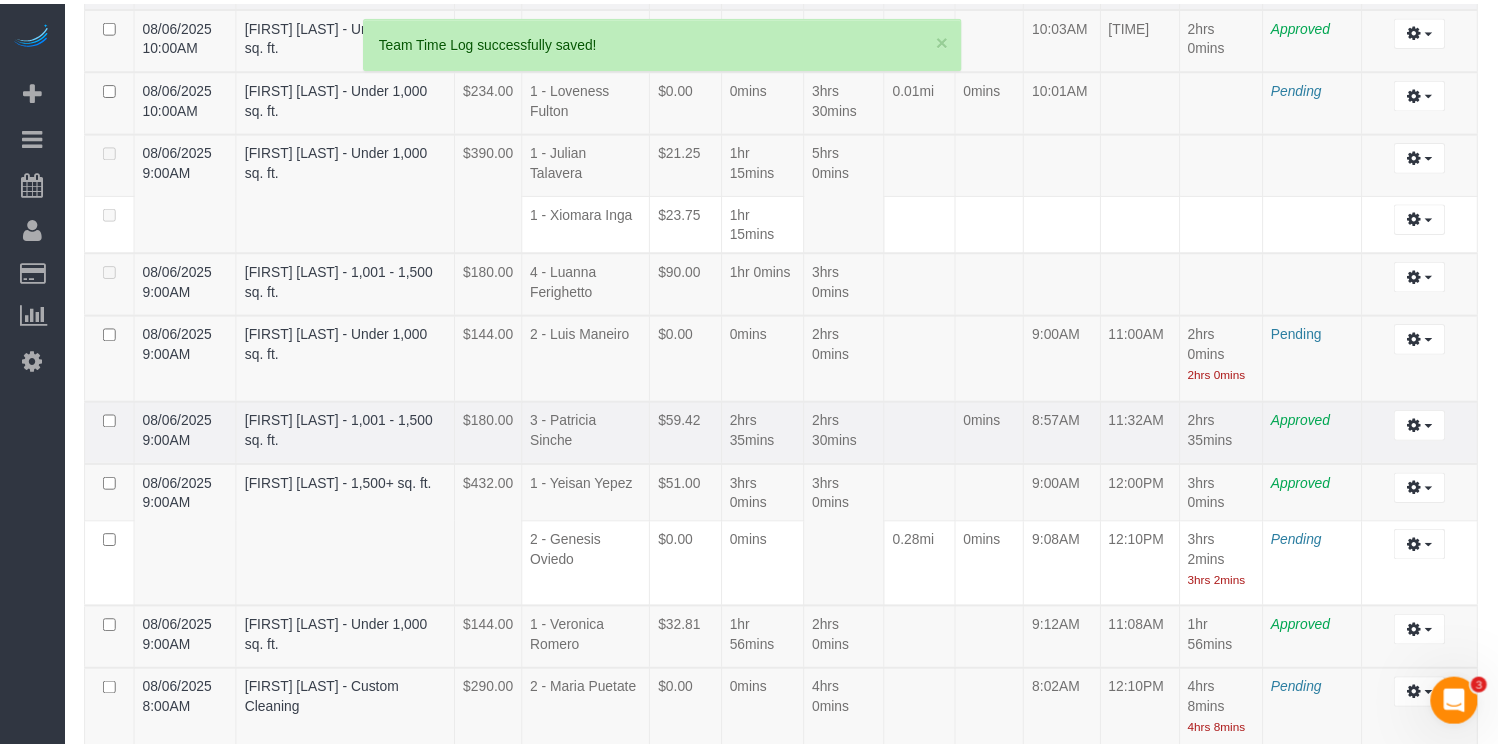scroll, scrollTop: 2948, scrollLeft: 0, axis: vertical 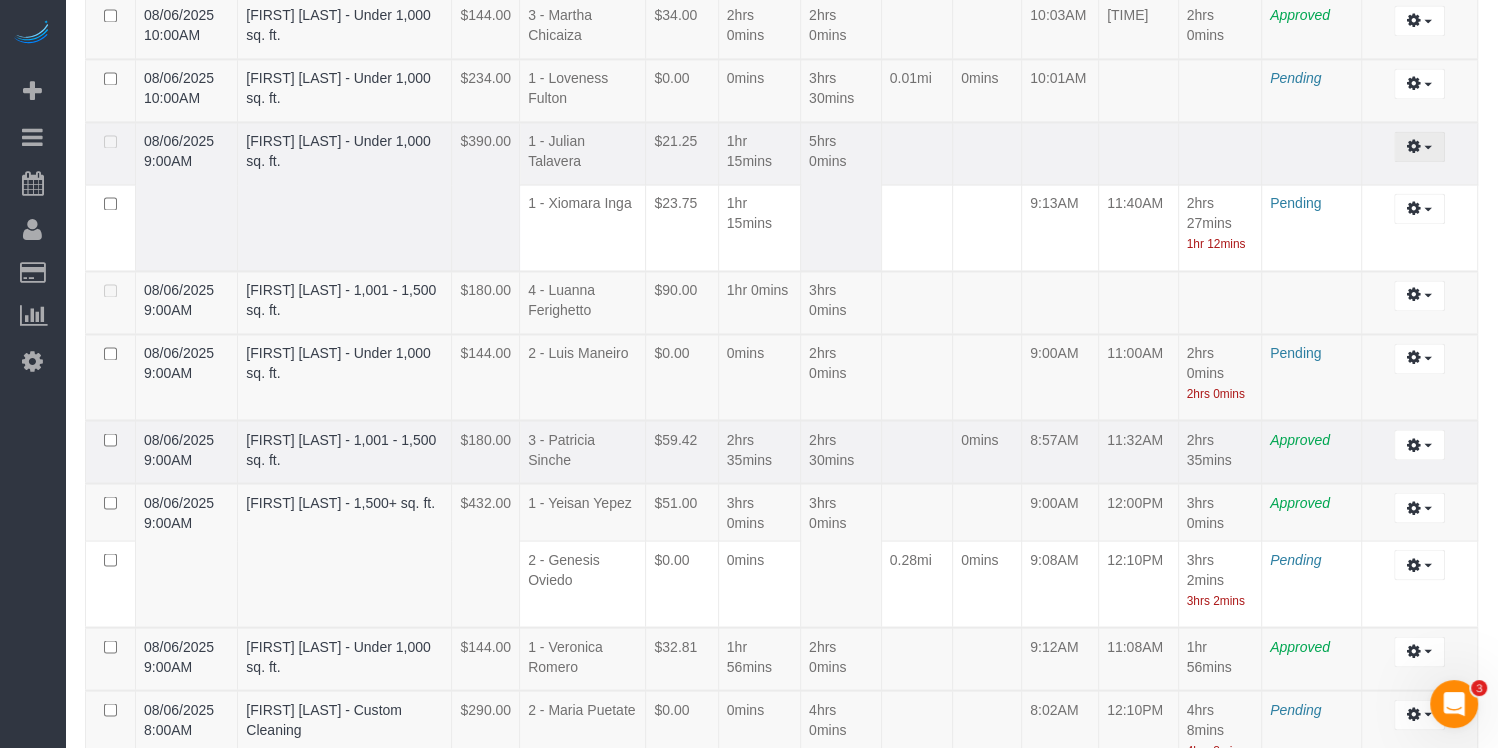 click at bounding box center (1419, 146) 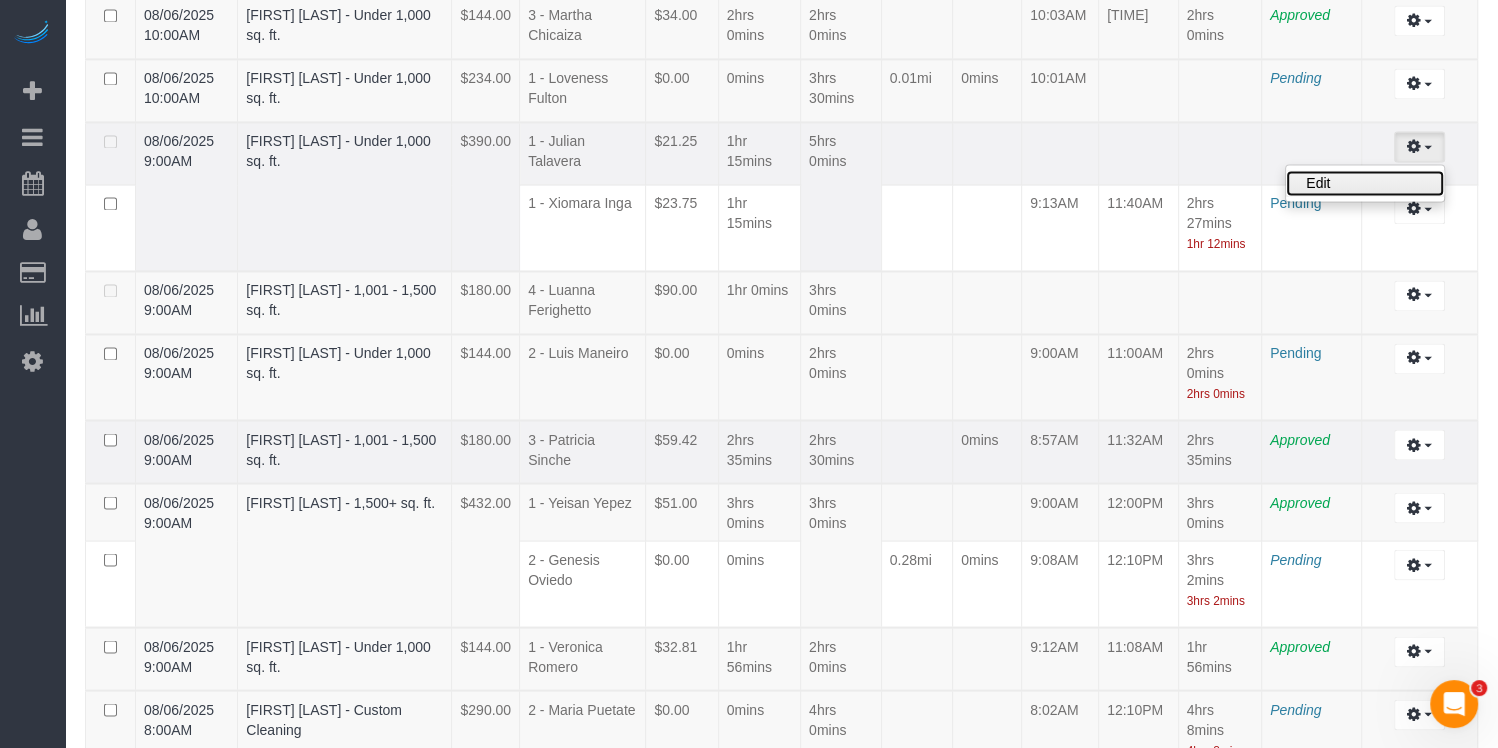 click on "Edit" at bounding box center (1365, 183) 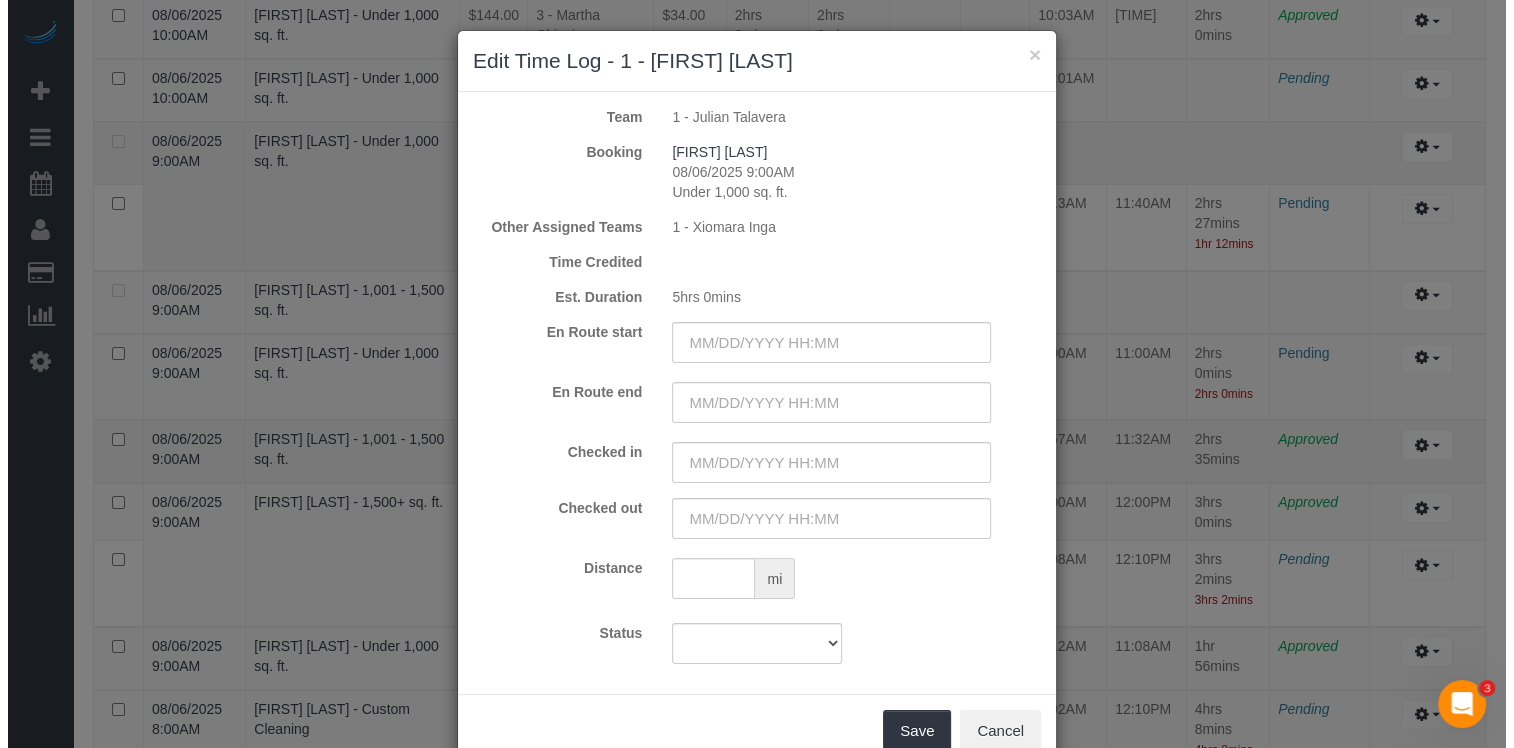 scroll, scrollTop: 2894, scrollLeft: 0, axis: vertical 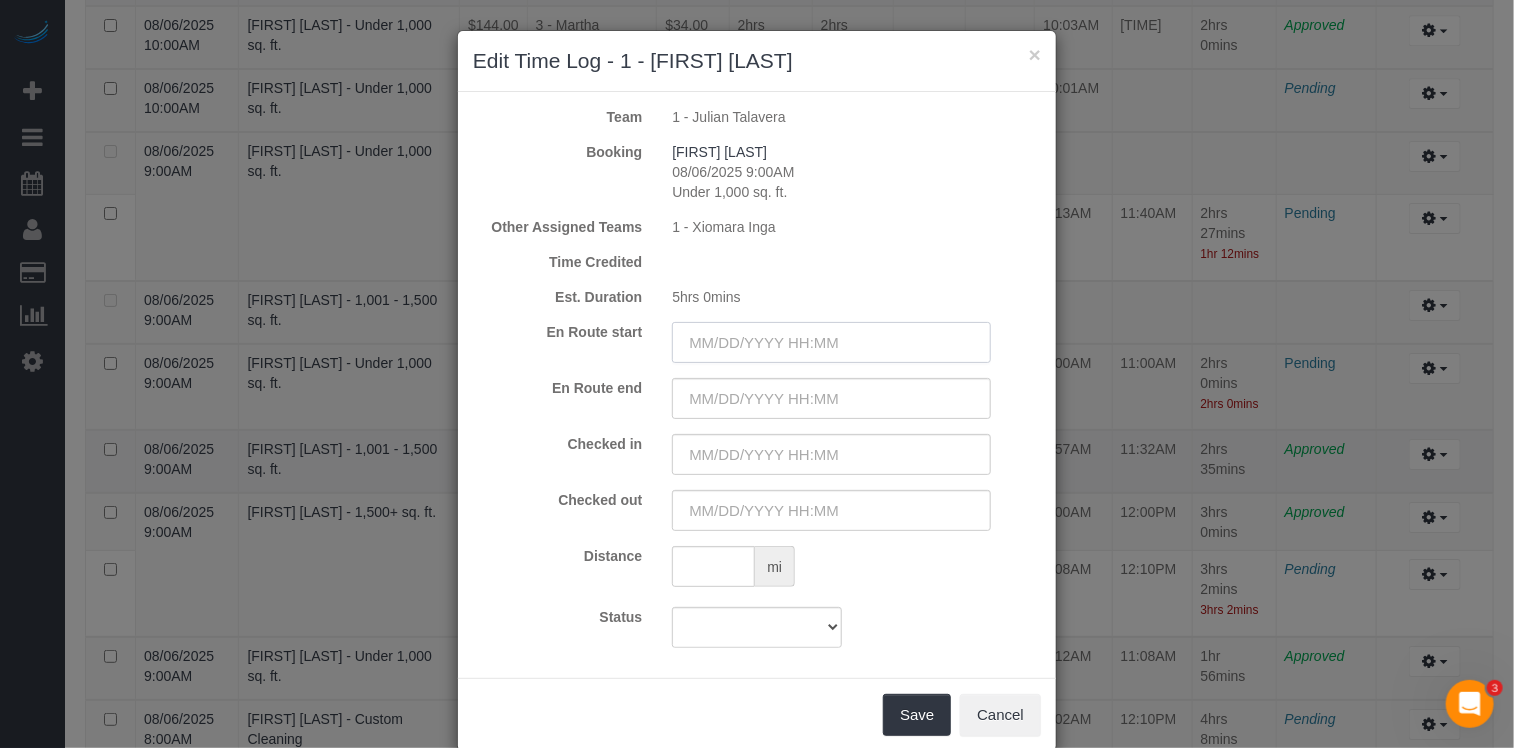 click at bounding box center [831, 342] 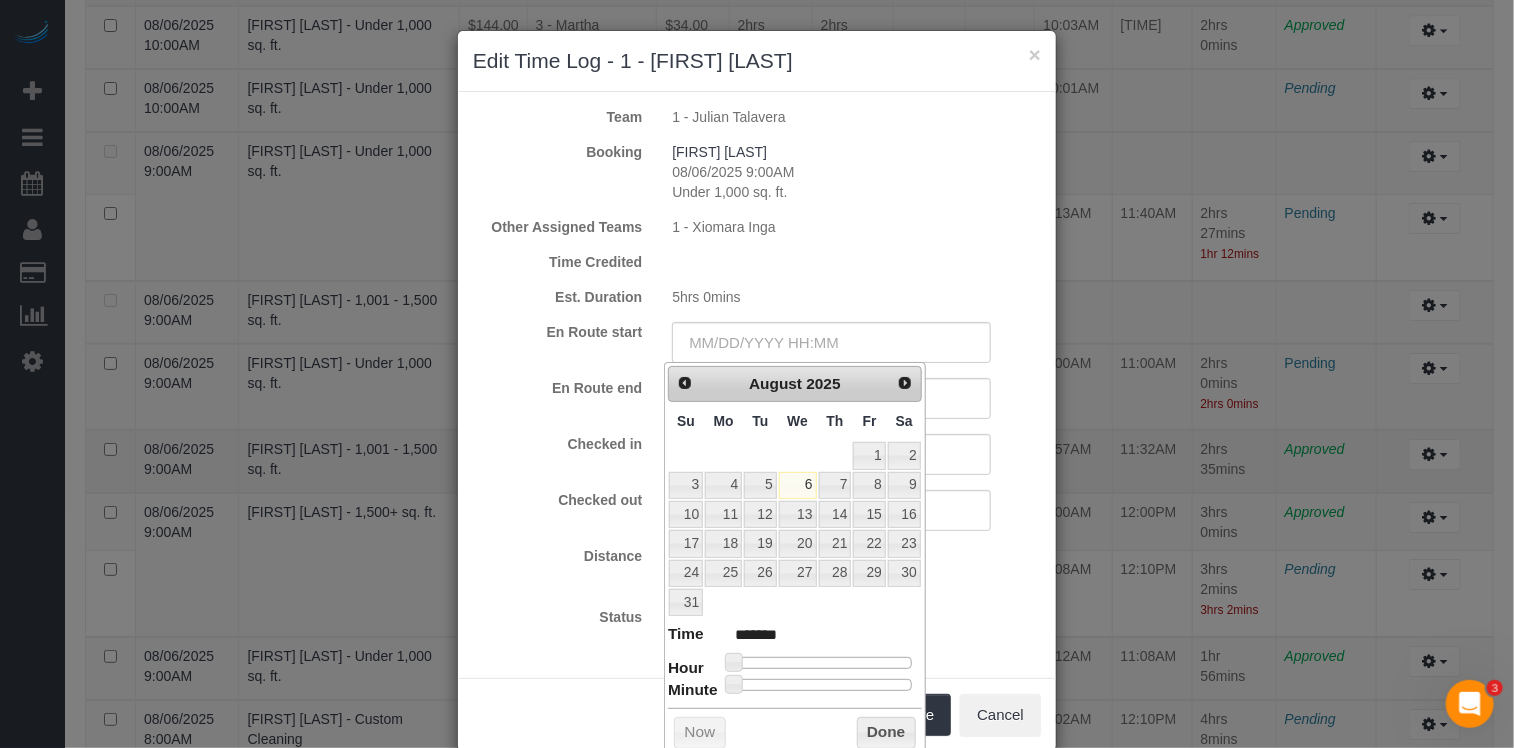type on "08/06/2025 11:00AM" 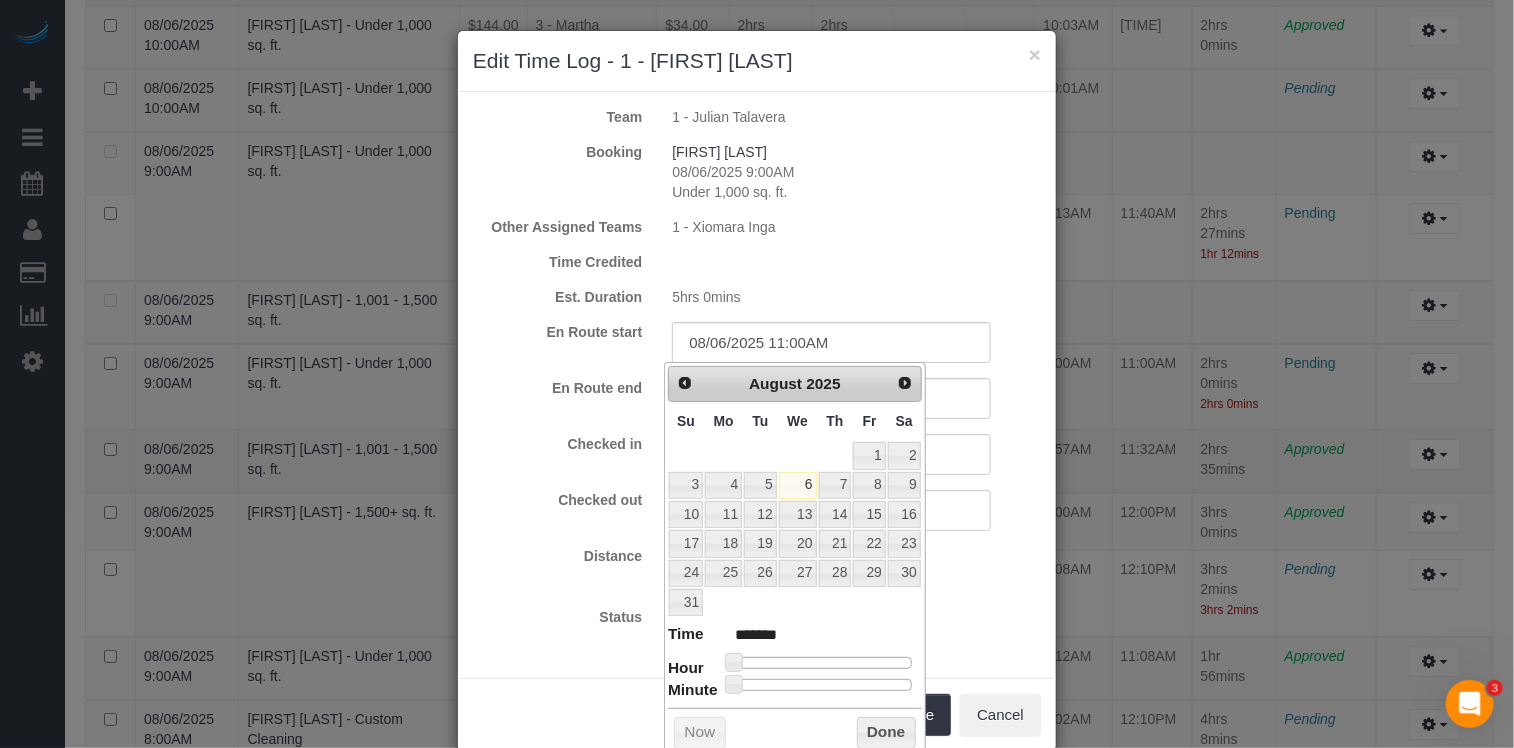 click at bounding box center (822, 663) 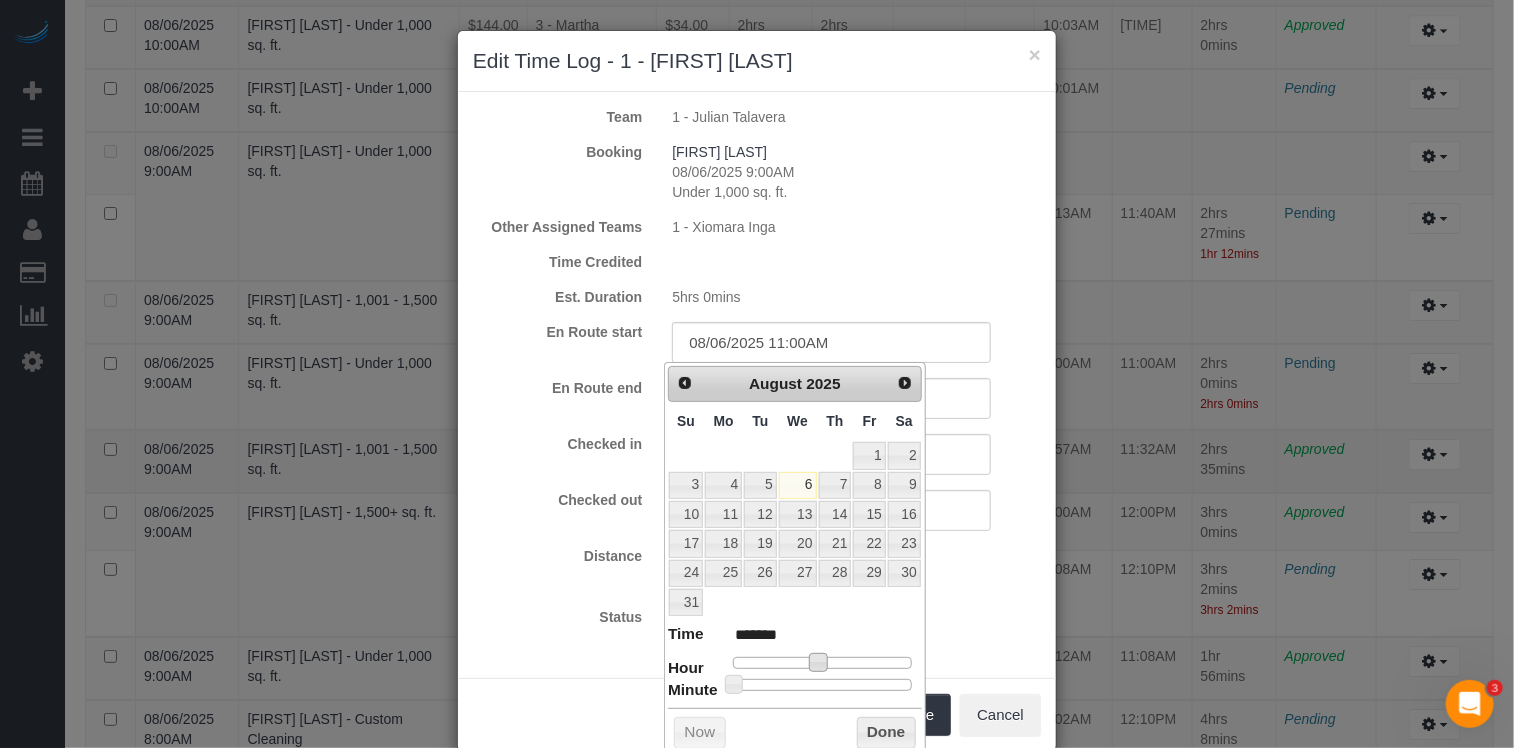type on "08/06/2025 10:00AM" 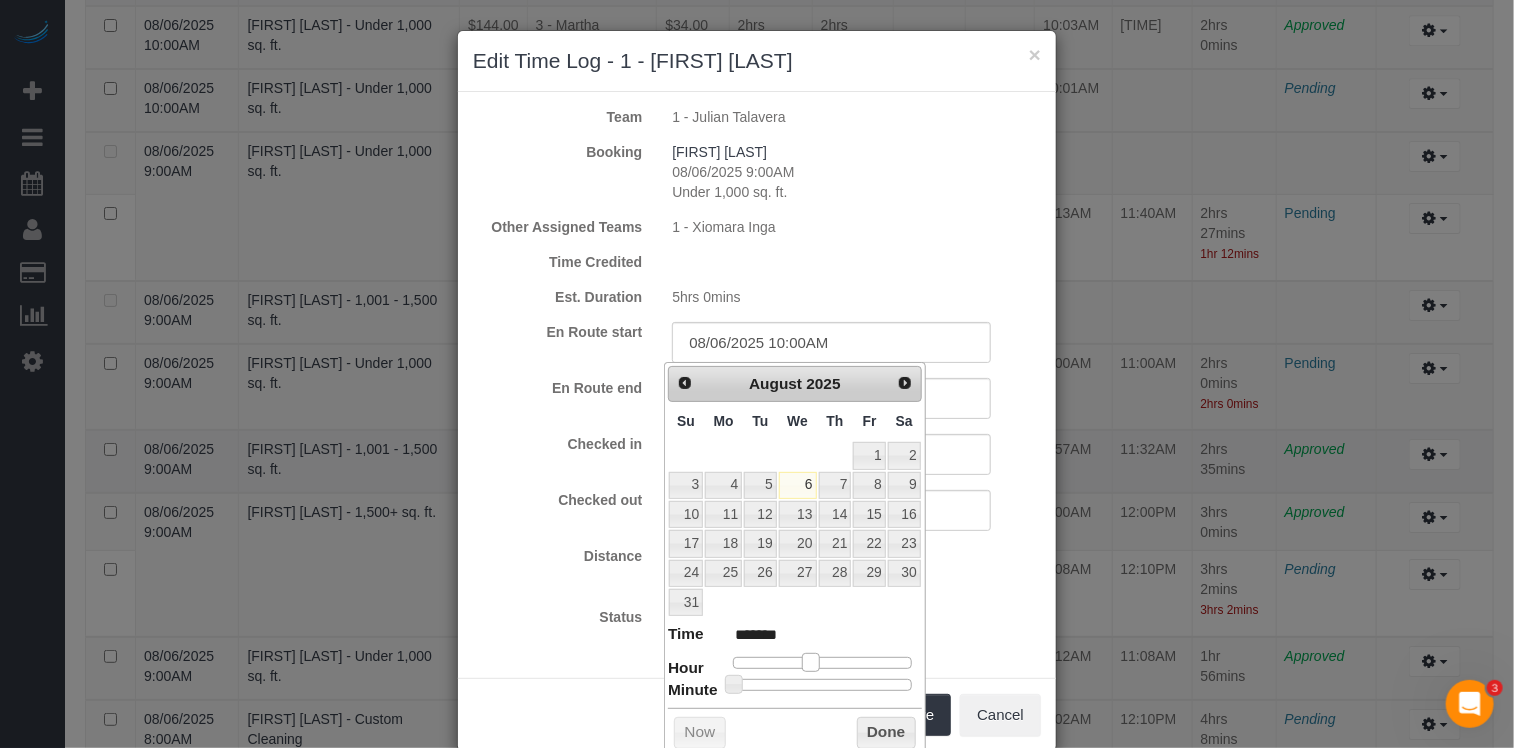 type on "08/06/2025 9:00AM" 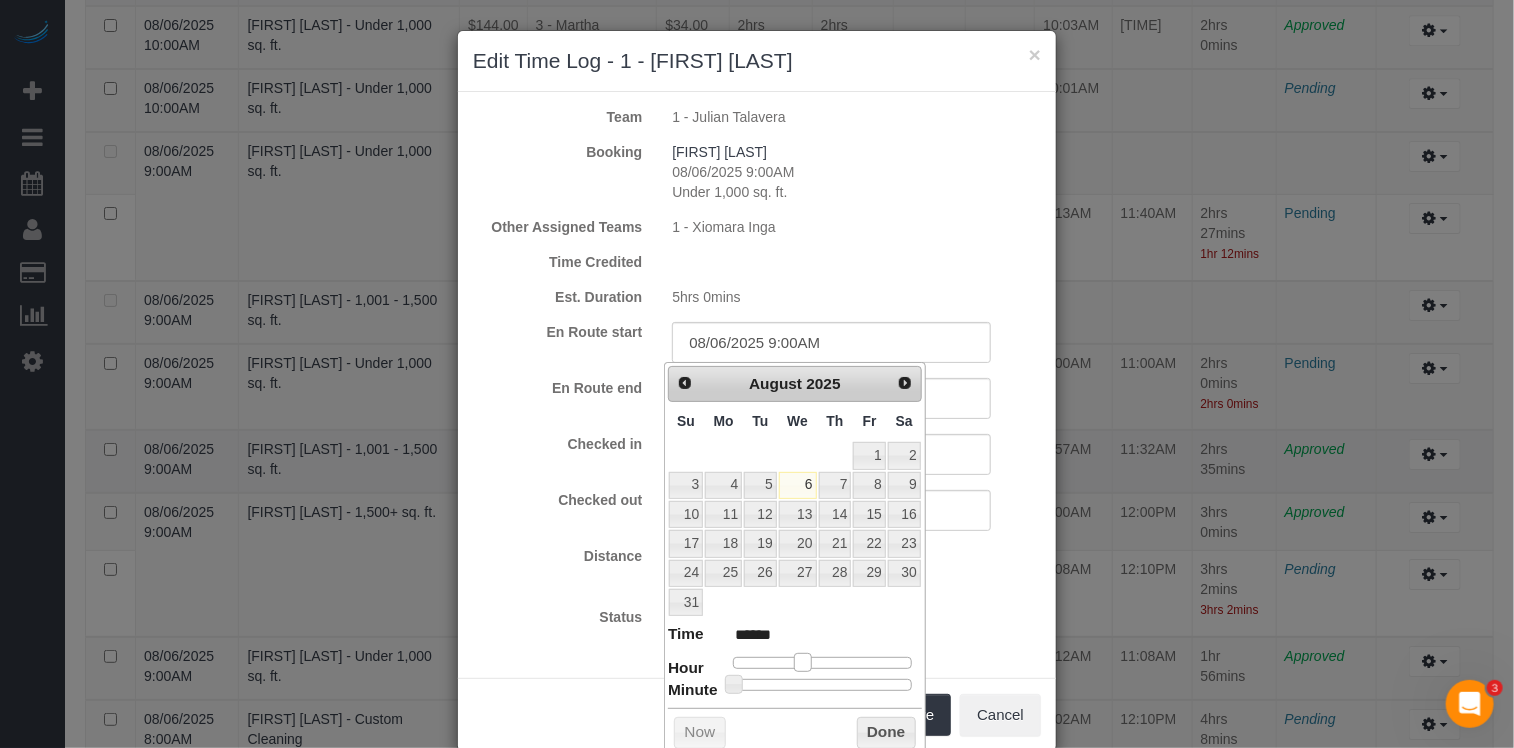 drag, startPoint x: 816, startPoint y: 658, endPoint x: 802, endPoint y: 659, distance: 14.035668 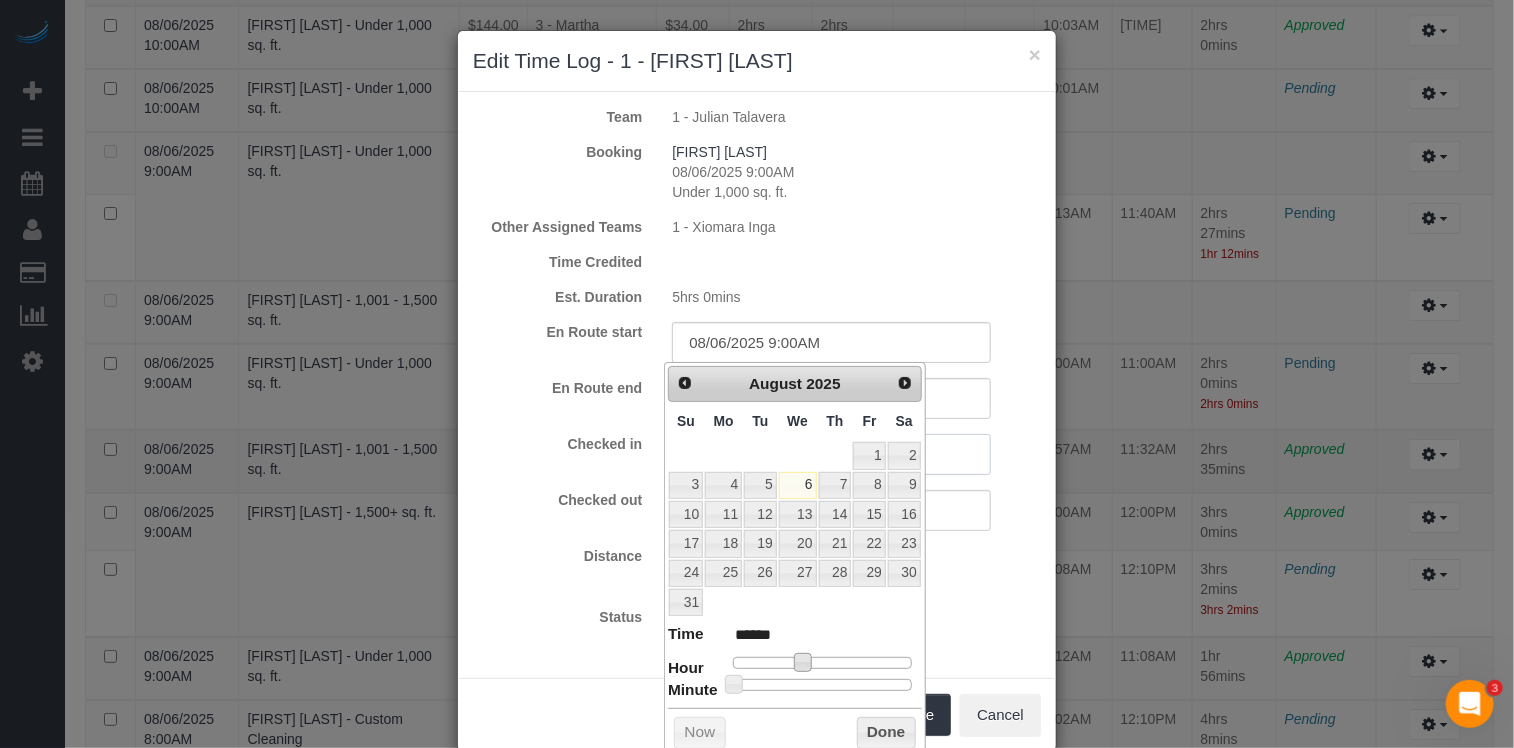 click at bounding box center (831, 454) 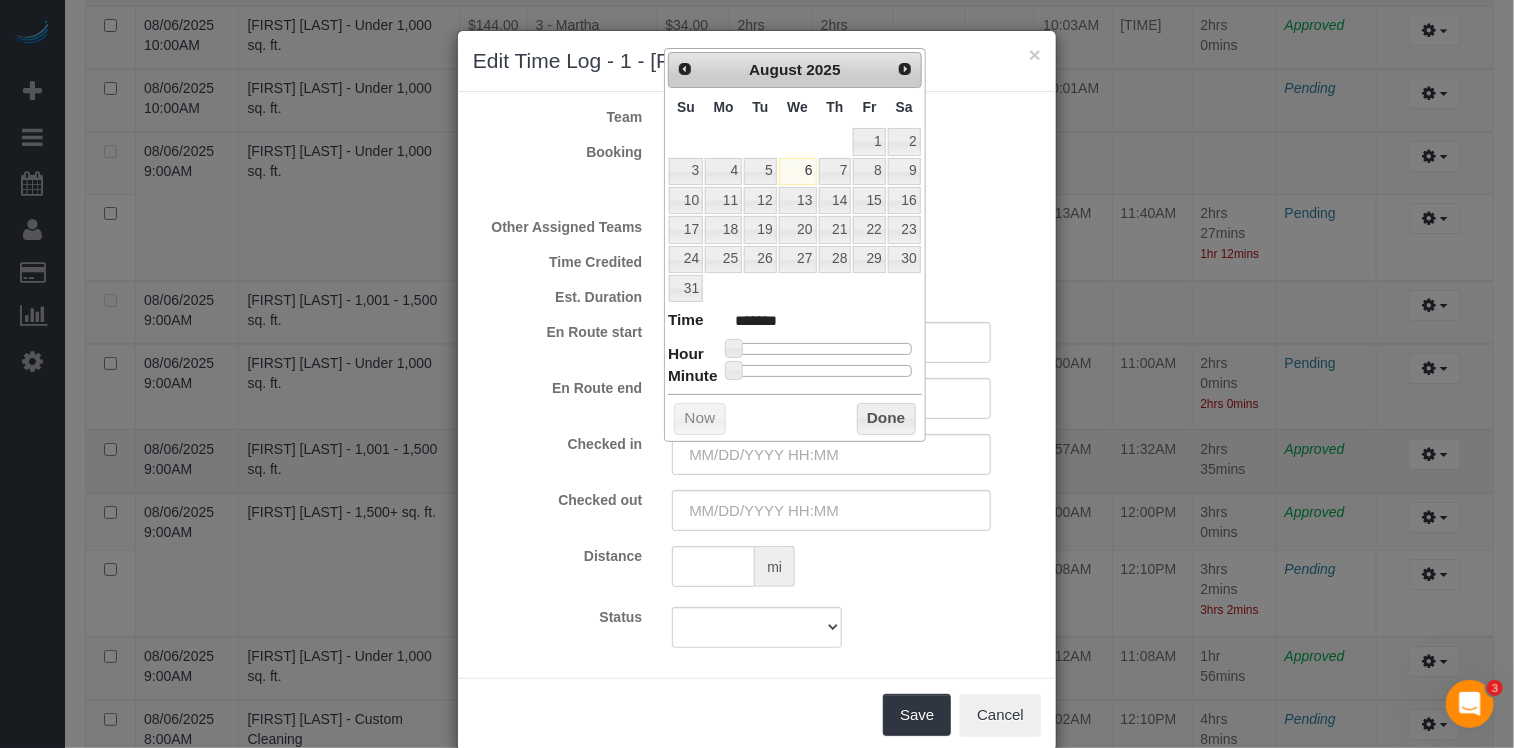 type on "08/06/2025 10:00AM" 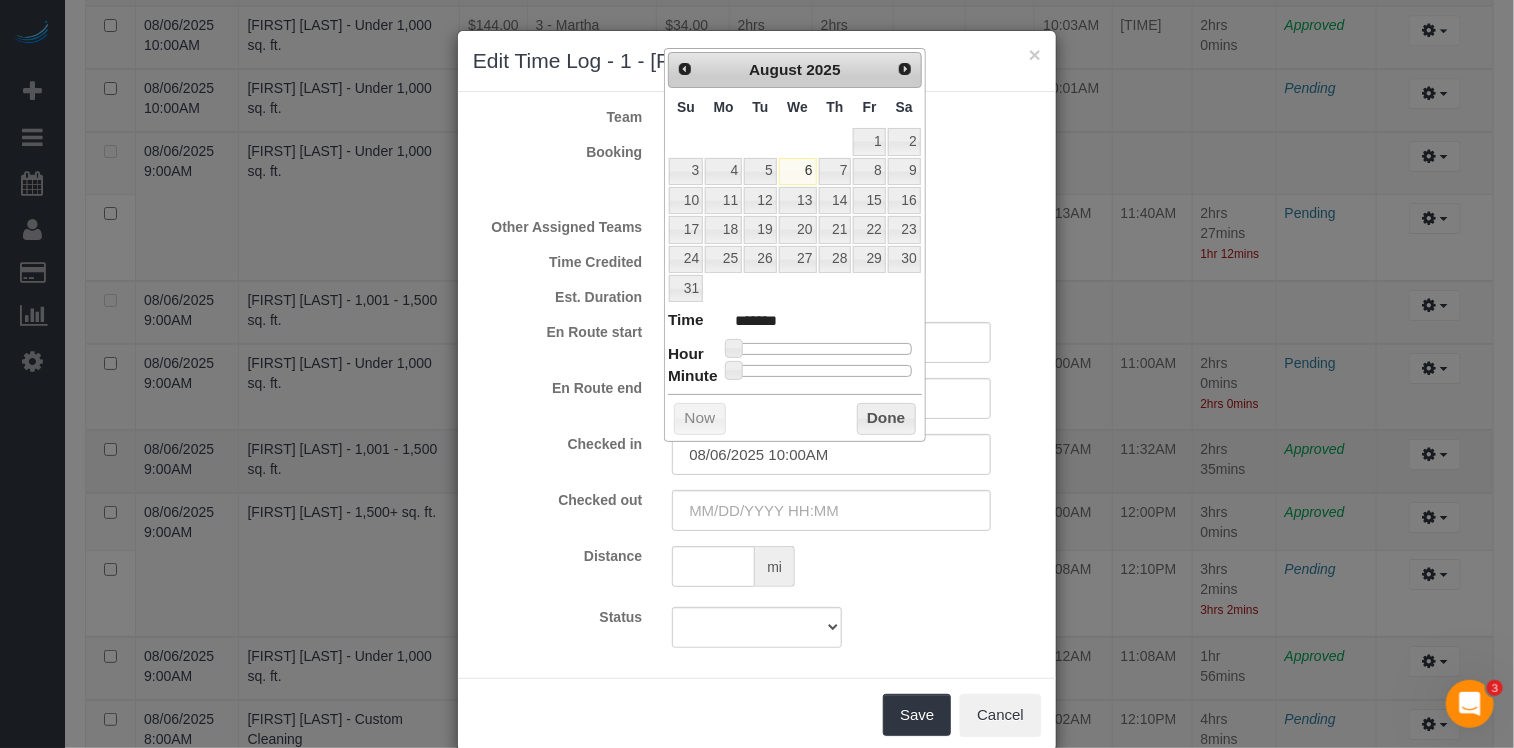 click at bounding box center [822, 349] 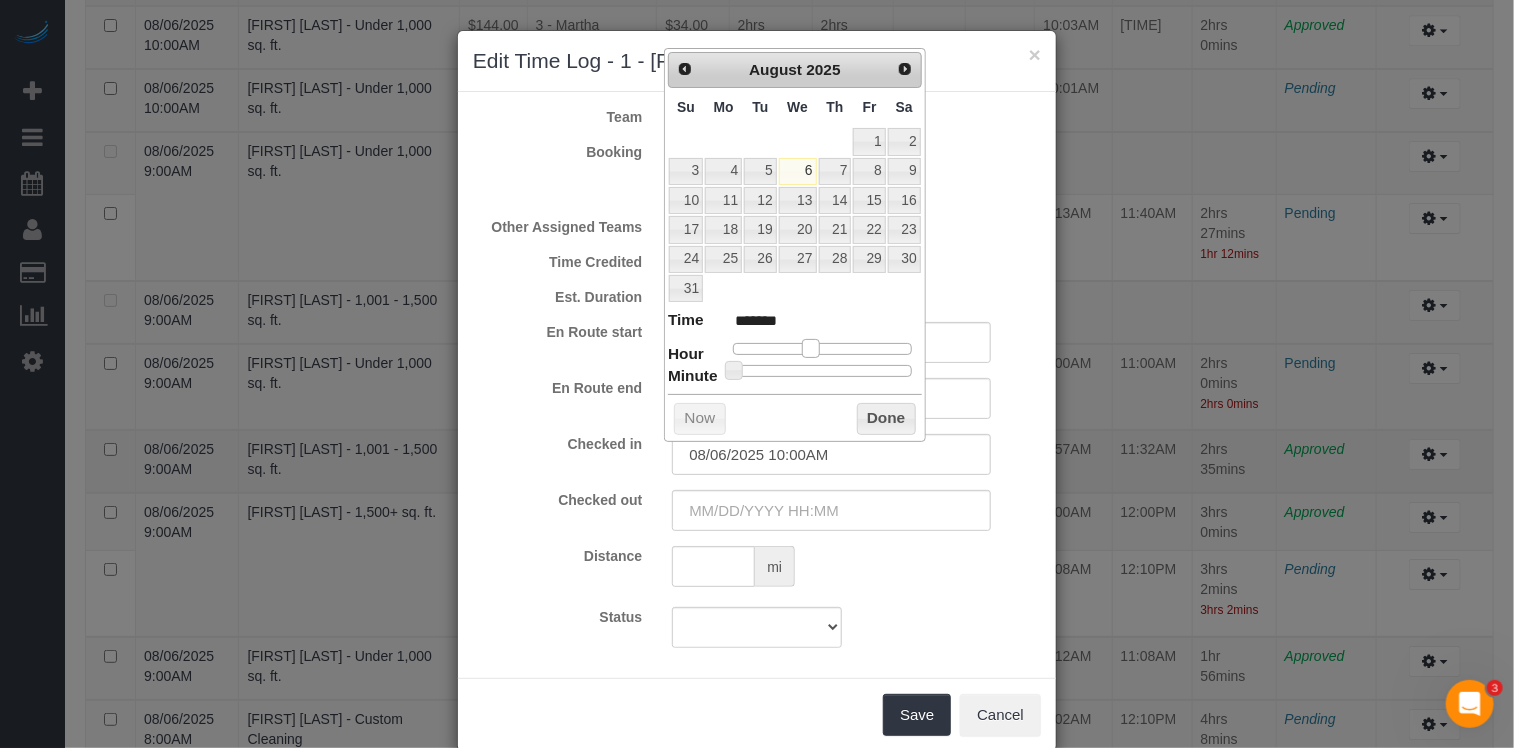 type on "08/06/2025 9:00AM" 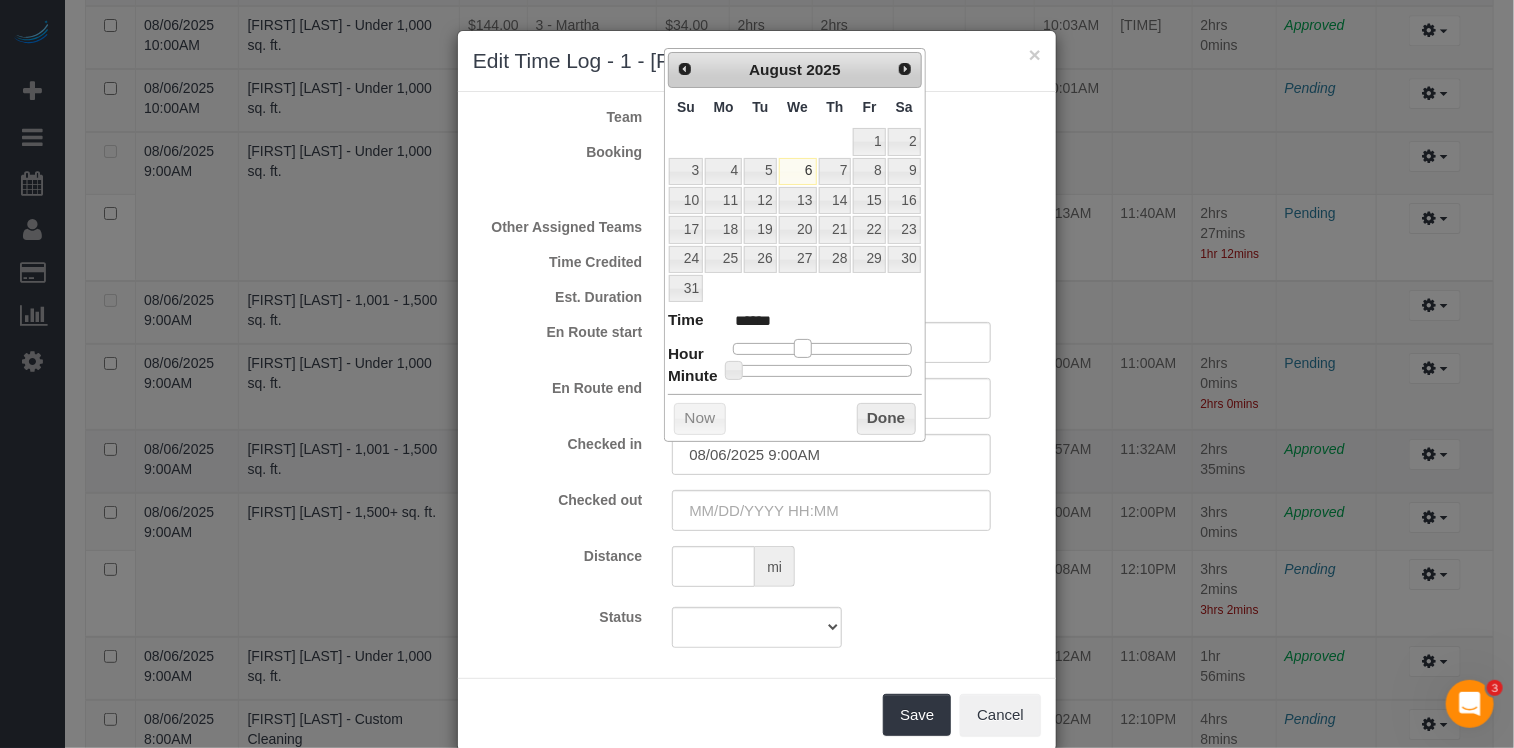 click at bounding box center [803, 348] 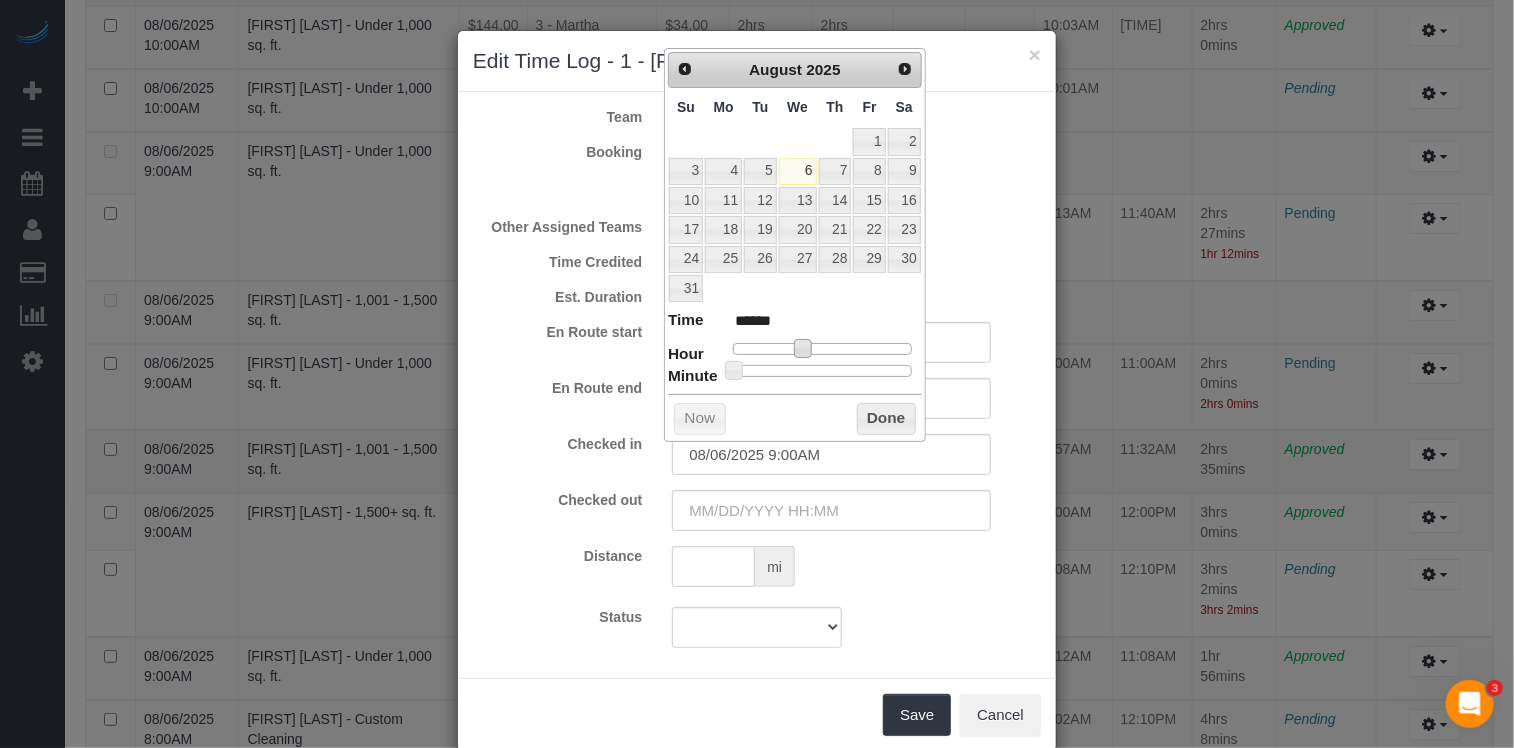 click on "Checked in
08/06/2025 9:00AM
Checked out" at bounding box center (757, 482) 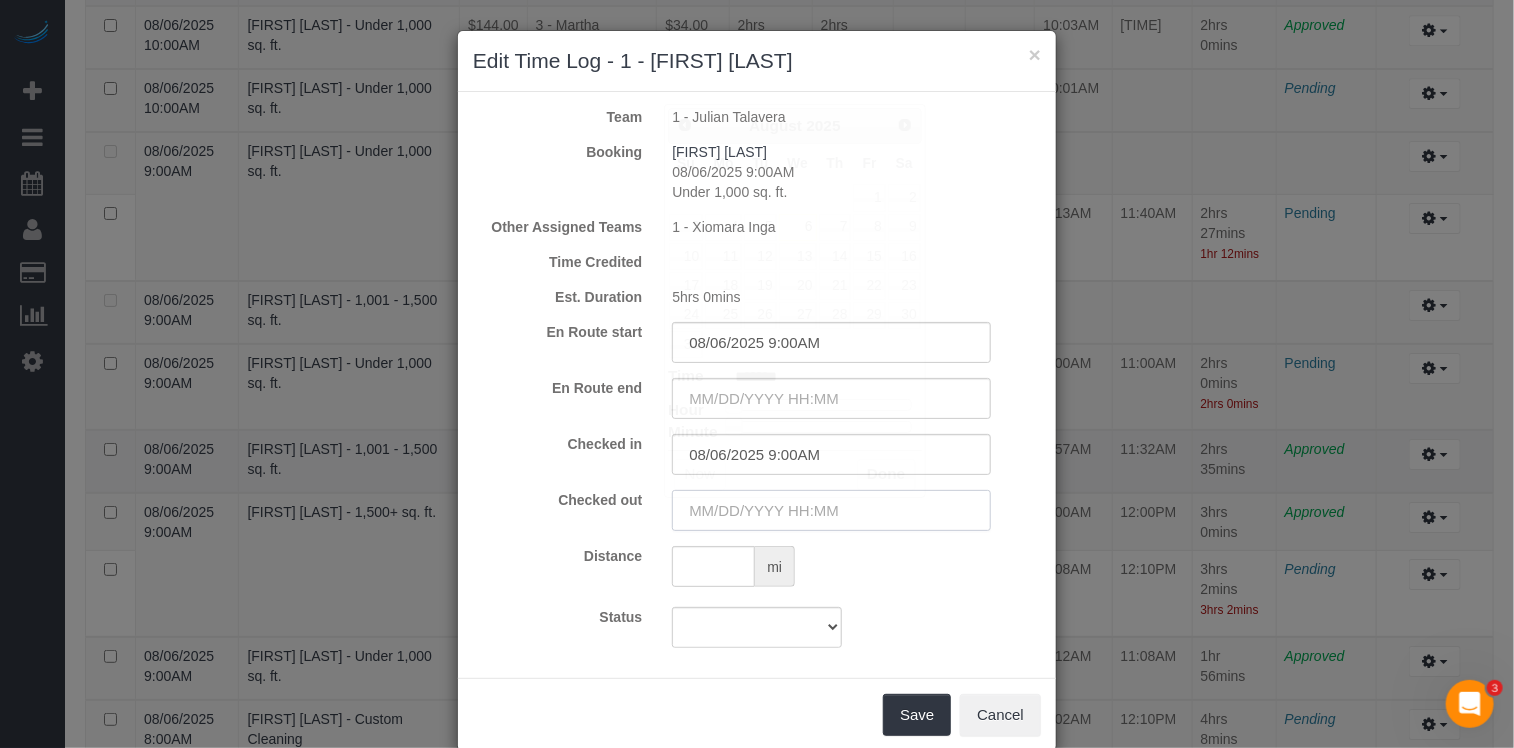 drag, startPoint x: 810, startPoint y: 507, endPoint x: 814, endPoint y: 414, distance: 93.08598 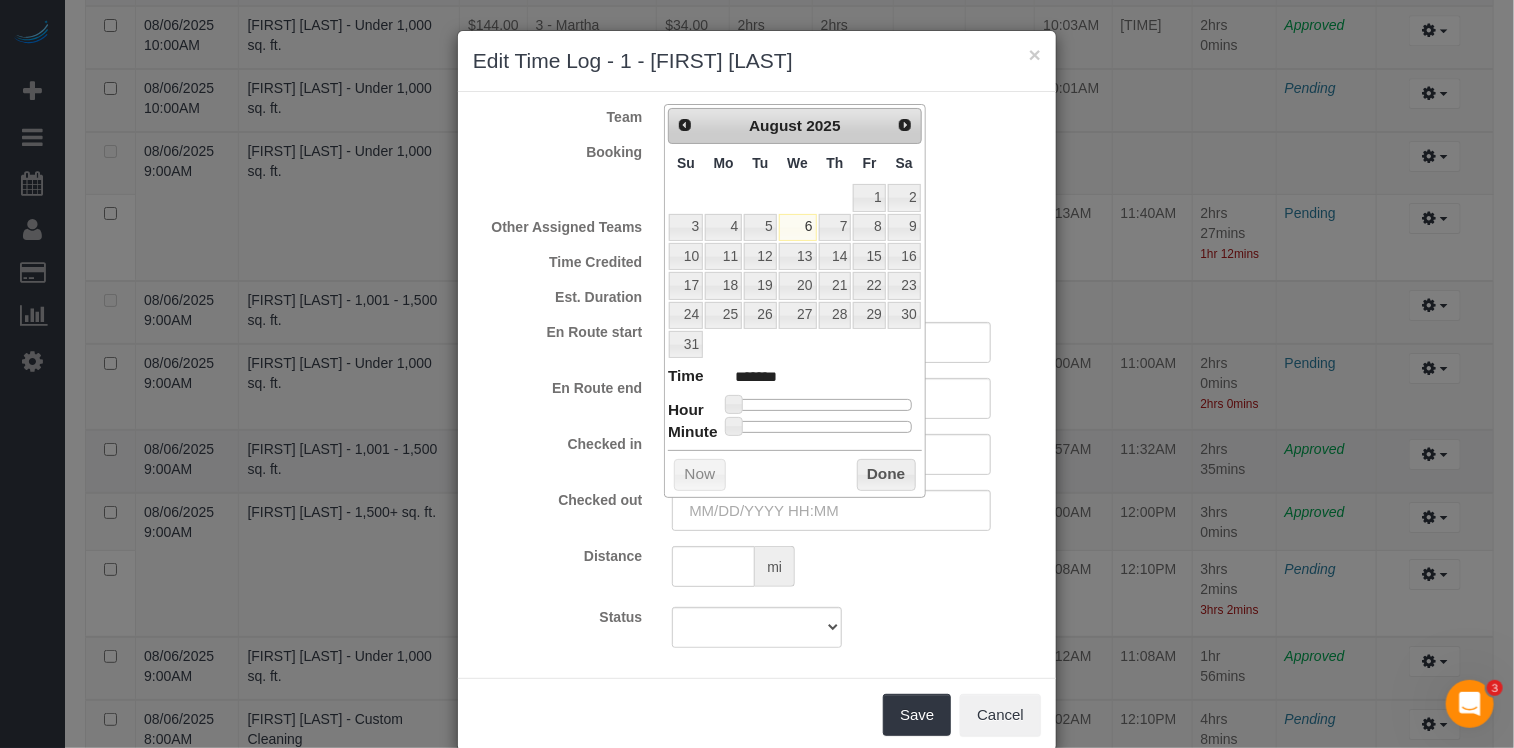 type on "08/06/2025 11:00AM" 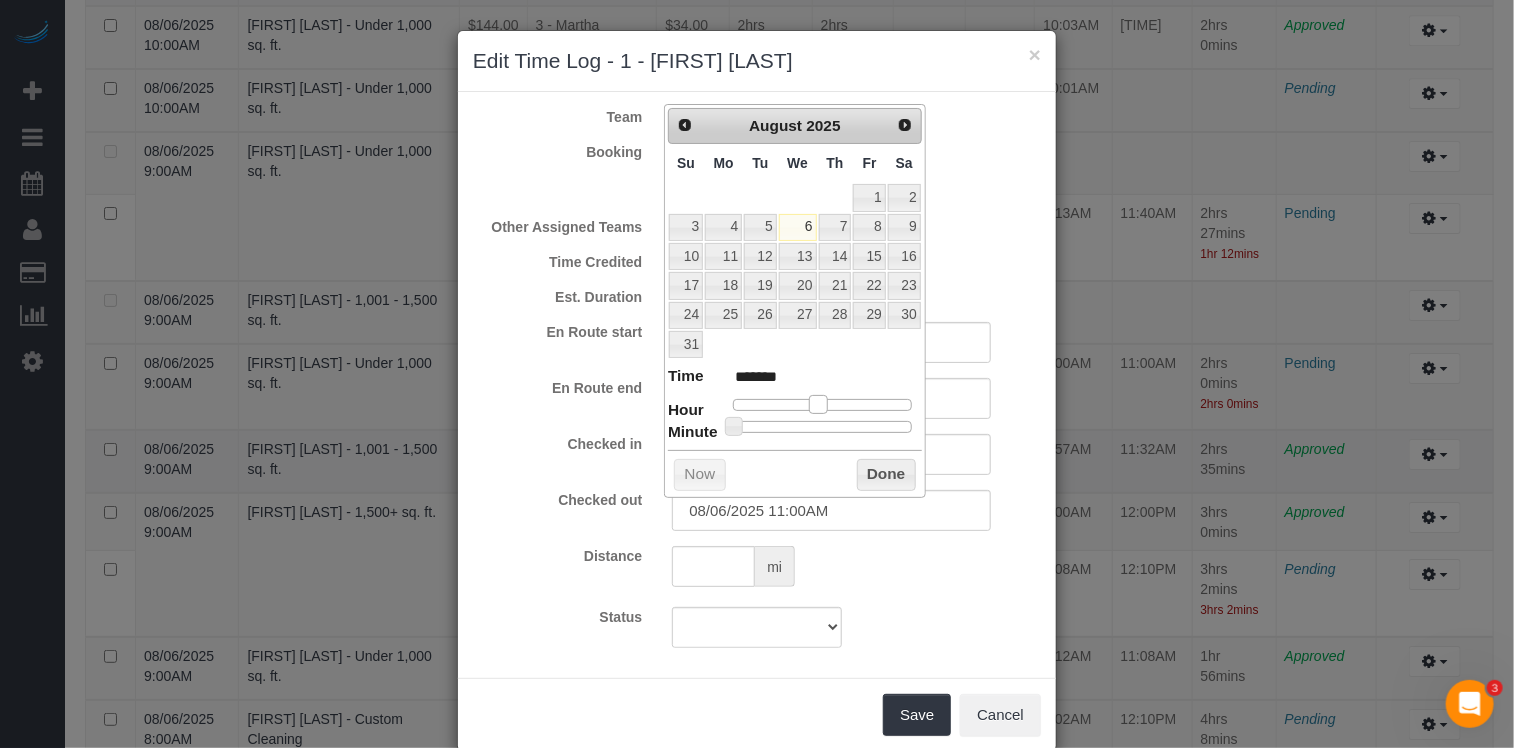 click at bounding box center [822, 405] 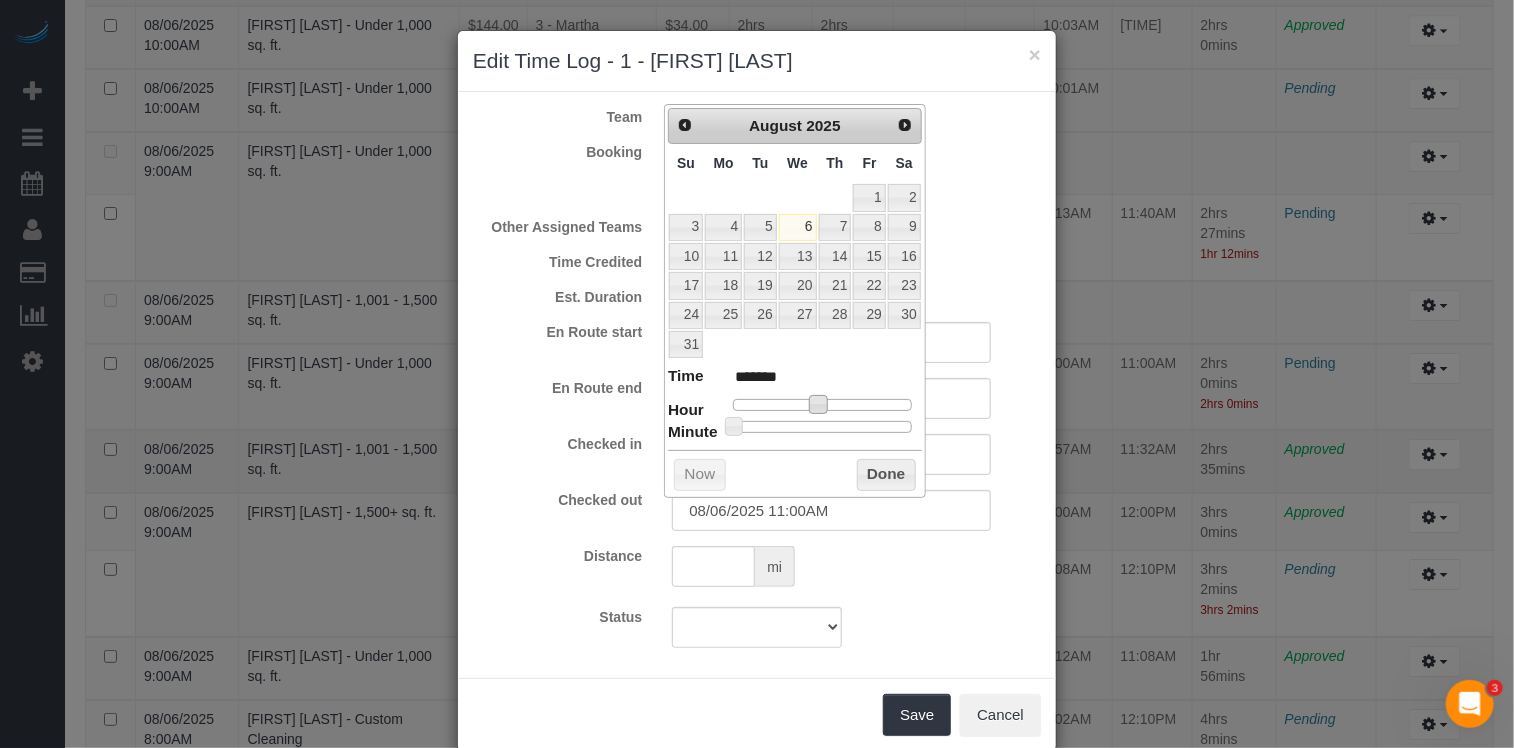 click at bounding box center (822, 427) 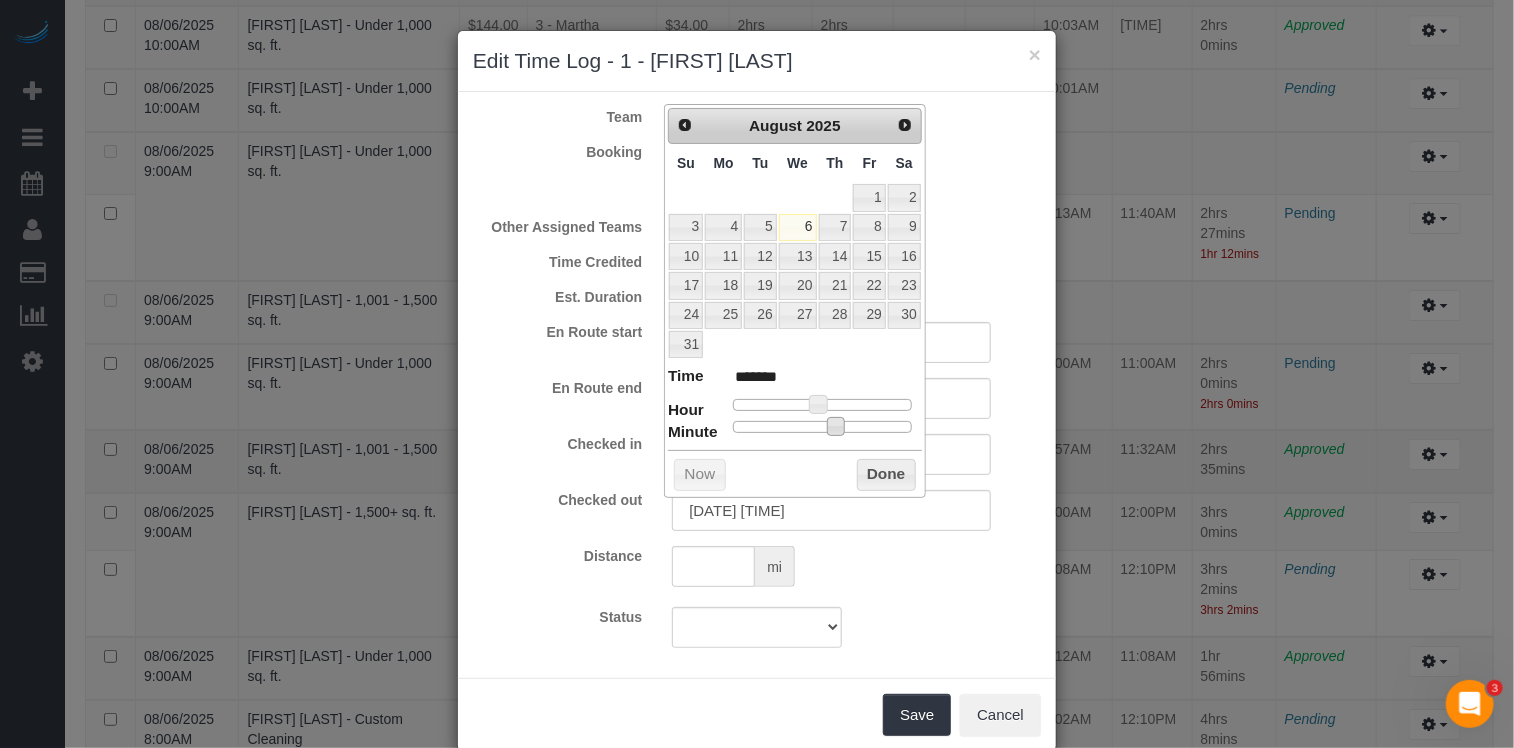 type on "08/06/2025 11:37AM" 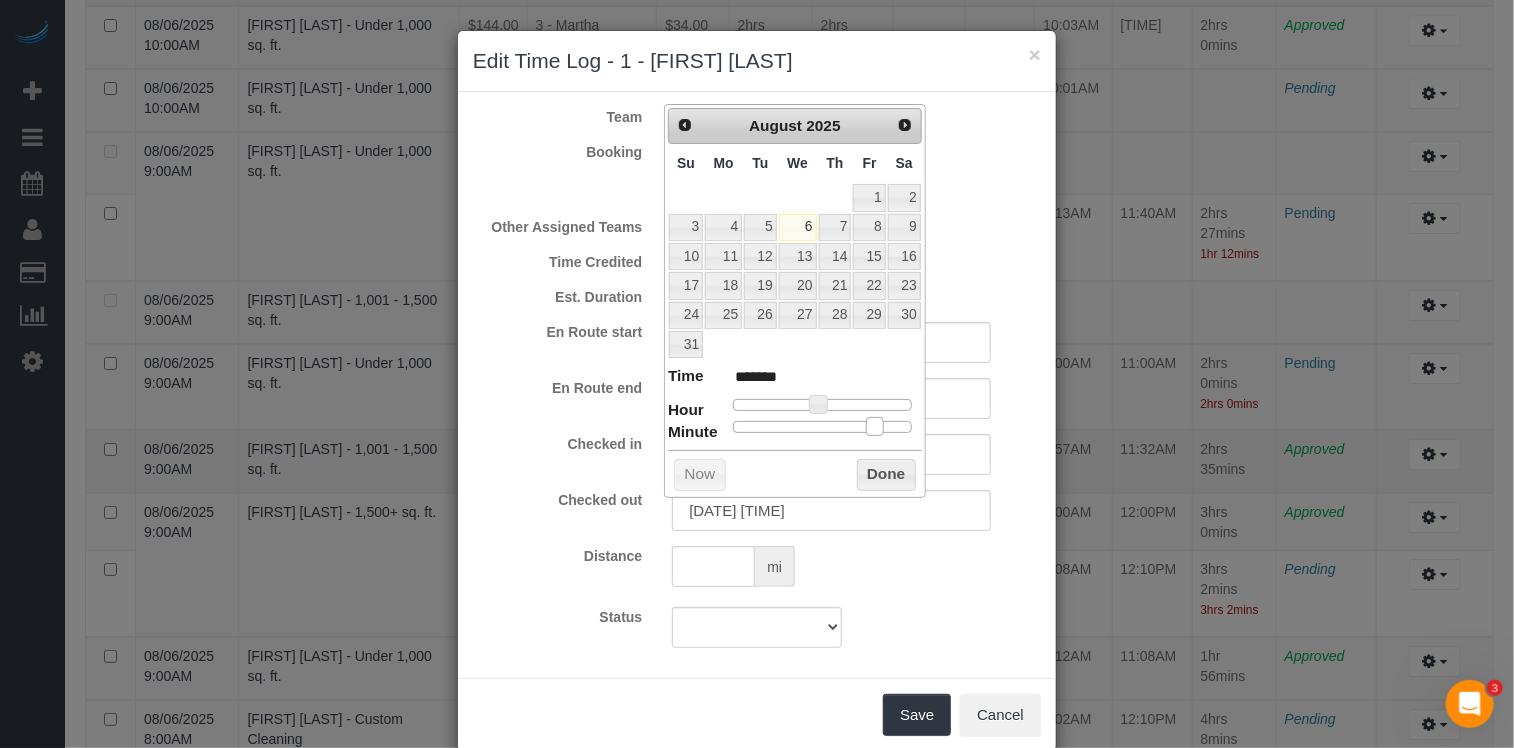 type on "08/06/2025 11:59AM" 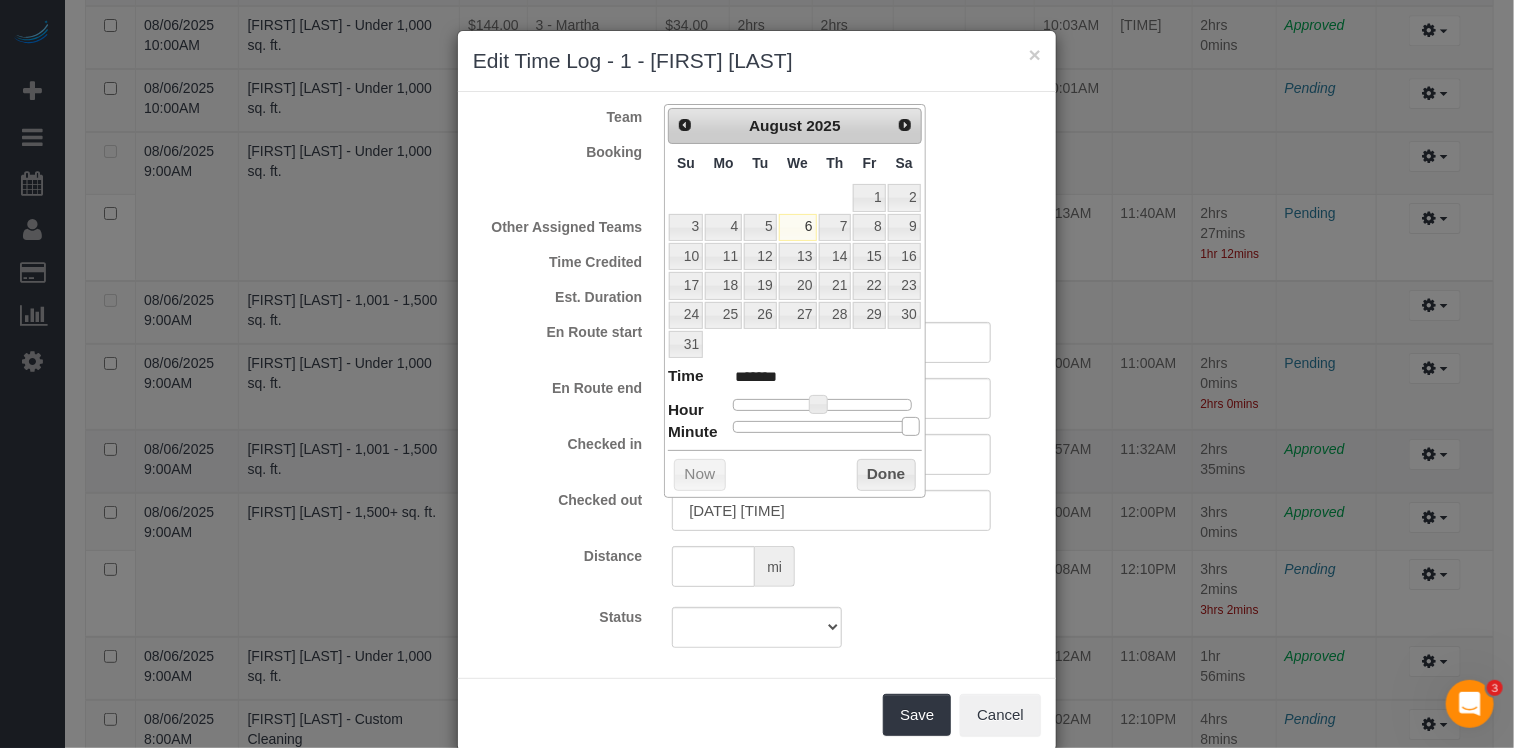 type on "08/06/2025 11:58AM" 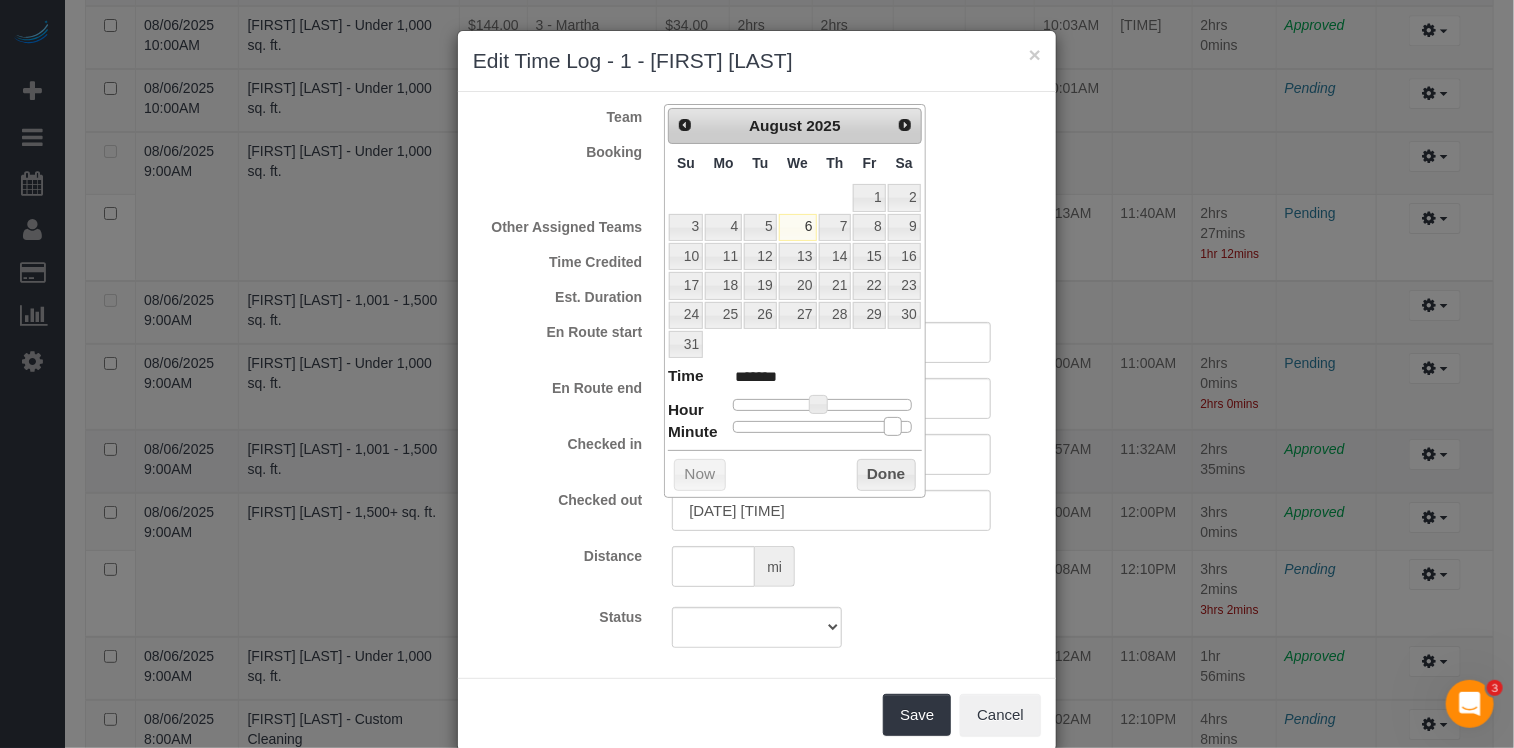 type on "08/06/2025 11:53AM" 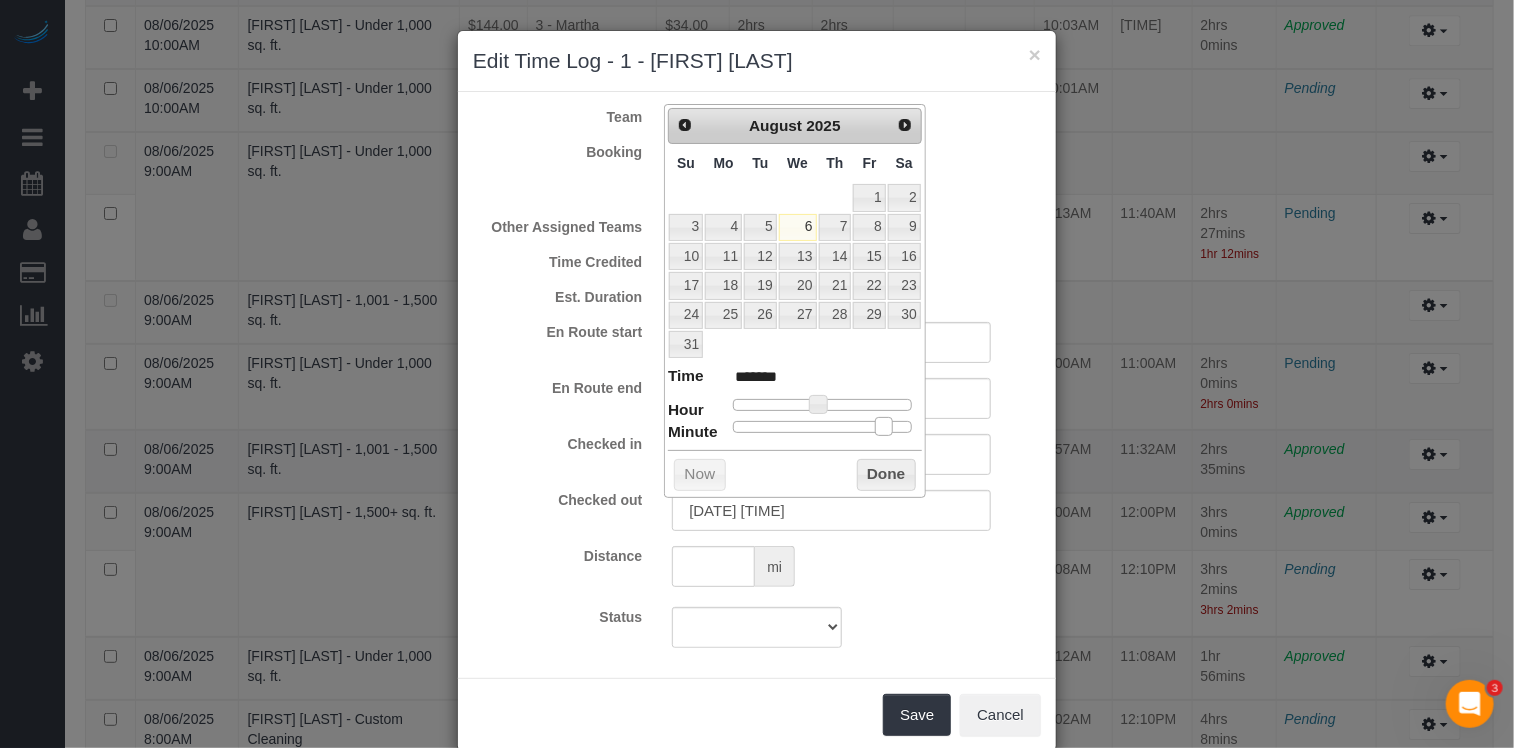 type on "08/06/2025 11:49AM" 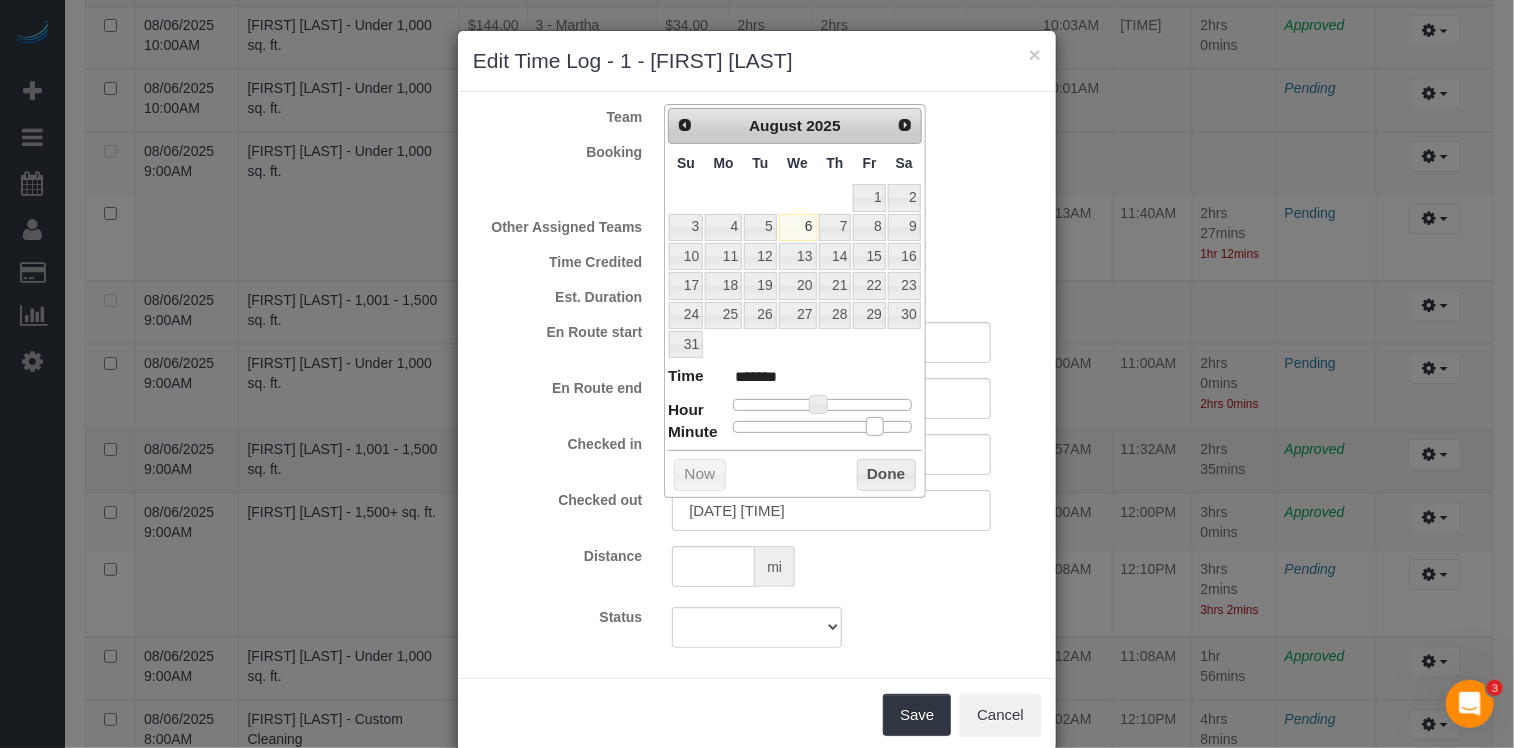 type on "08/06/2025 11:46AM" 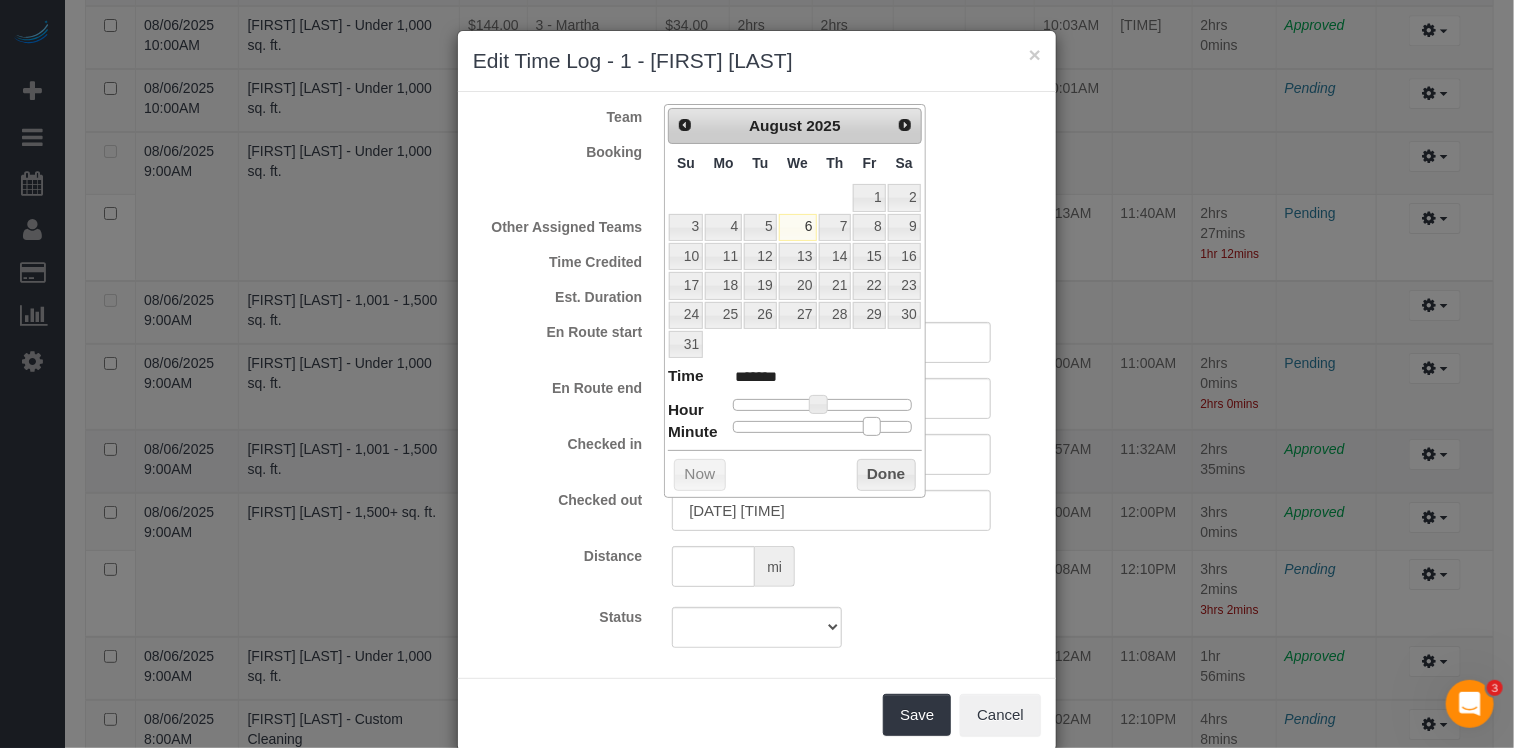 type on "08/06/2025 11:45AM" 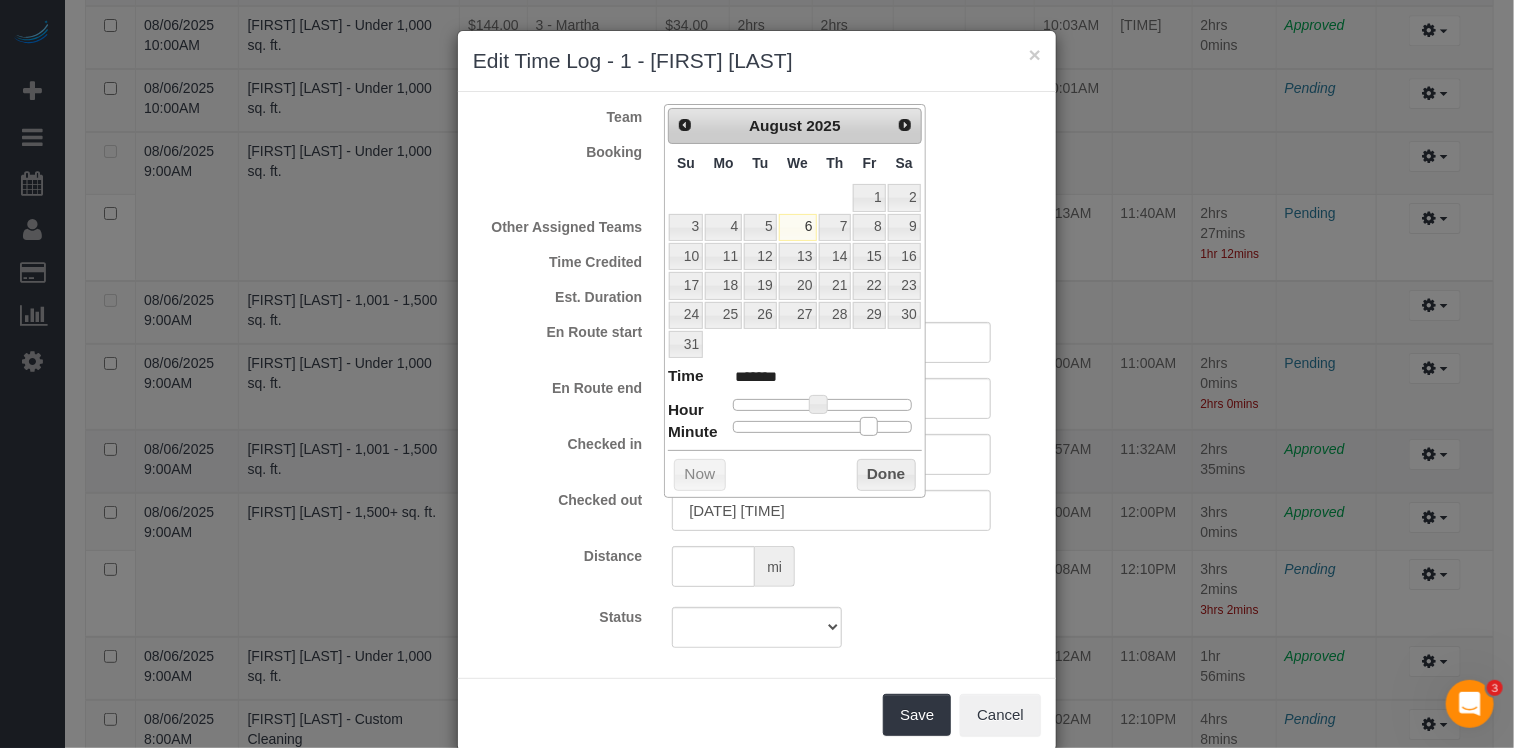 type on "08/06/2025 11:44AM" 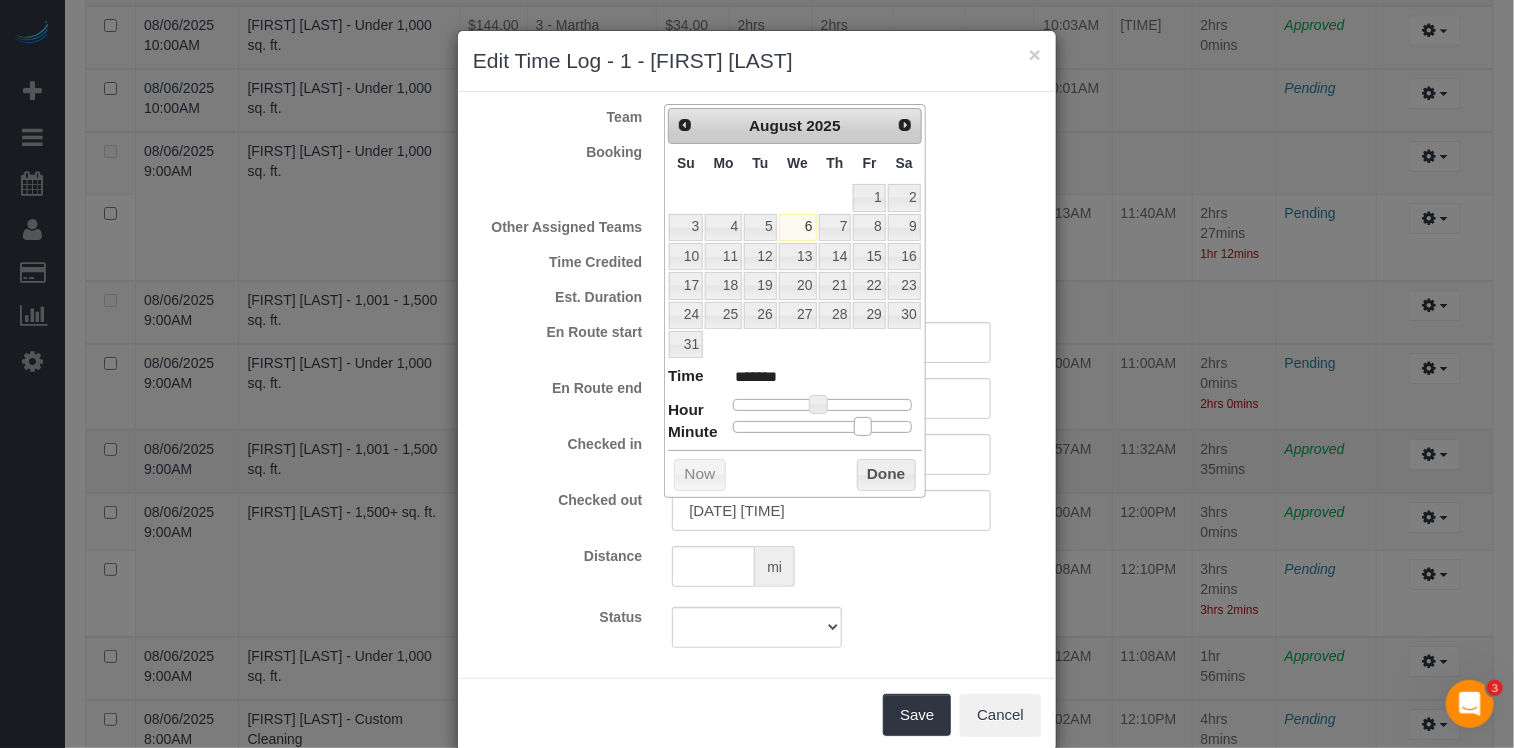 type on "08/06/2025 11:42AM" 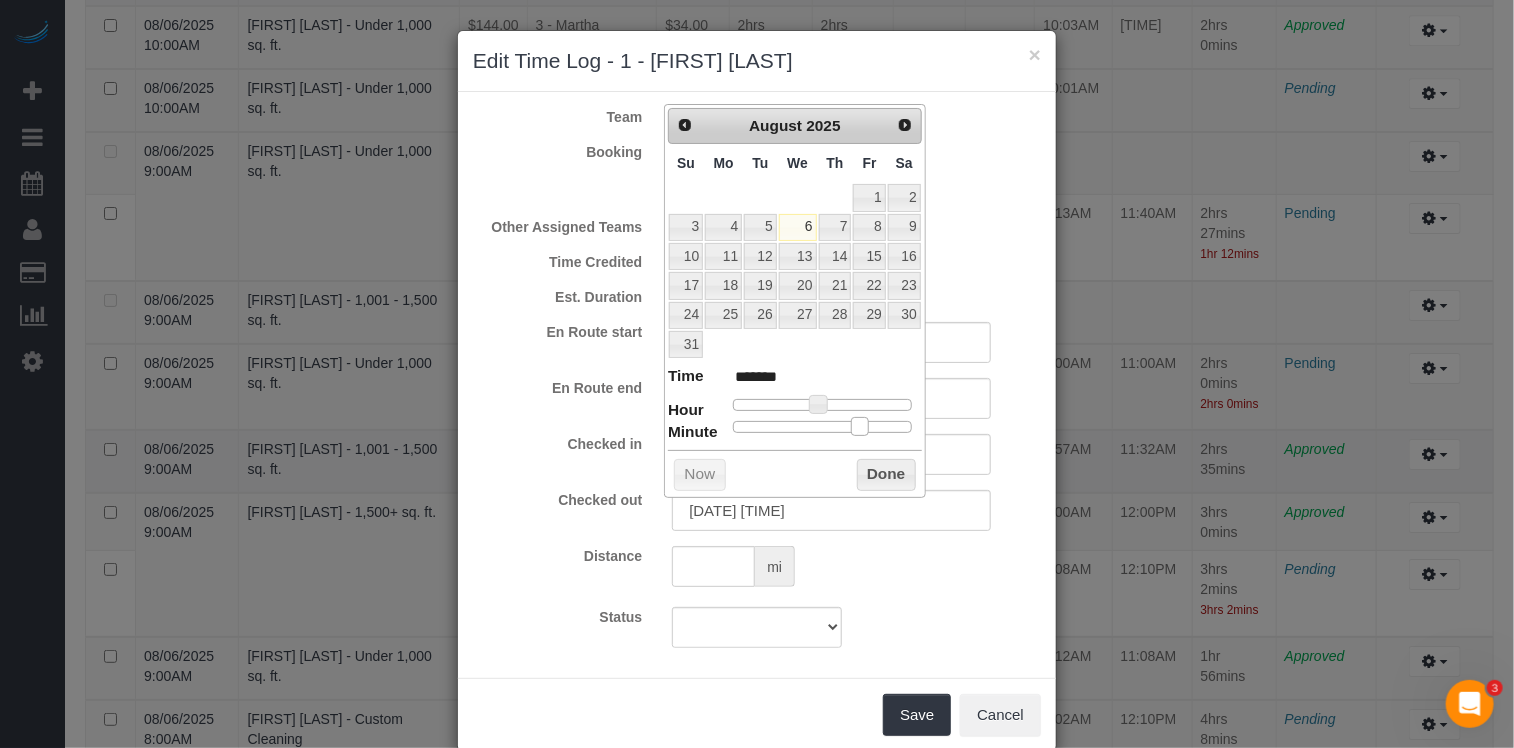 type on "08/06/2025 11:41AM" 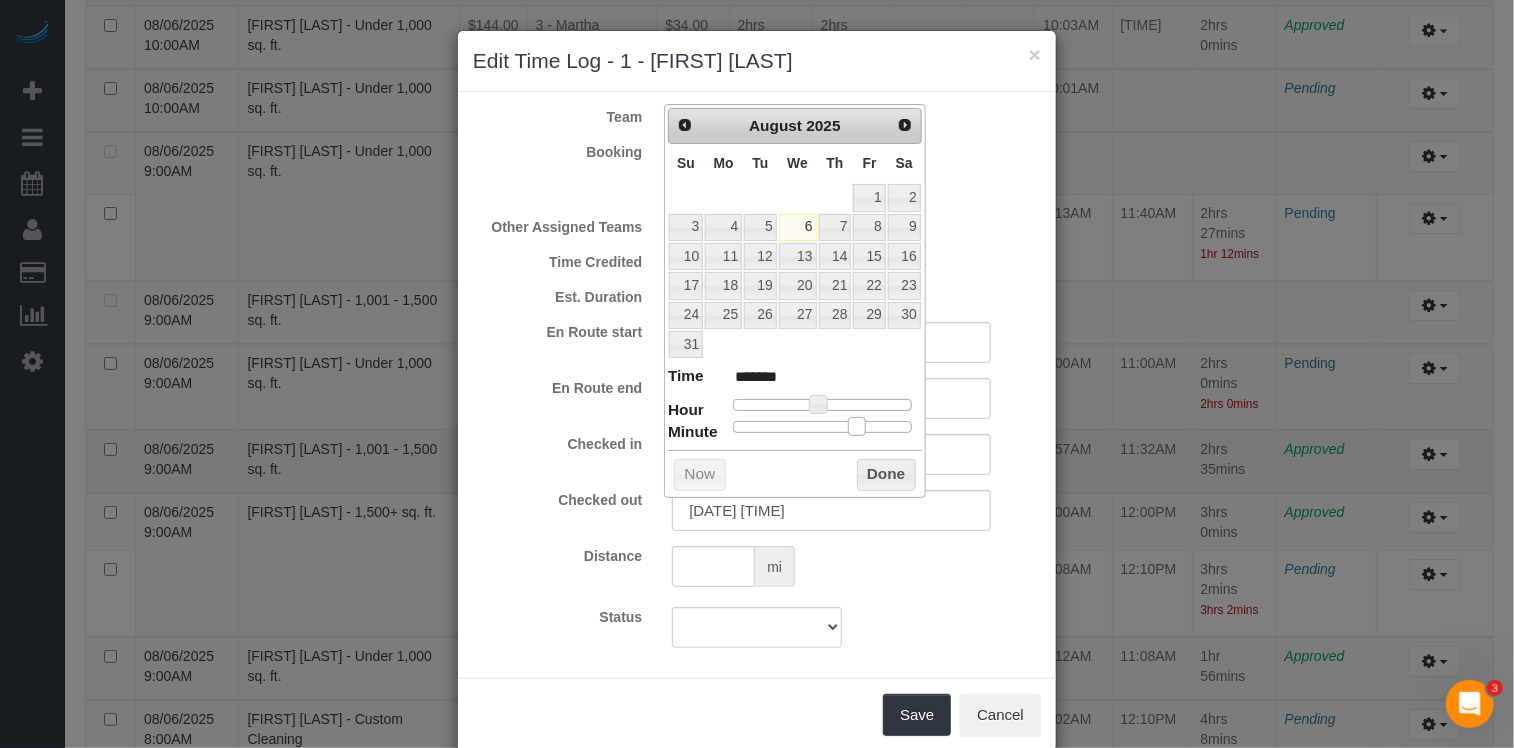 type on "08/06/2025 11:40AM" 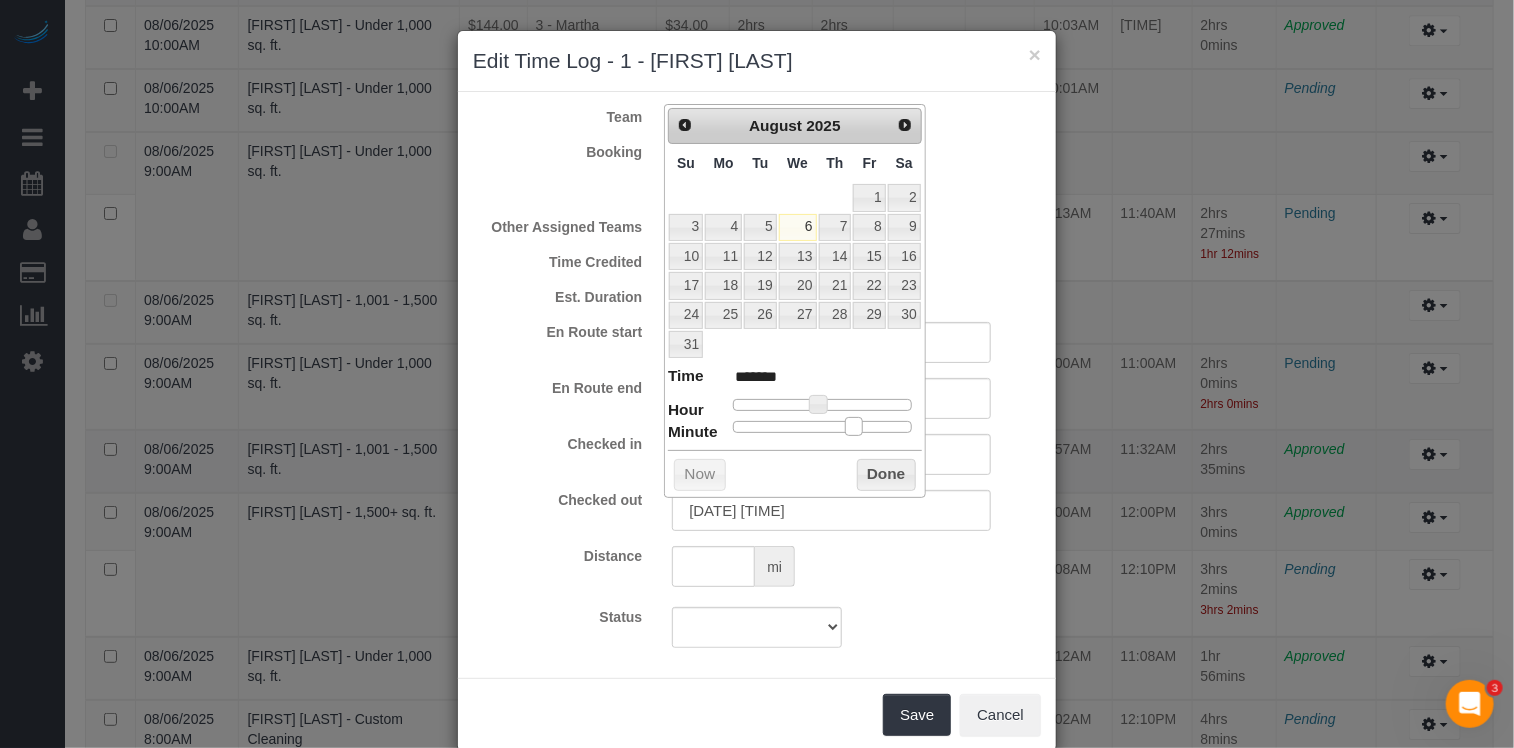 drag, startPoint x: 844, startPoint y: 420, endPoint x: 854, endPoint y: 432, distance: 15.6205 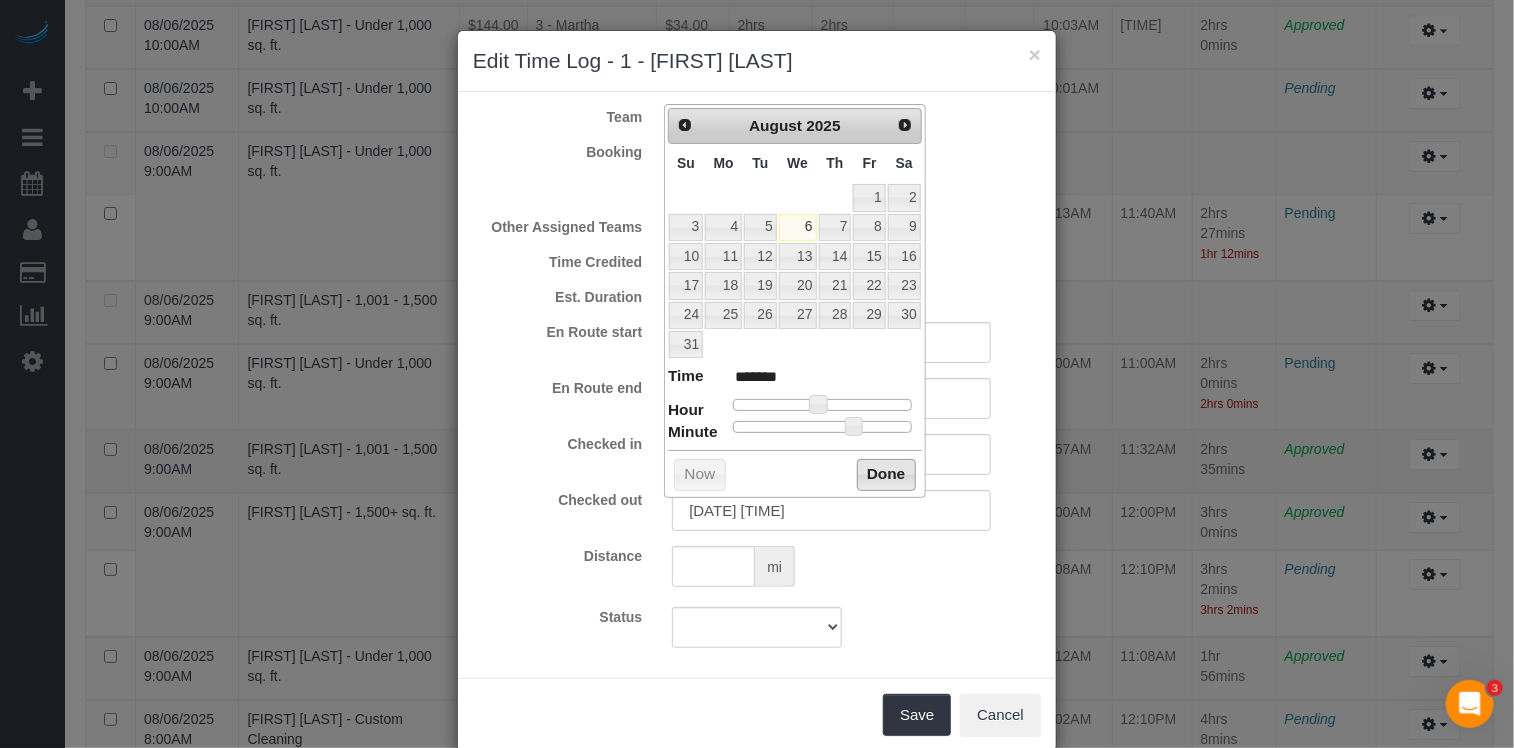click on "Done" at bounding box center [886, 475] 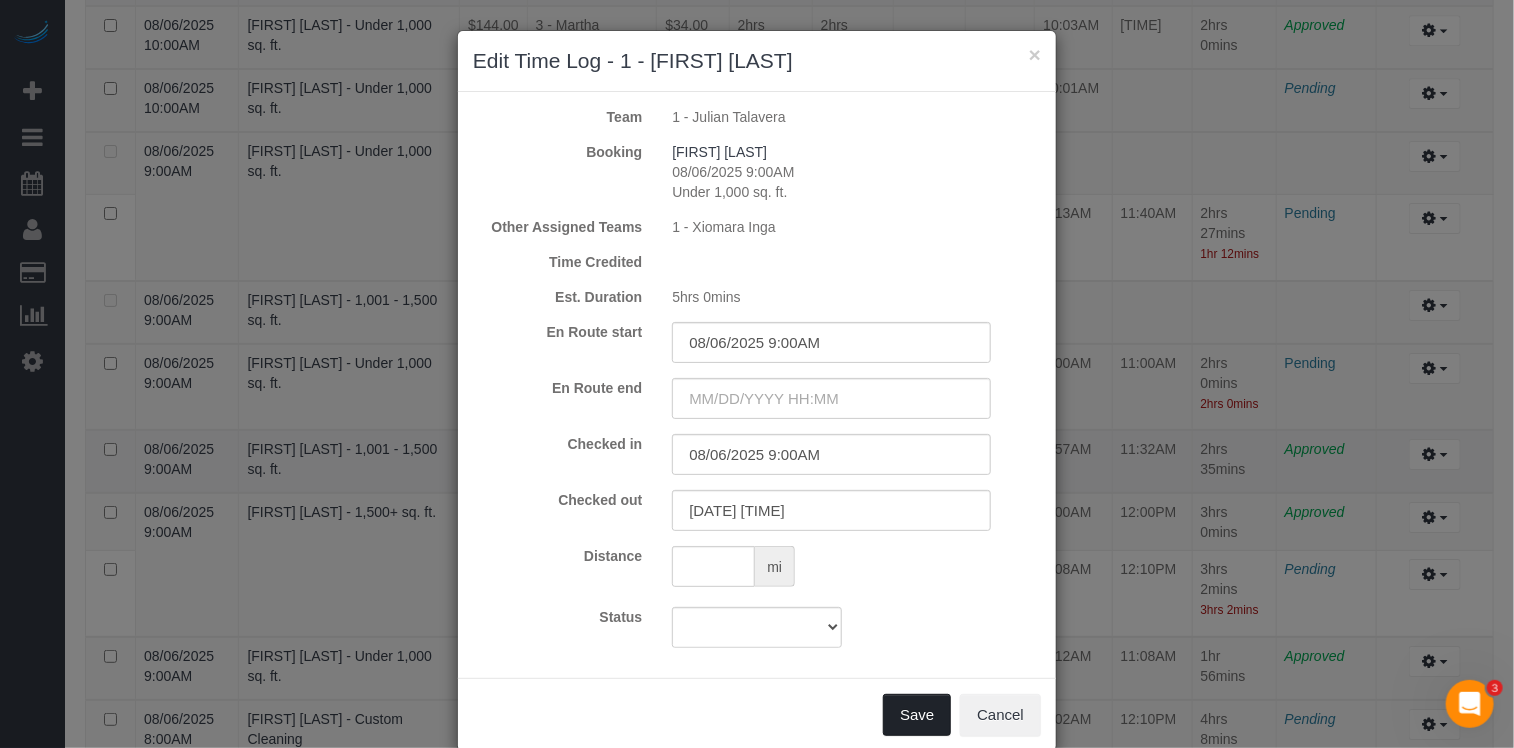 click on "Save" at bounding box center (917, 715) 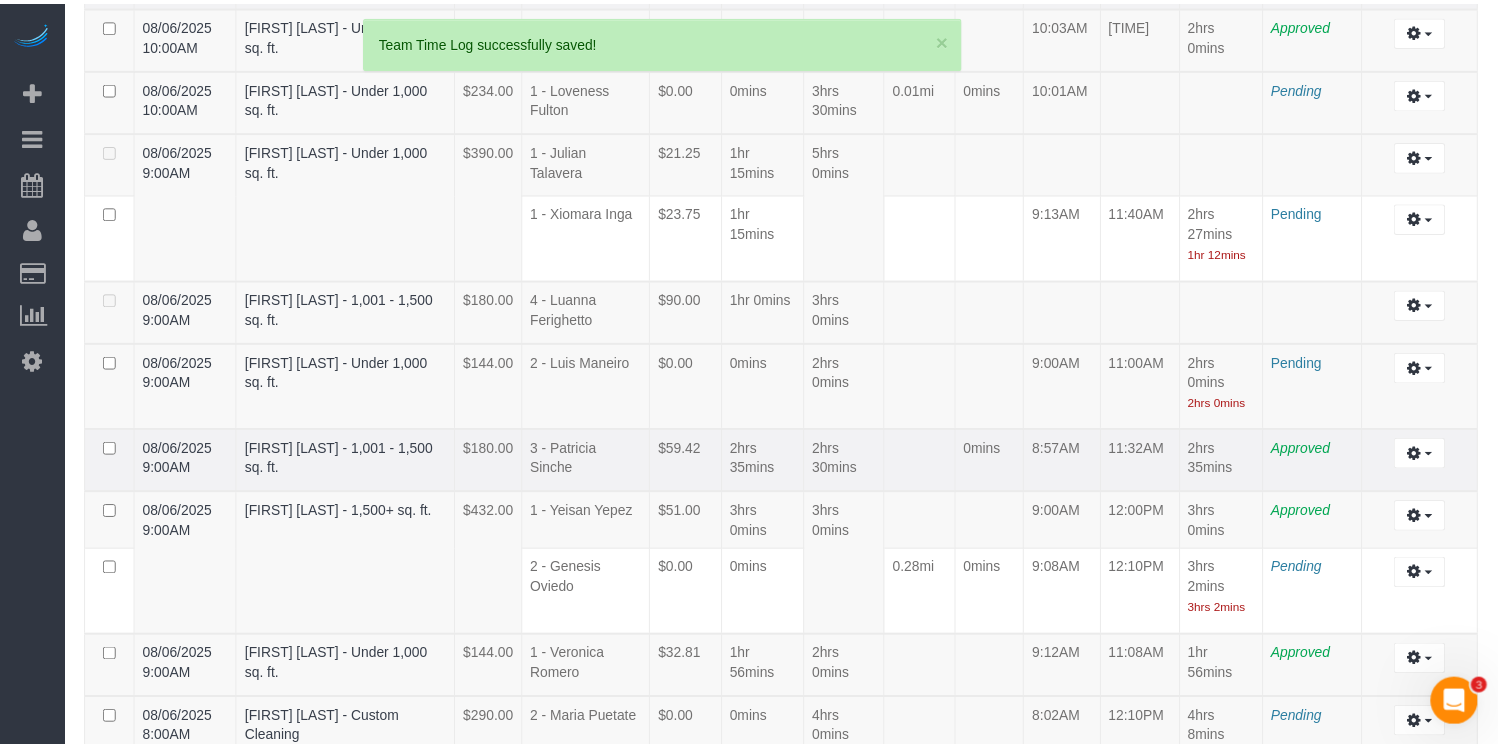 scroll, scrollTop: 2948, scrollLeft: 0, axis: vertical 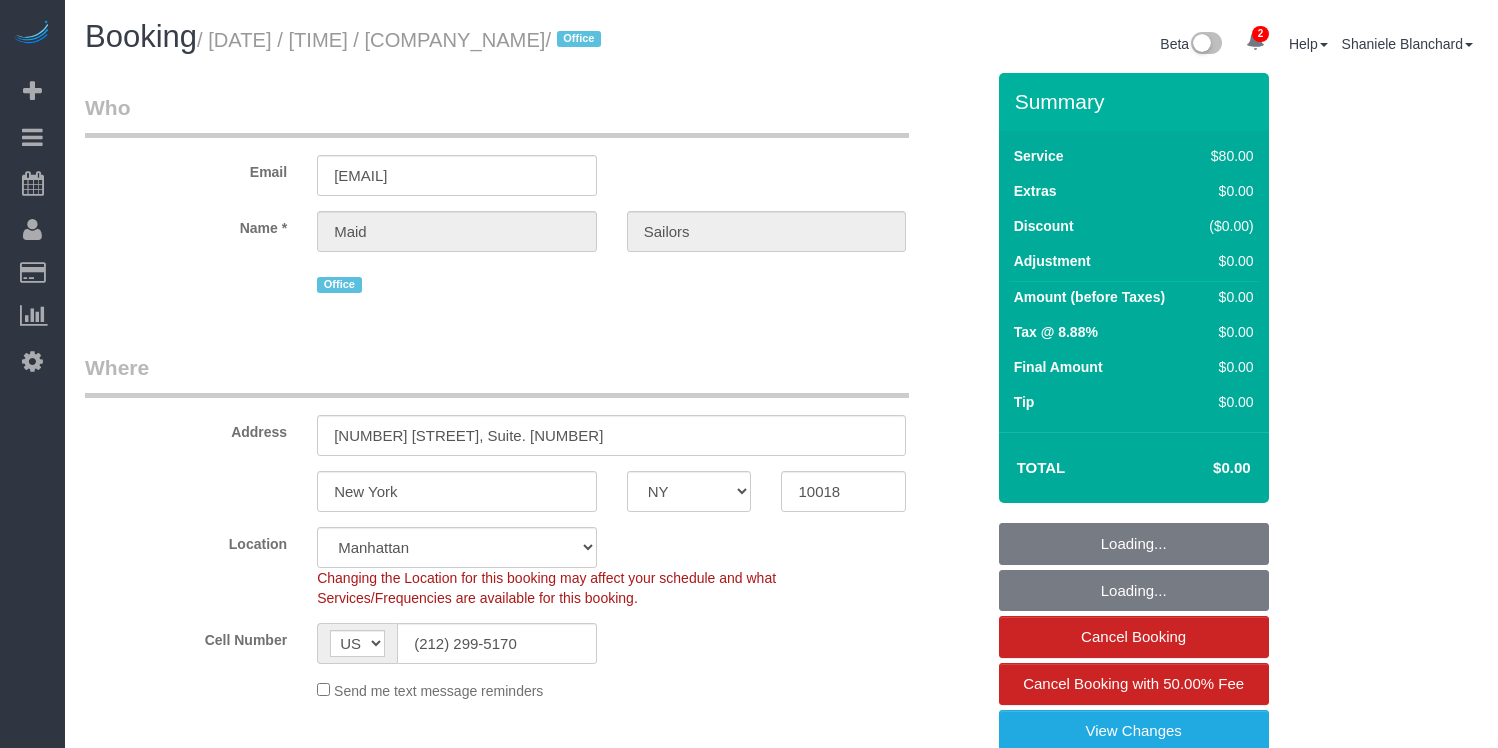 select on "NY" 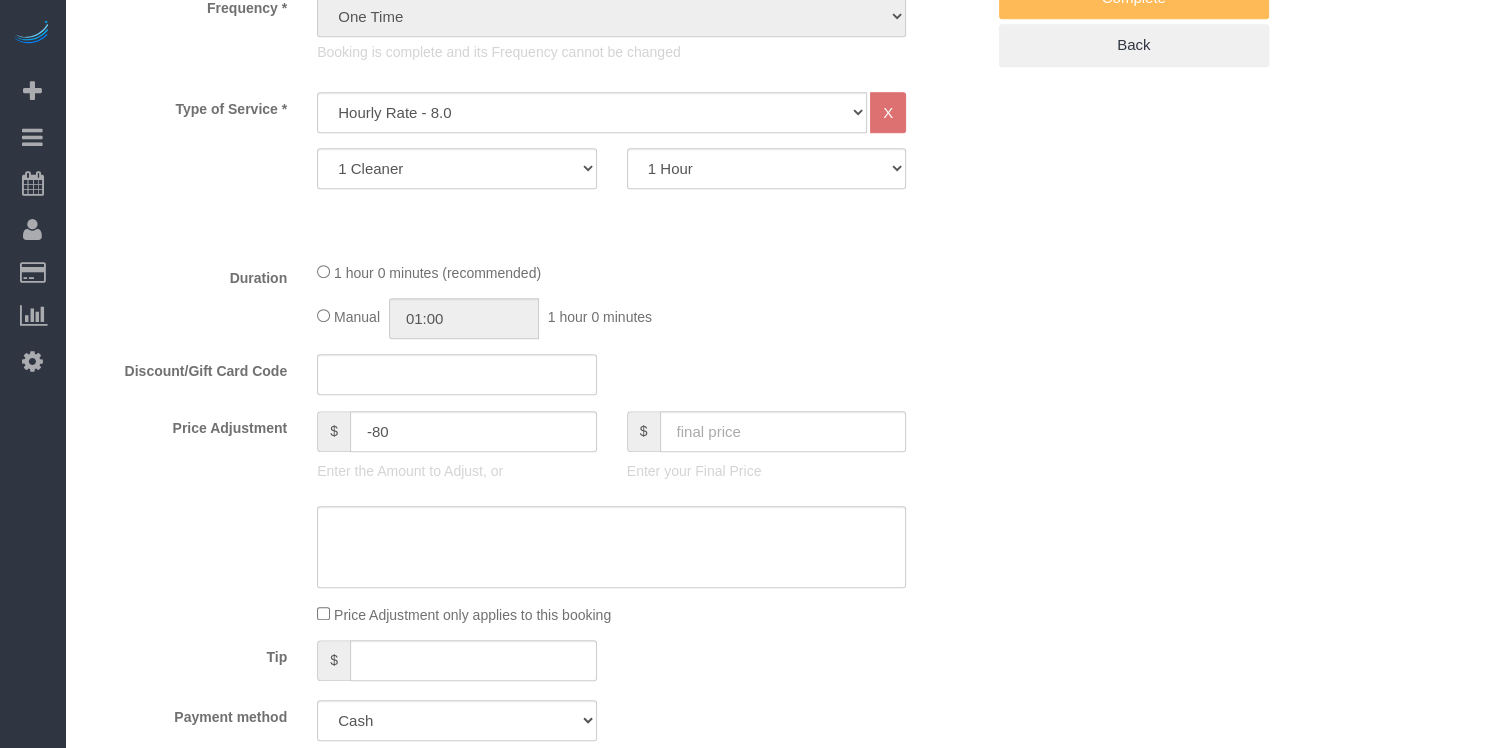 scroll, scrollTop: 433, scrollLeft: 0, axis: vertical 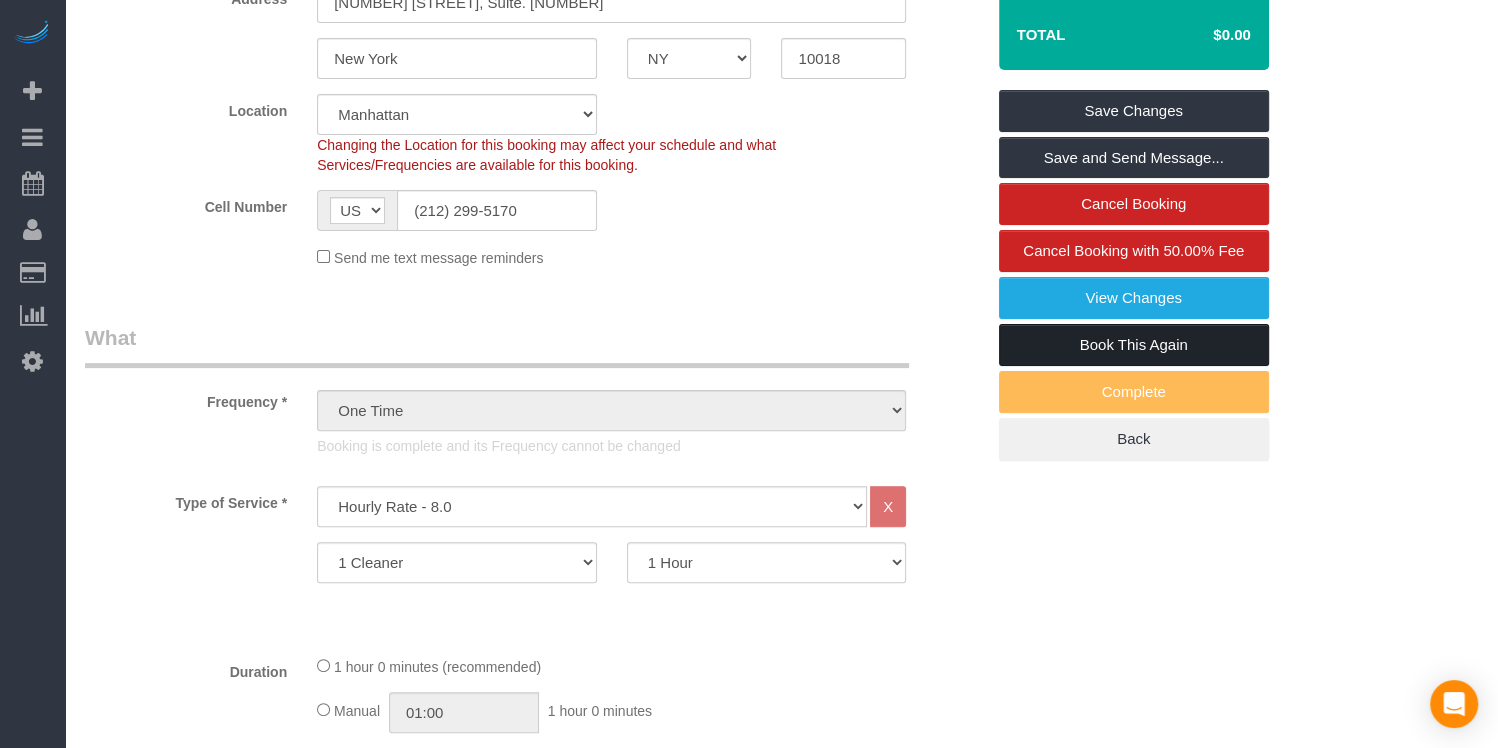 click on "Book This Again" at bounding box center [1134, 345] 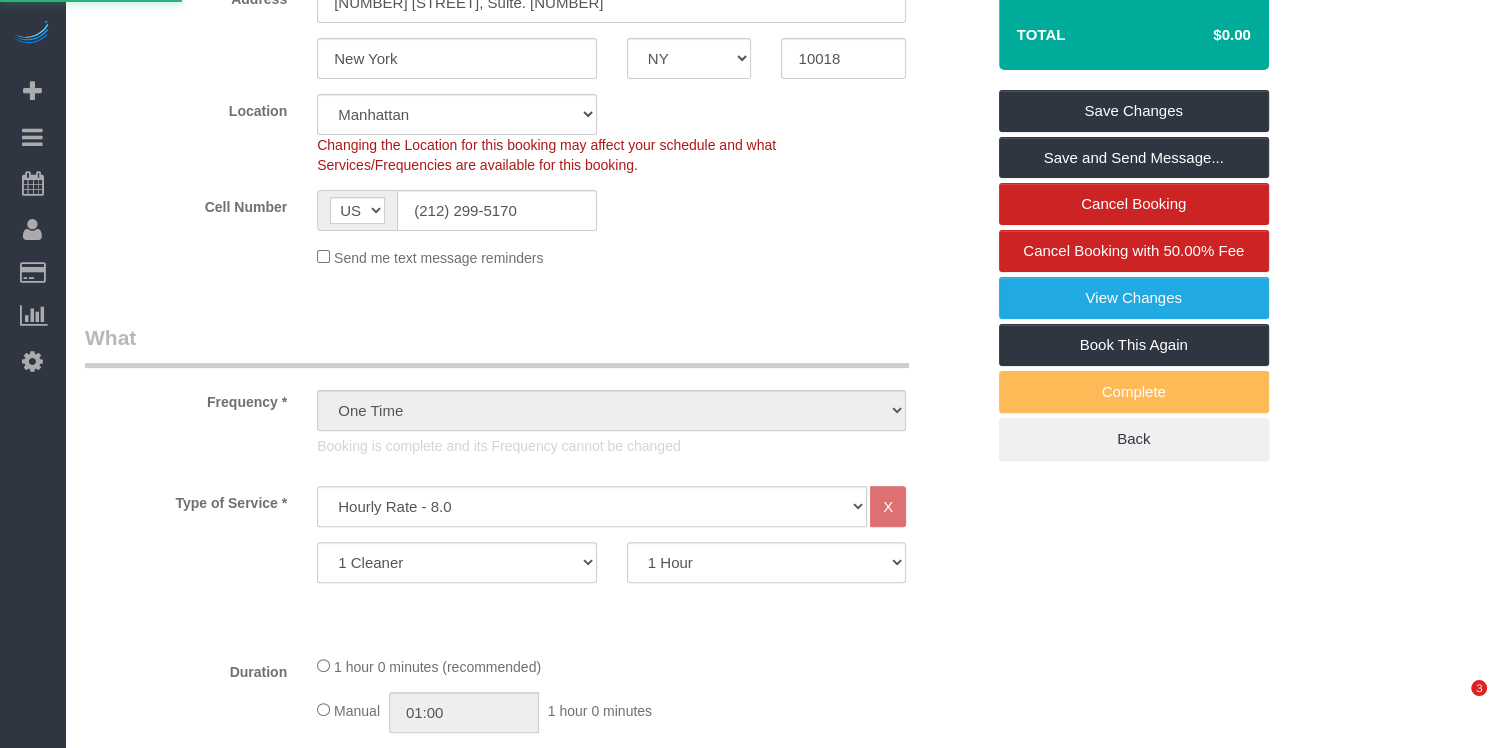 scroll, scrollTop: 0, scrollLeft: 0, axis: both 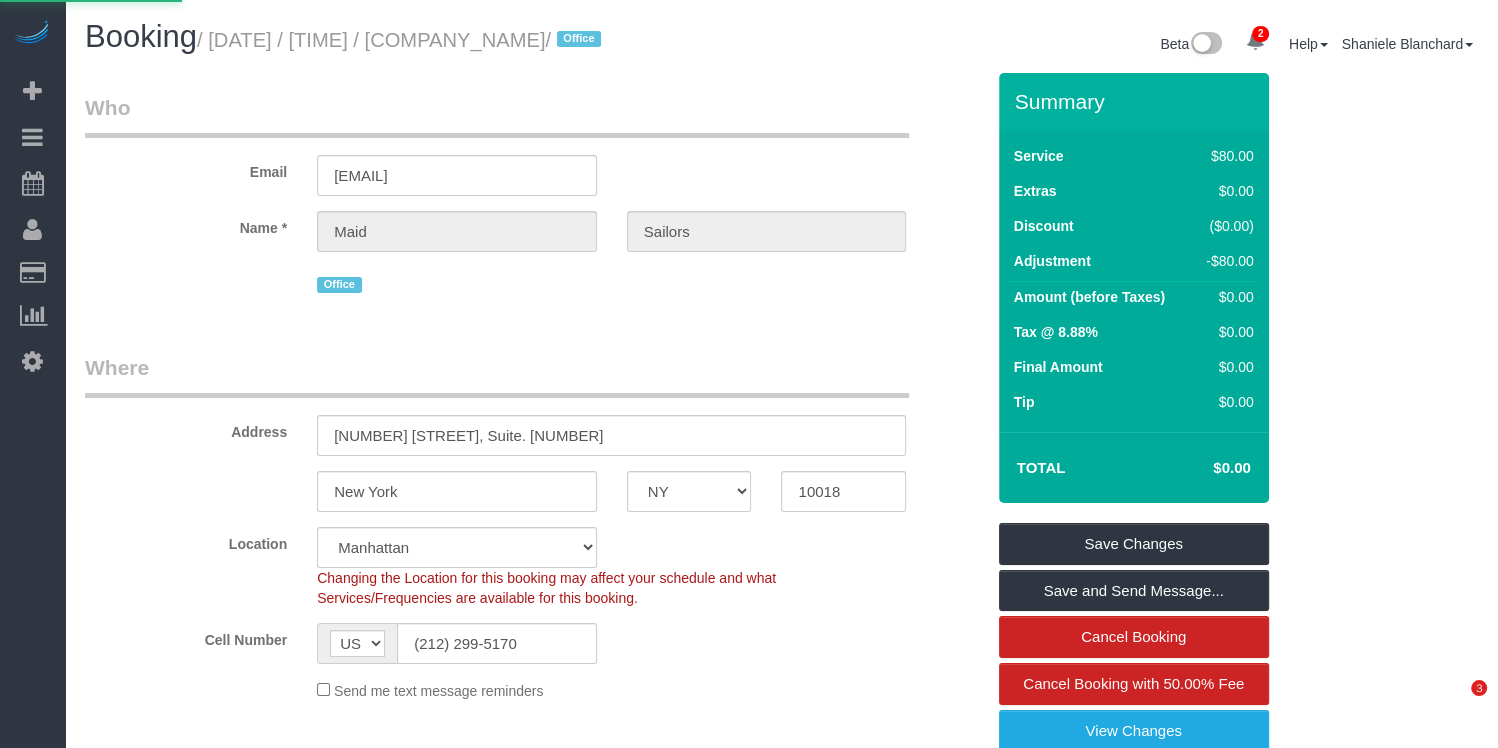 select on "NY" 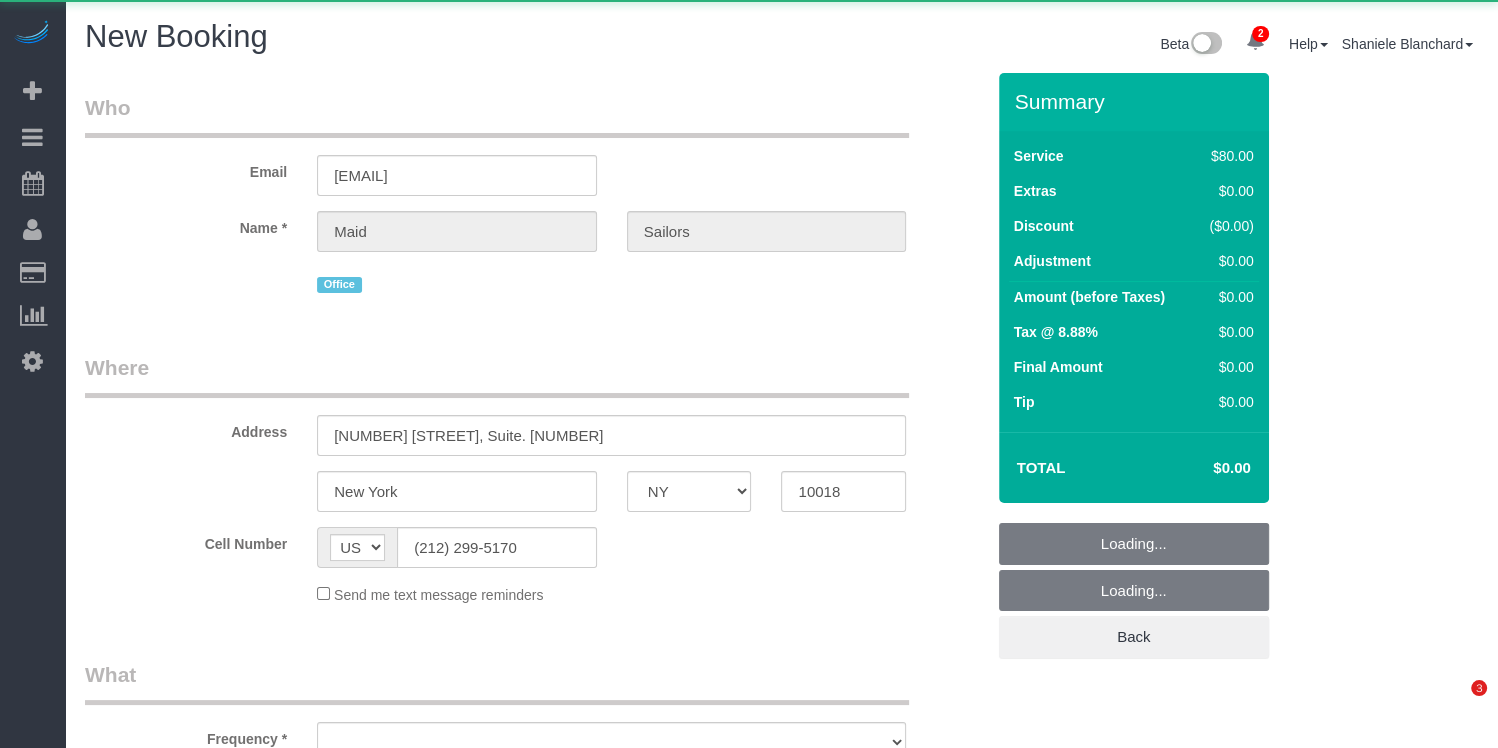 select on "number:89" 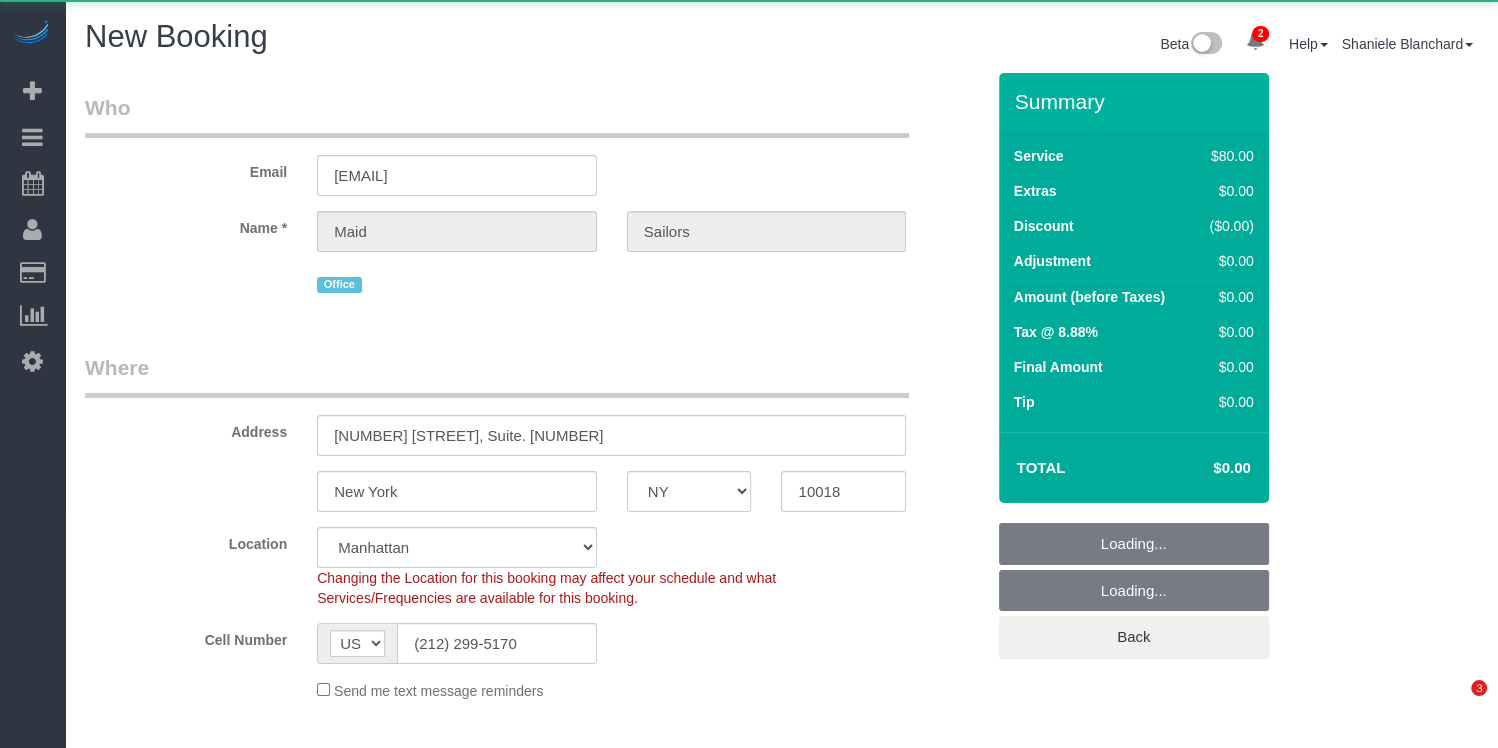 select on "string:stripe" 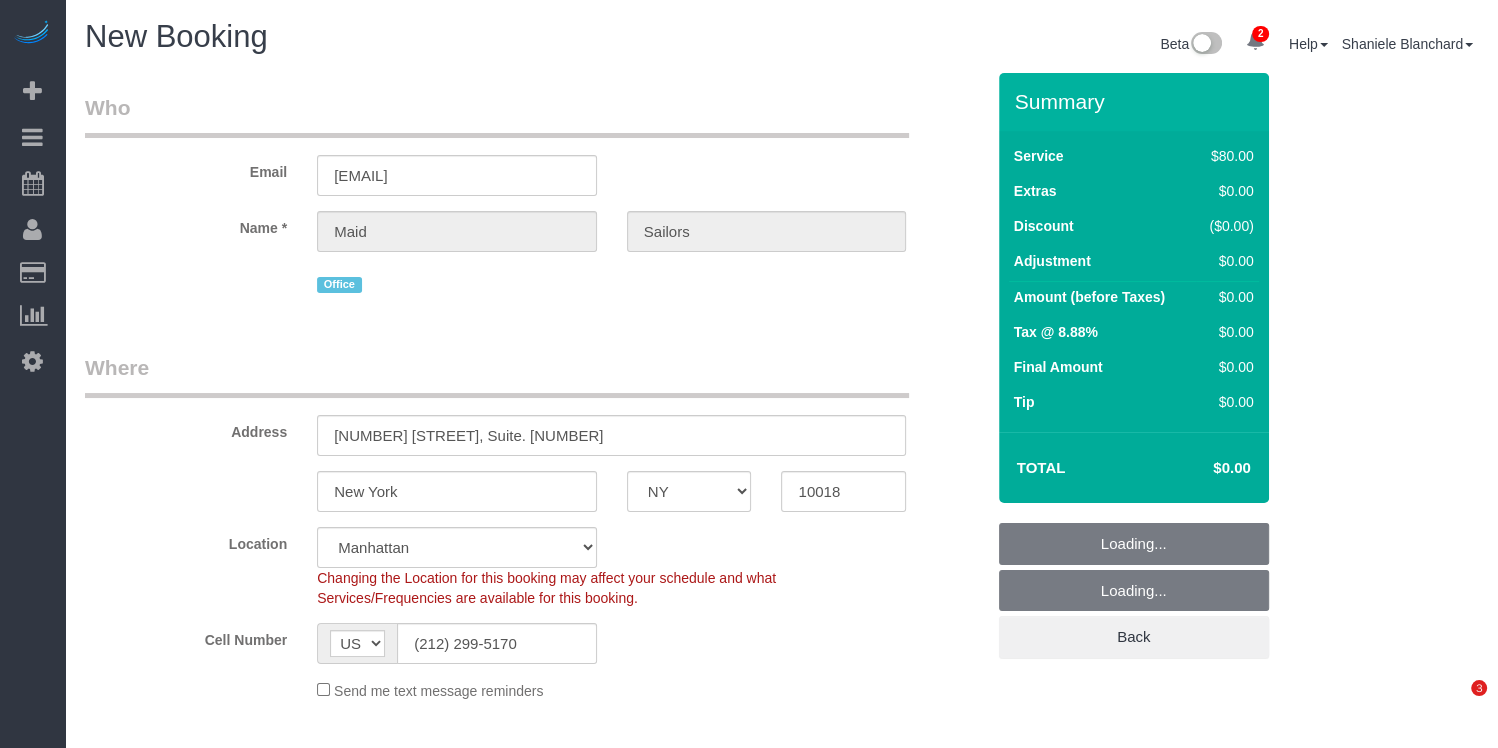 scroll, scrollTop: 653, scrollLeft: 0, axis: vertical 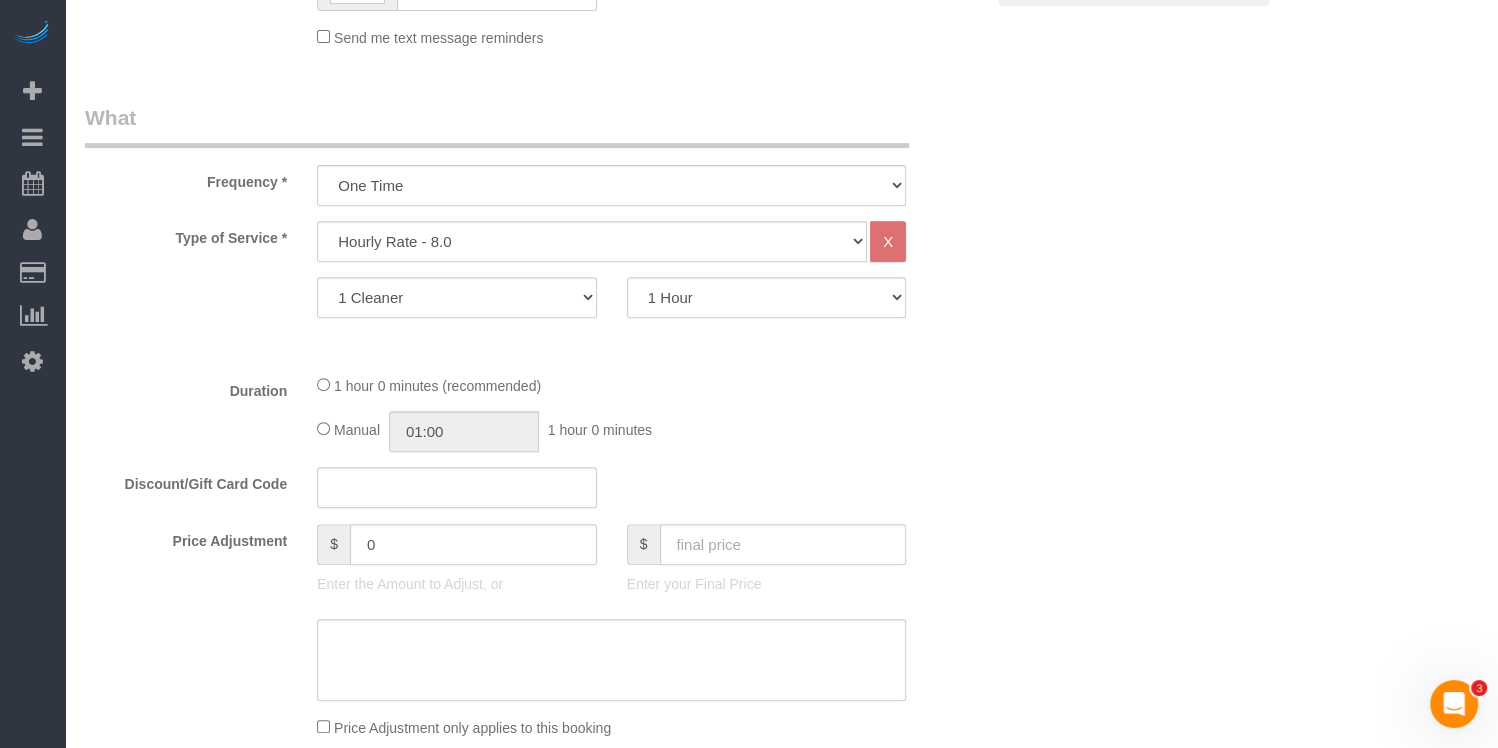 select on "object:2762" 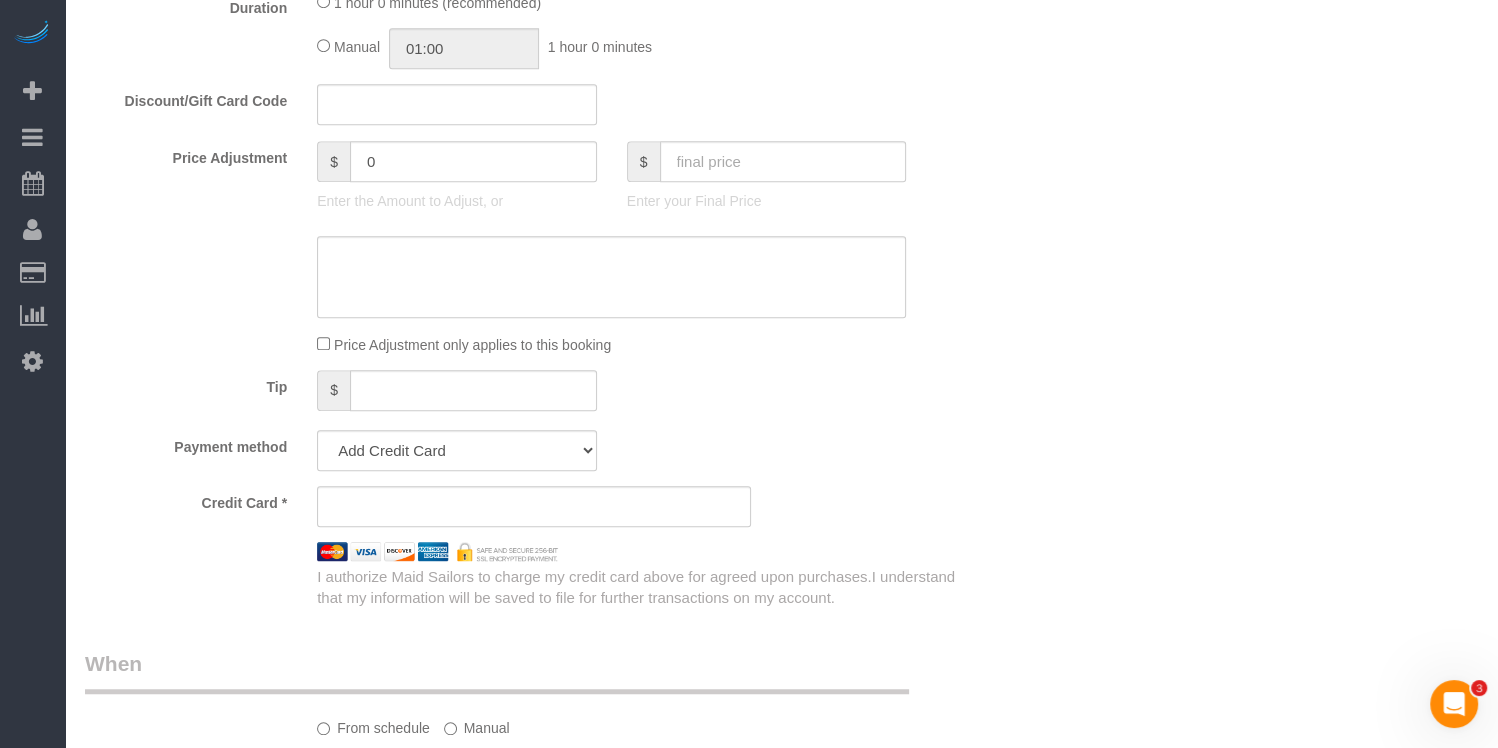 scroll, scrollTop: 1110, scrollLeft: 0, axis: vertical 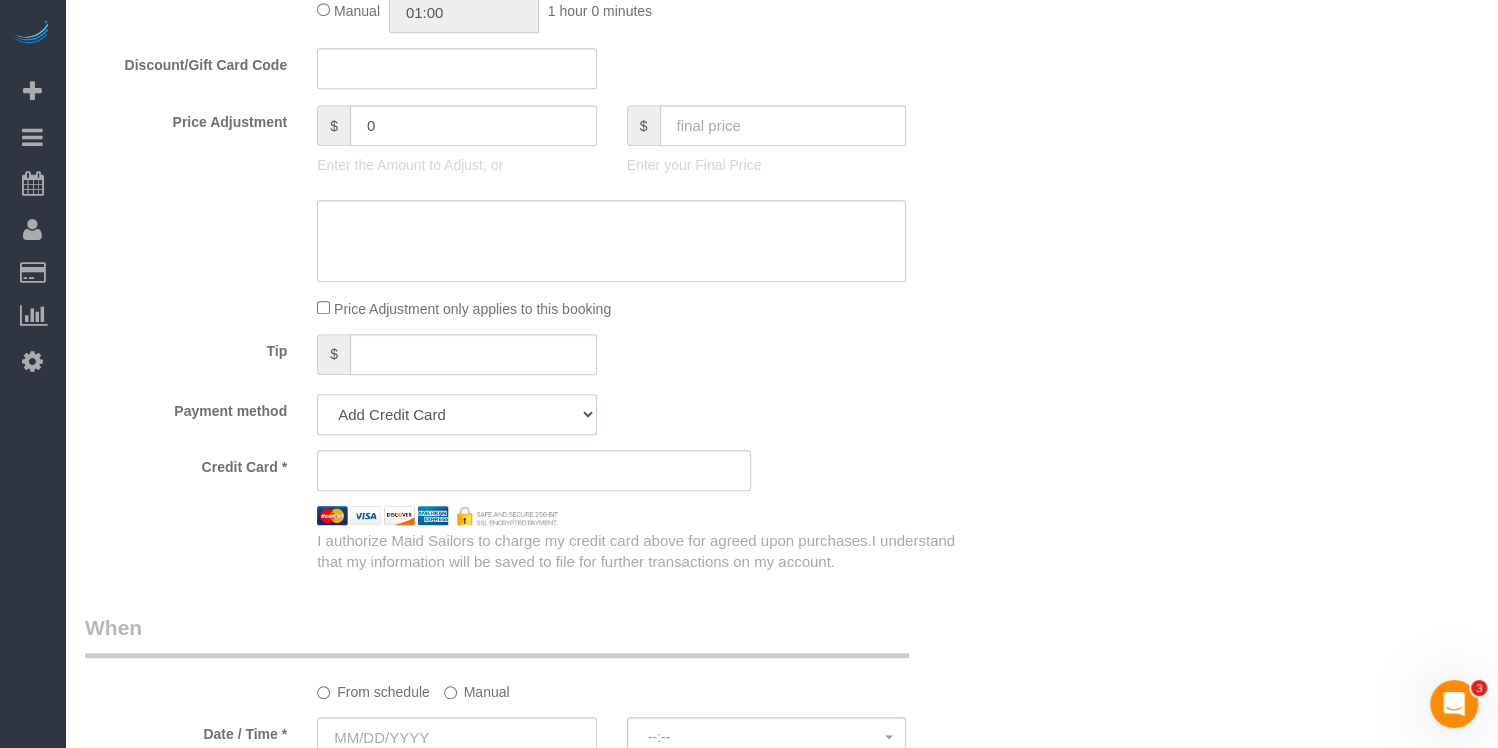 click on "Add Credit Card Cash Check Paypal" 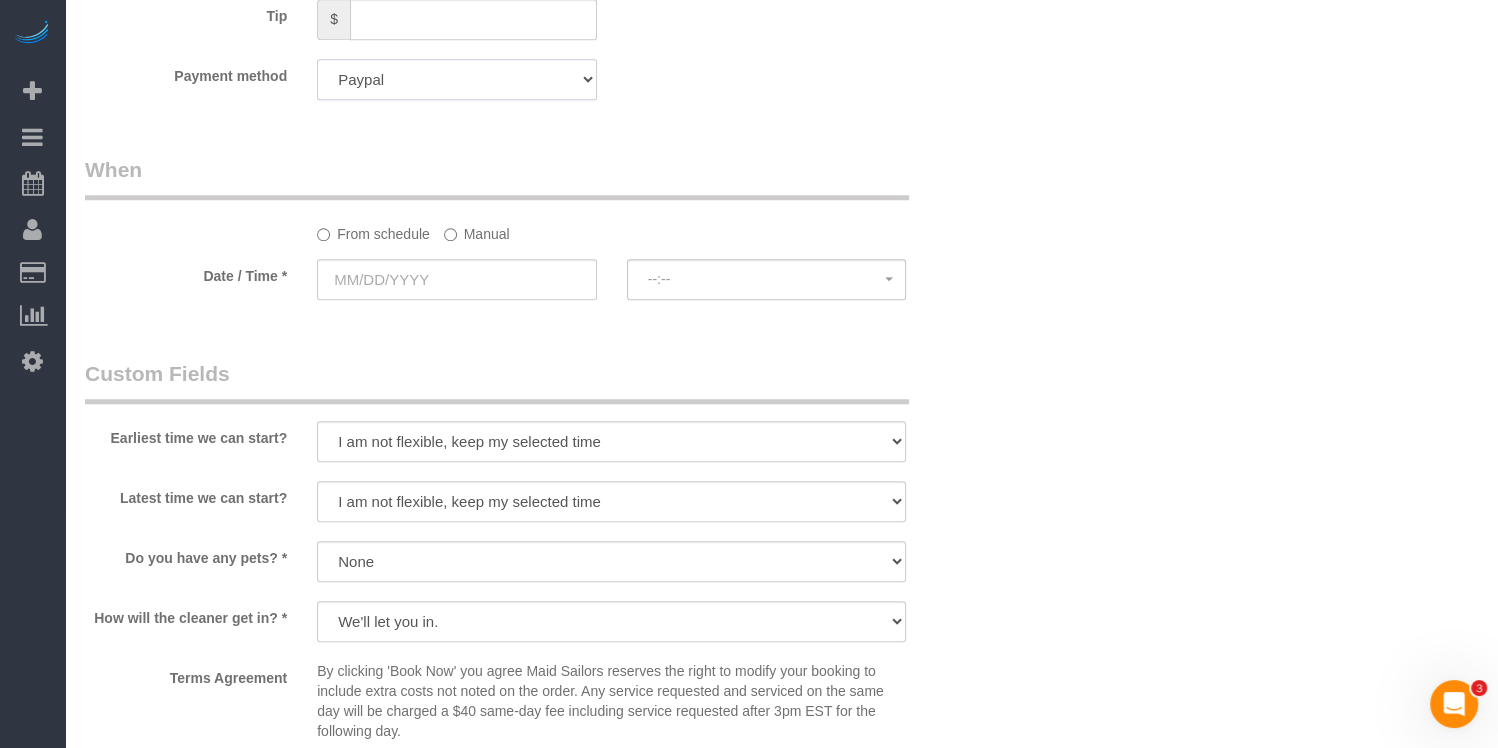 scroll, scrollTop: 1451, scrollLeft: 0, axis: vertical 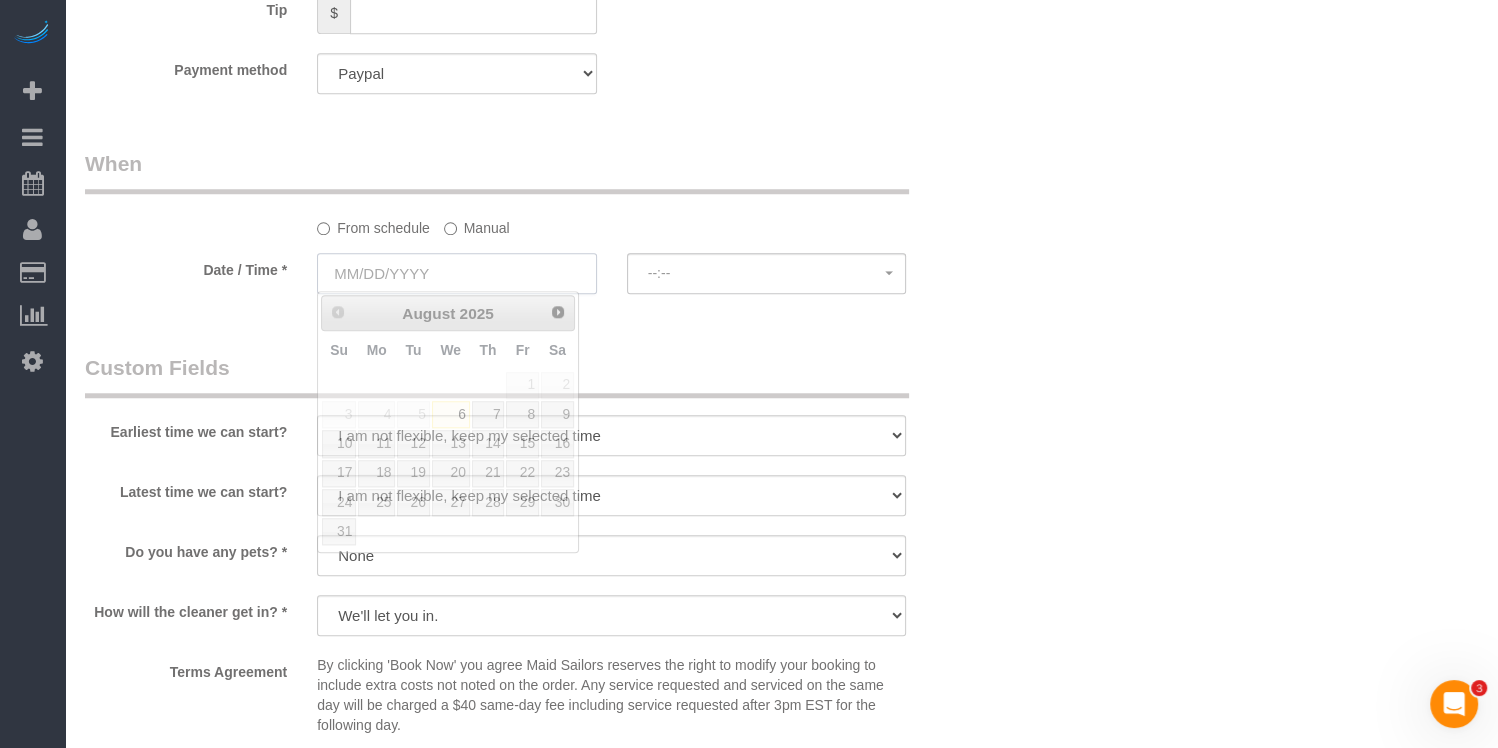 click at bounding box center [457, 273] 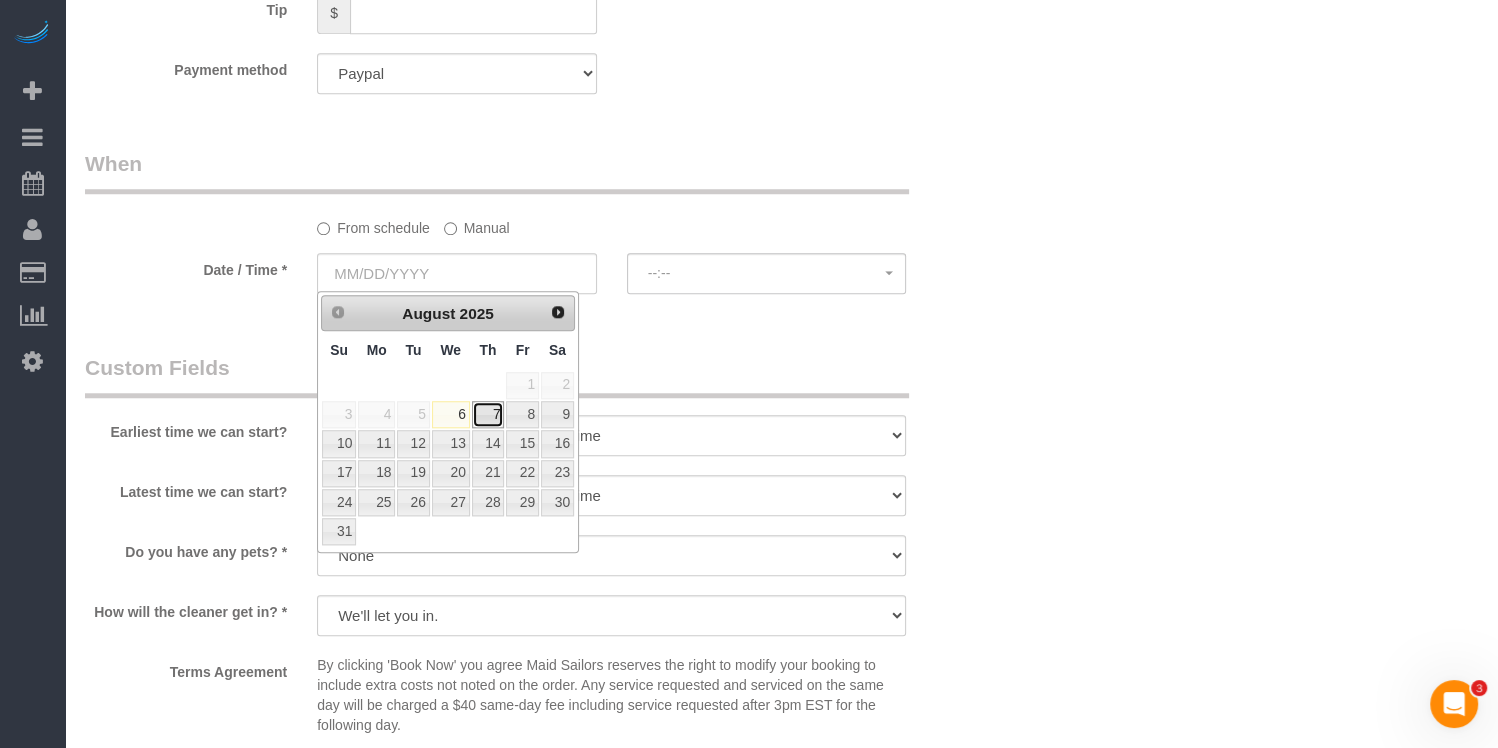 click on "7" at bounding box center (488, 414) 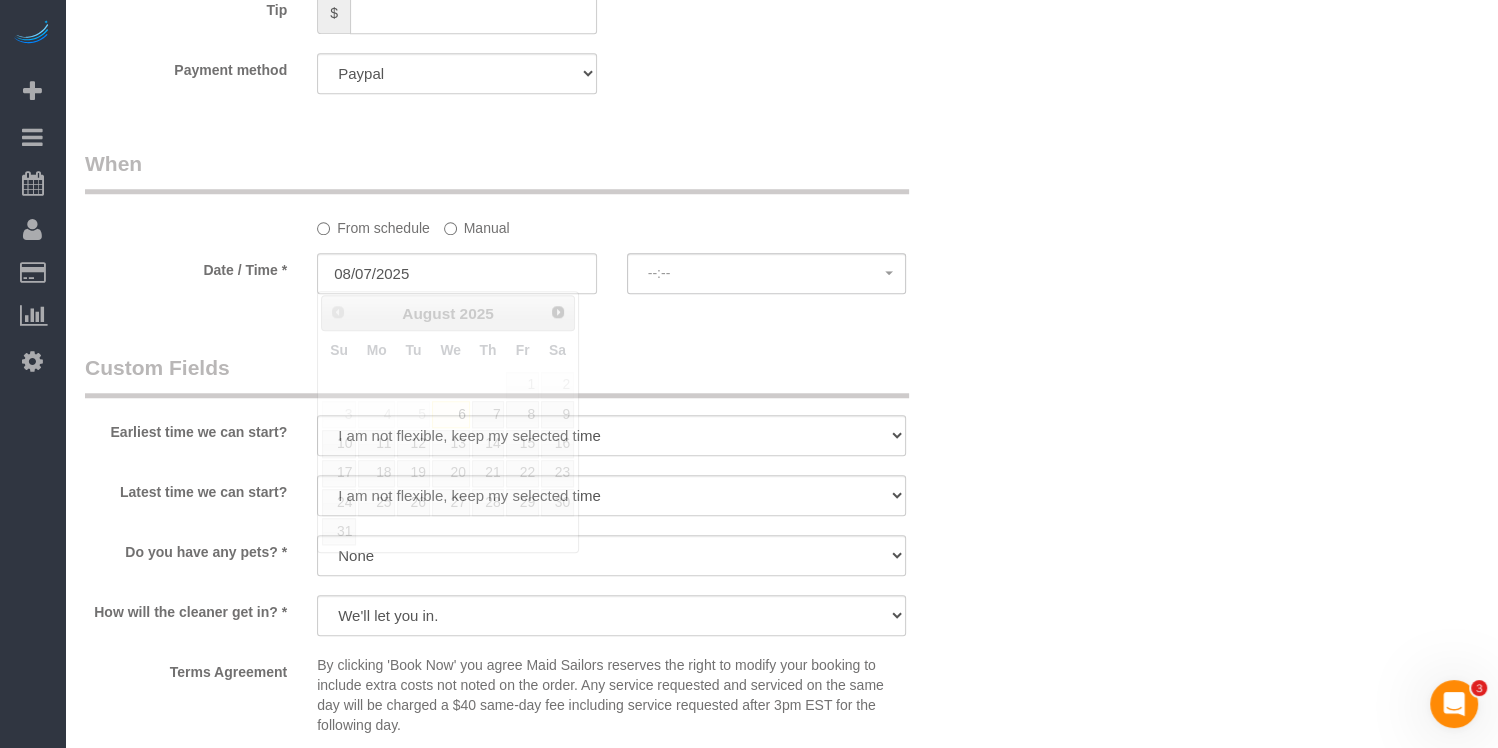 select on "spot11" 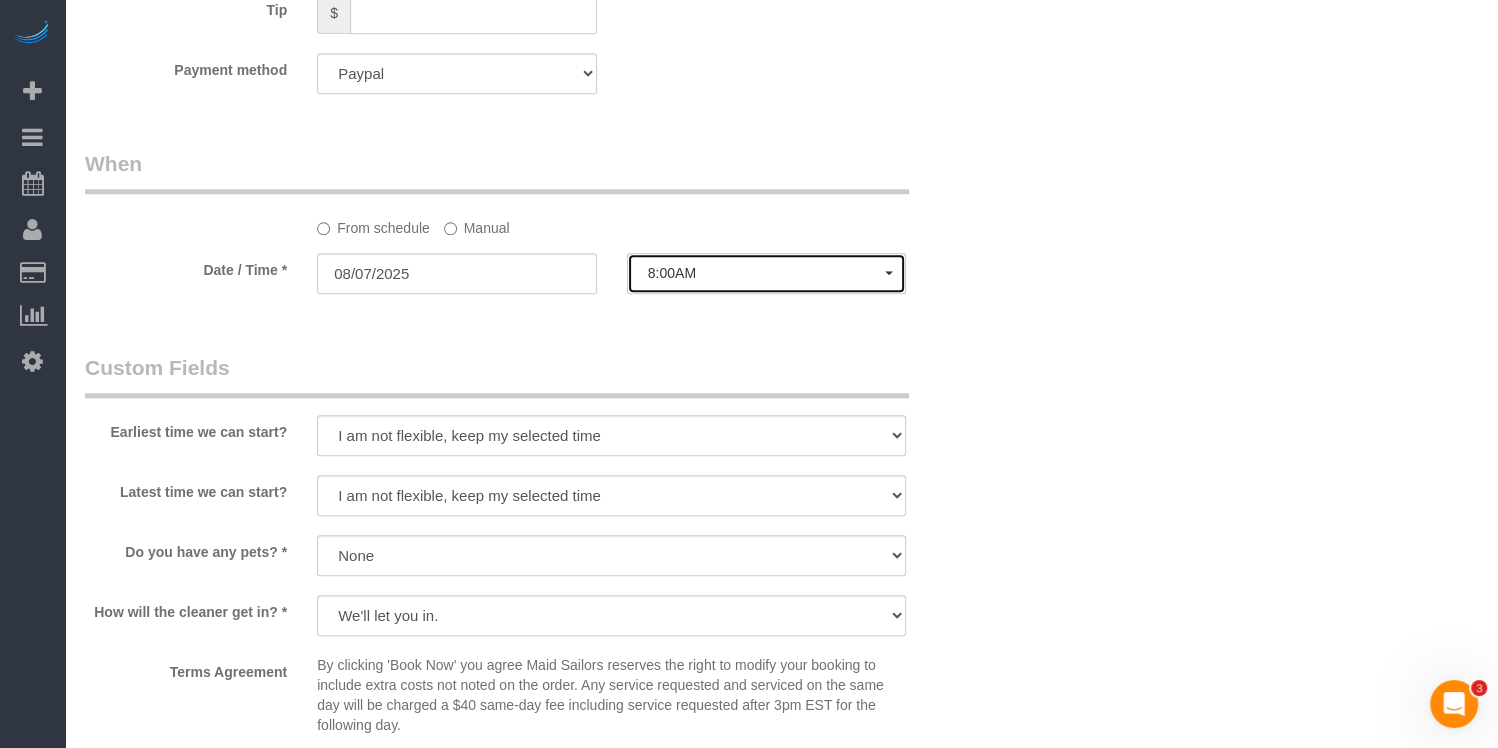 click on "8:00AM" 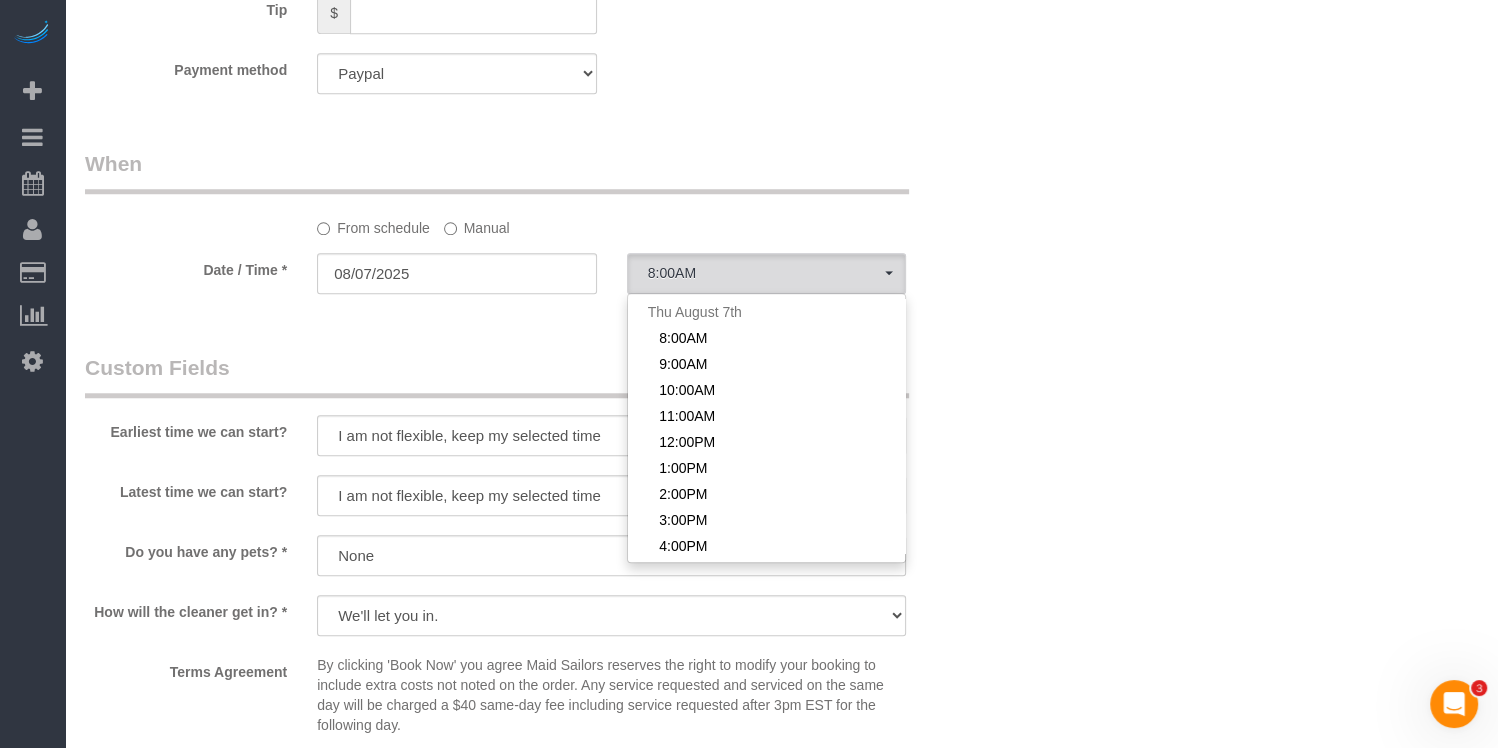 click on "Manual" 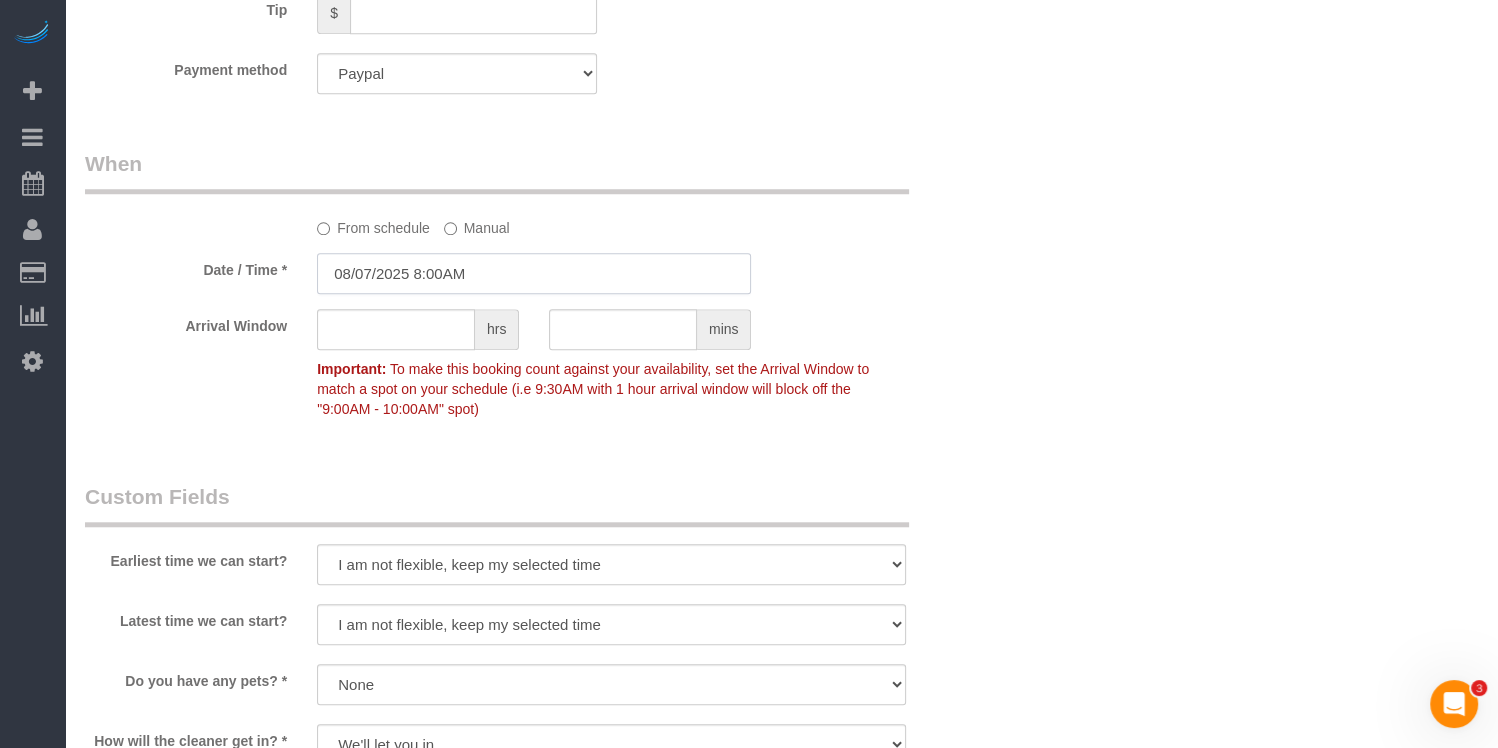 click on "08/07/2025 8:00AM" at bounding box center [534, 273] 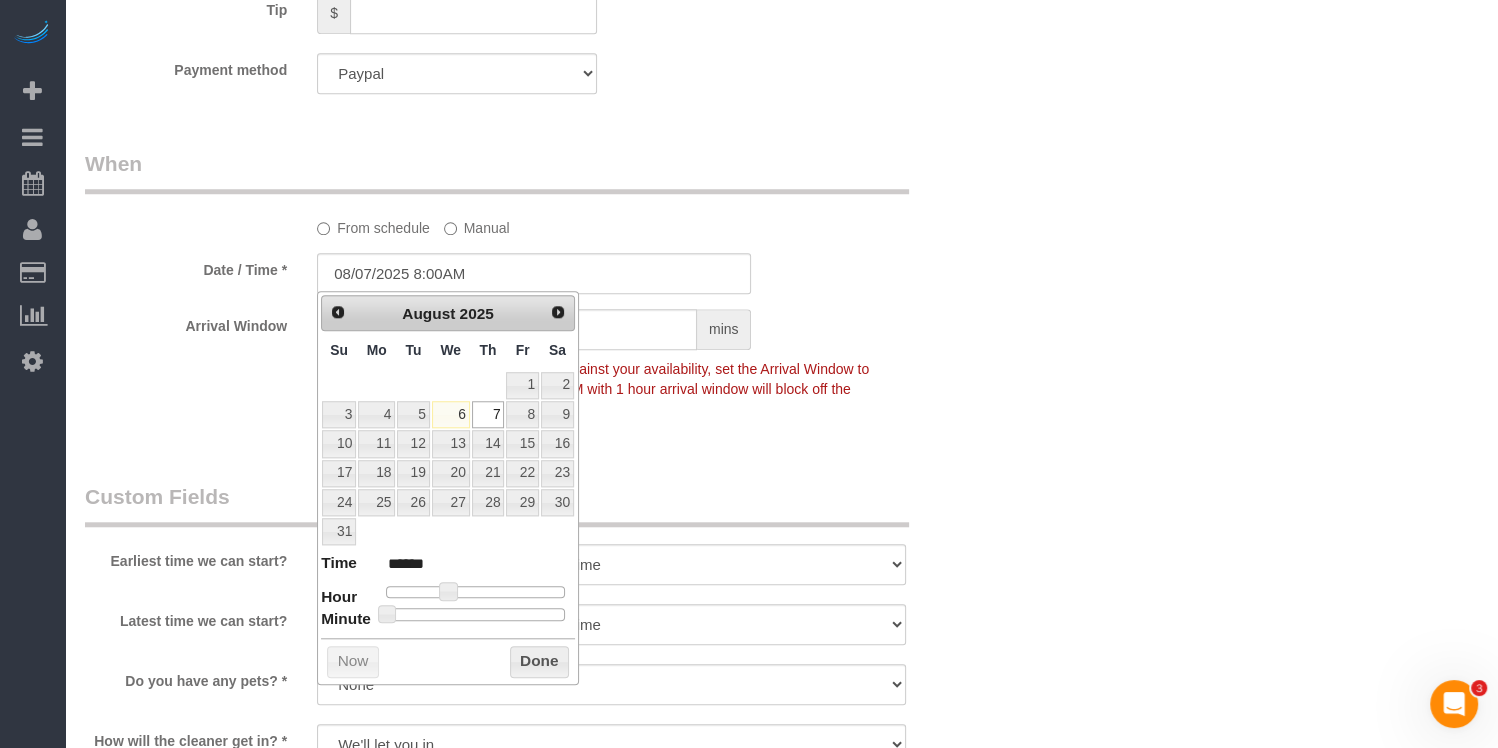 type on "08/07/2025 8:30AM" 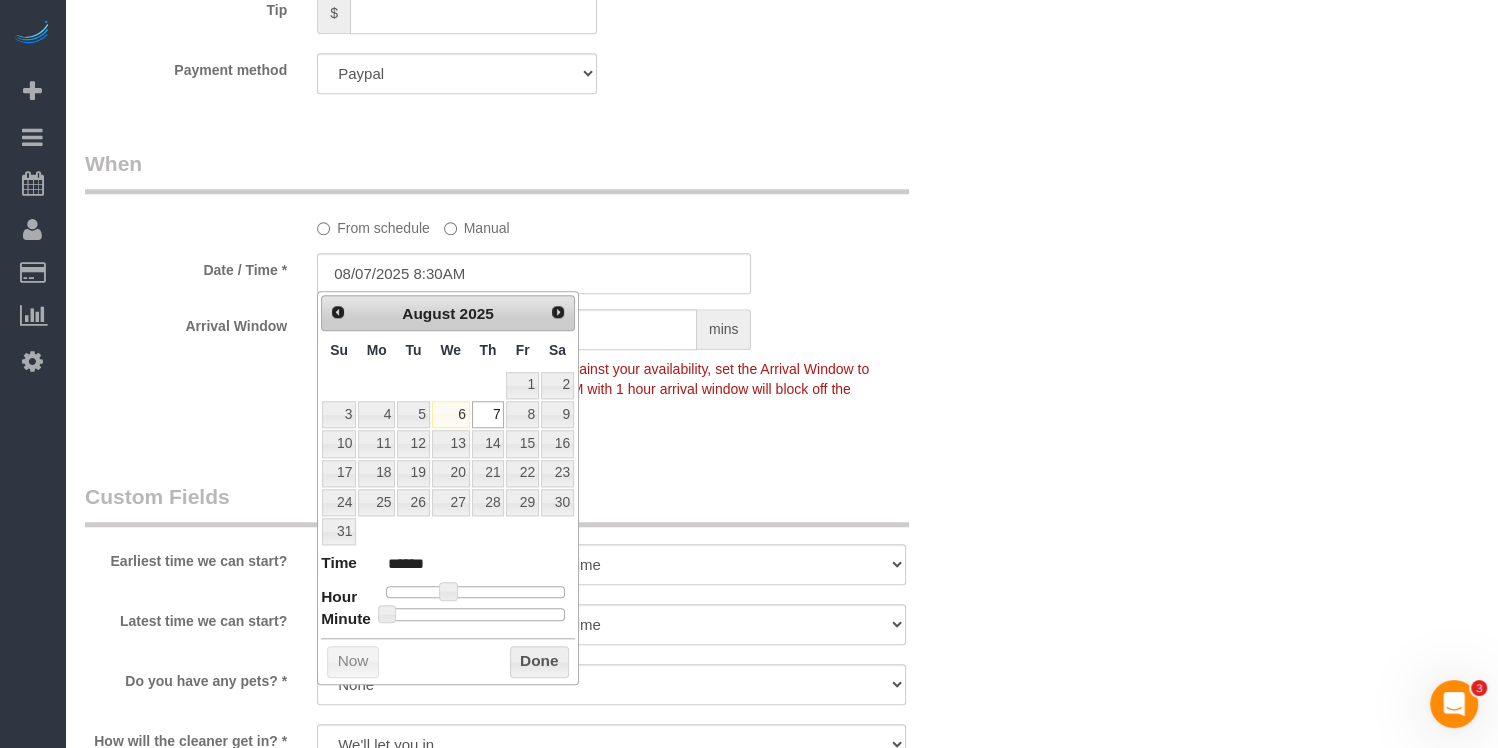 click at bounding box center (475, 614) 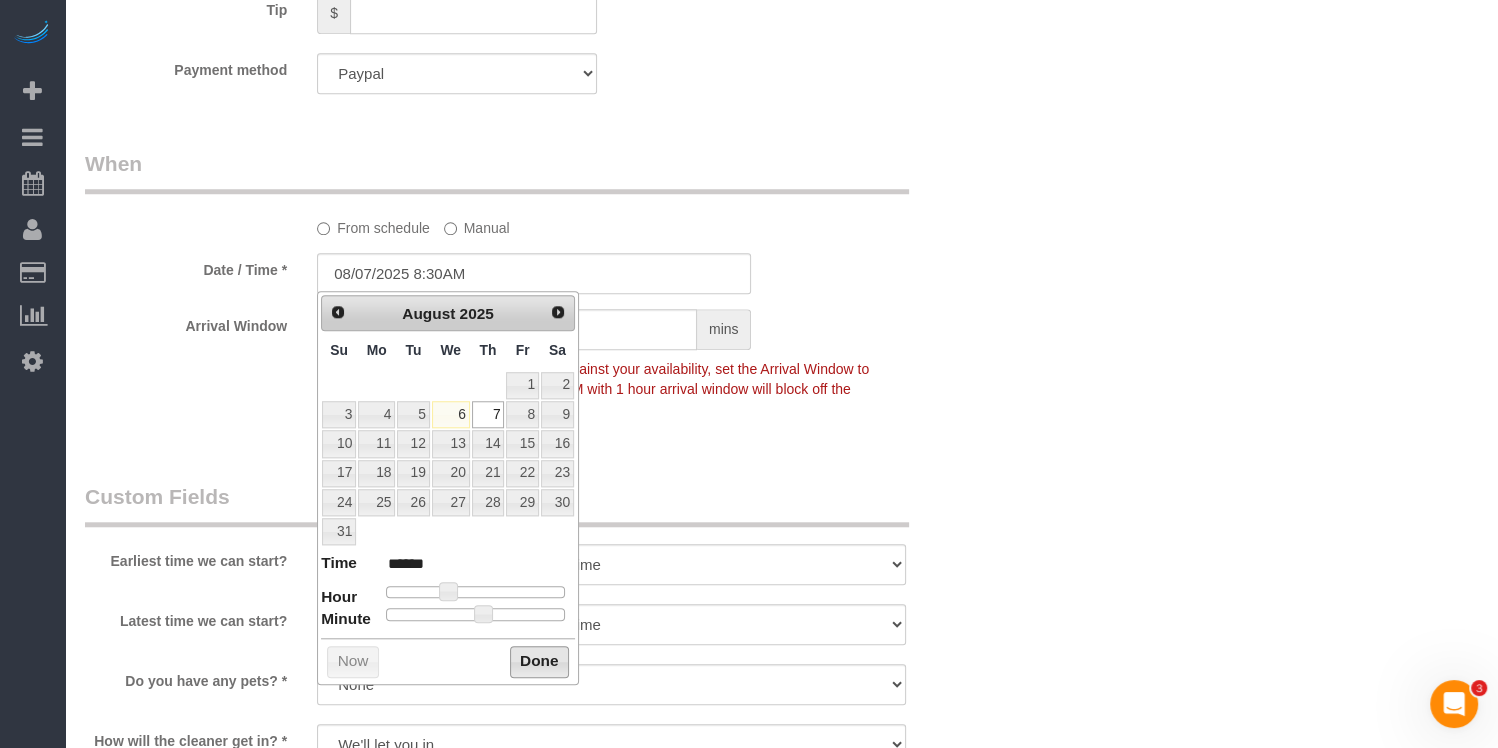 click on "Done" at bounding box center [539, 662] 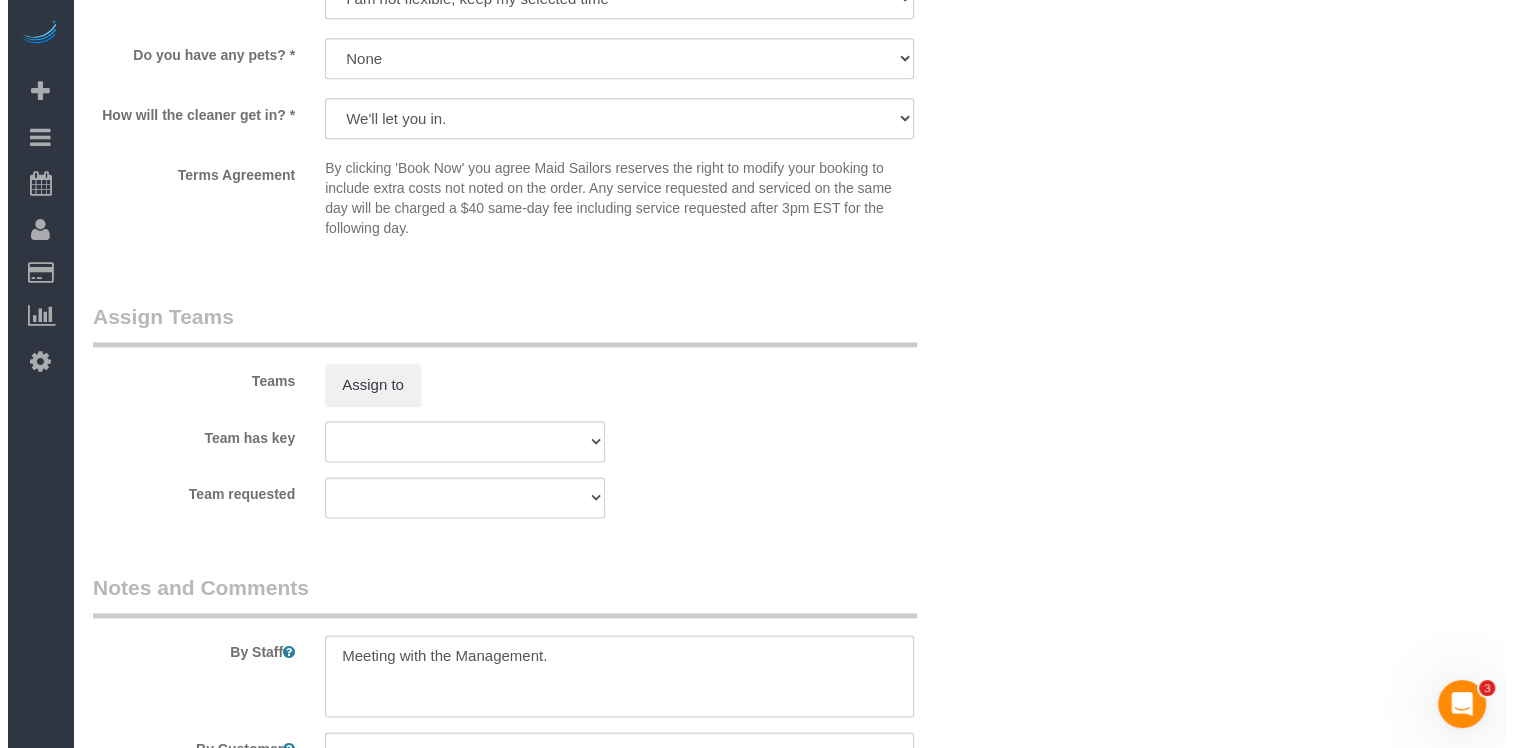 scroll, scrollTop: 2098, scrollLeft: 0, axis: vertical 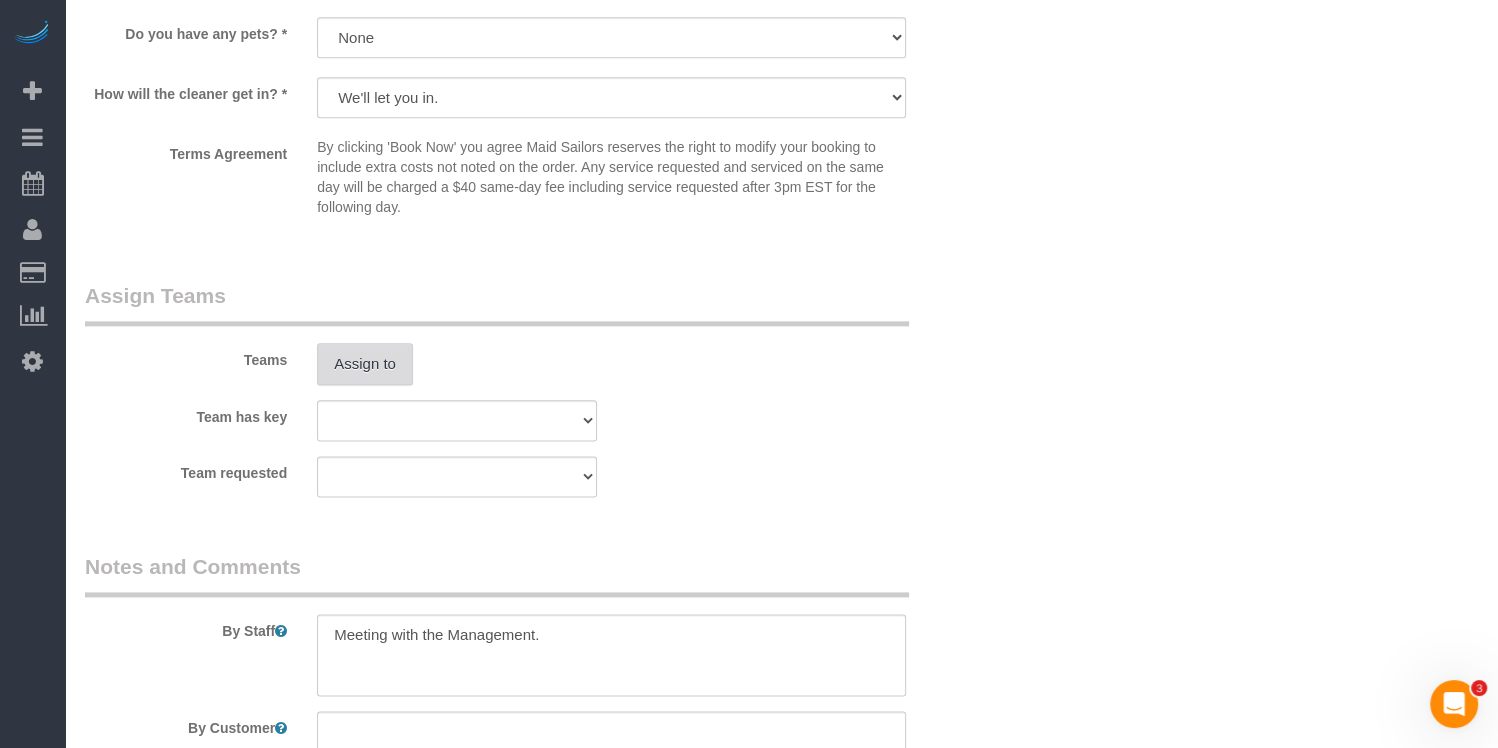 click on "Assign to" at bounding box center [365, 364] 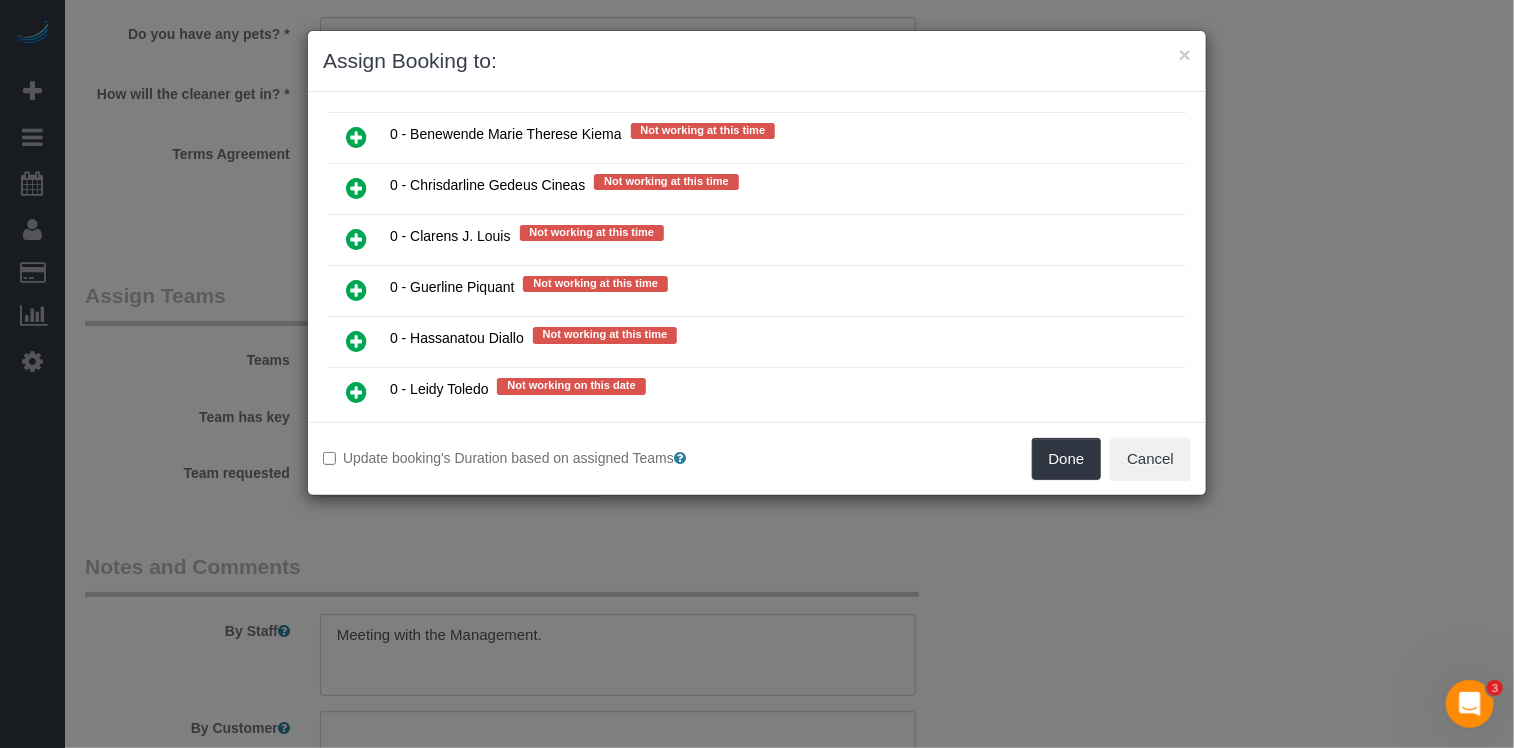 scroll, scrollTop: 1132, scrollLeft: 0, axis: vertical 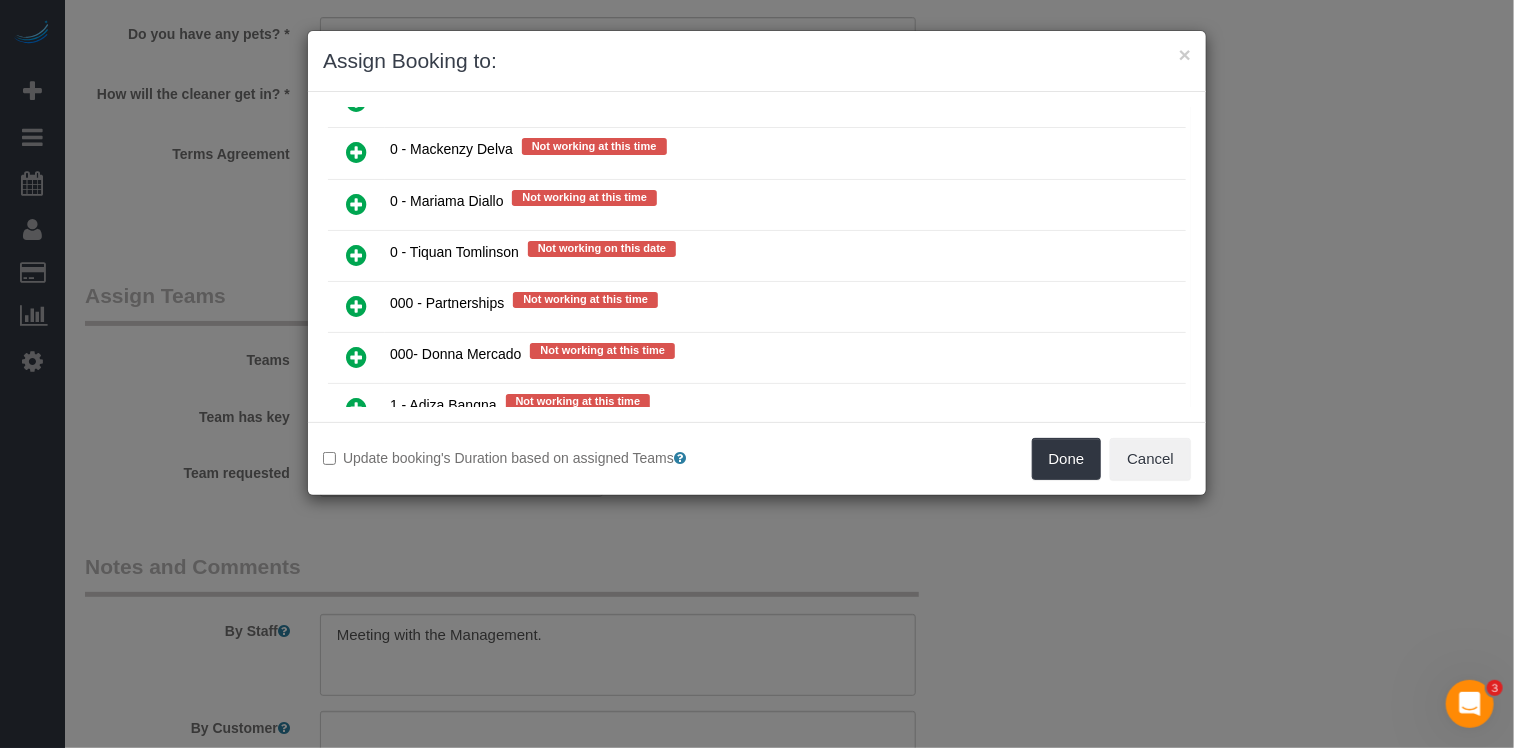 click at bounding box center [356, 255] 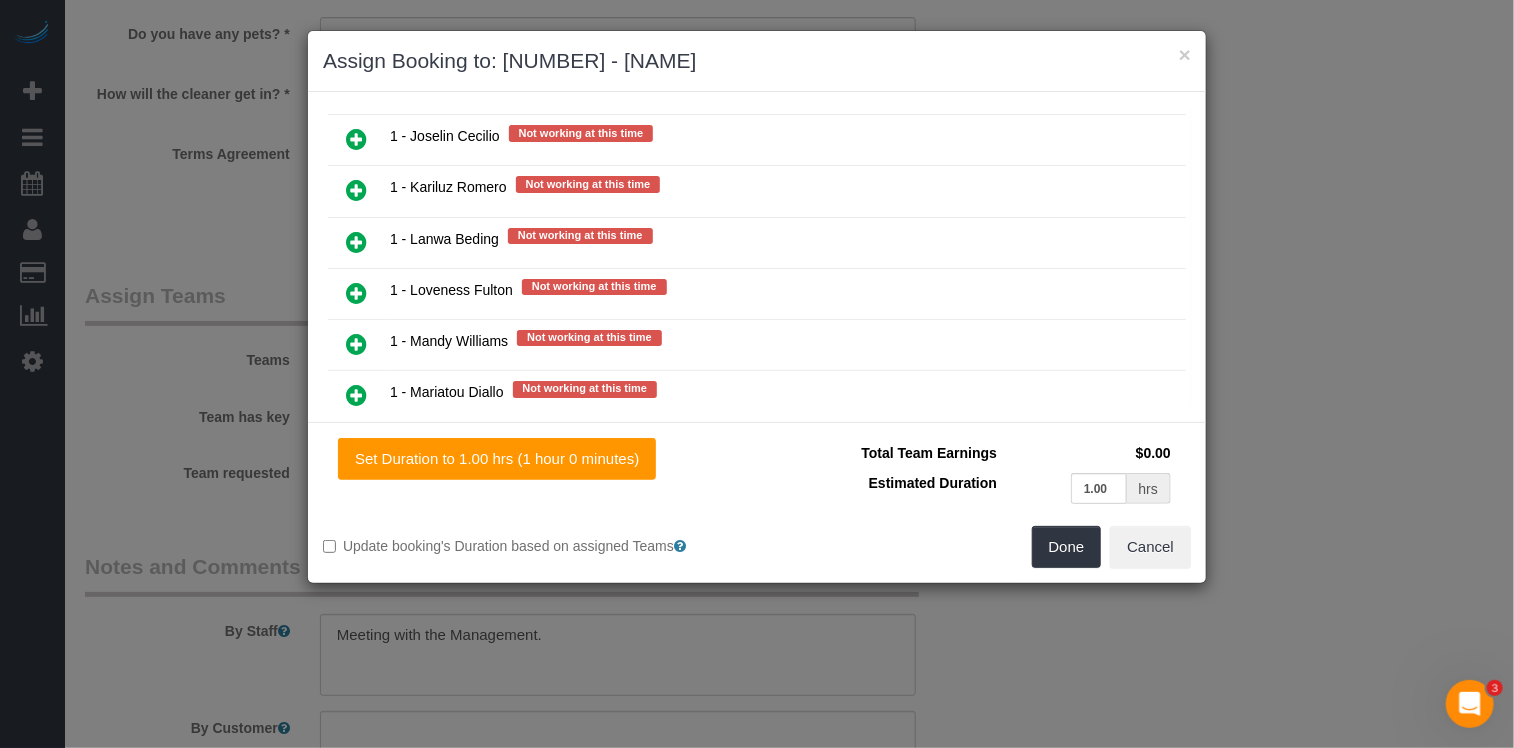 click at bounding box center [356, 447] 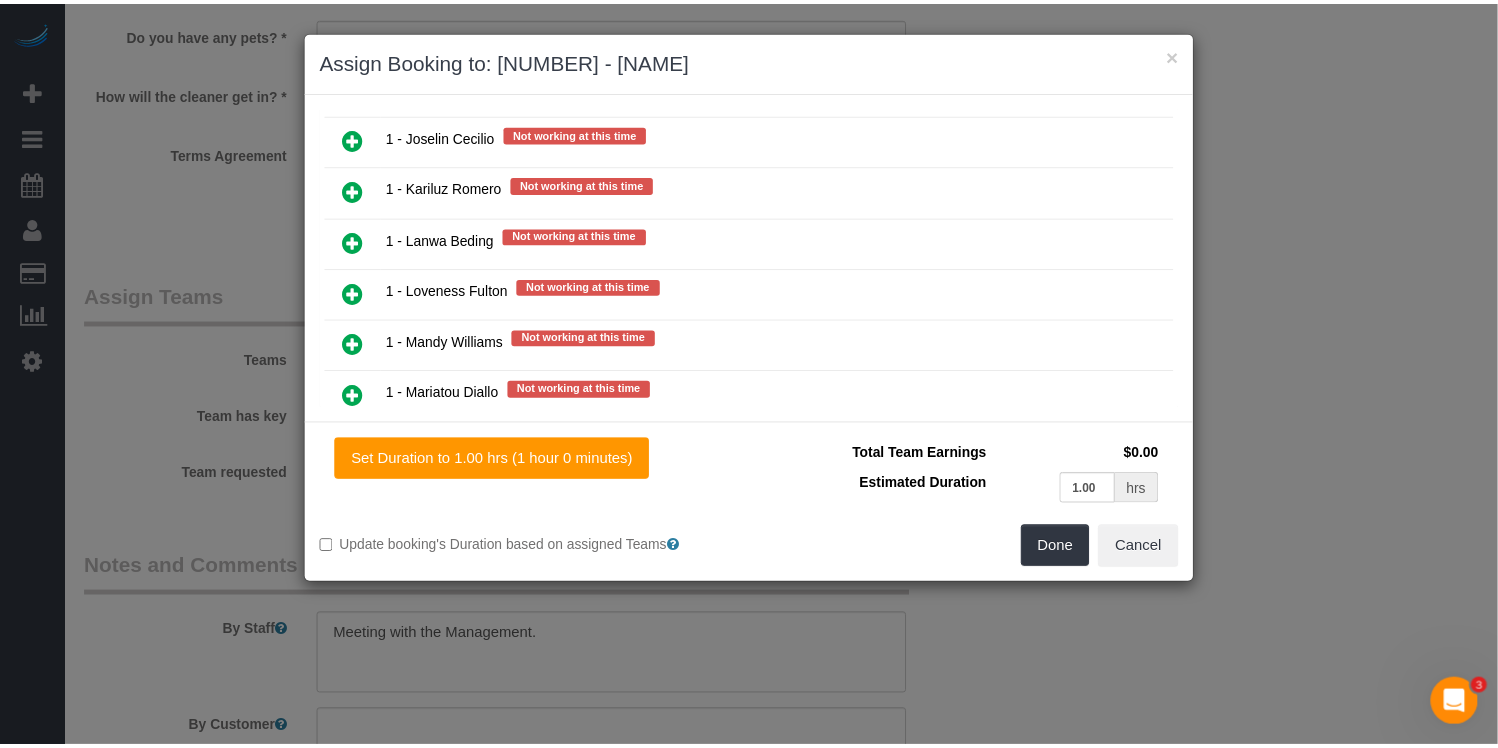 scroll, scrollTop: 2538, scrollLeft: 0, axis: vertical 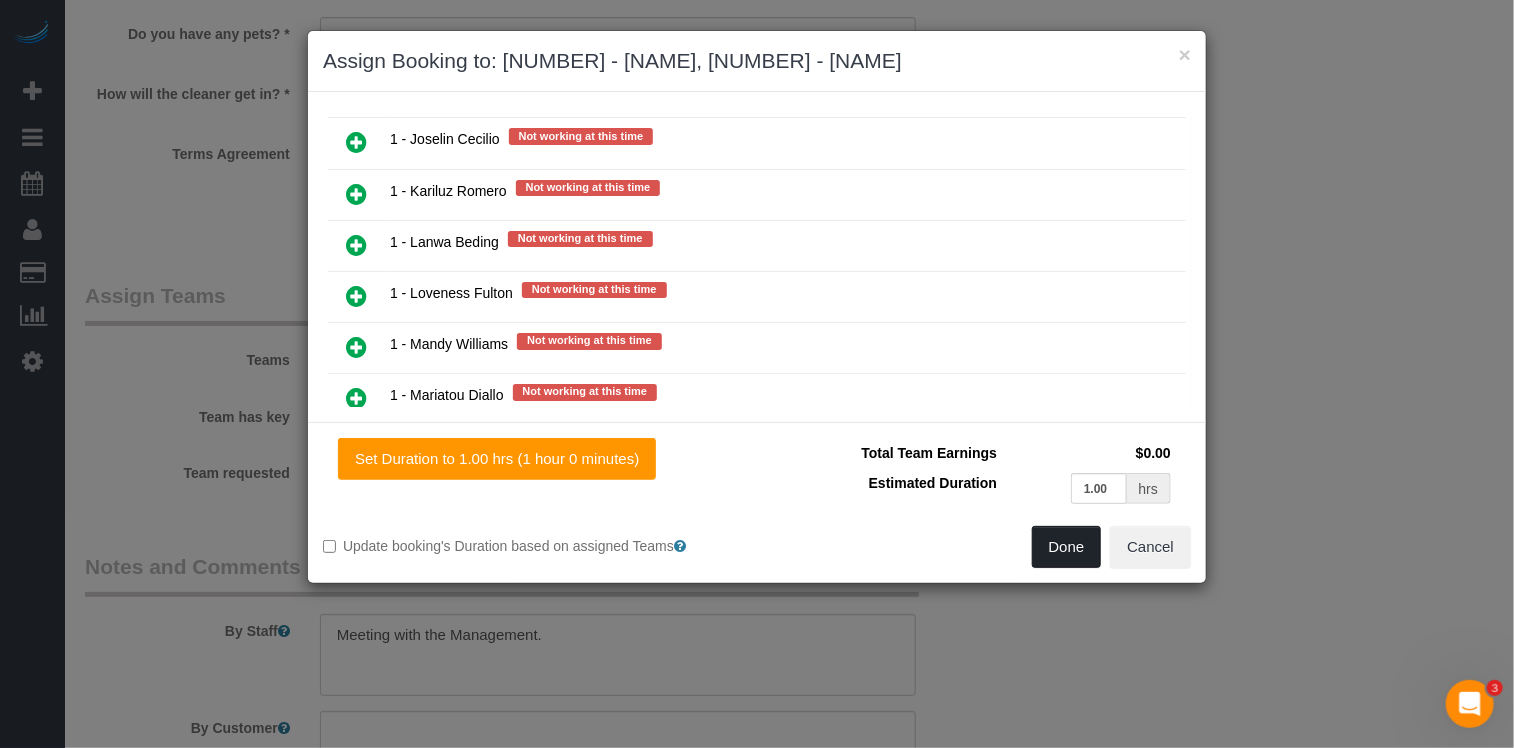 click on "Done" at bounding box center (1067, 547) 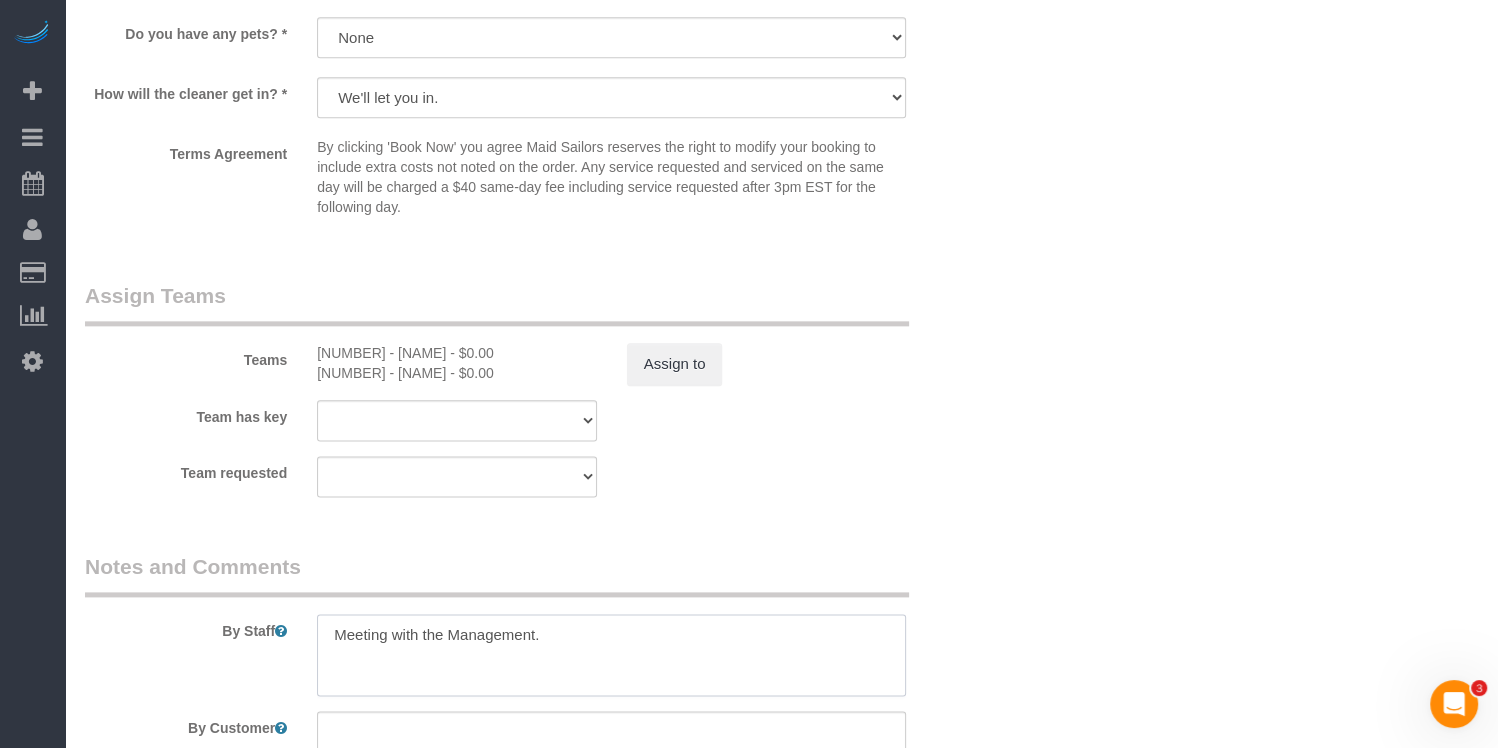 click on "By Staff" at bounding box center [534, 624] 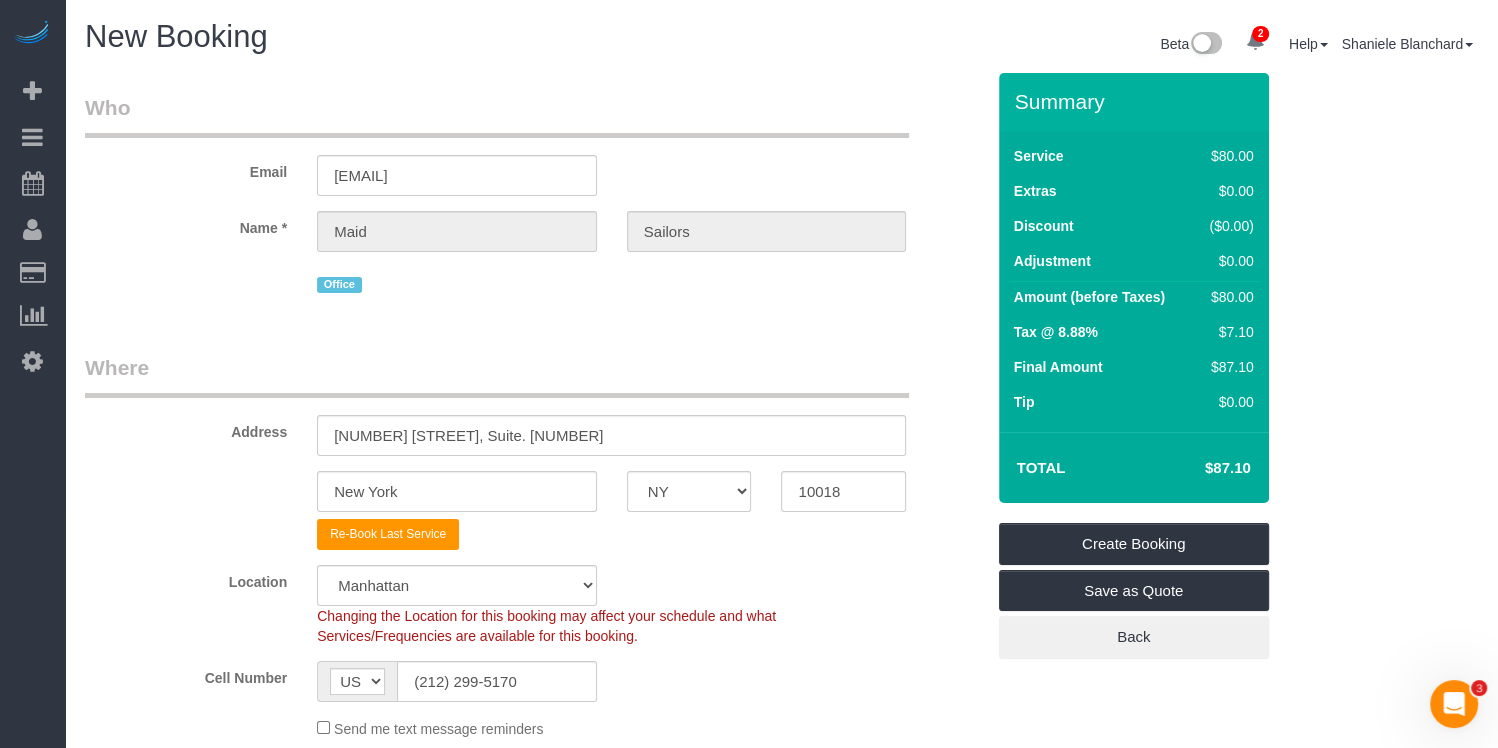 scroll, scrollTop: 1103, scrollLeft: 0, axis: vertical 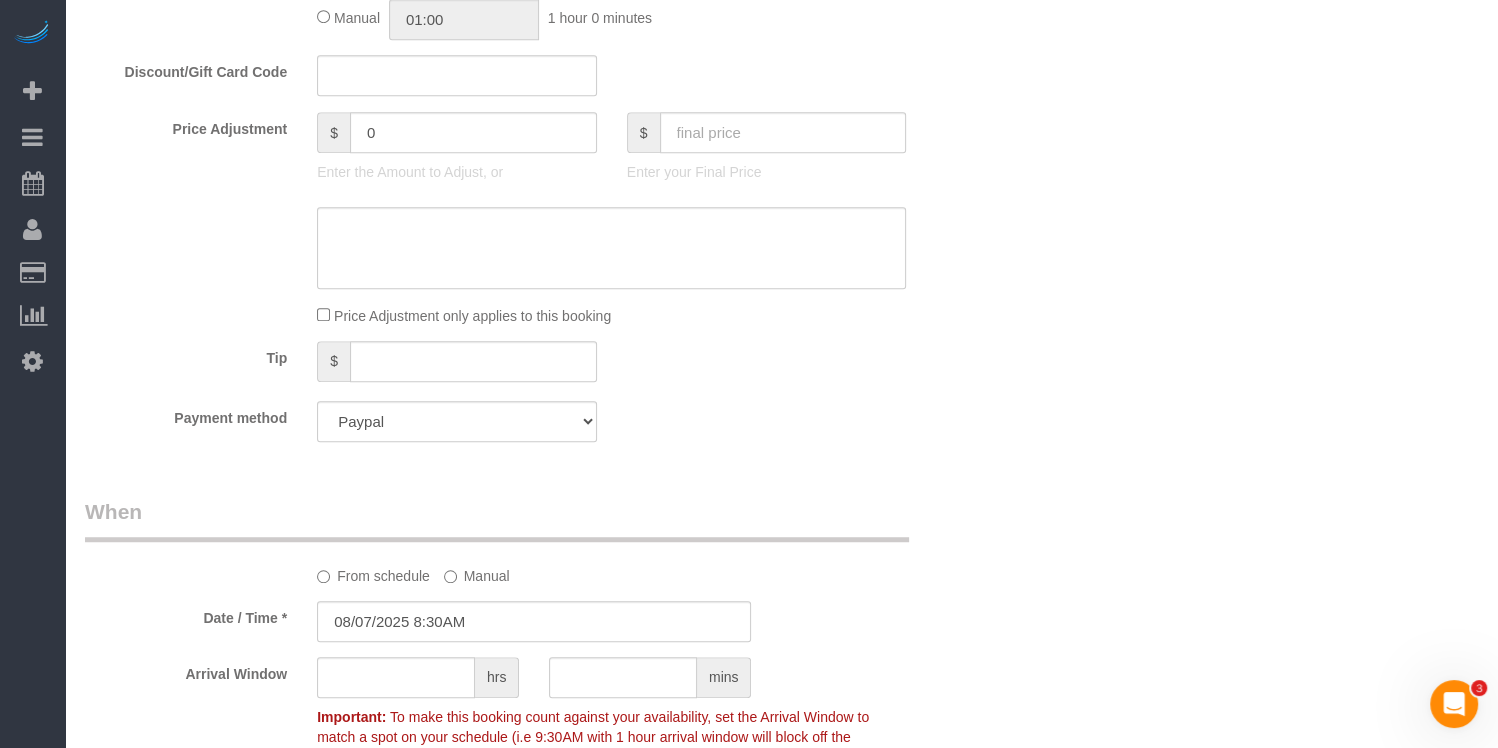 type on "Picking up supplies" 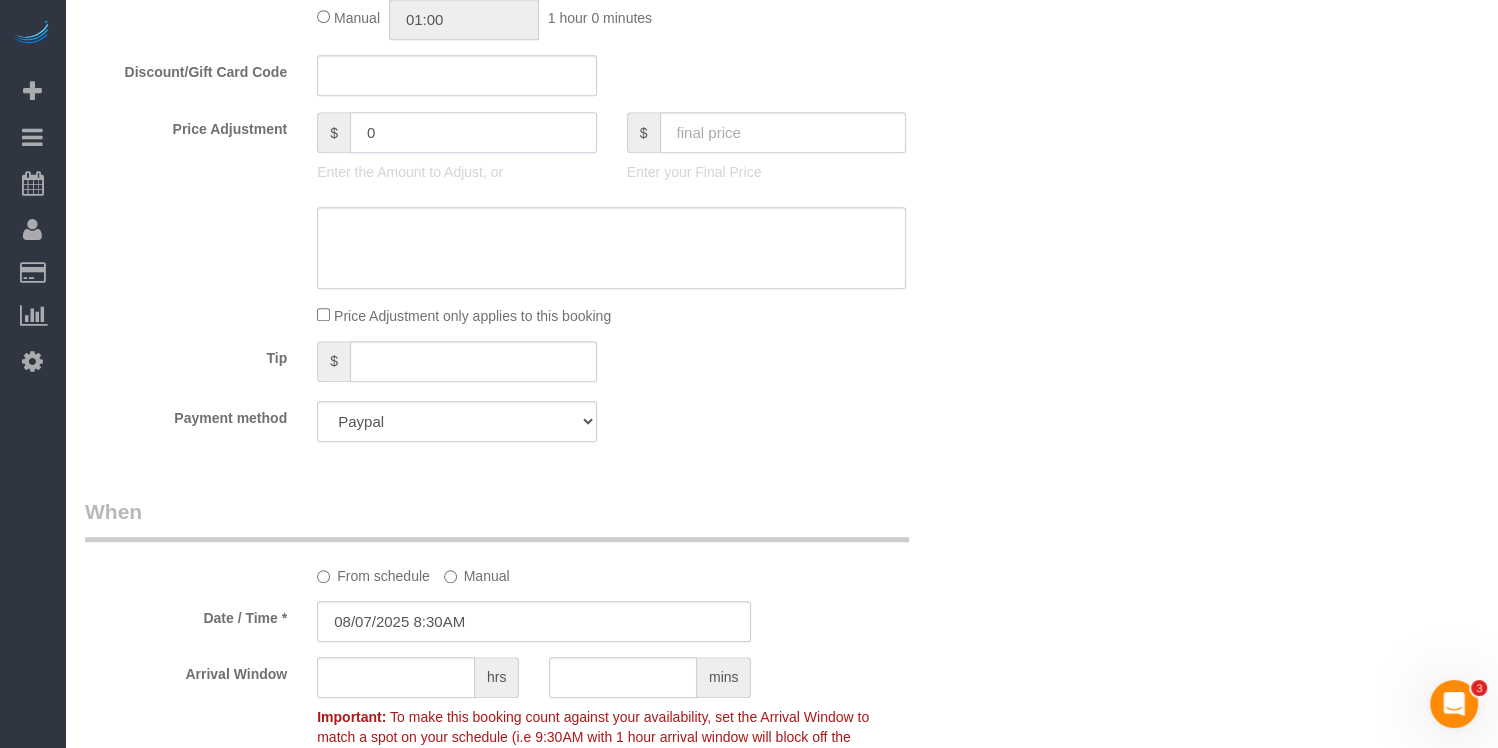 click on "0" 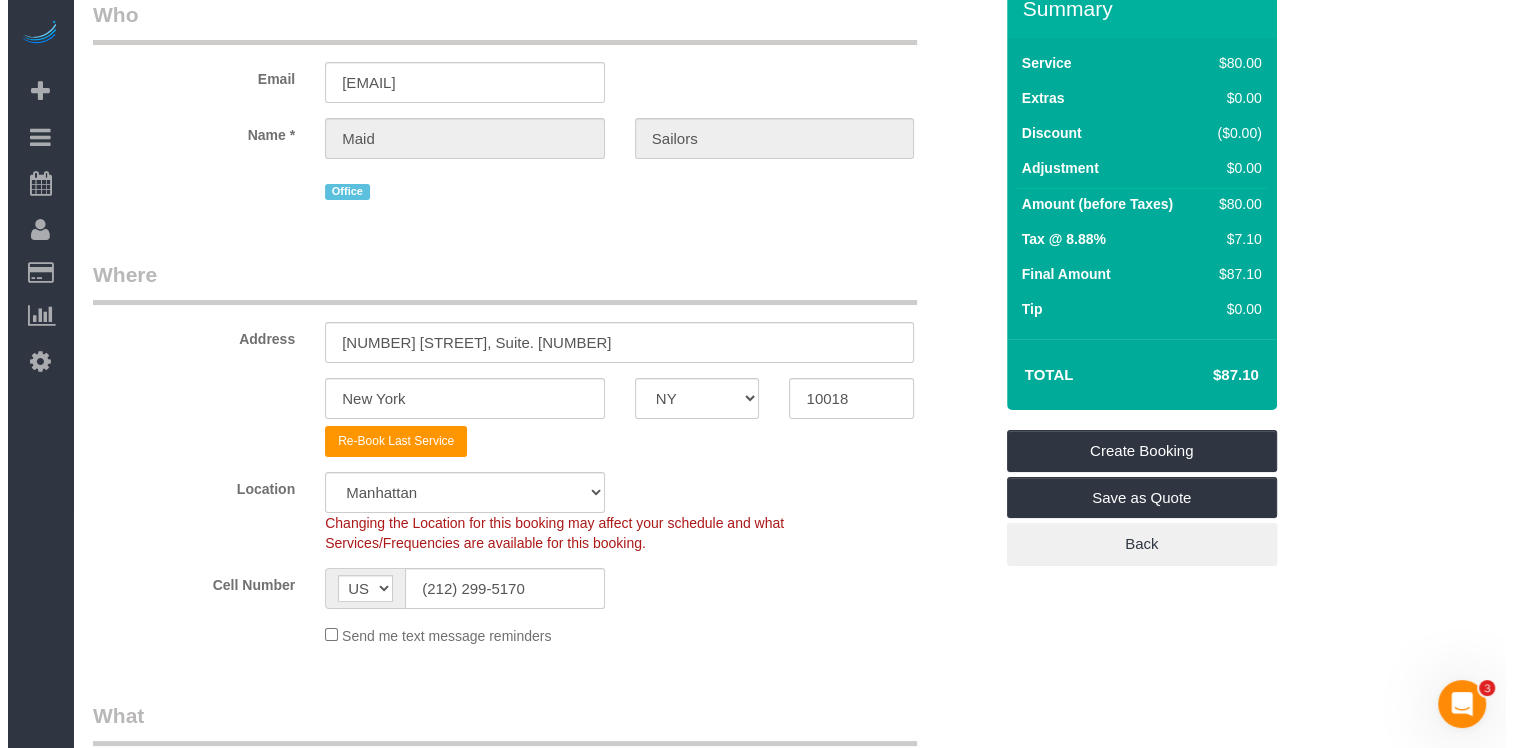 scroll, scrollTop: 0, scrollLeft: 0, axis: both 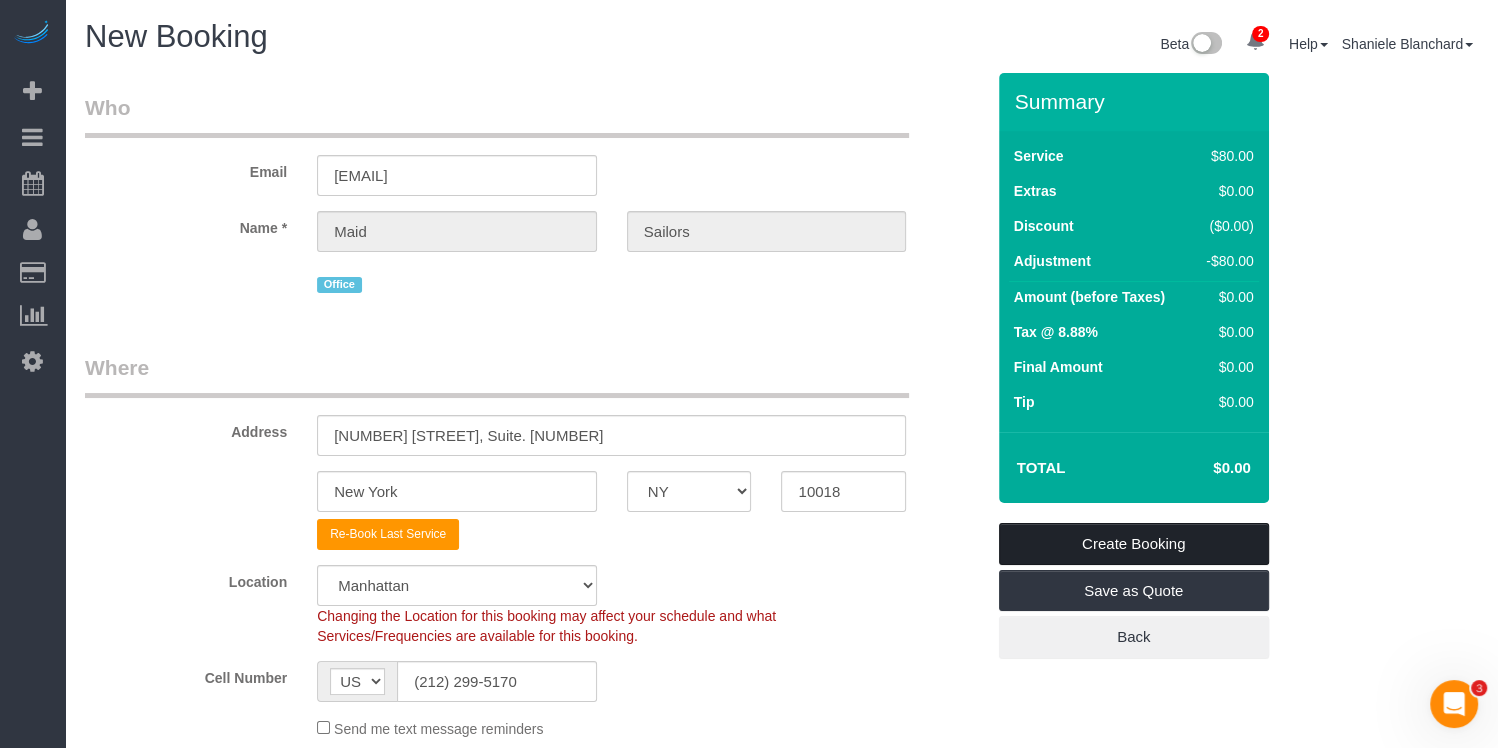 type on "-80" 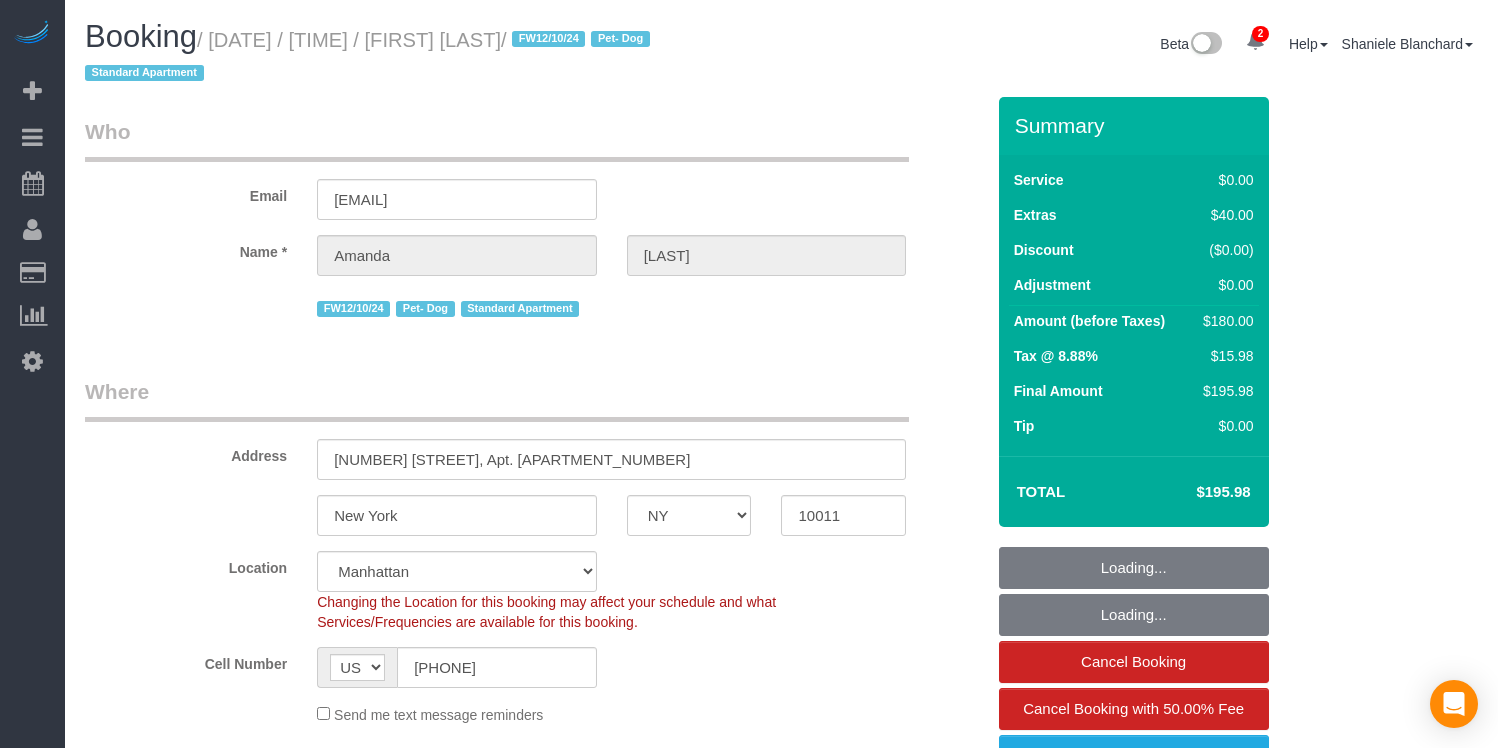 select on "NY" 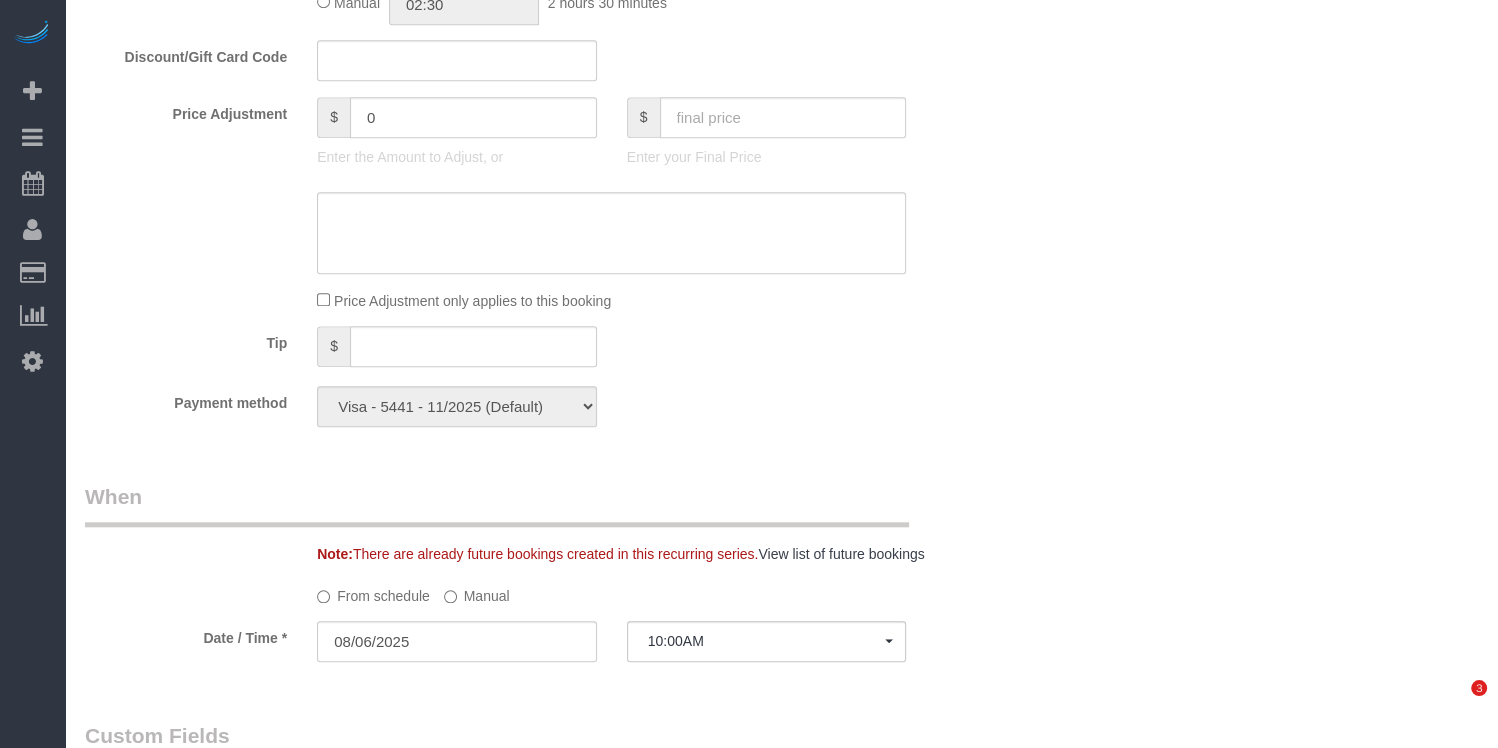 scroll, scrollTop: 510, scrollLeft: 0, axis: vertical 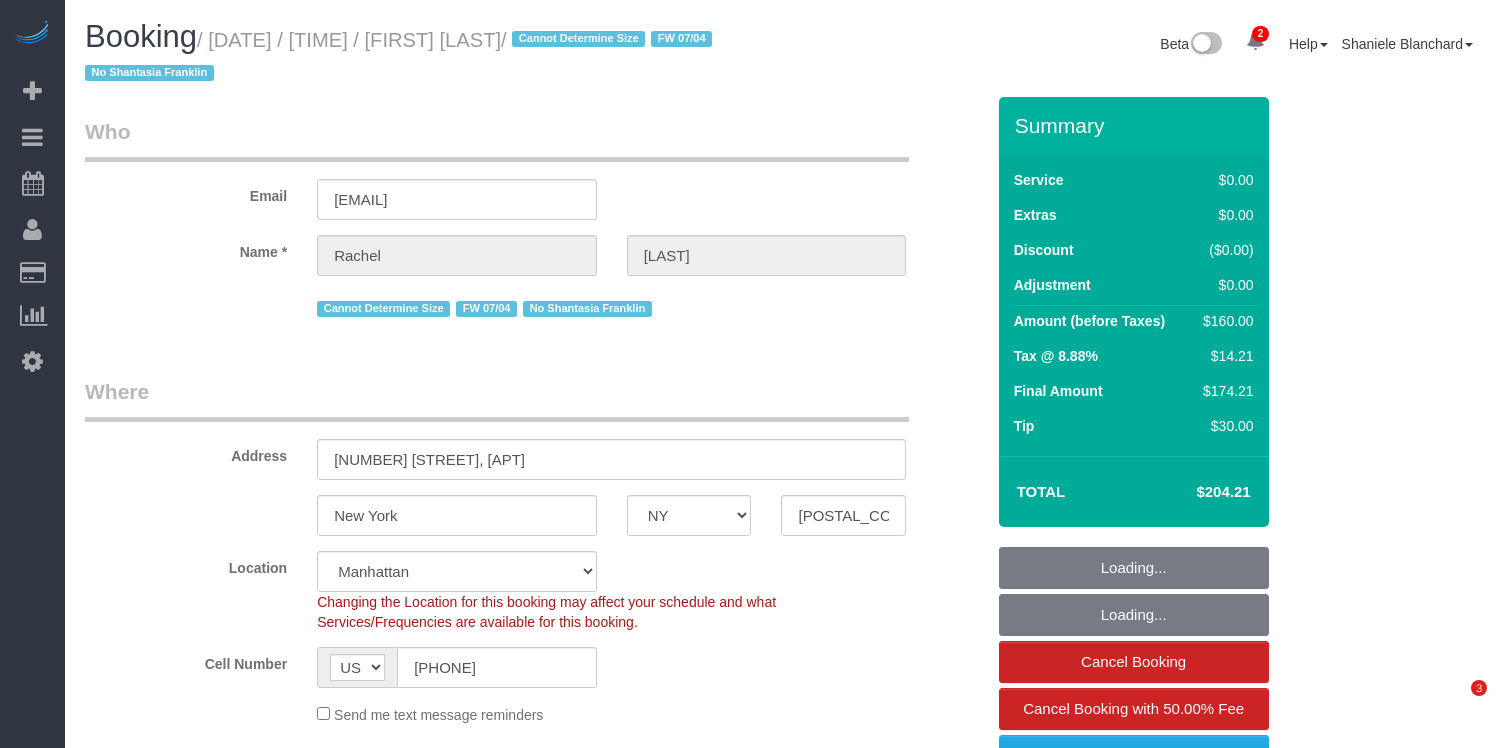 select on "NY" 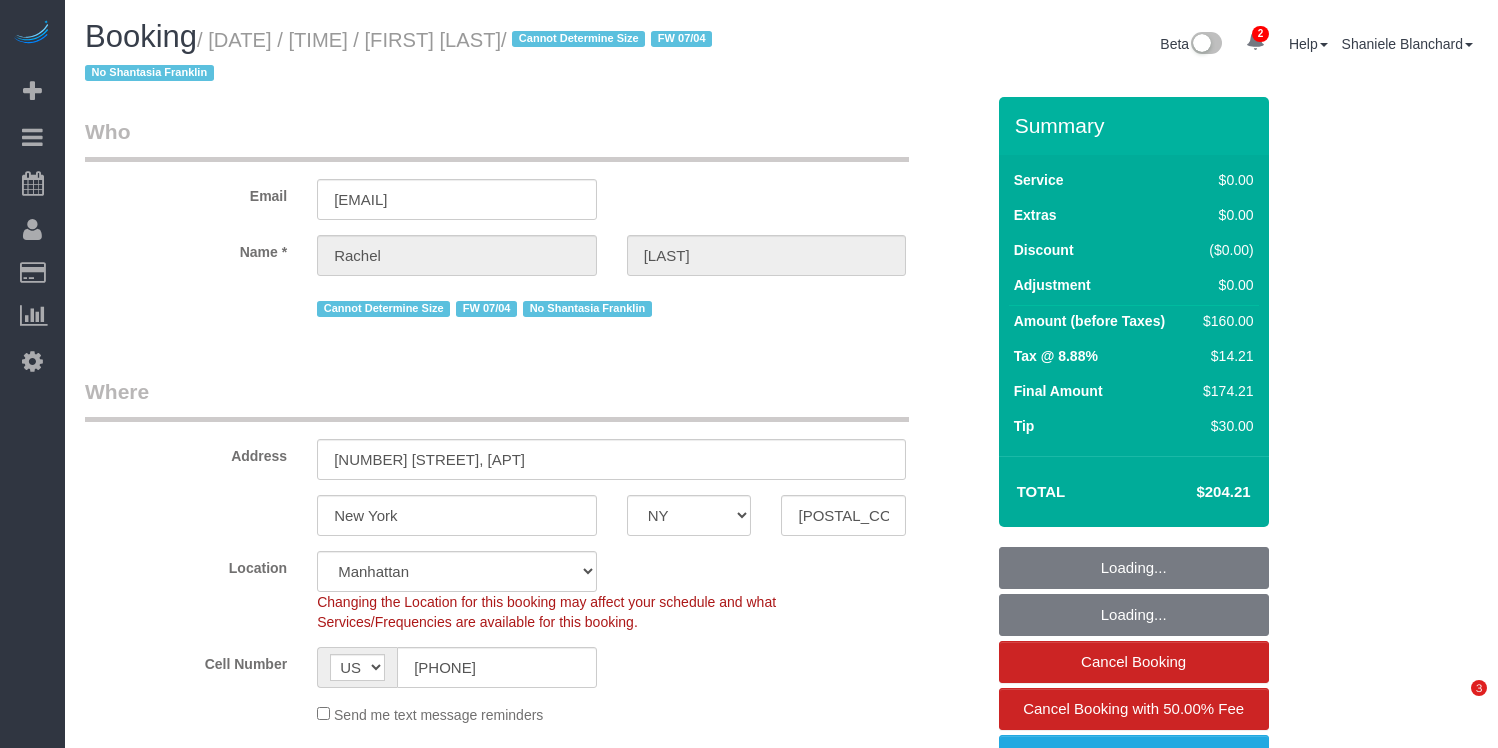 scroll, scrollTop: 0, scrollLeft: 0, axis: both 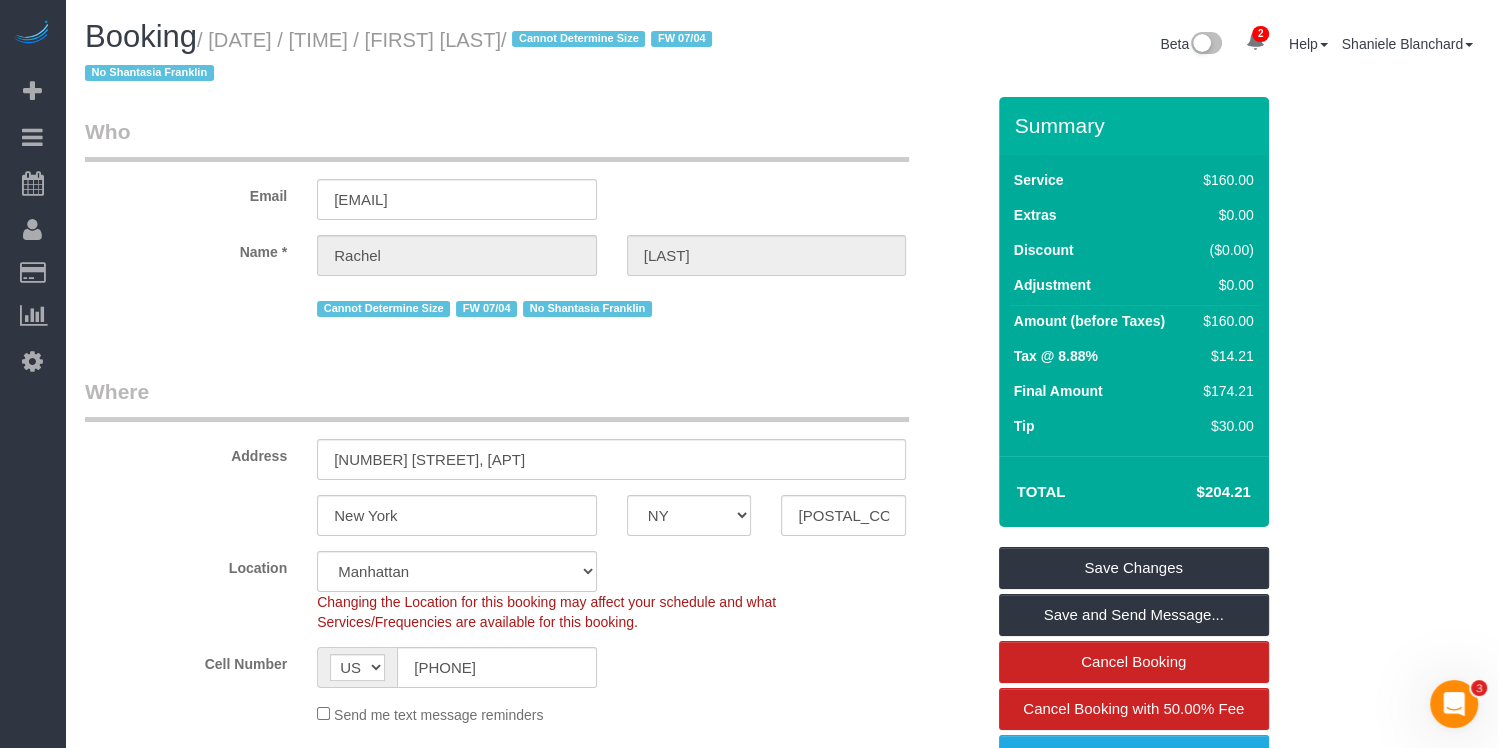 click on "Email
[EMAIL]" at bounding box center (534, 168) 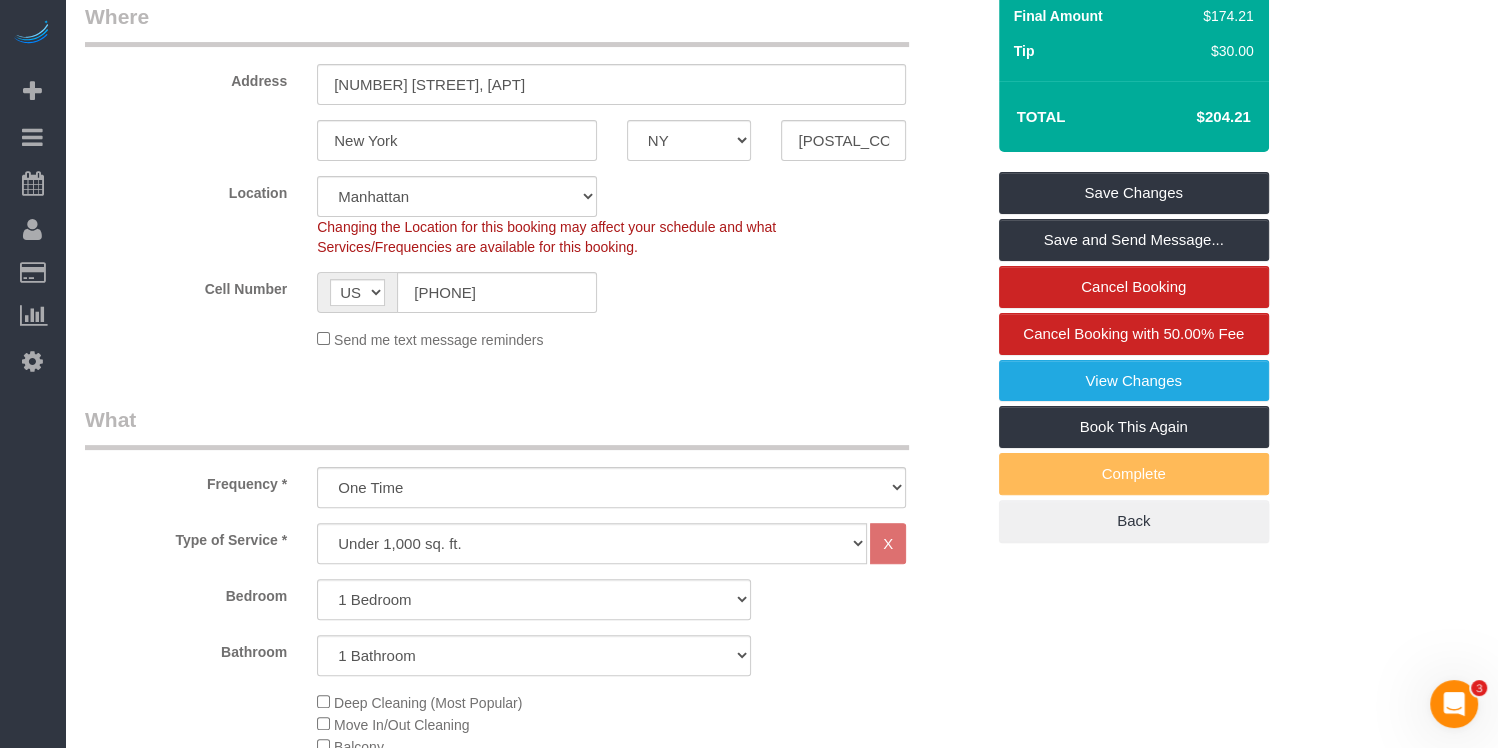 scroll, scrollTop: 0, scrollLeft: 0, axis: both 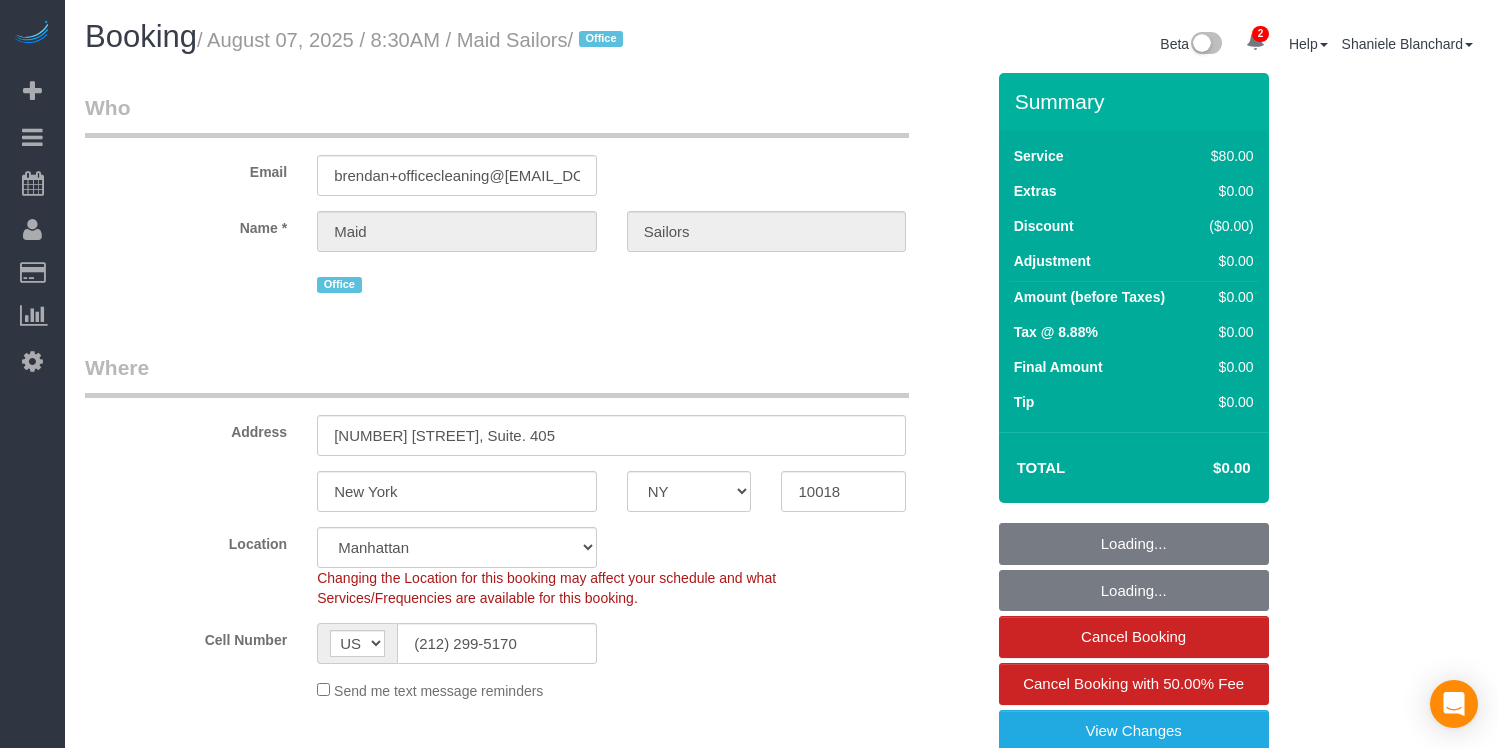 select on "NY" 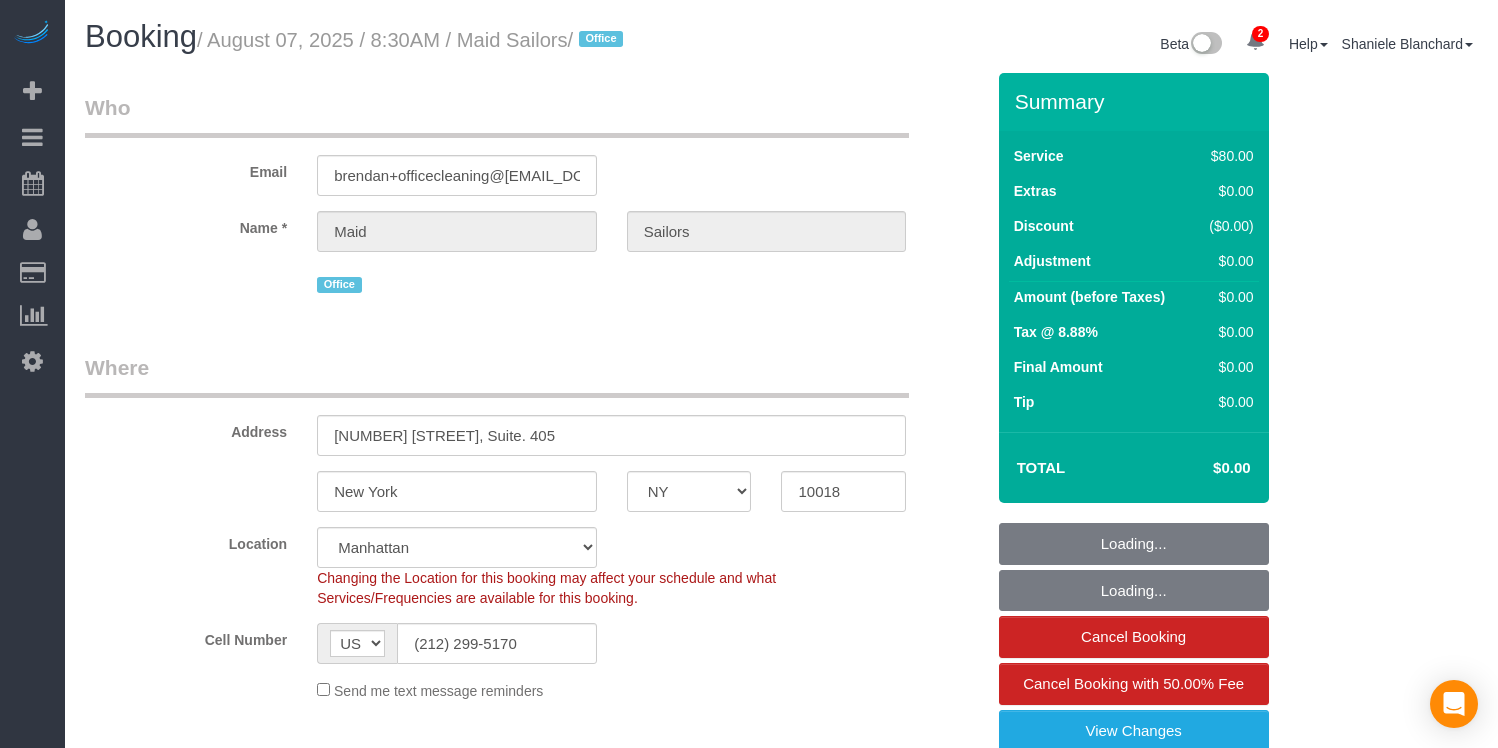 click on "By Staff" at bounding box center [534, 2700] 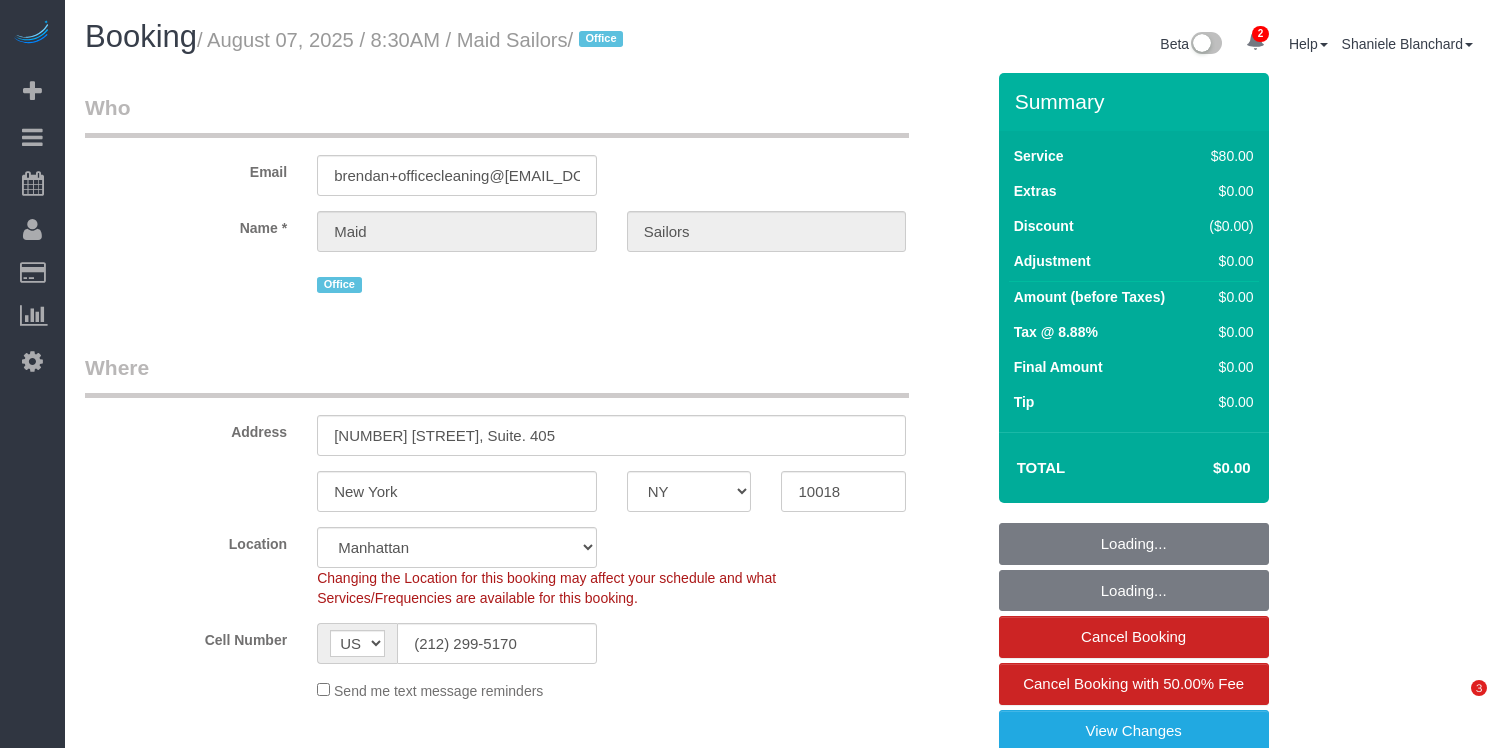 scroll, scrollTop: 2411, scrollLeft: 0, axis: vertical 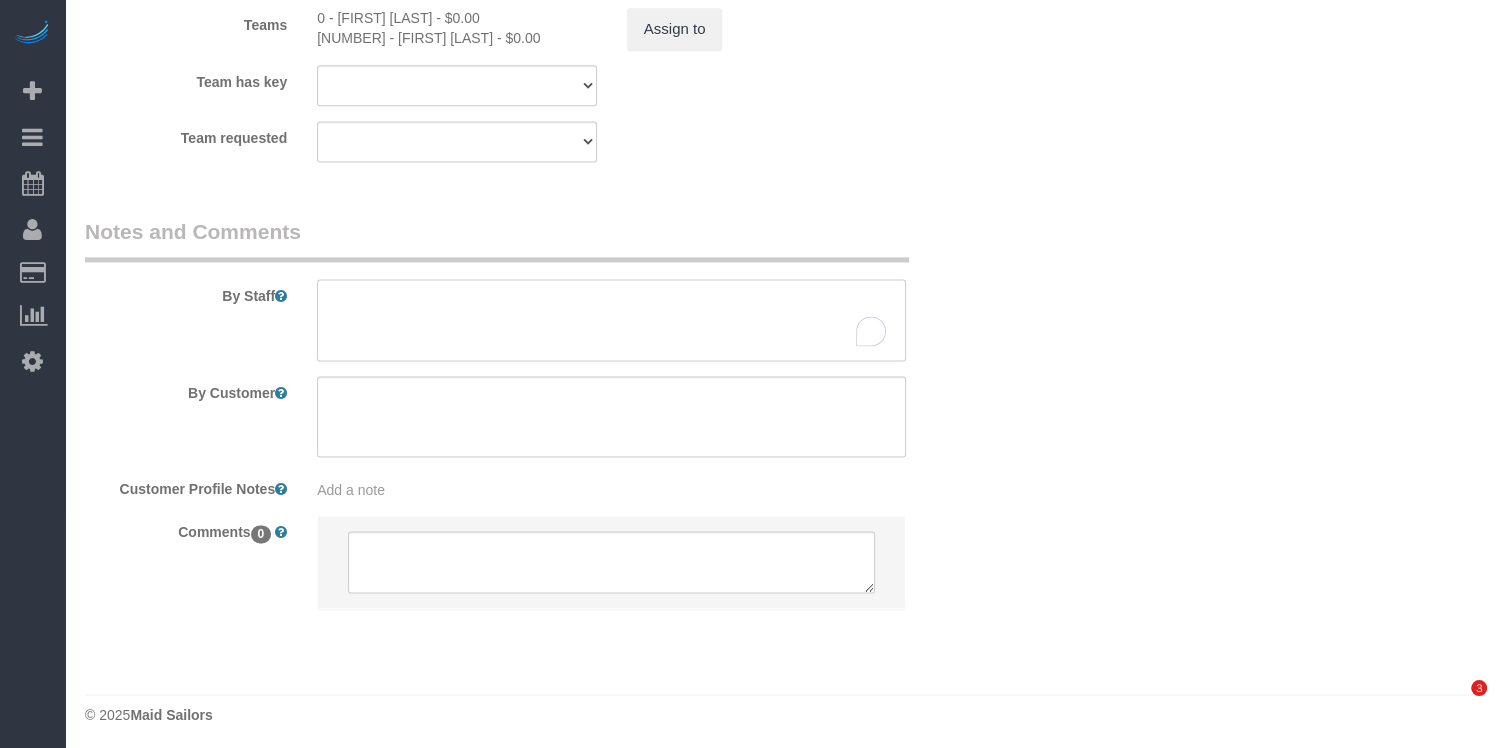 type 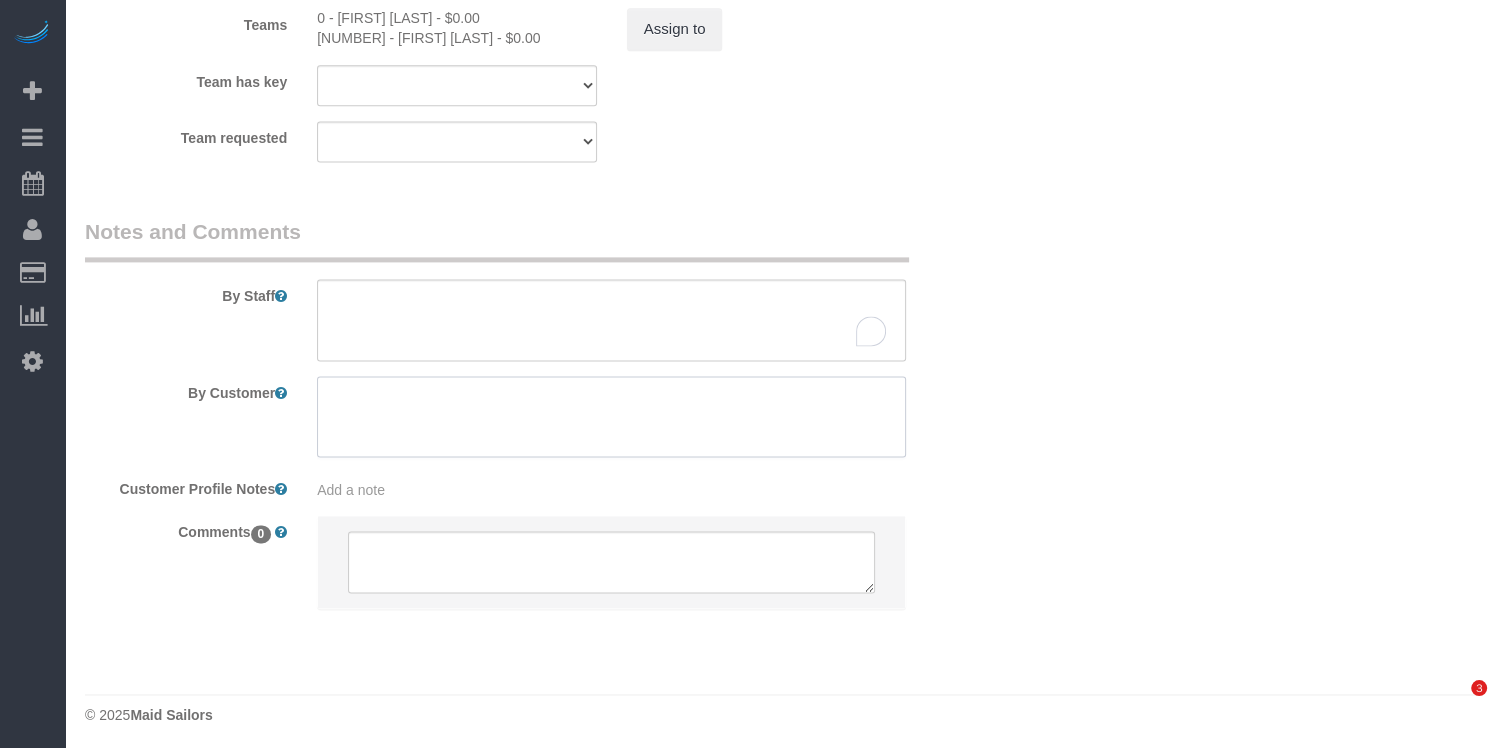 click at bounding box center [611, 417] 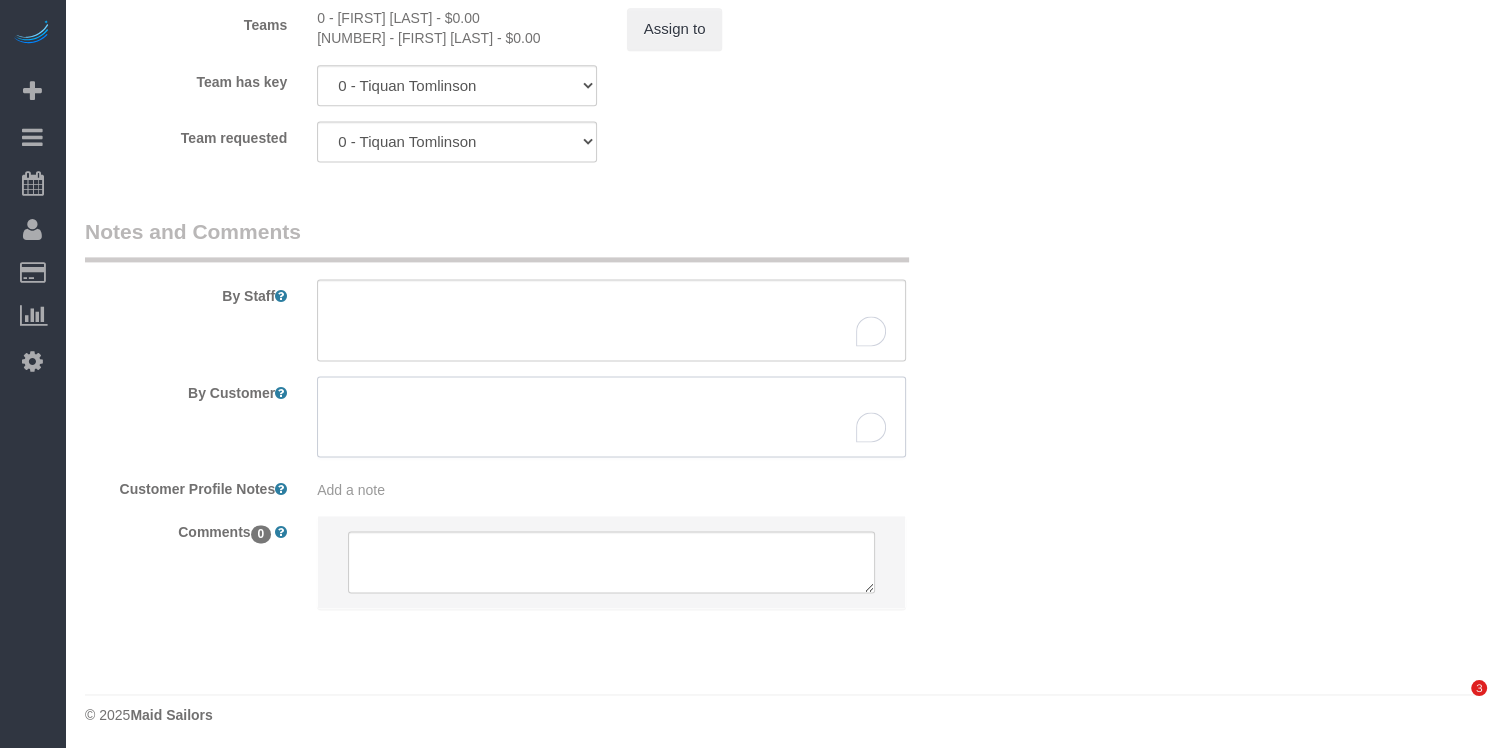click at bounding box center [611, 417] 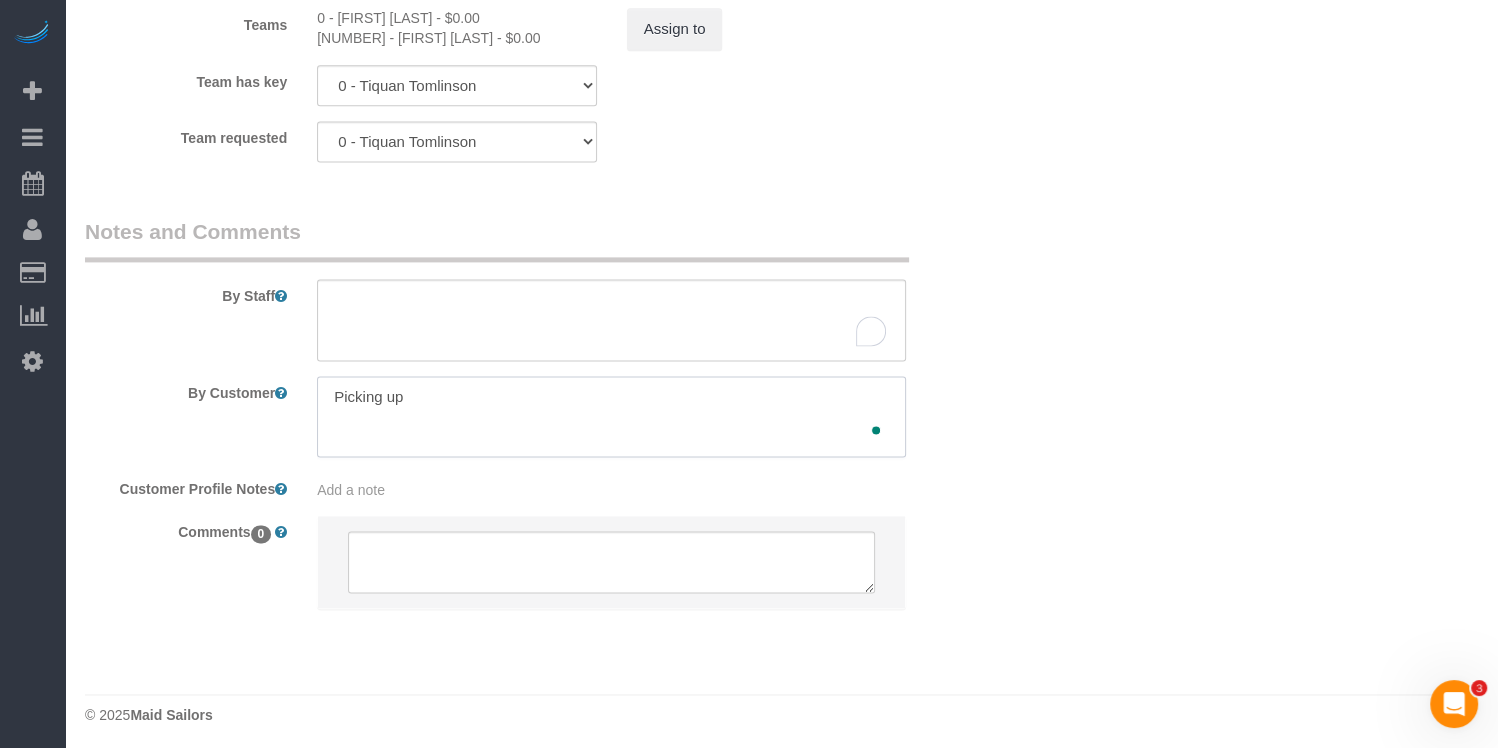 scroll, scrollTop: 0, scrollLeft: 0, axis: both 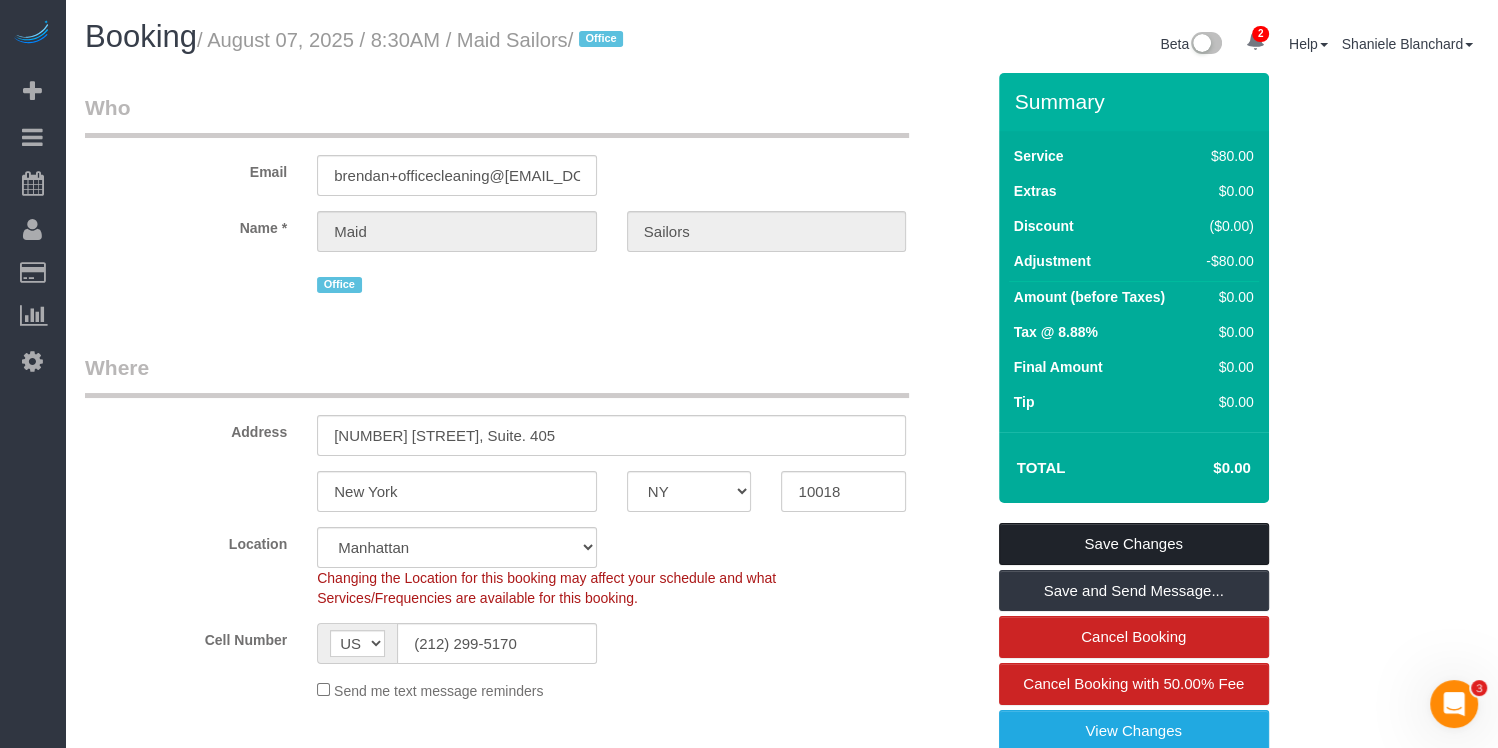 type on "Picking up supplies for Tiquan
T-shirts for Chrisdarline" 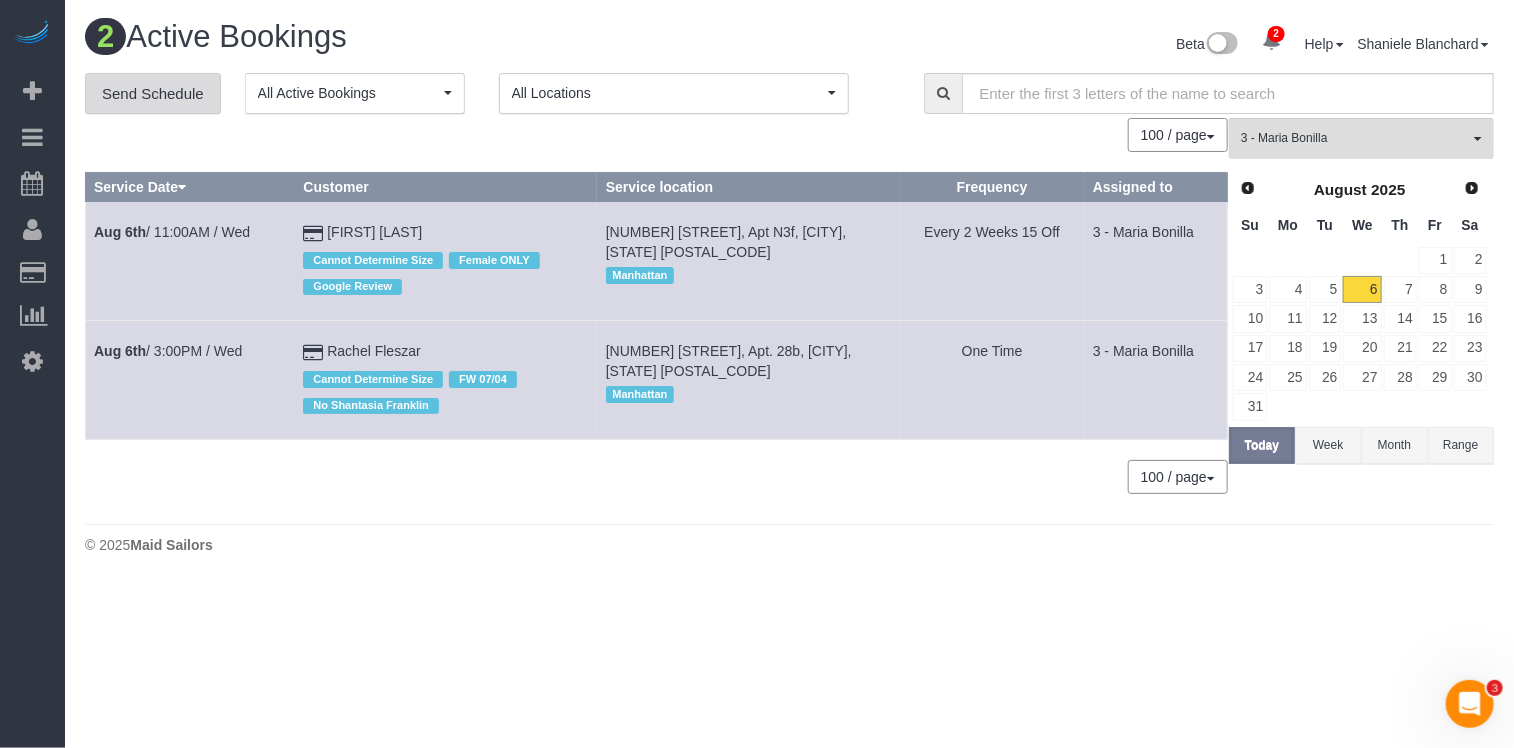click on "Send Schedule" at bounding box center (153, 94) 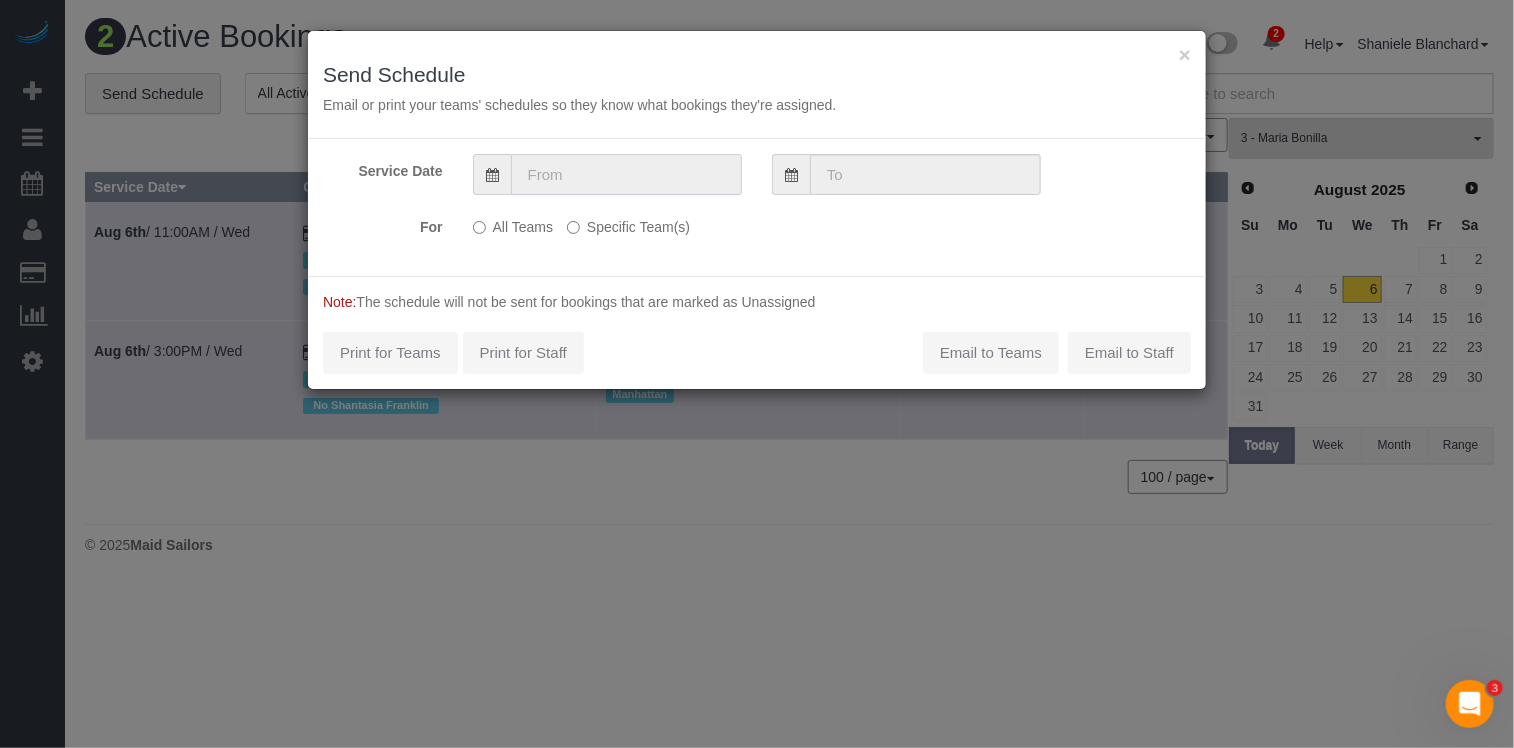 click at bounding box center [626, 174] 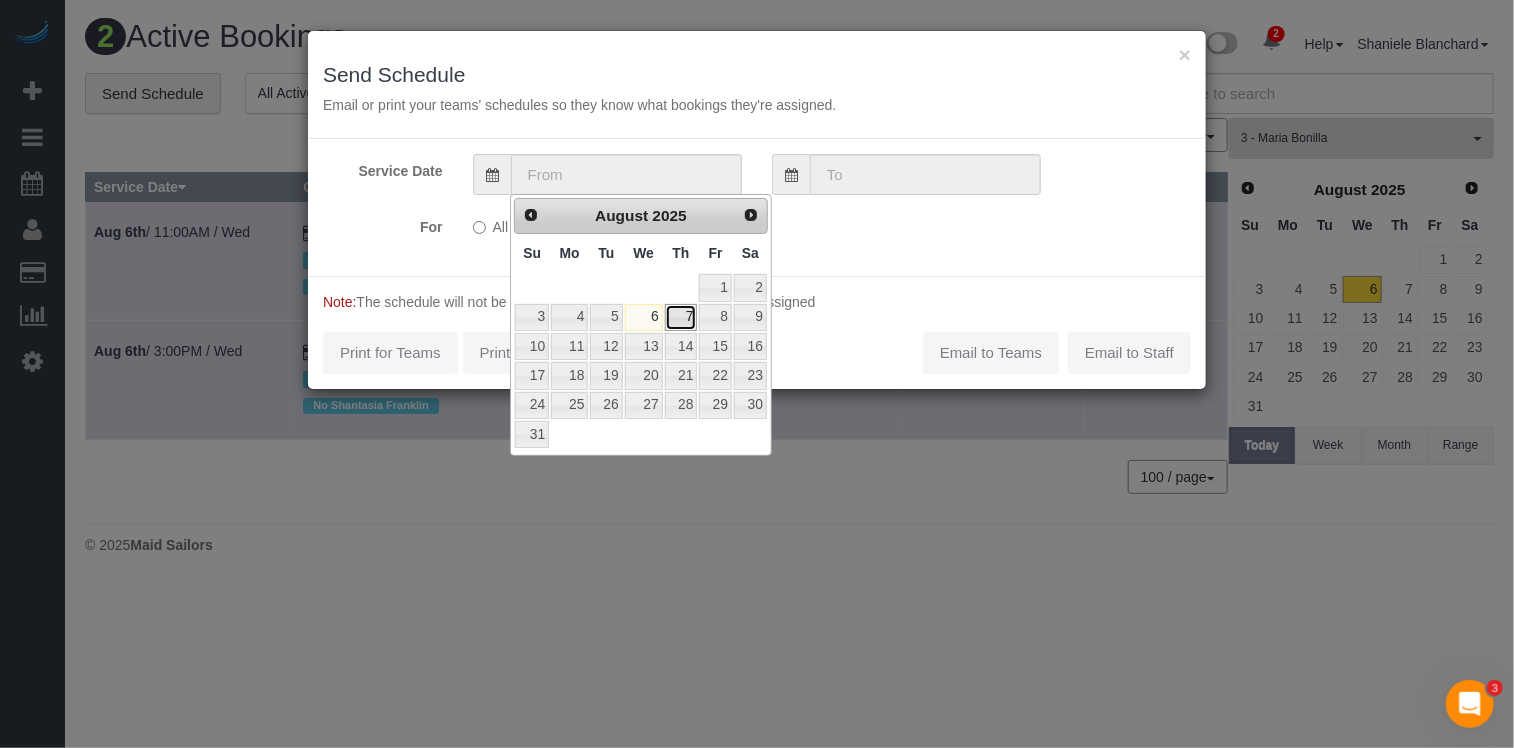 click on "7" at bounding box center (681, 317) 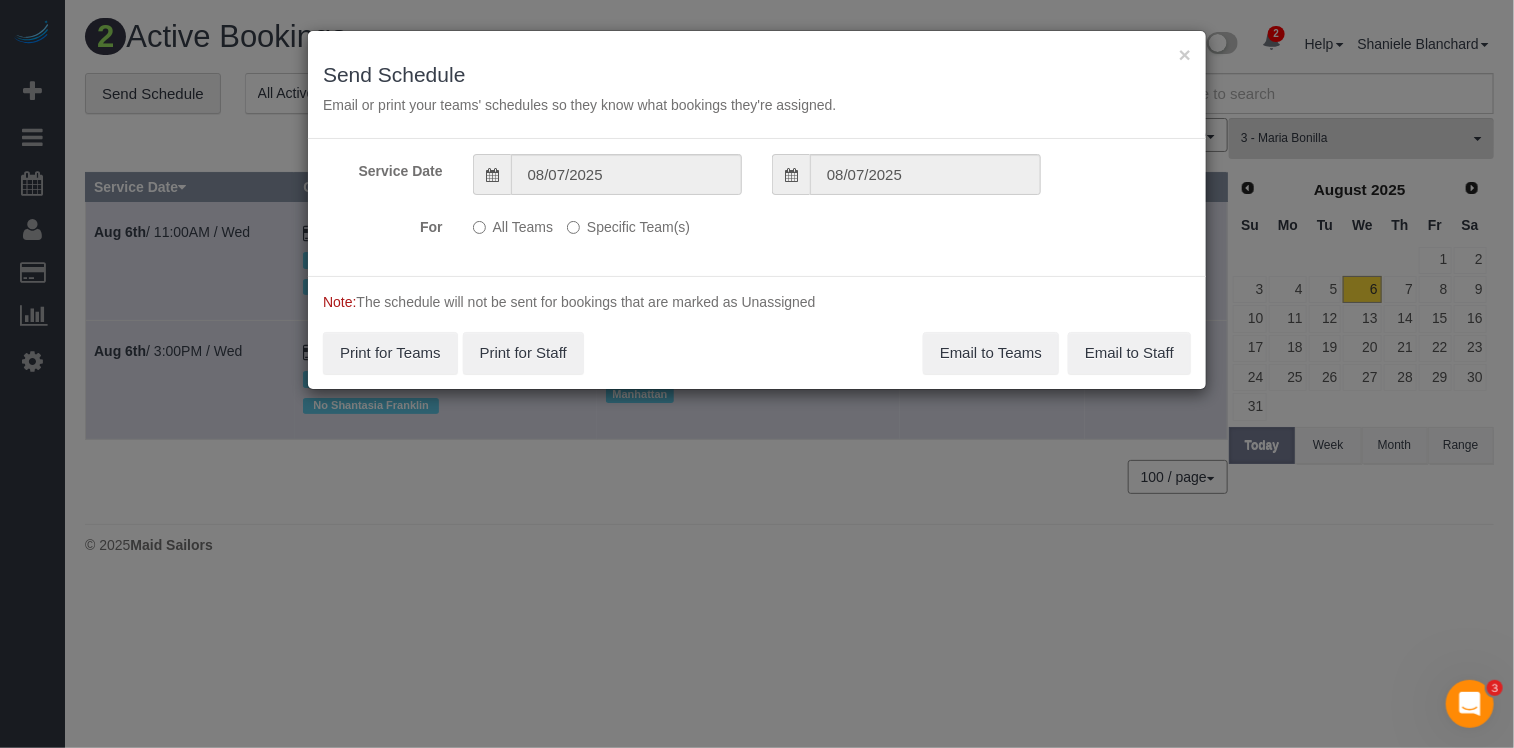 click on "Specific Team(s)" at bounding box center [628, 223] 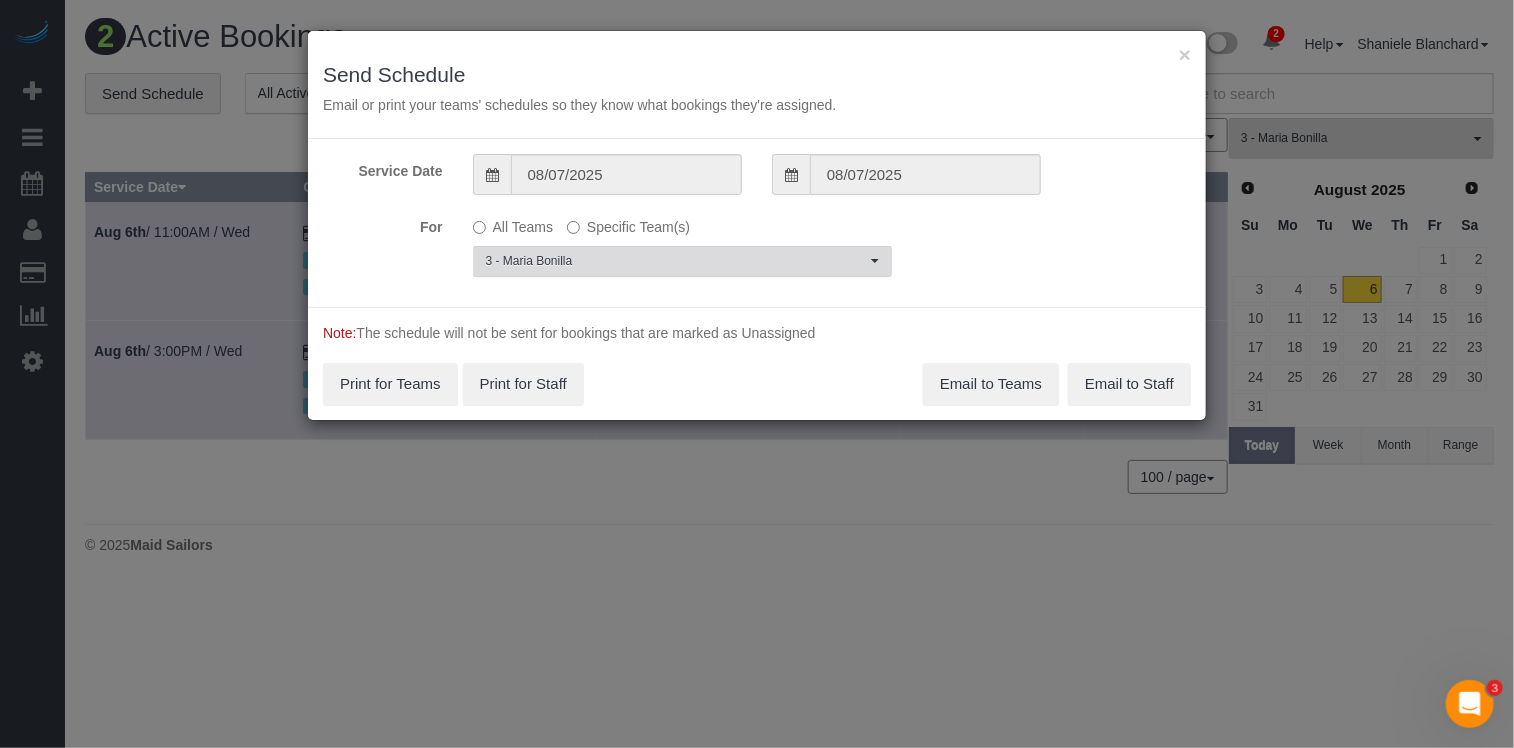 click on "3 - Maria Bonilla" at bounding box center [676, 261] 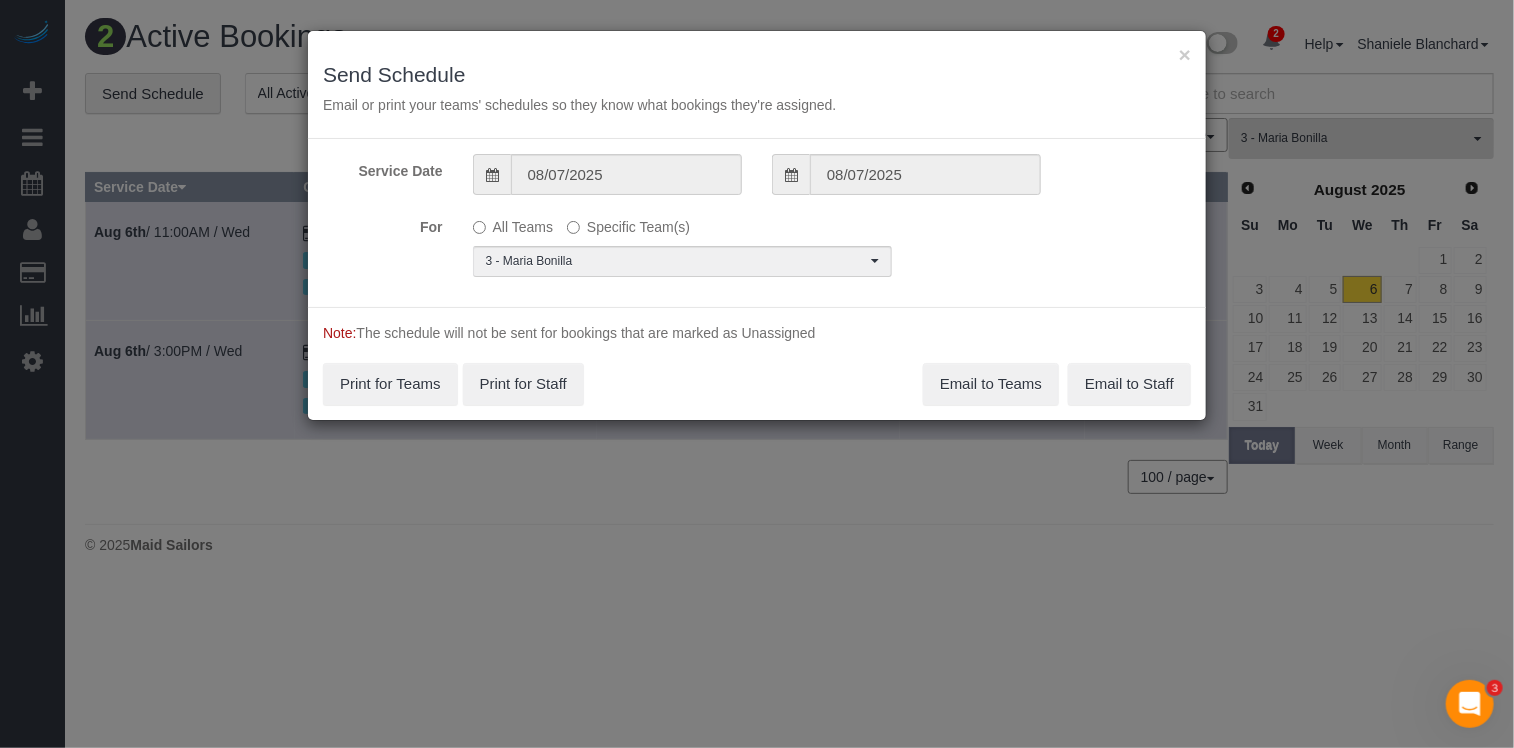 scroll, scrollTop: 1893, scrollLeft: 0, axis: vertical 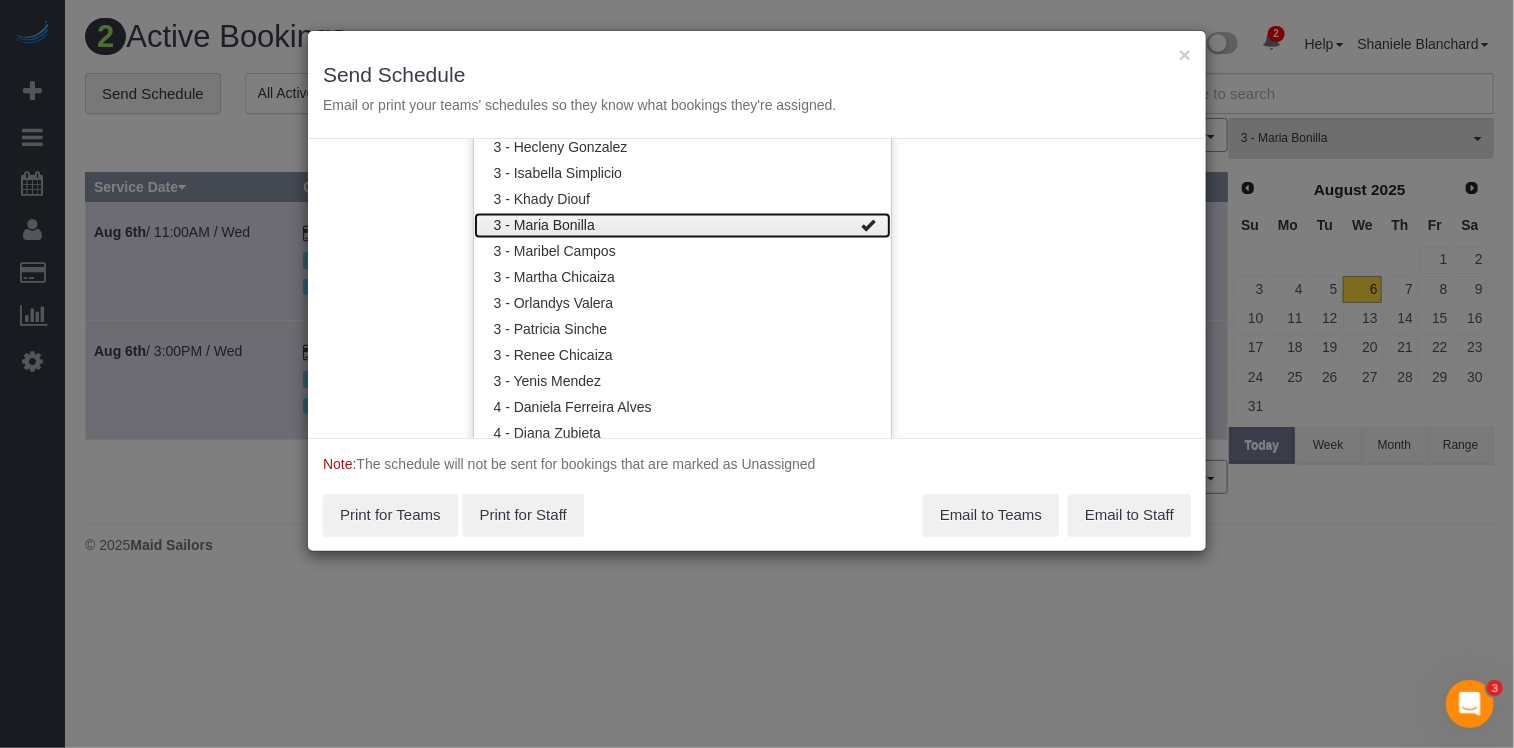 click on "3 - Maria Bonilla" at bounding box center [682, 225] 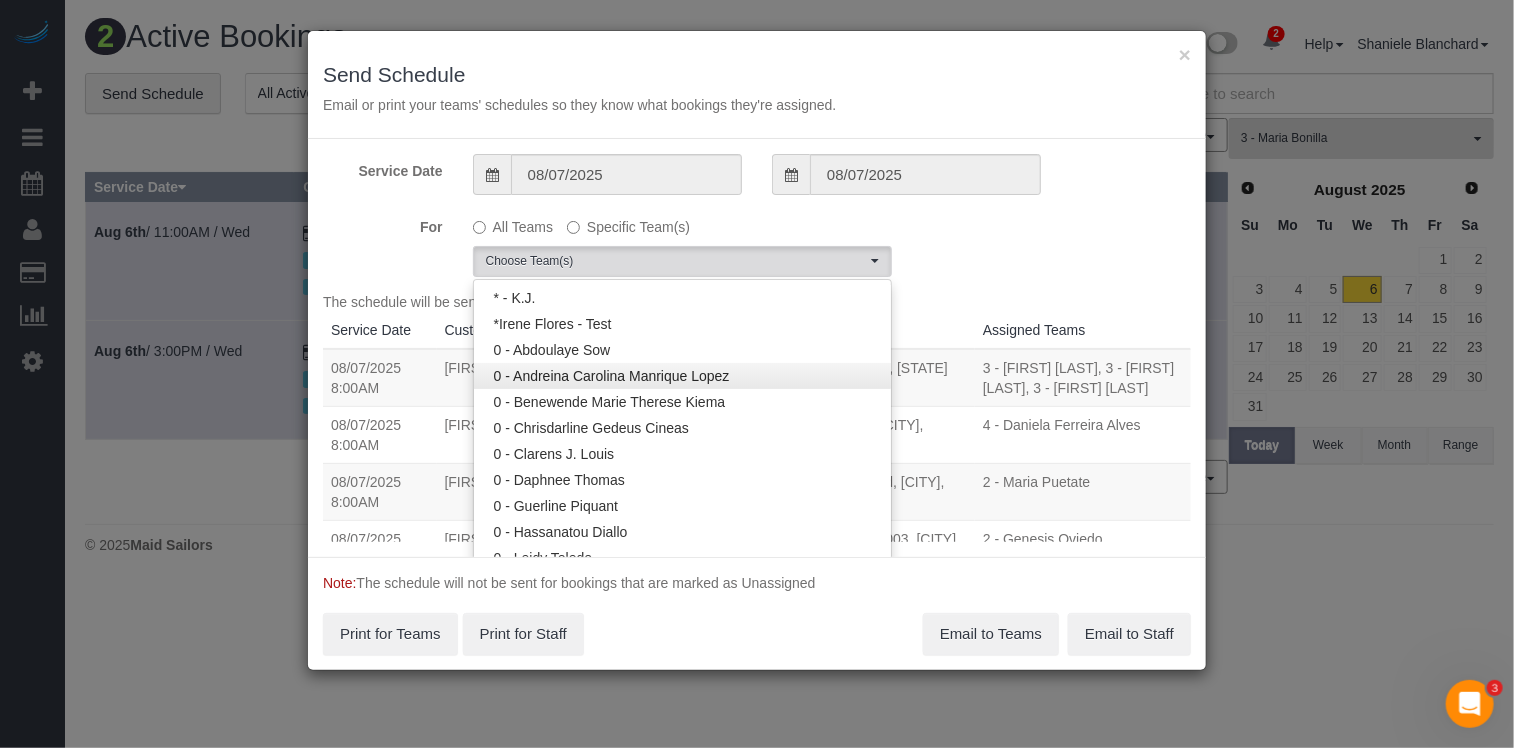 scroll, scrollTop: 0, scrollLeft: 0, axis: both 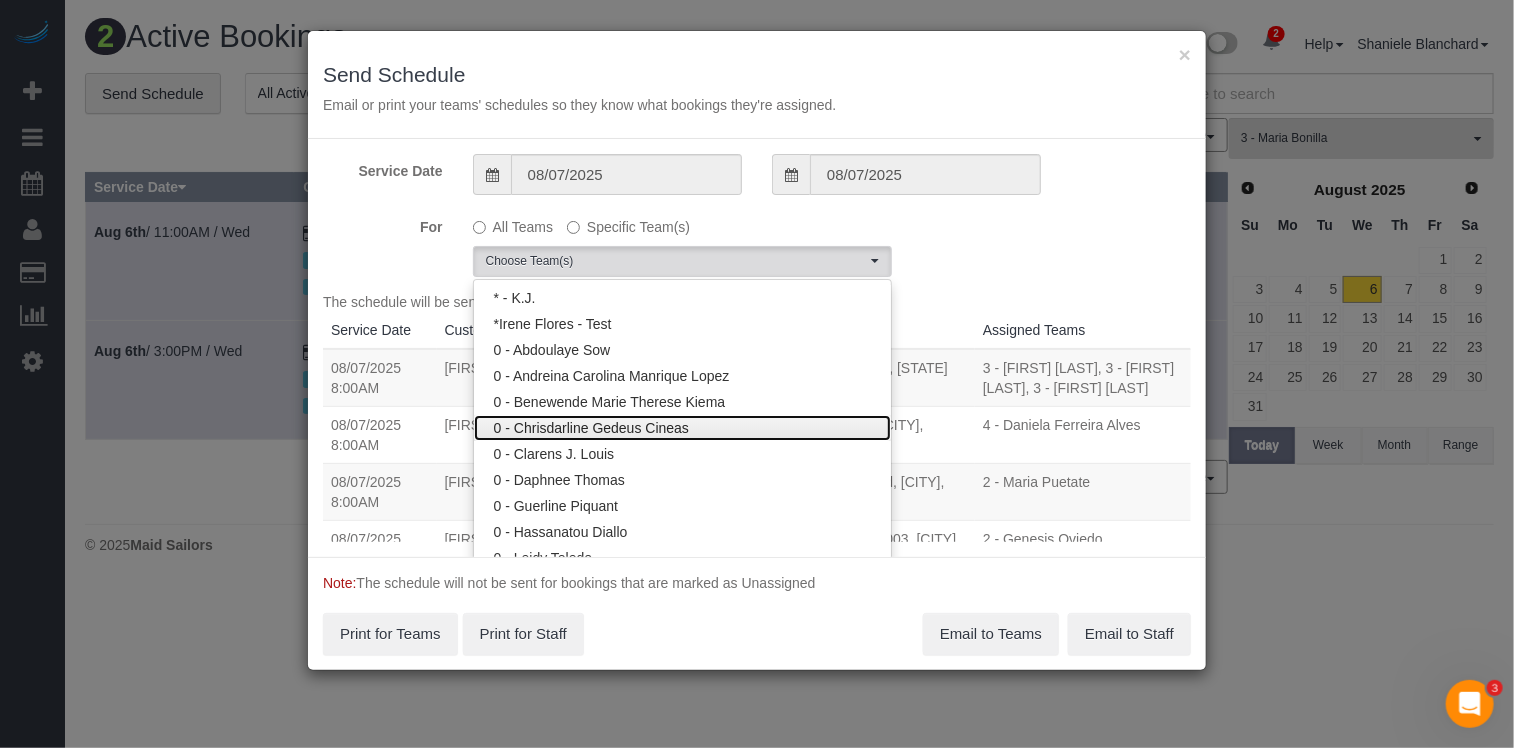 click on "0 - Chrisdarline Gedeus Cineas" at bounding box center [682, 428] 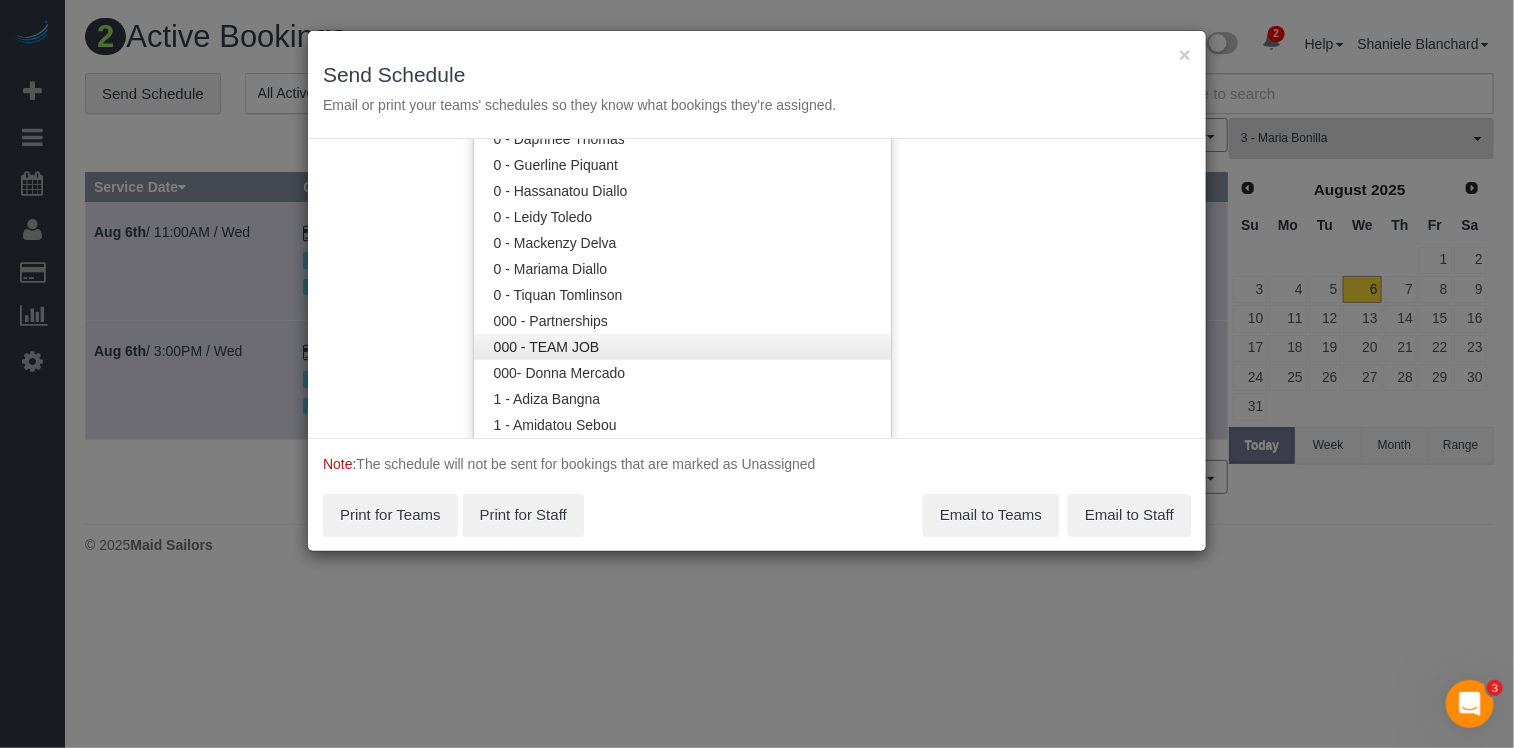 scroll, scrollTop: 345, scrollLeft: 0, axis: vertical 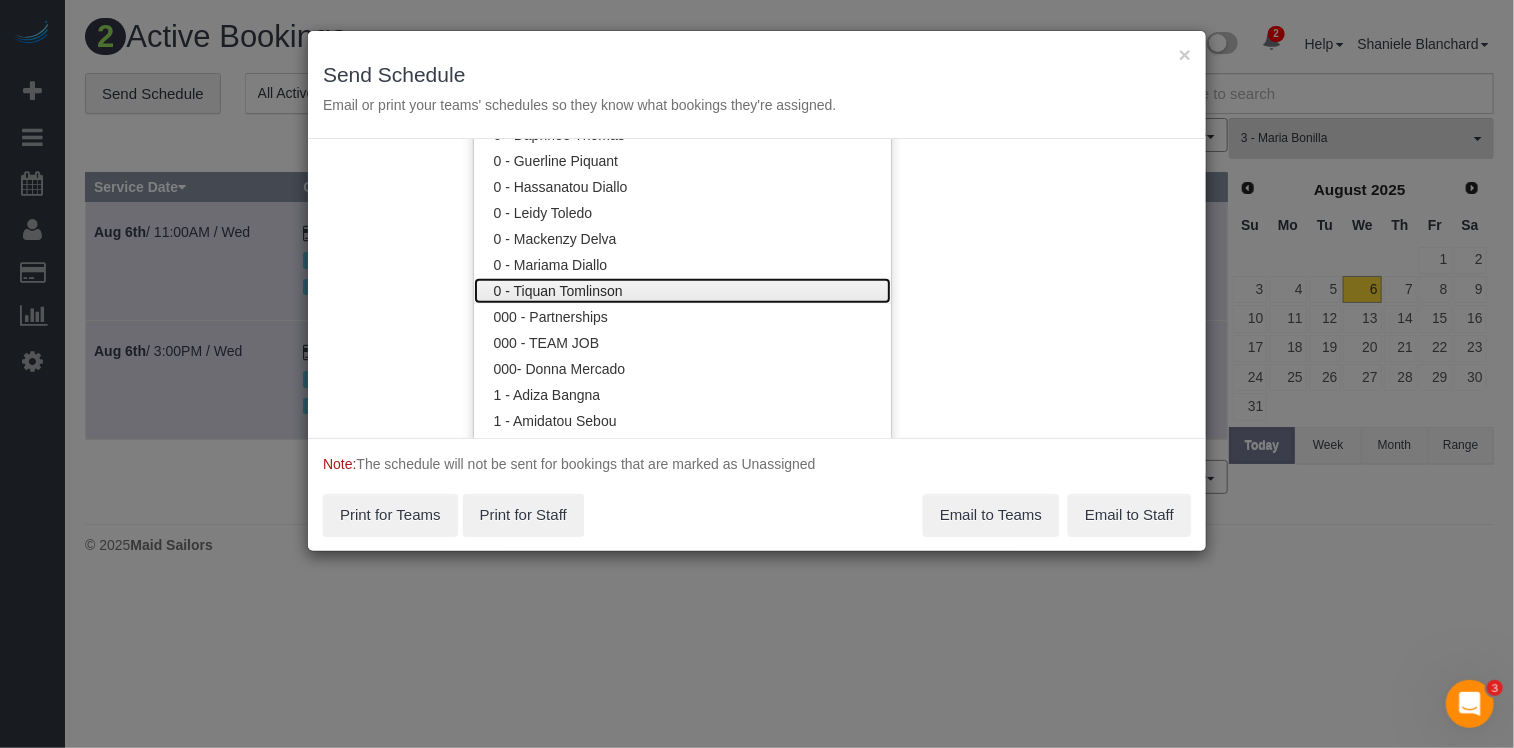 click on "0 - Tiquan Tomlinson" at bounding box center (682, 291) 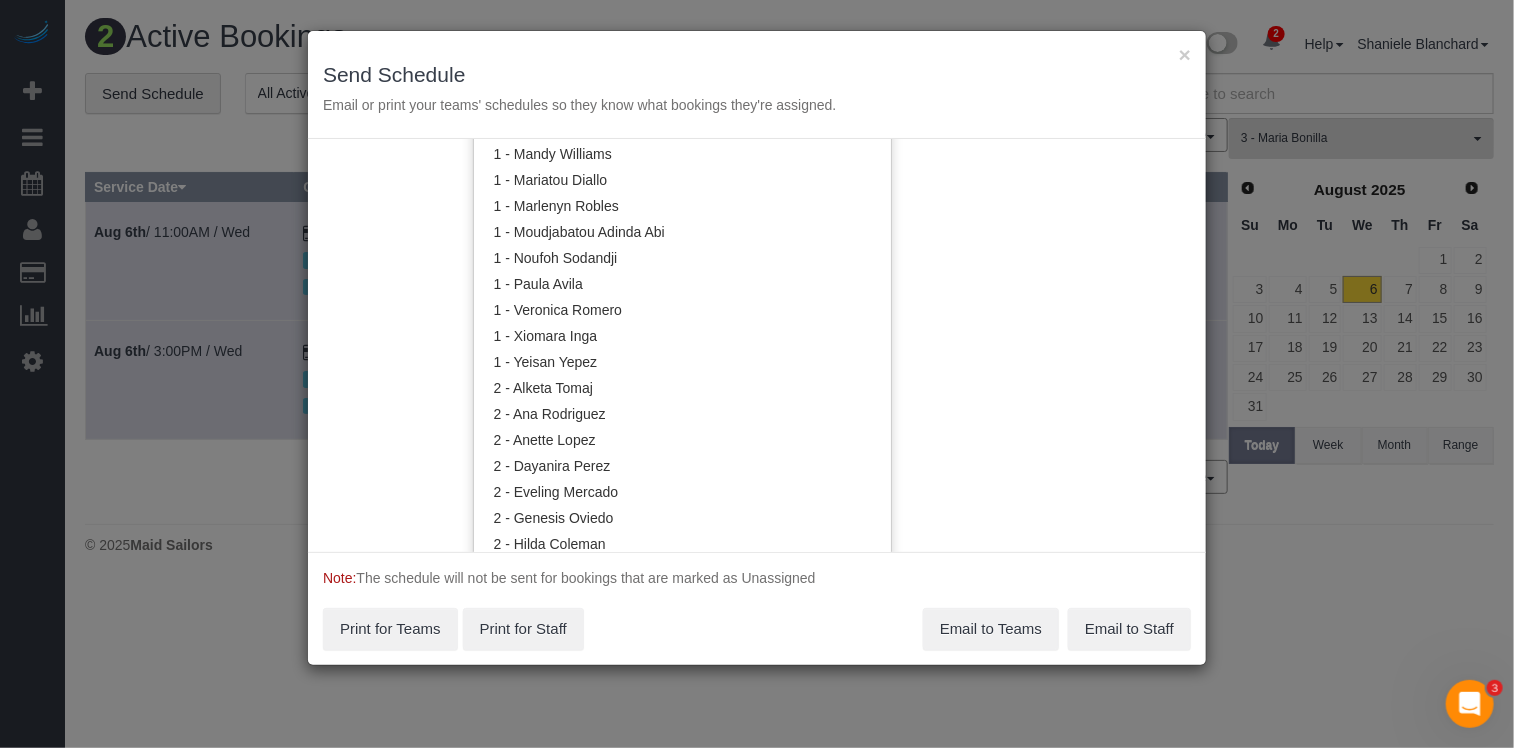 scroll, scrollTop: 1182, scrollLeft: 0, axis: vertical 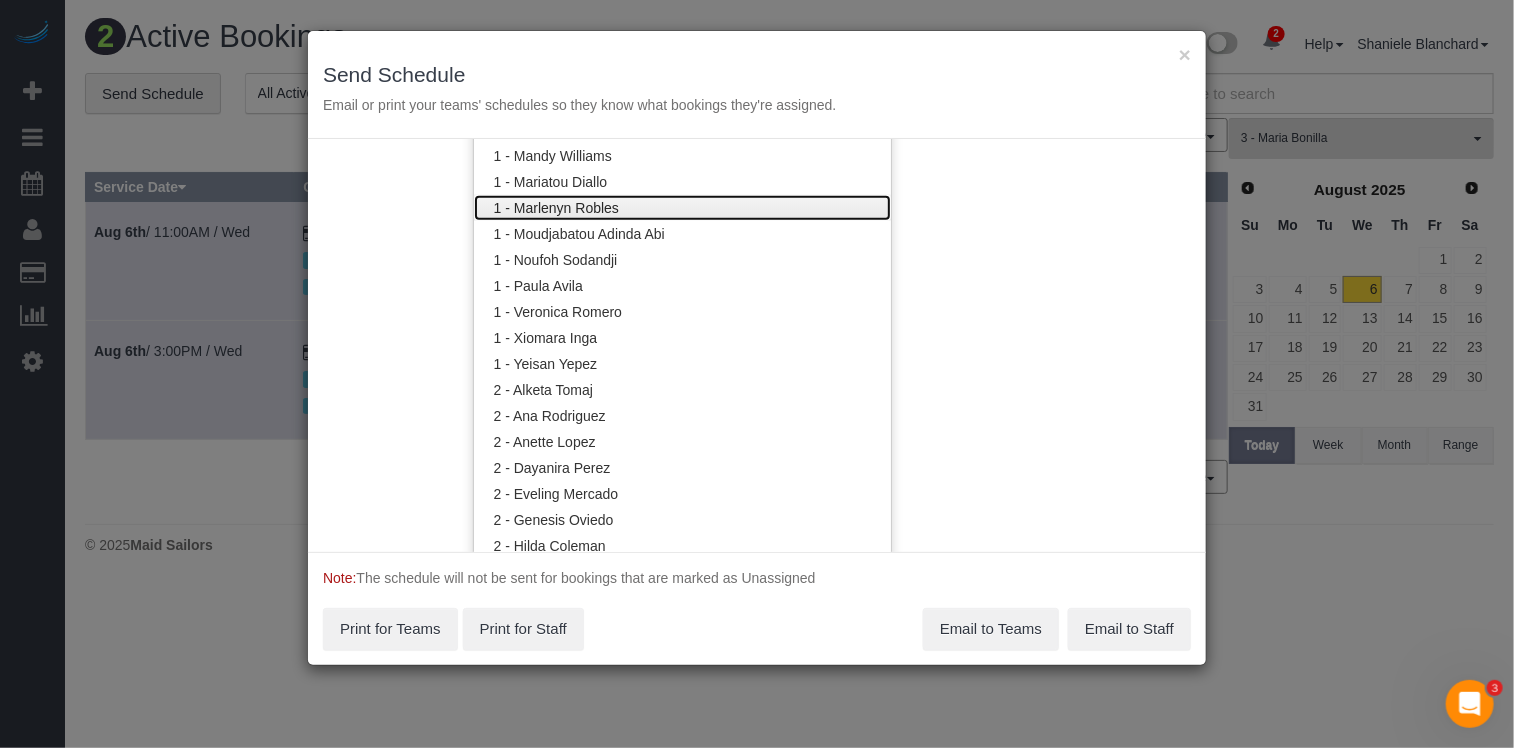 click on "1 - Marlenyn Robles" at bounding box center (682, 208) 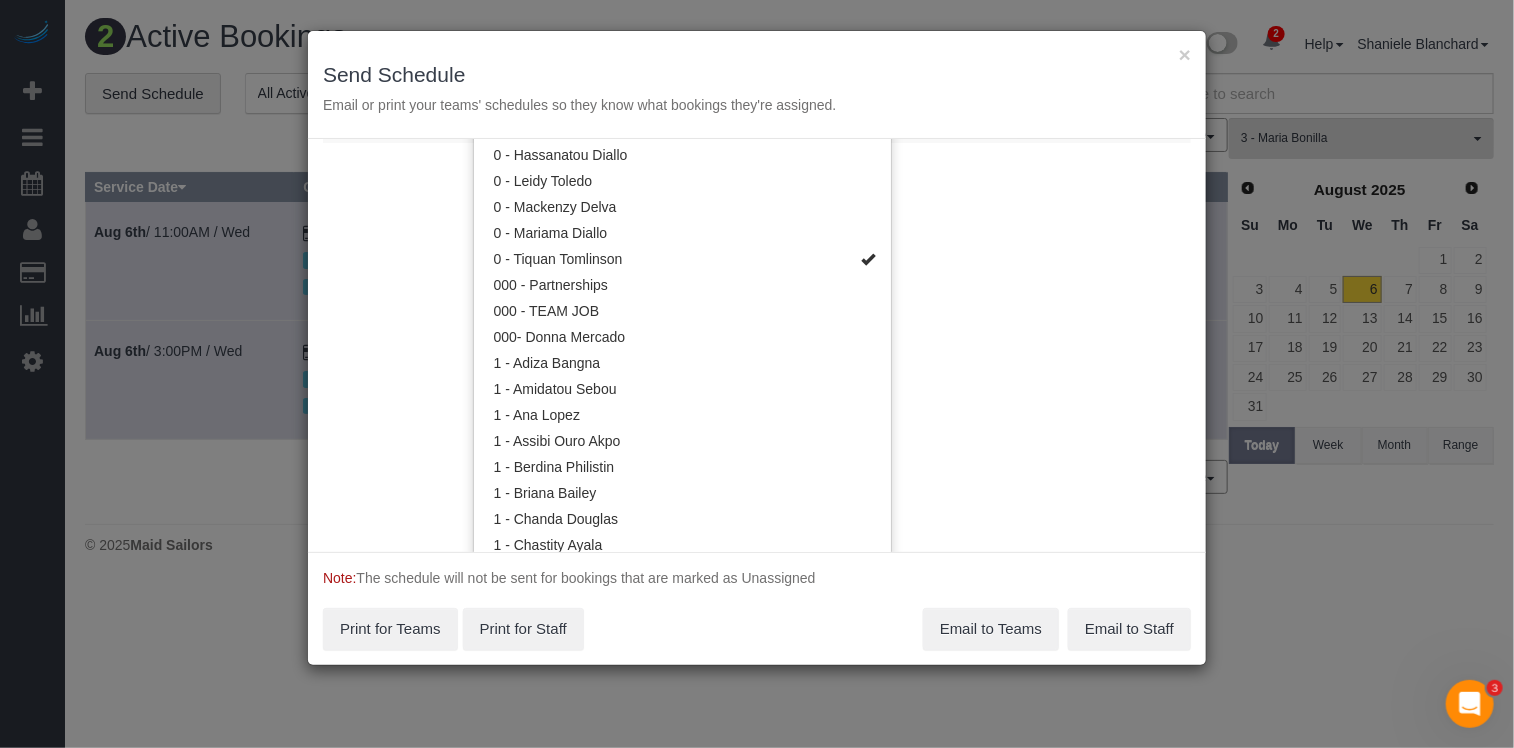scroll, scrollTop: 0, scrollLeft: 0, axis: both 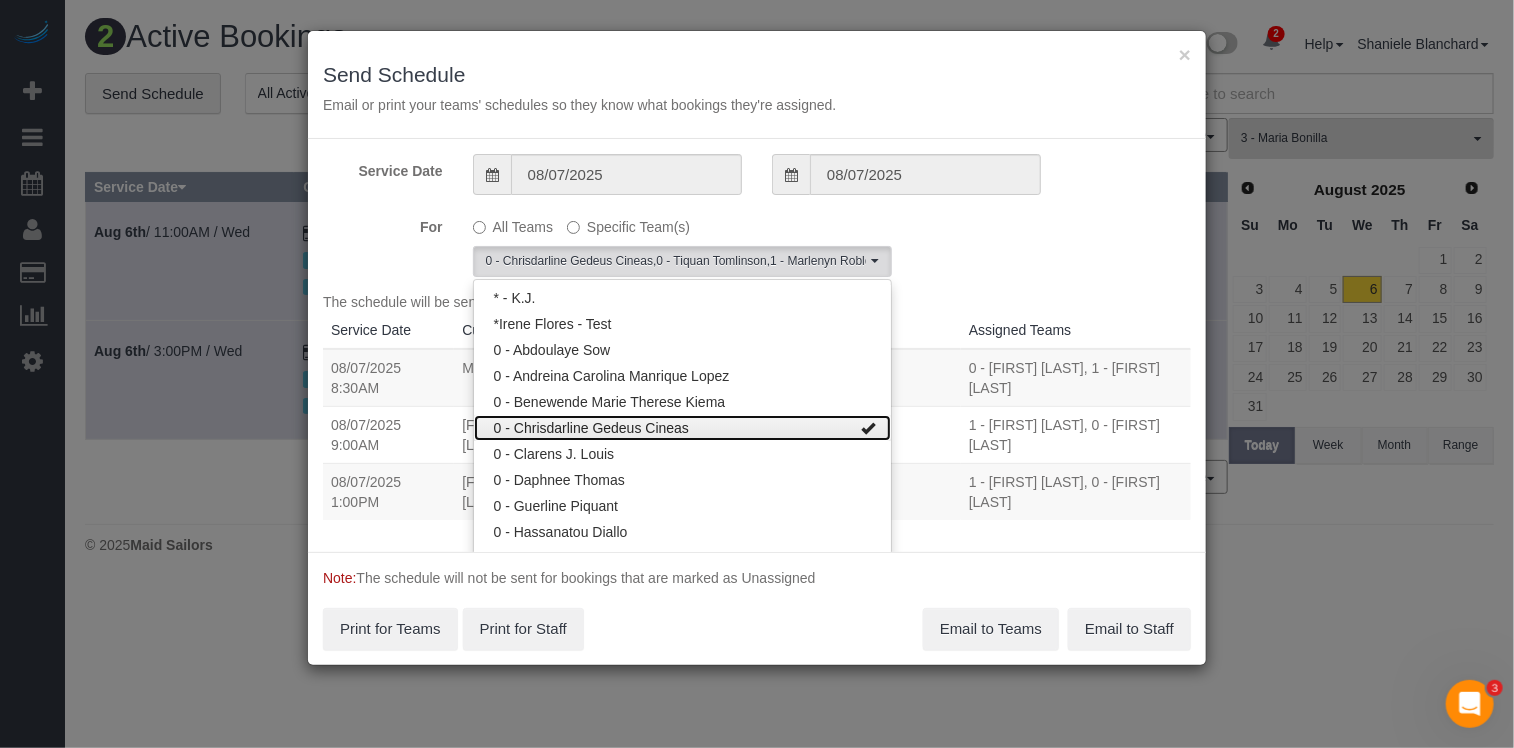 click on "0 - Chrisdarline Gedeus Cineas" at bounding box center [682, 428] 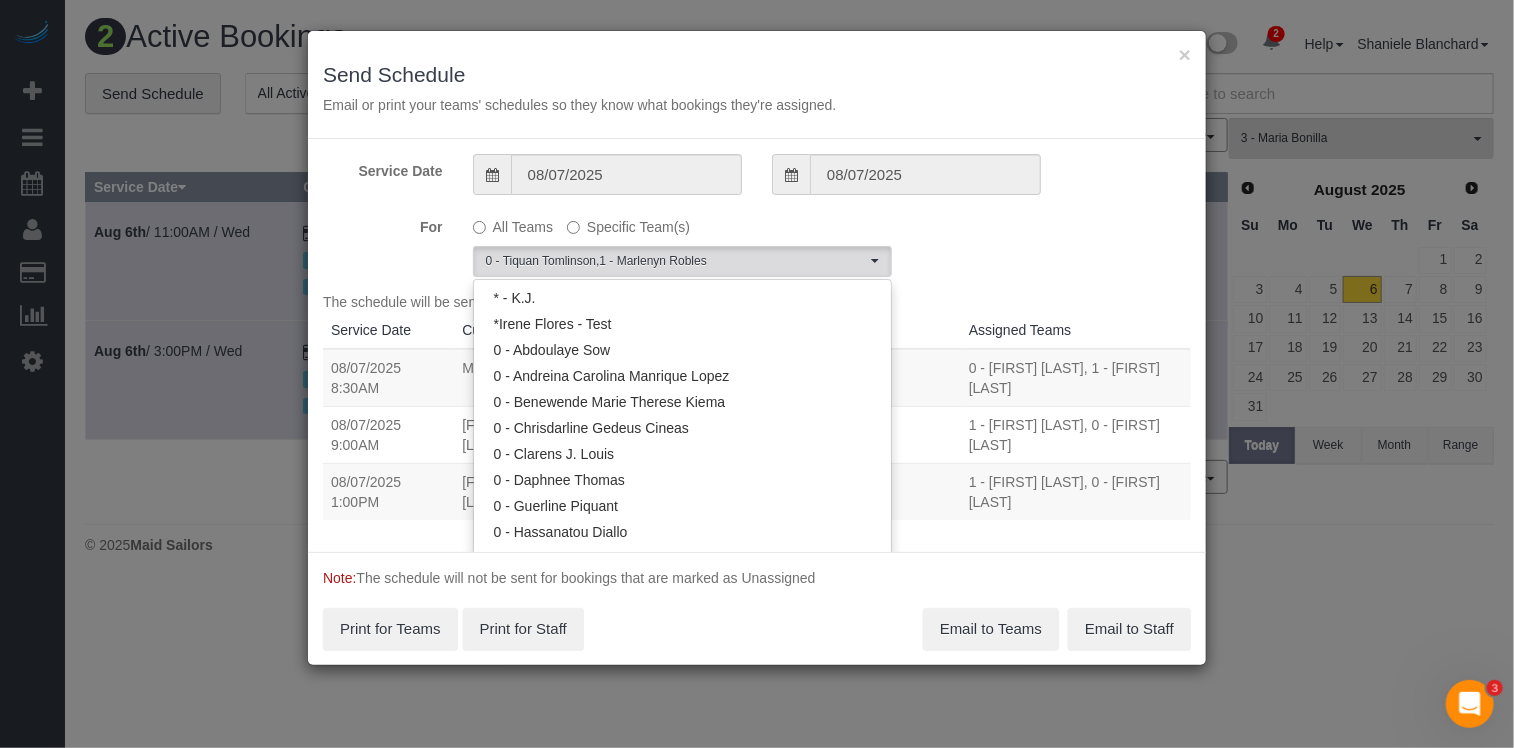 click on "For
All Teams
Specific Team(s)
0 - [FIRST] [LAST]
,
1 - [FIRST] [LAST]
Choose Team(s)
* - [INITIAL]
*Irene Flores - Test
0 - [FIRST] [LAST]
0 - [FIRST] [LAST]
0 - [FIRST] [LAST]" at bounding box center [757, 243] 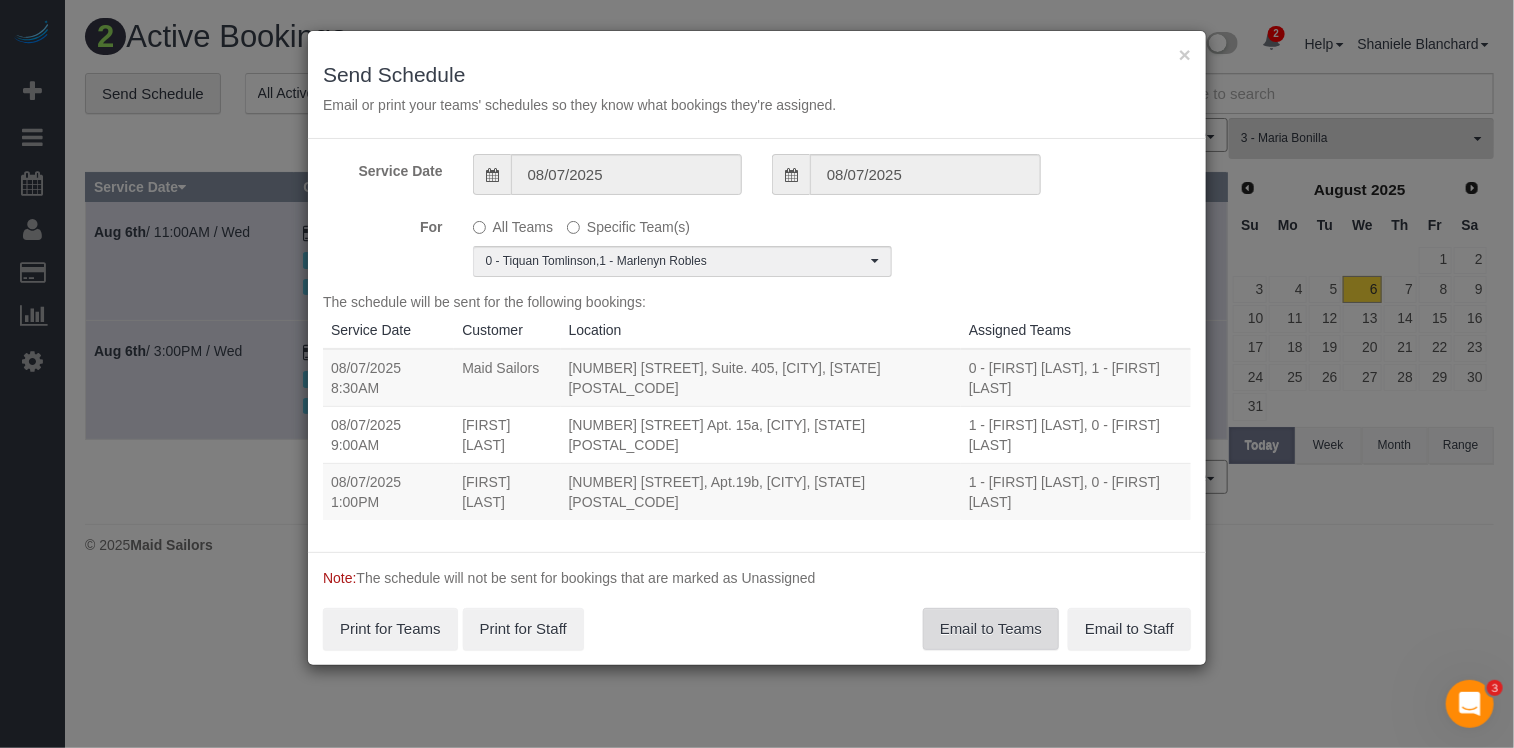 click on "Email to Teams" at bounding box center (991, 629) 